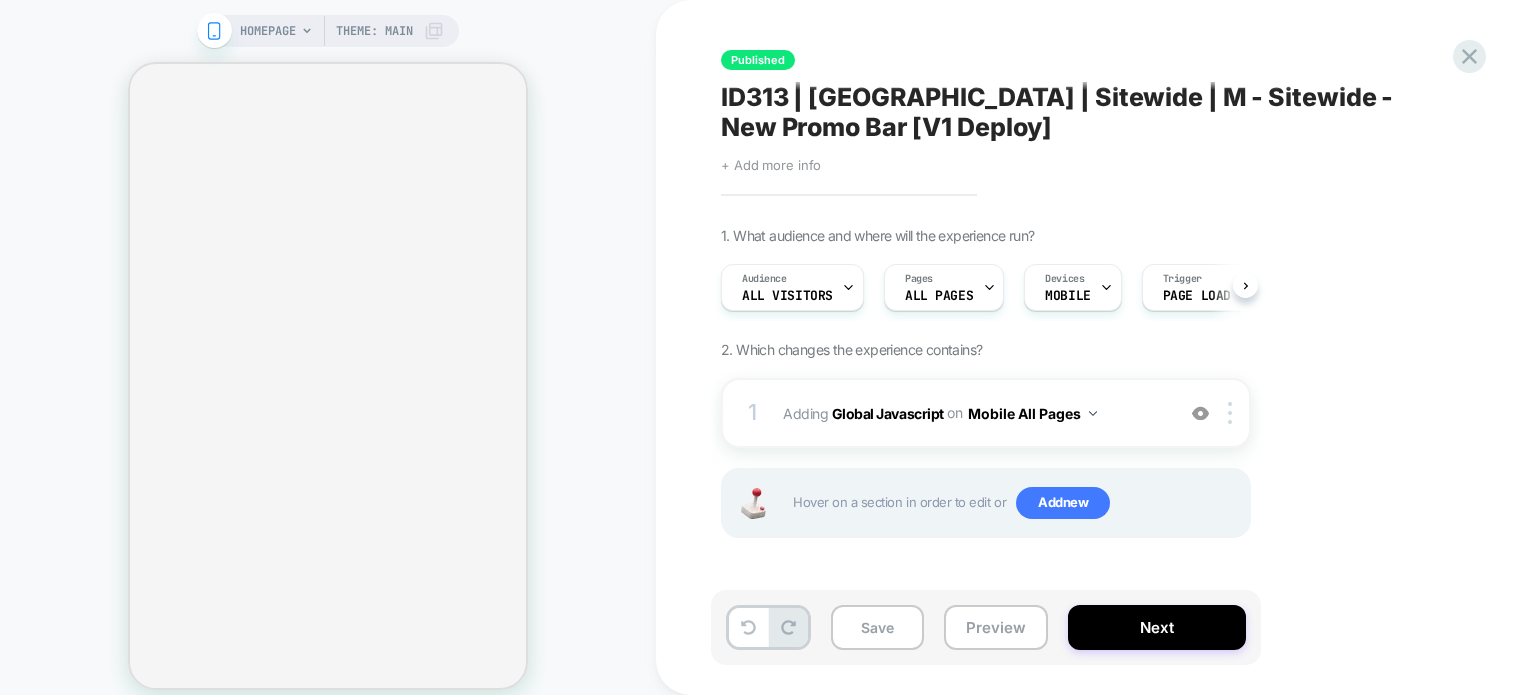 scroll, scrollTop: 0, scrollLeft: 0, axis: both 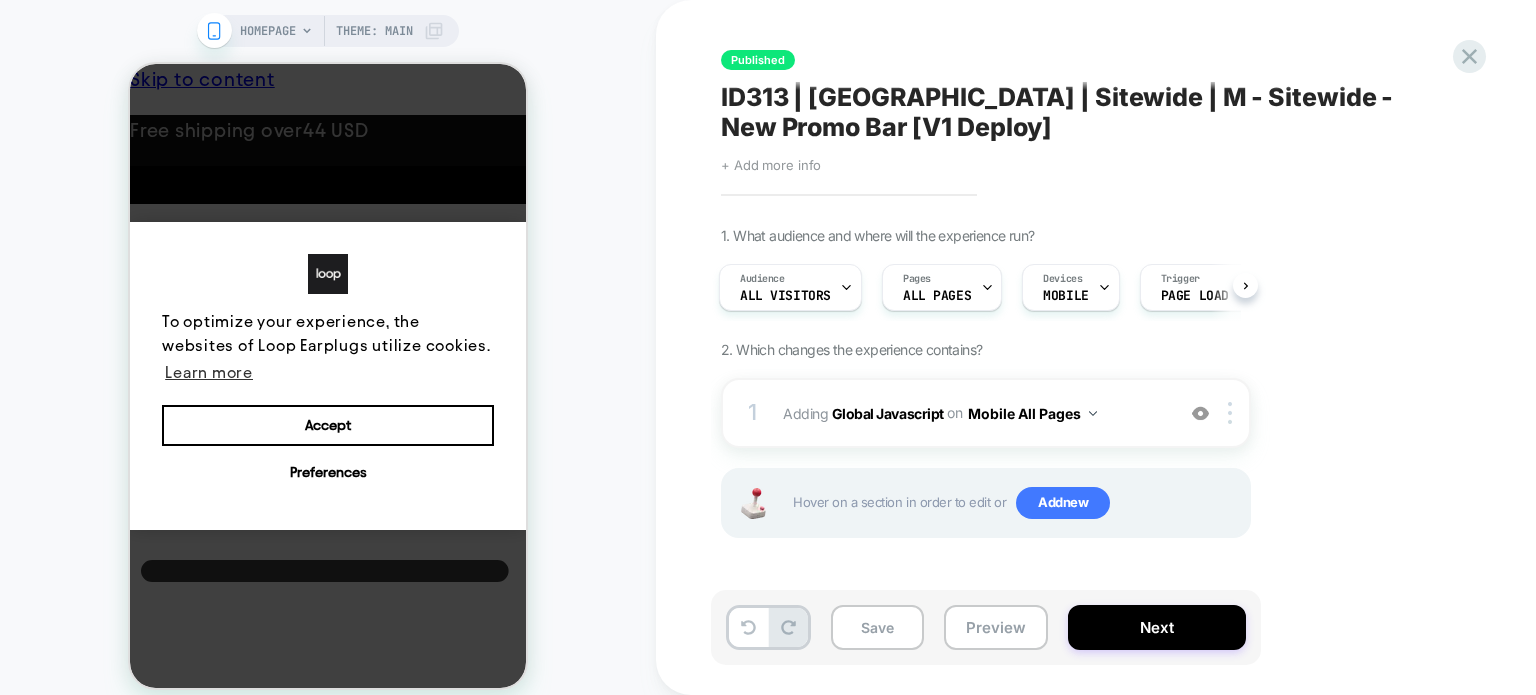 drag, startPoint x: 854, startPoint y: 102, endPoint x: 1299, endPoint y: 102, distance: 445 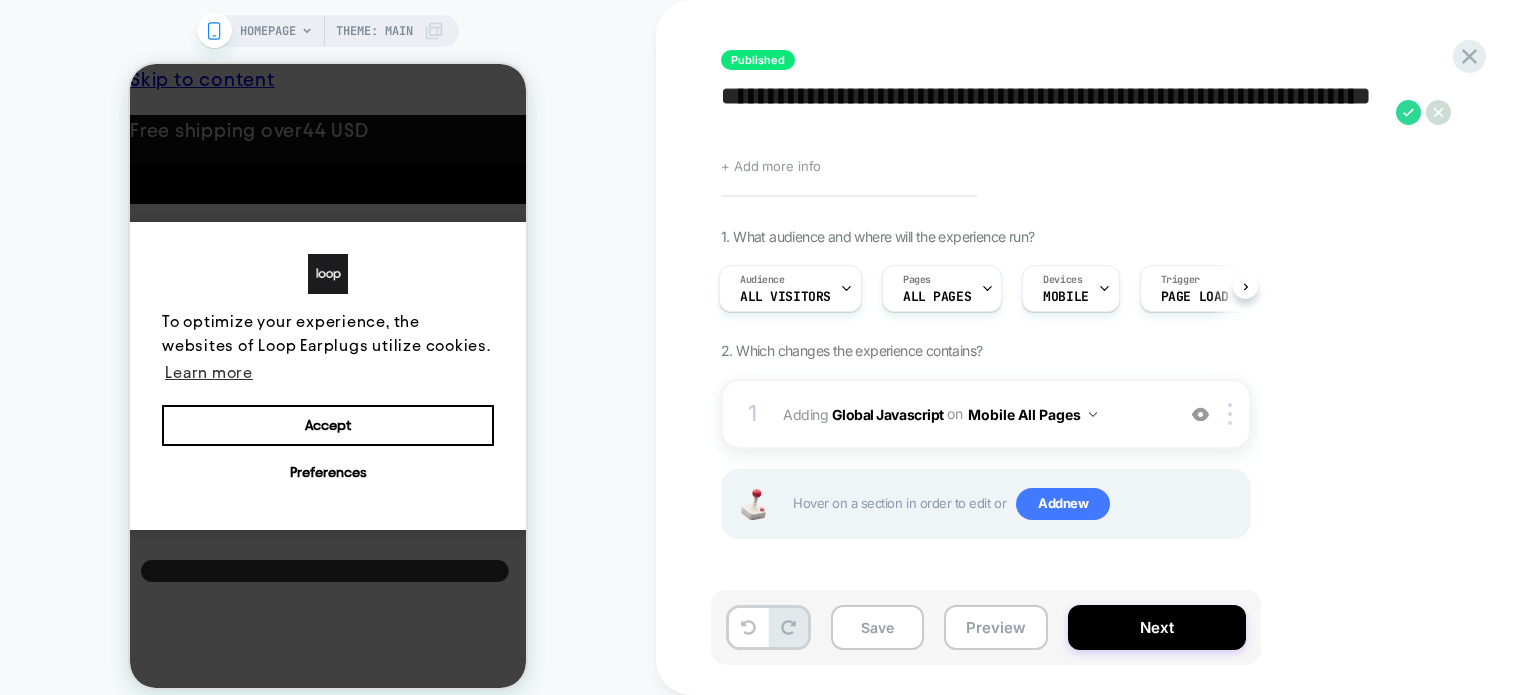 drag, startPoint x: 721, startPoint y: 92, endPoint x: 1372, endPoint y: 90, distance: 651.00305 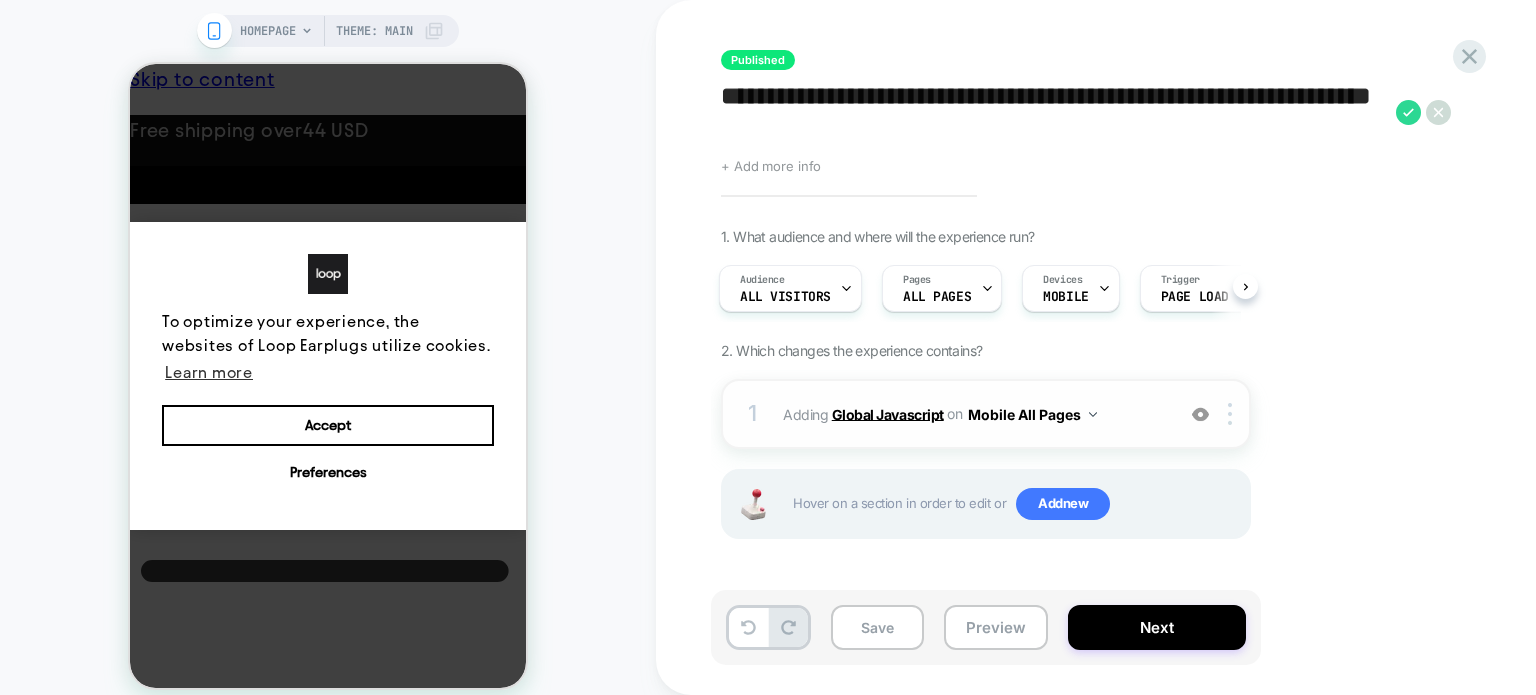 click on "Global Javascript" at bounding box center [888, 413] 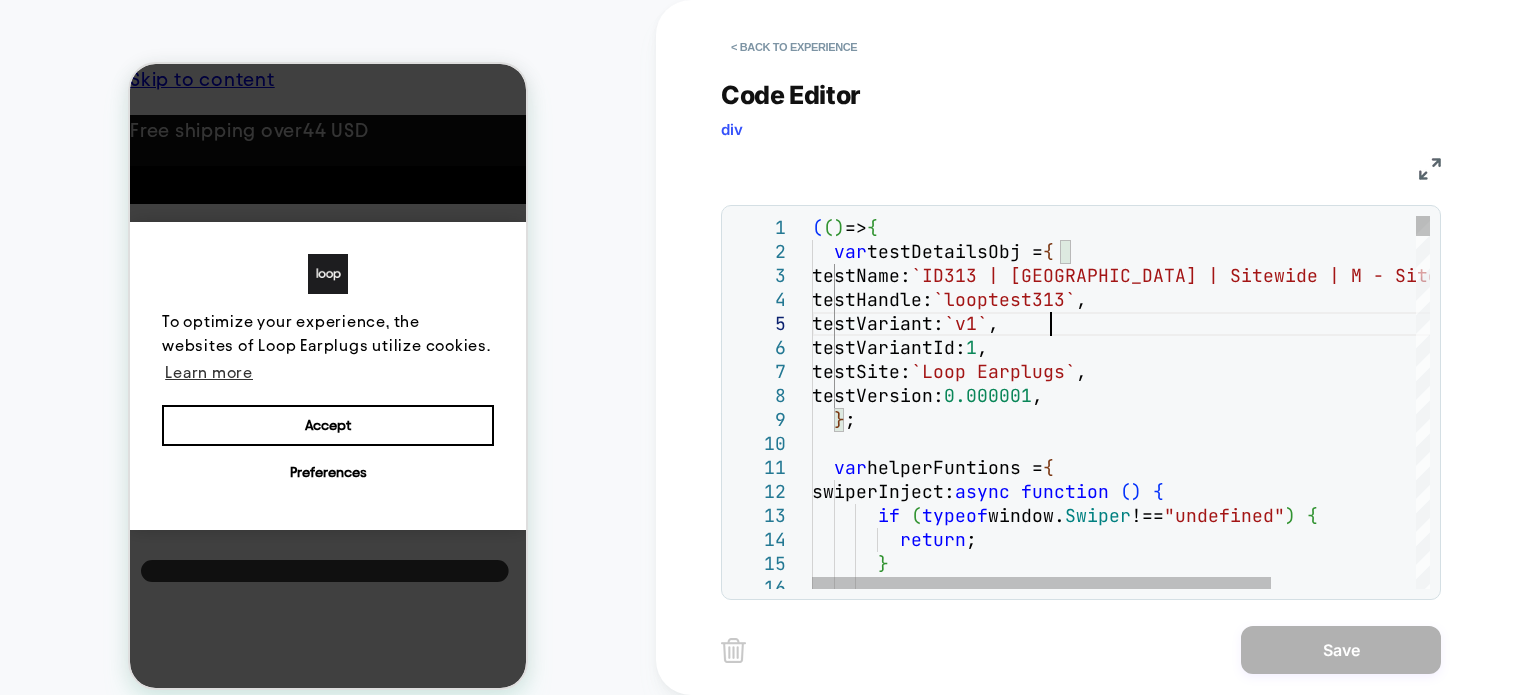 click on "( ( )  =>  {    var  testDetailsObj =  {     testName:  `ID313 | USA | Sitewide | M - Sitewide - New Promo  Bar` ,     testHandle:  `looptest313` ,     testVariant:  `v1` ,     testVariantId:  1 ,     testSite:  `Loop Earplugs` ,     testVersion:  0.000001 ,    } ;    var  helperFuntions =  {     swiperInject:  async   function   ( )   {        if   ( typeof  window. Swiper  !==  "undefined" )   {          return ;        }" at bounding box center (1218, 3834) 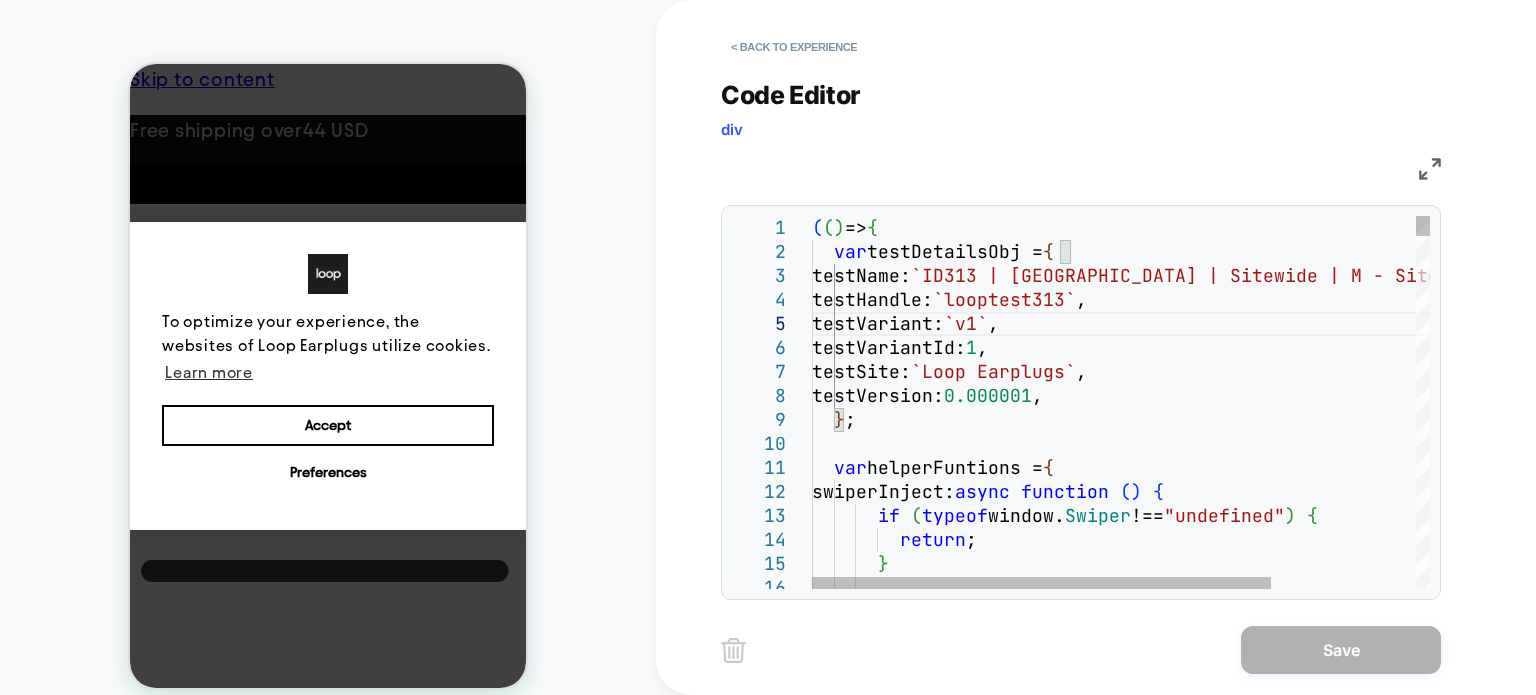 type on "**********" 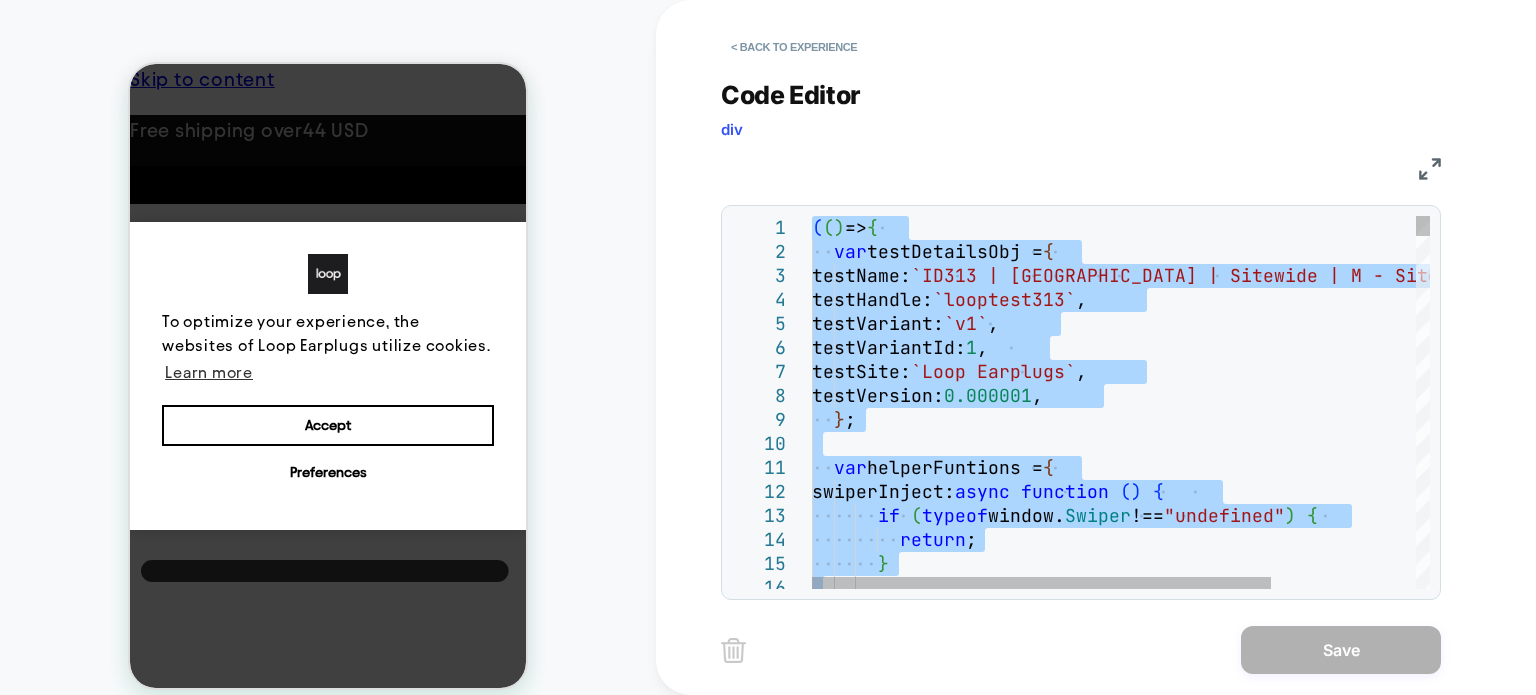 type 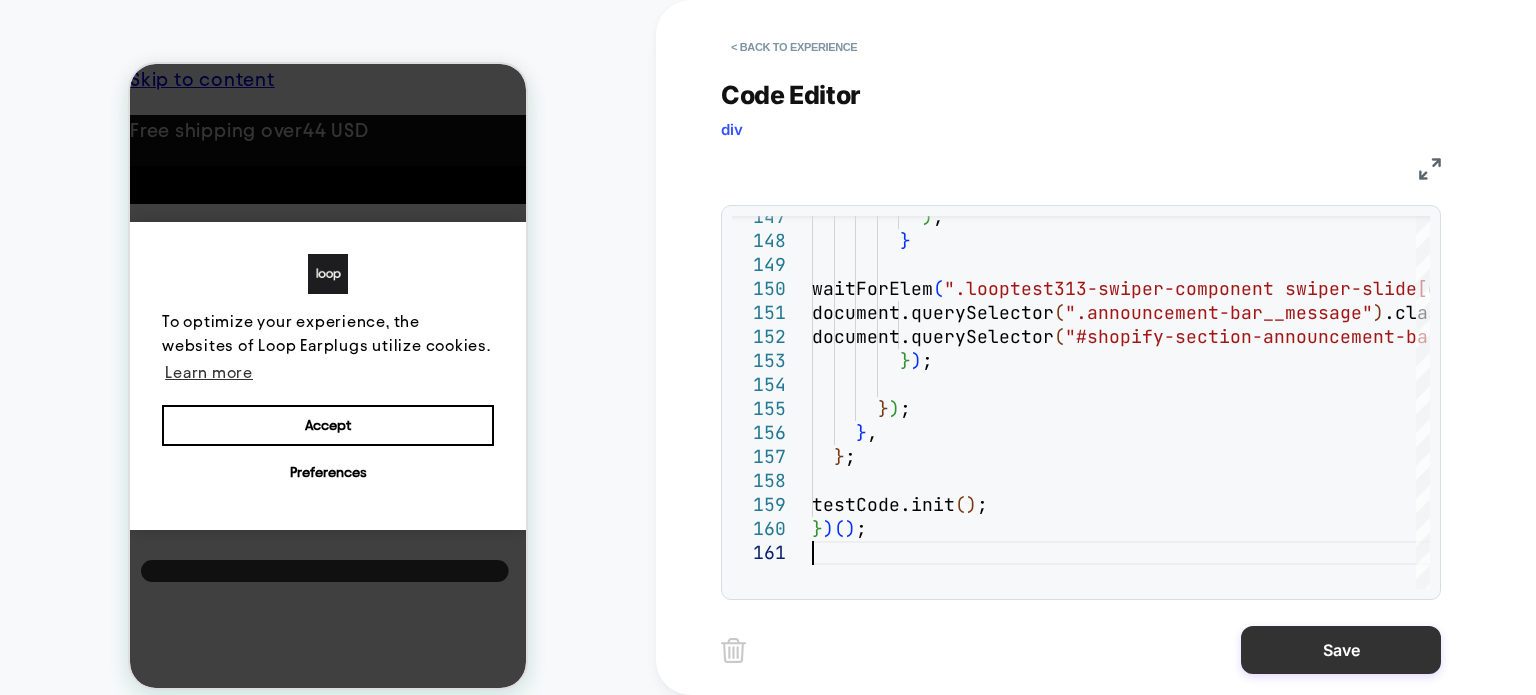 click on "Save" at bounding box center [1341, 650] 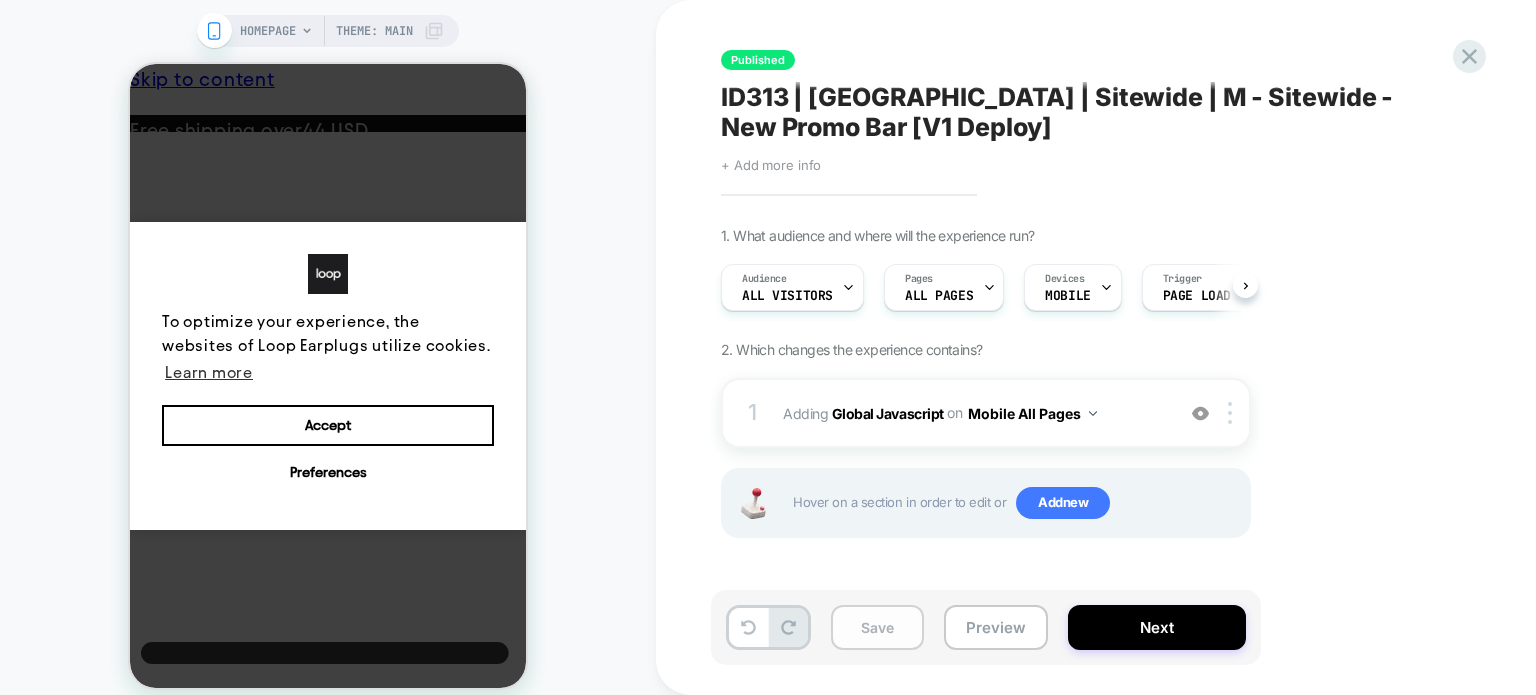 scroll, scrollTop: 0, scrollLeft: 0, axis: both 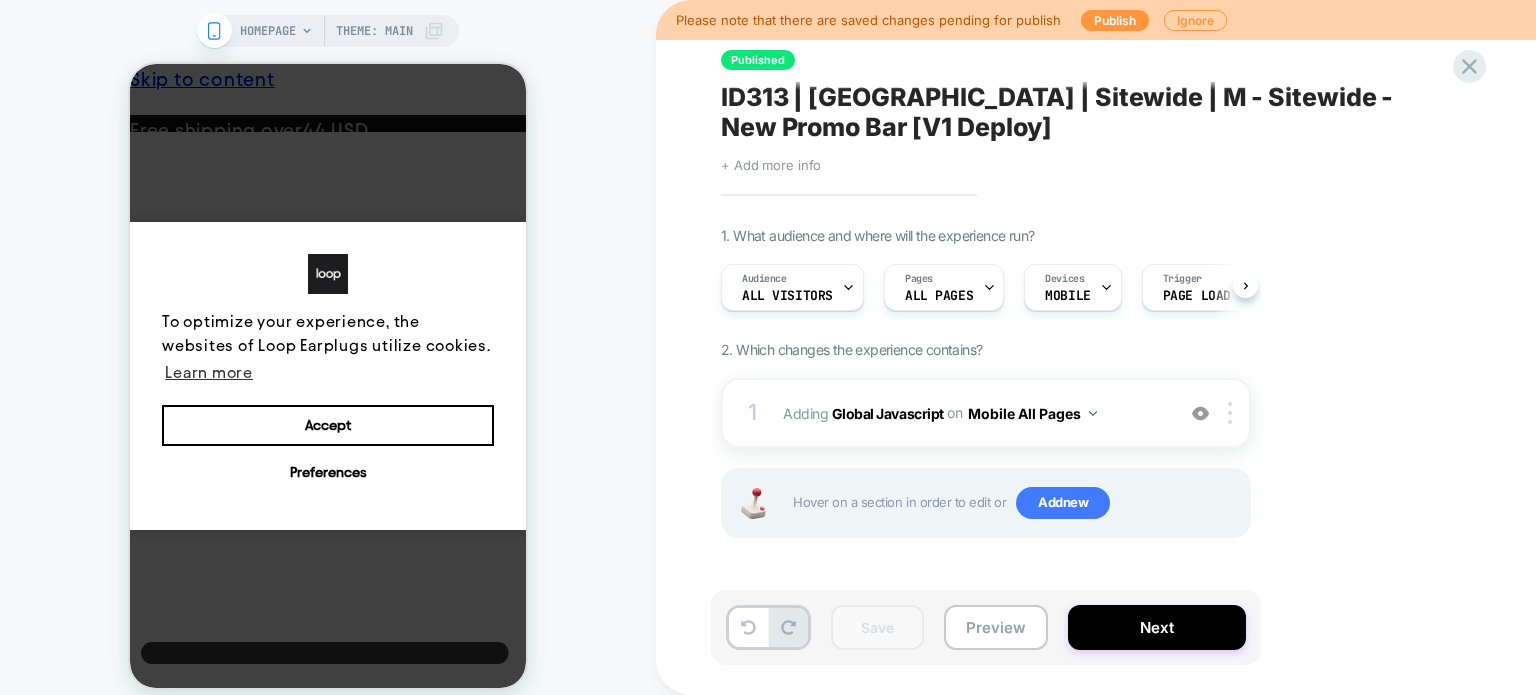 click on "Please note that there are saved changes pending for publish Publish Ignore" at bounding box center [1096, 20] 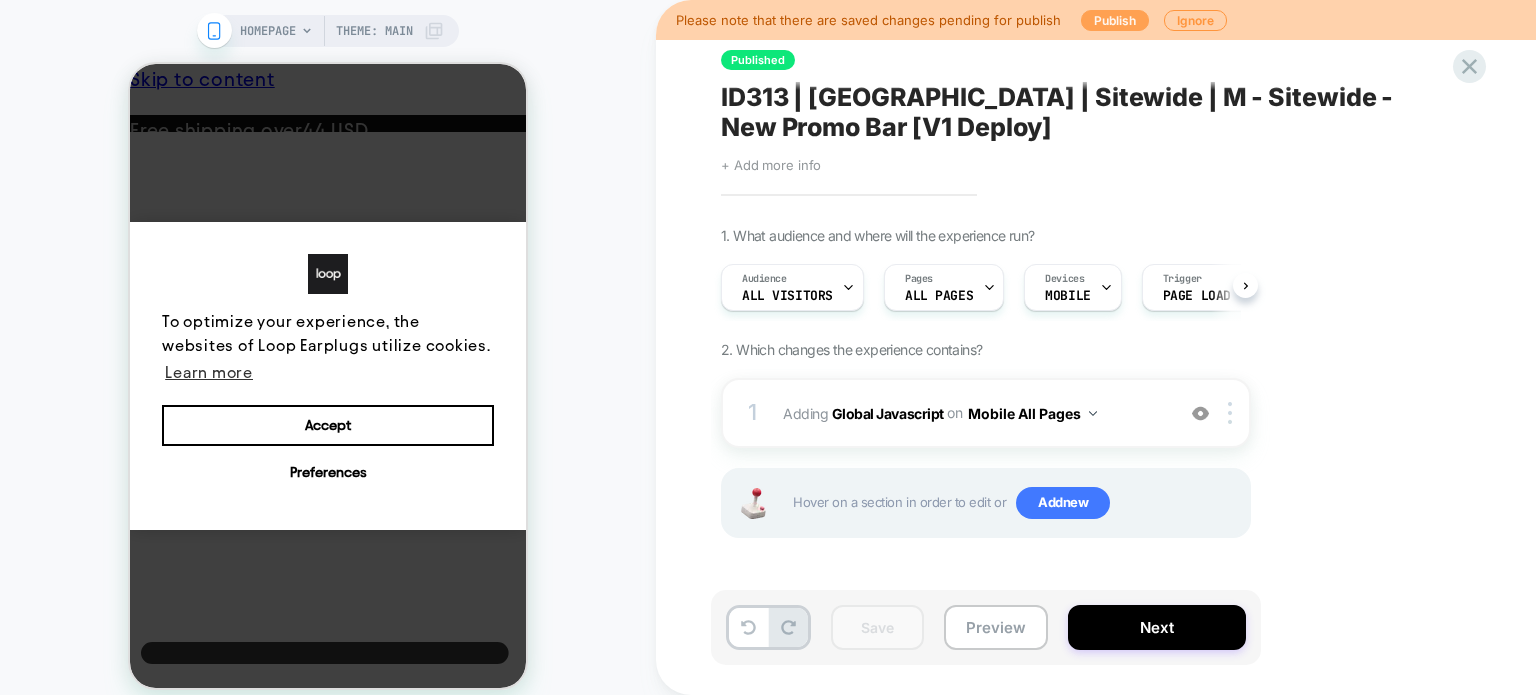 click on "Publish" at bounding box center [1115, 20] 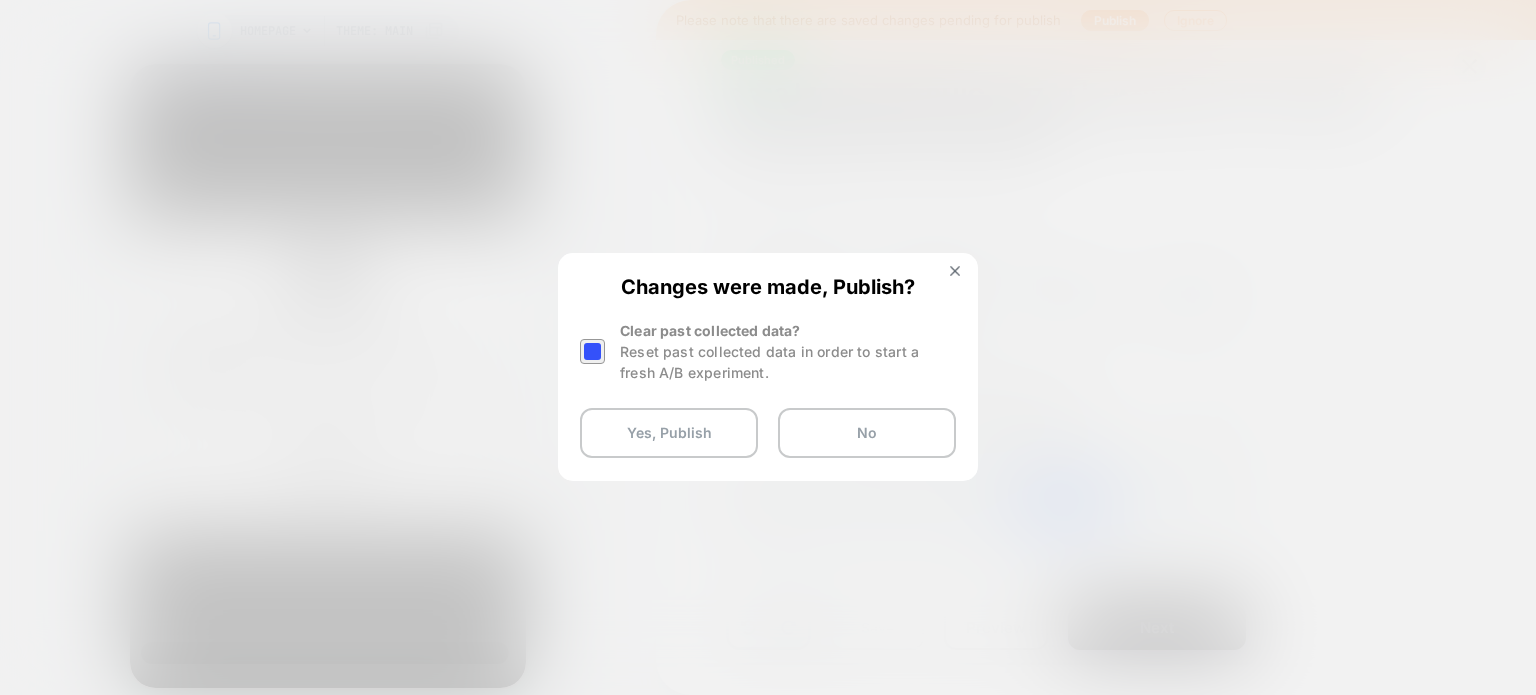 click at bounding box center [592, 351] 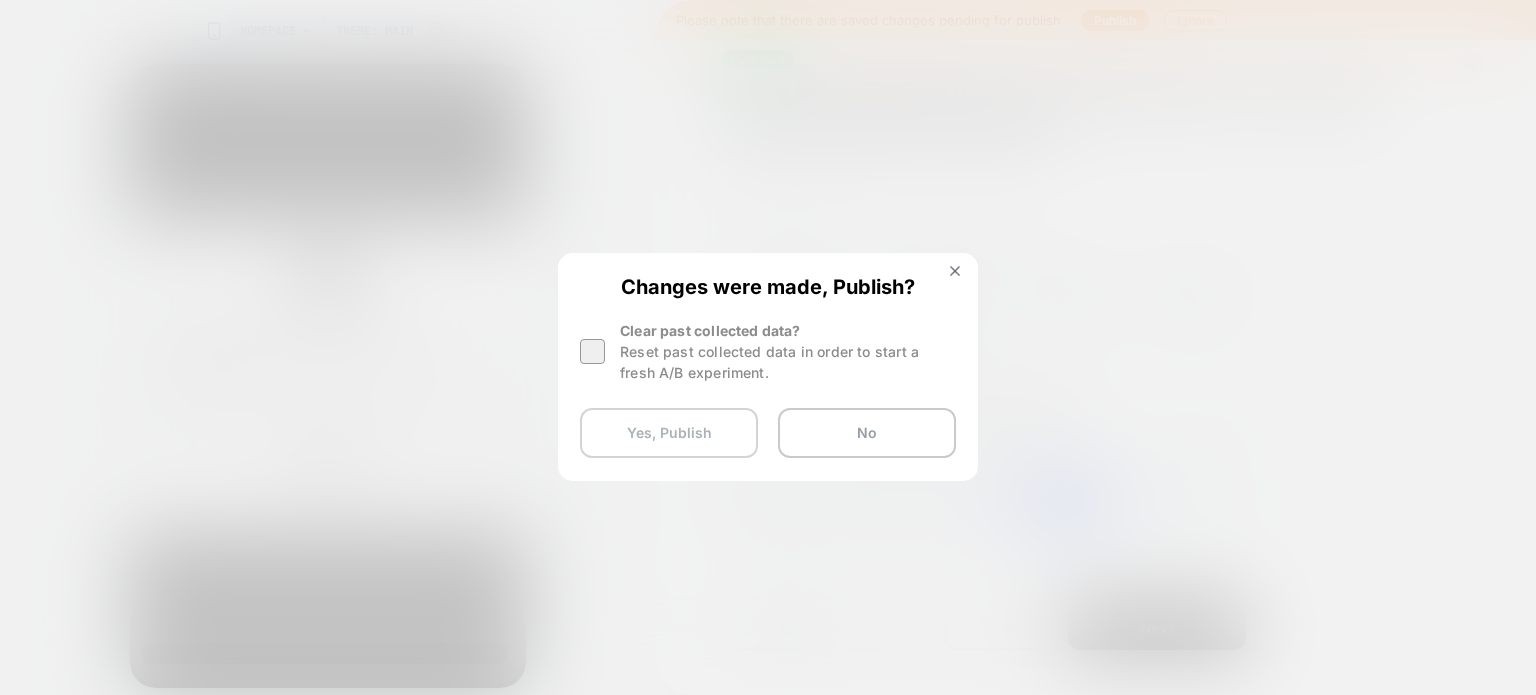 click on "Yes, Publish" at bounding box center (669, 433) 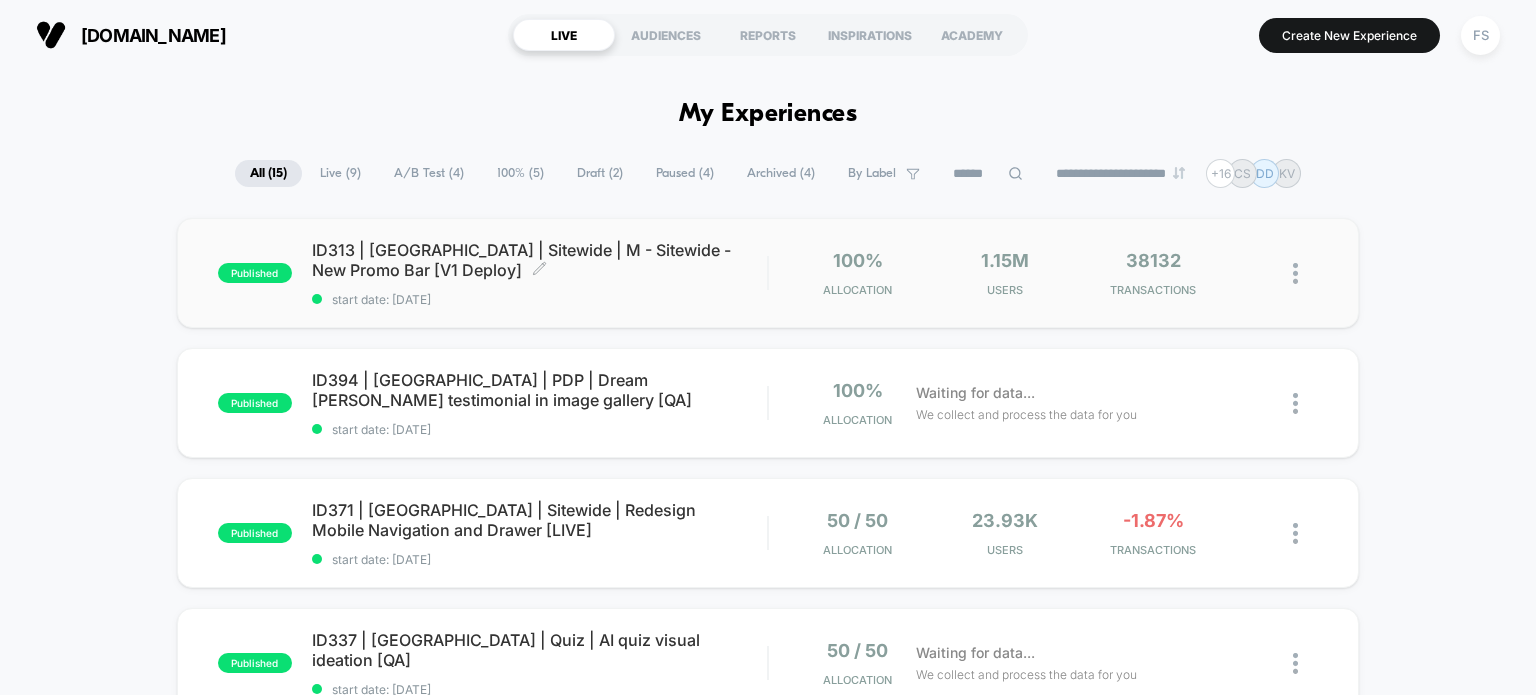 click on "ID313 | USA | Sitewide | M - Sitewide - New Promo Bar [V1 Deploy] Click to edit experience details" at bounding box center (540, 260) 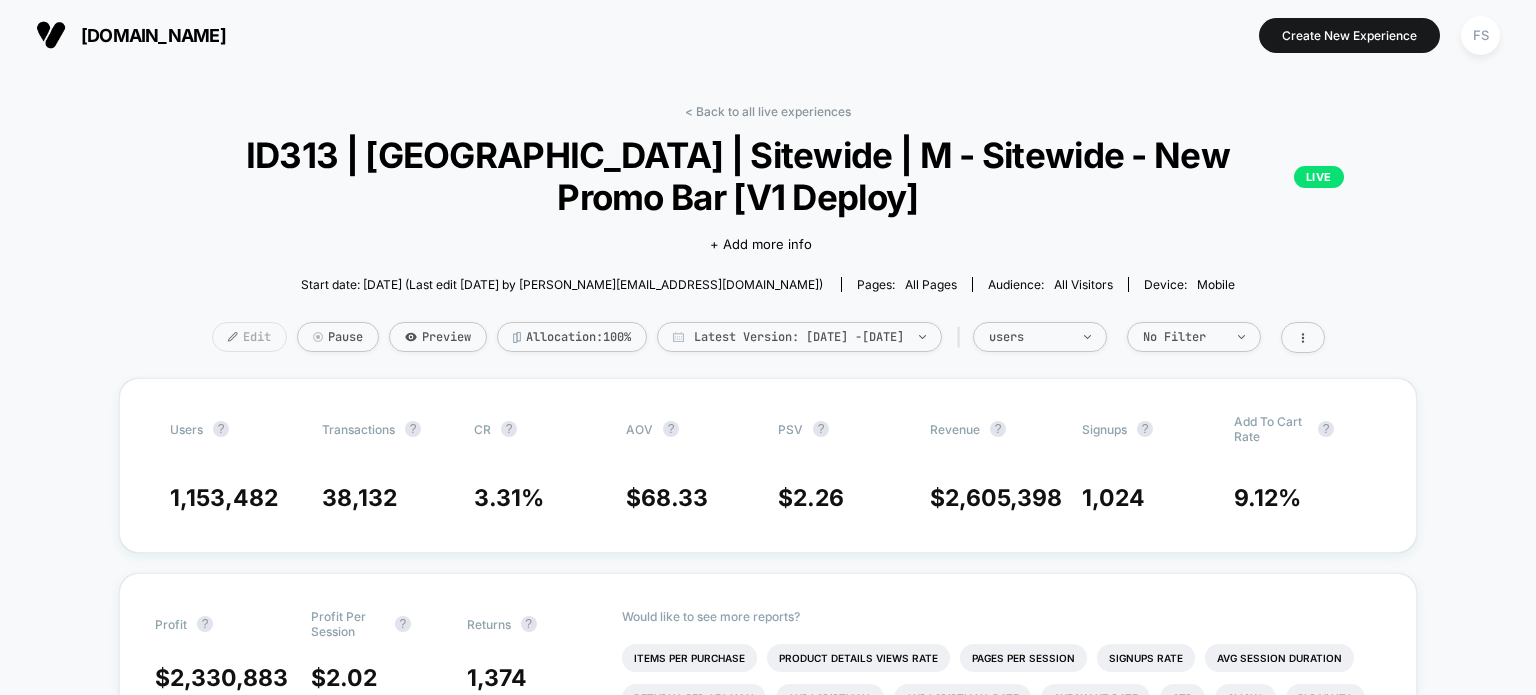 click on "Edit" at bounding box center (249, 337) 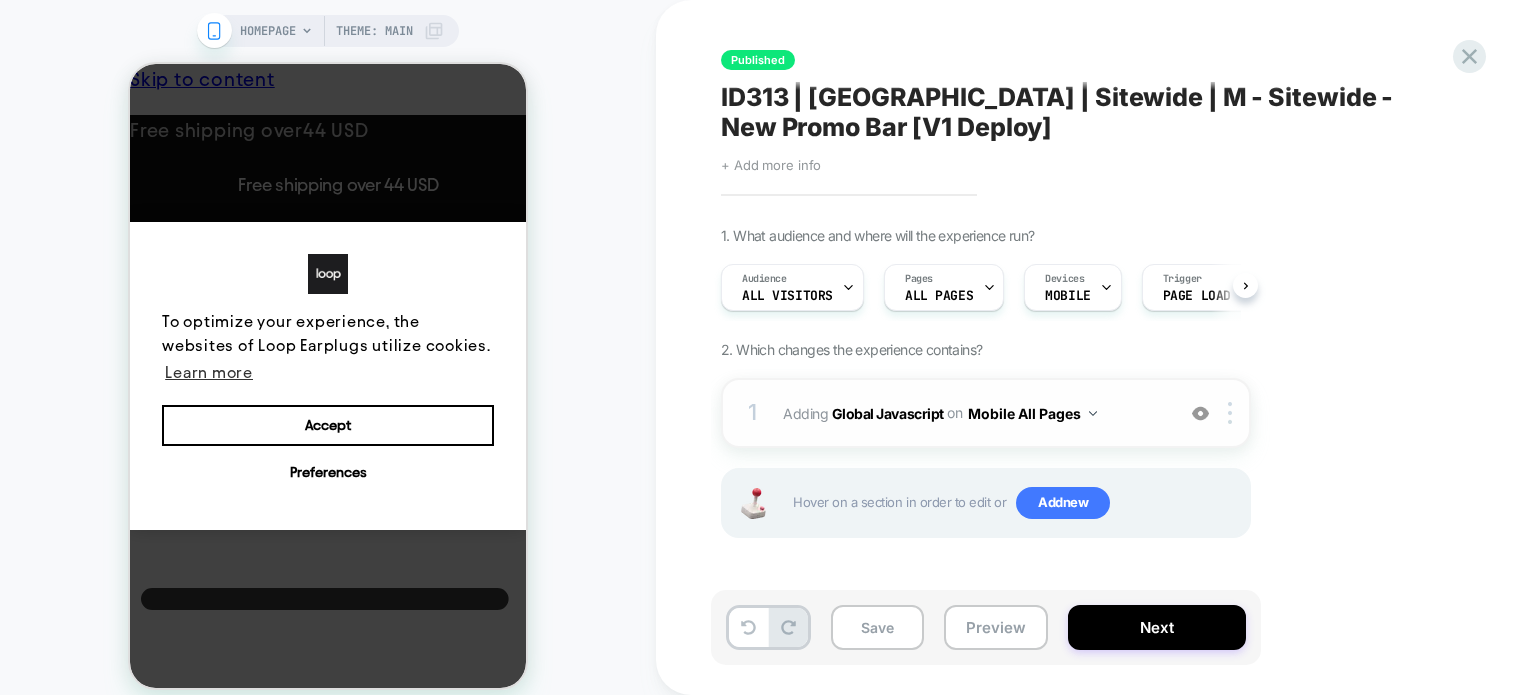 scroll, scrollTop: 0, scrollLeft: 0, axis: both 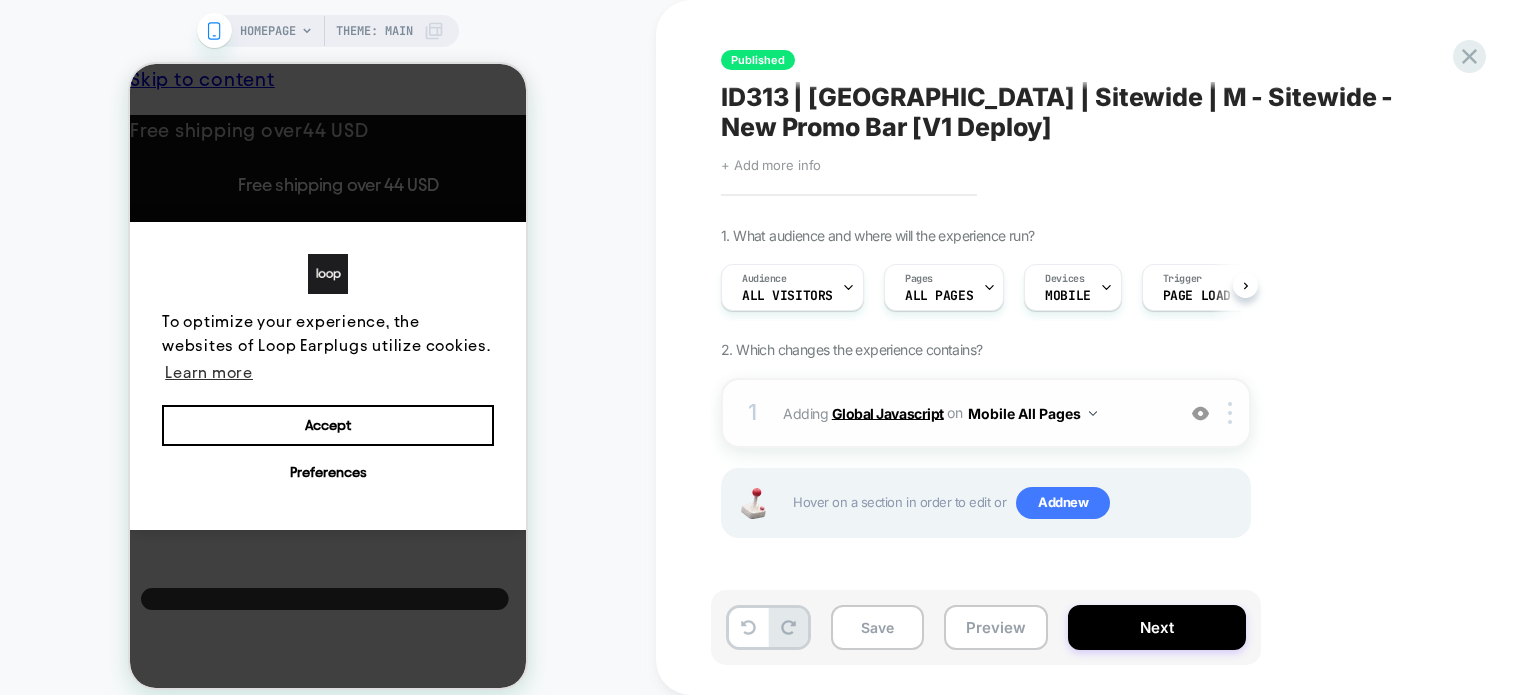 click on "Global Javascript" at bounding box center [888, 412] 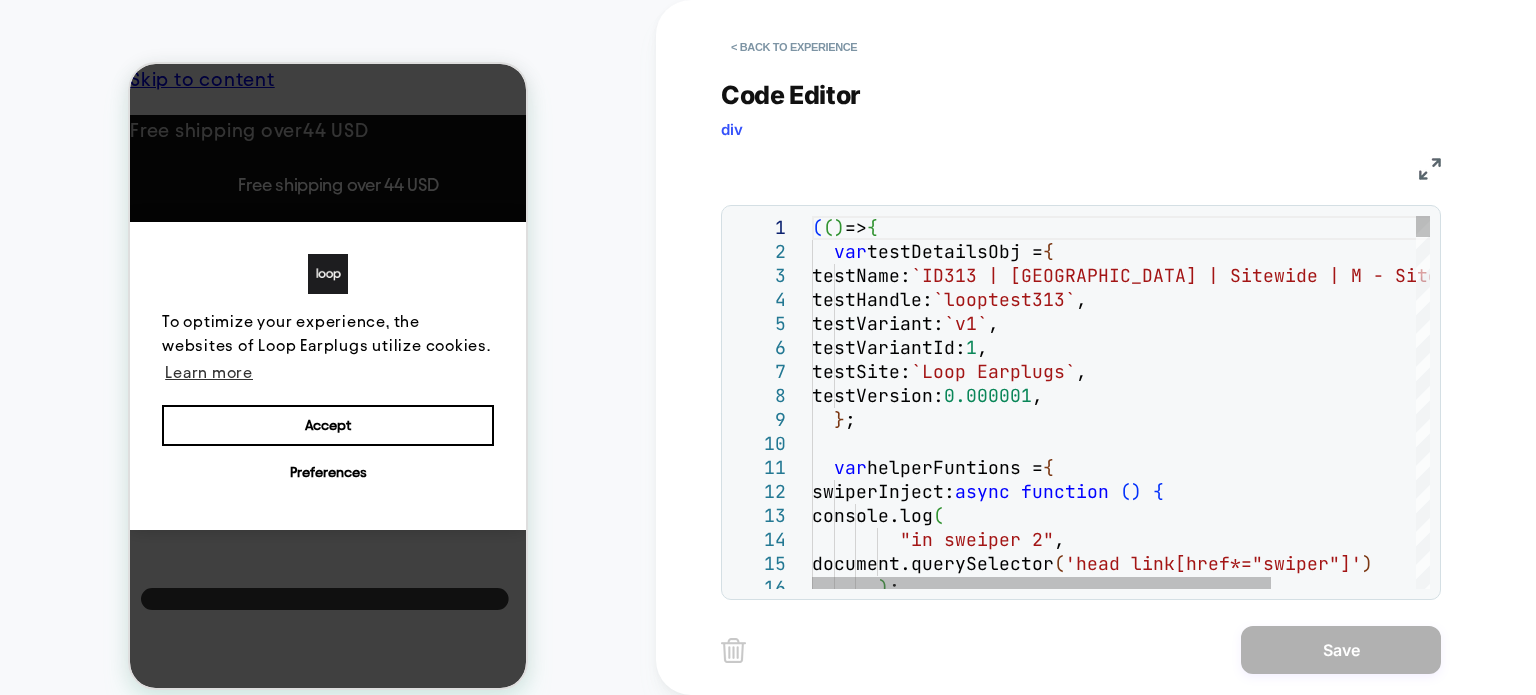 scroll, scrollTop: 0, scrollLeft: 0, axis: both 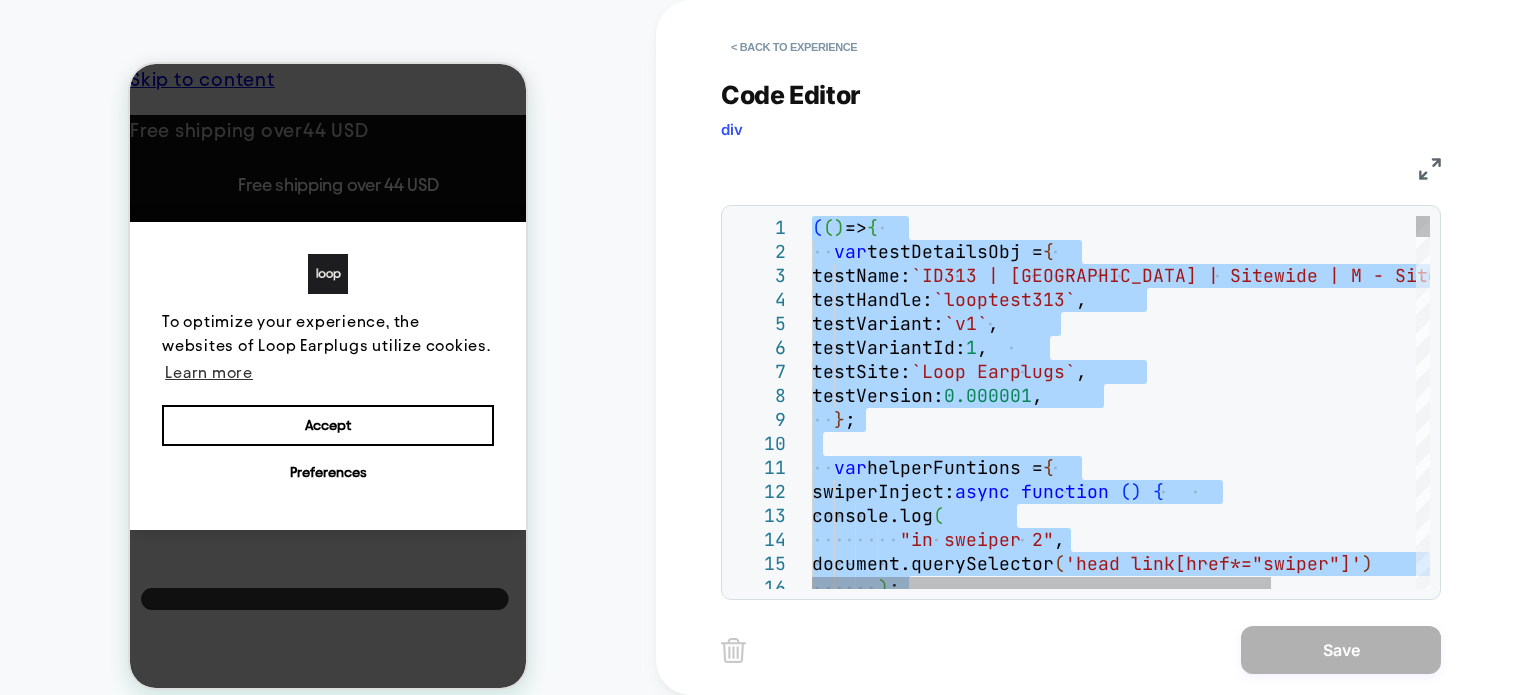 type on "**********" 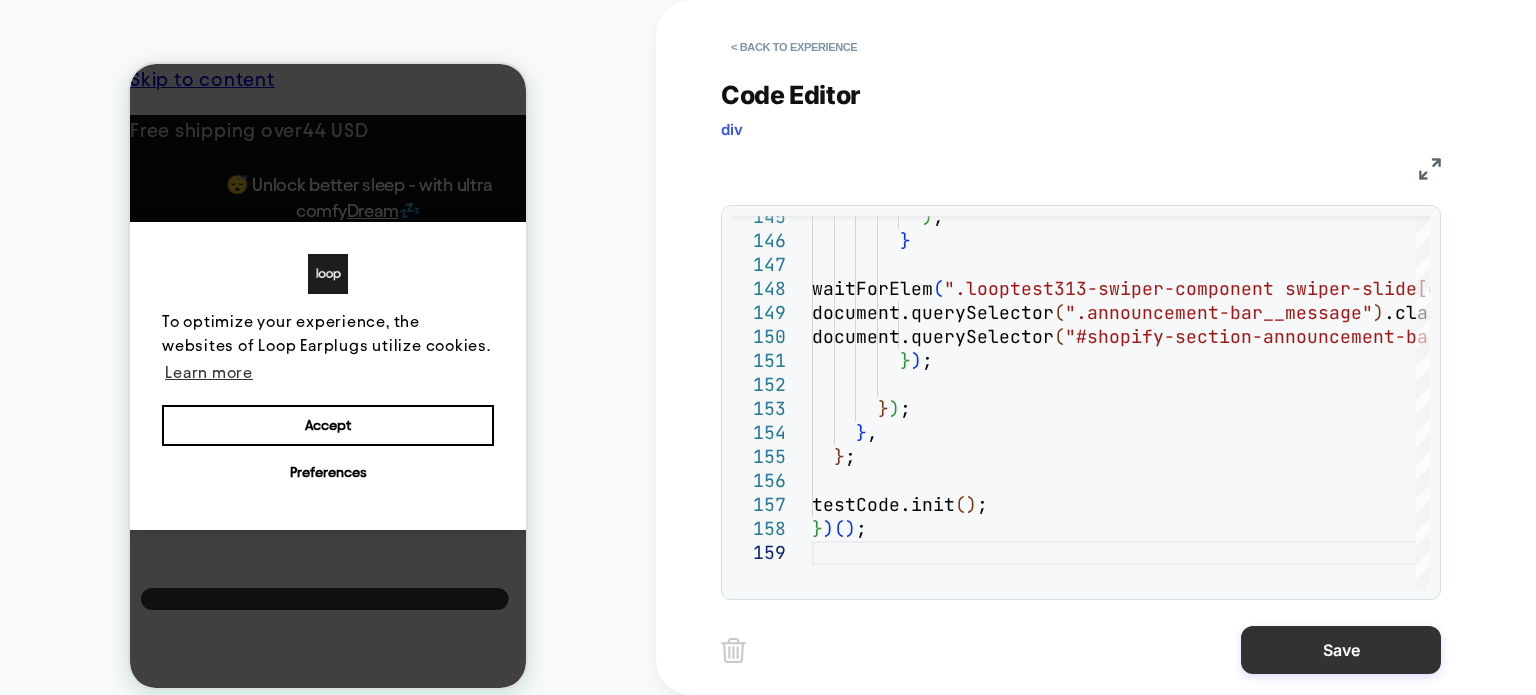 click on "Save" at bounding box center (1341, 650) 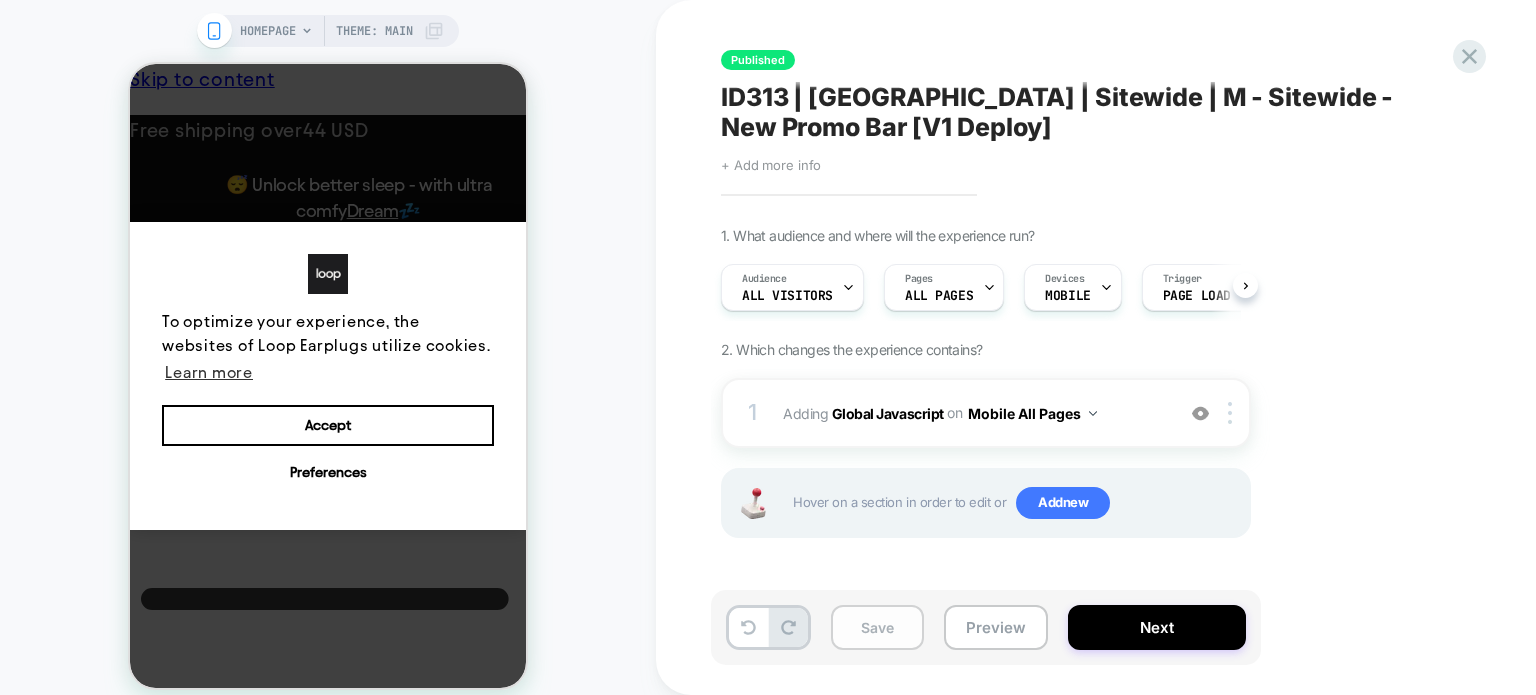 scroll, scrollTop: 0, scrollLeft: 0, axis: both 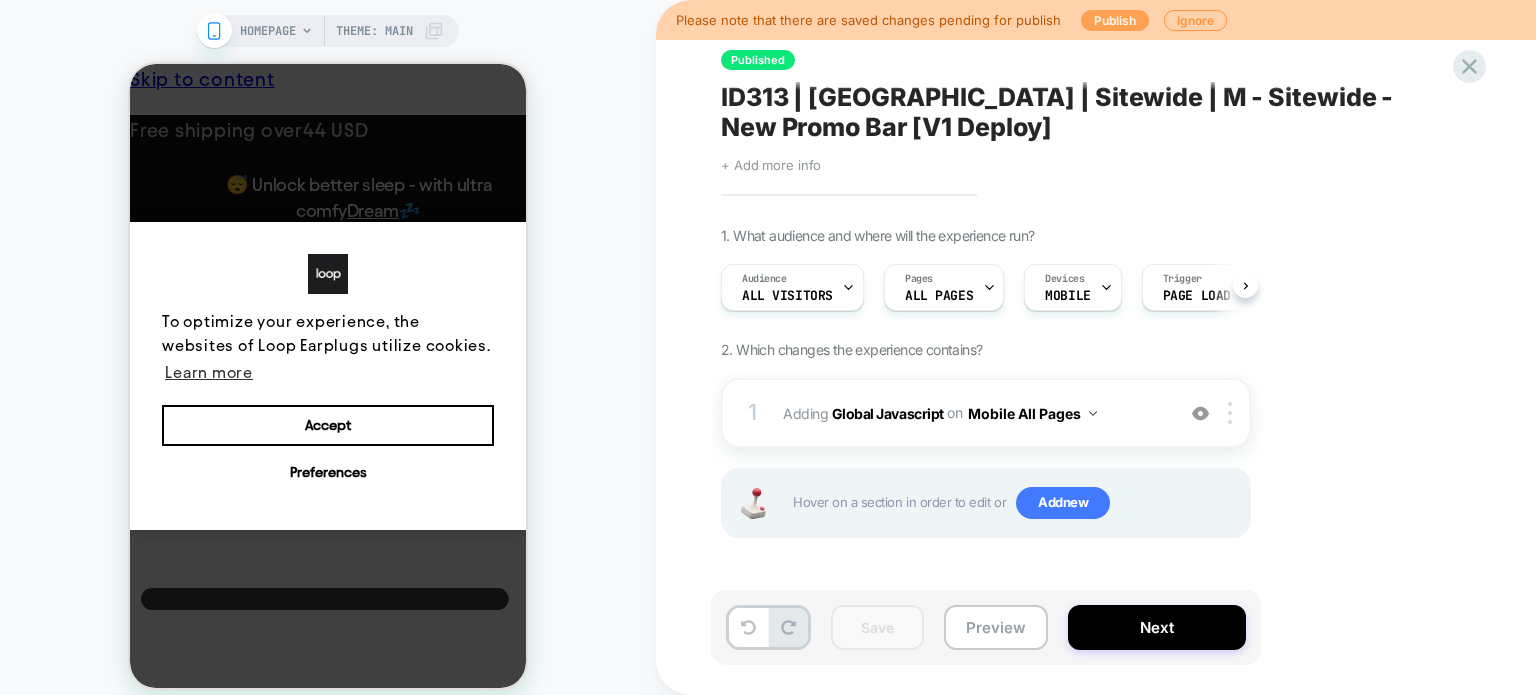 click on "Publish" at bounding box center (1115, 20) 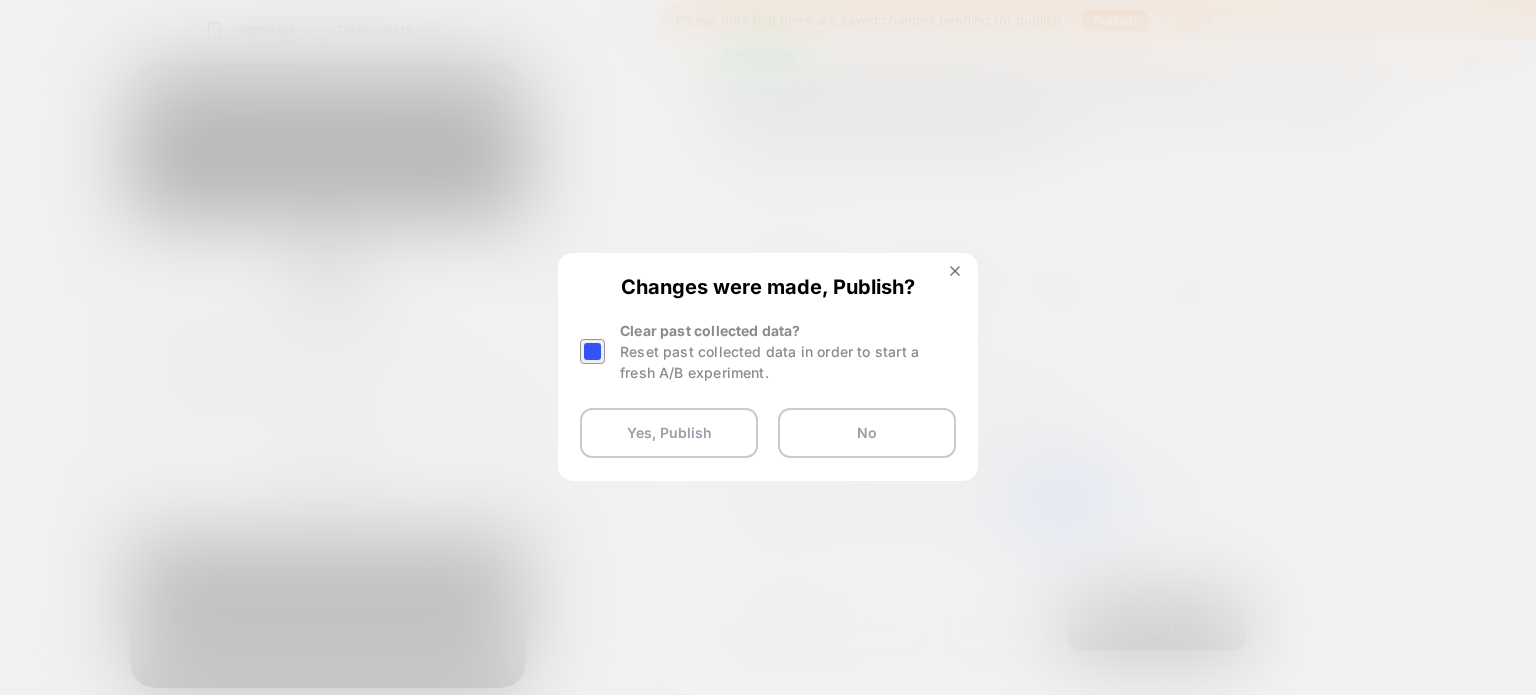 click at bounding box center [592, 351] 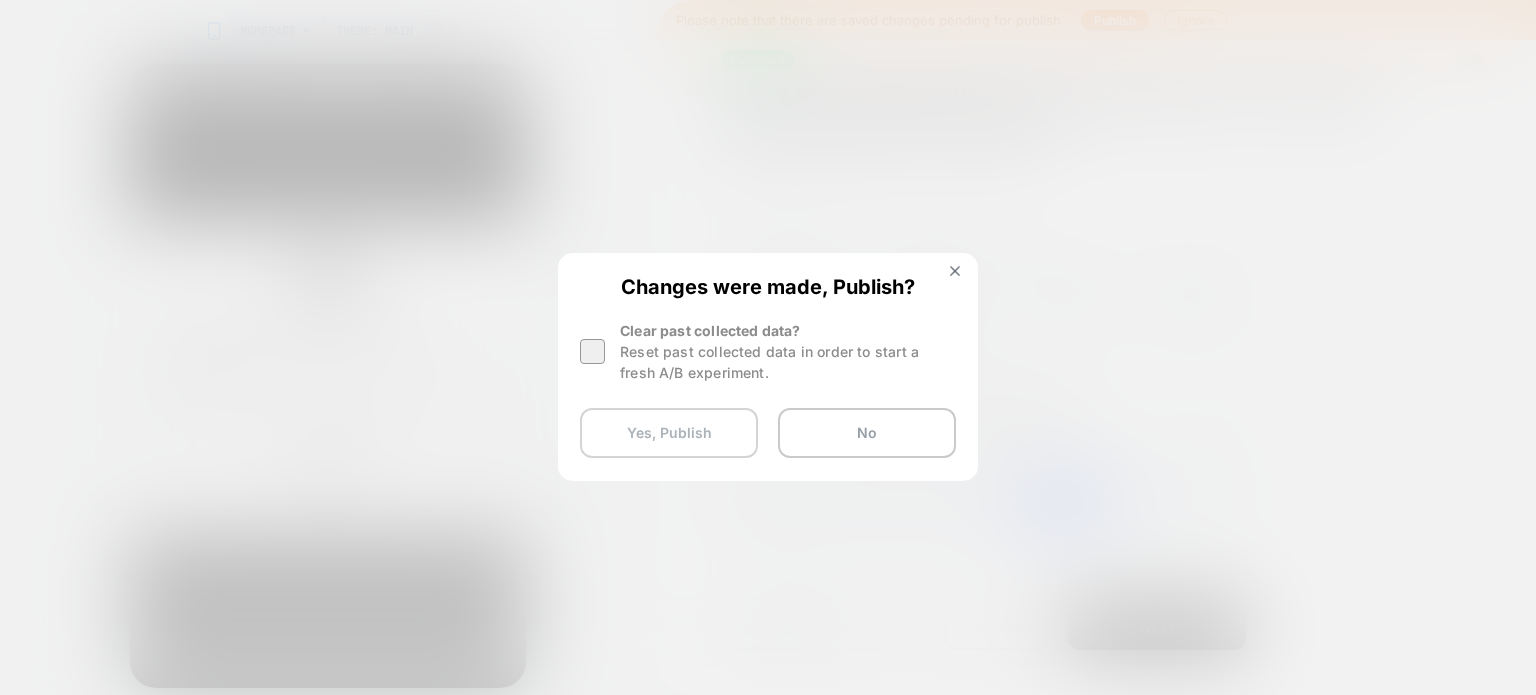 click on "Yes, Publish" at bounding box center (669, 433) 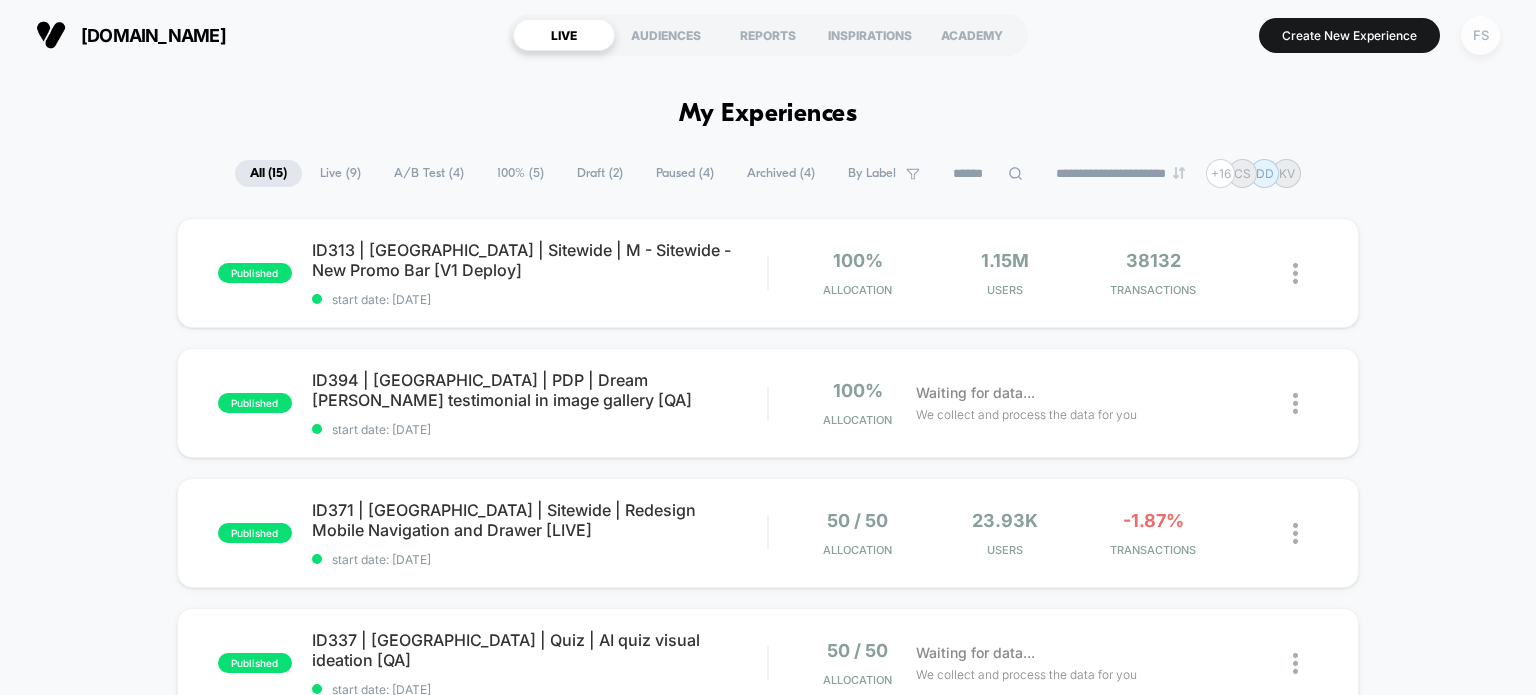 click on "FS" at bounding box center (1480, 35) 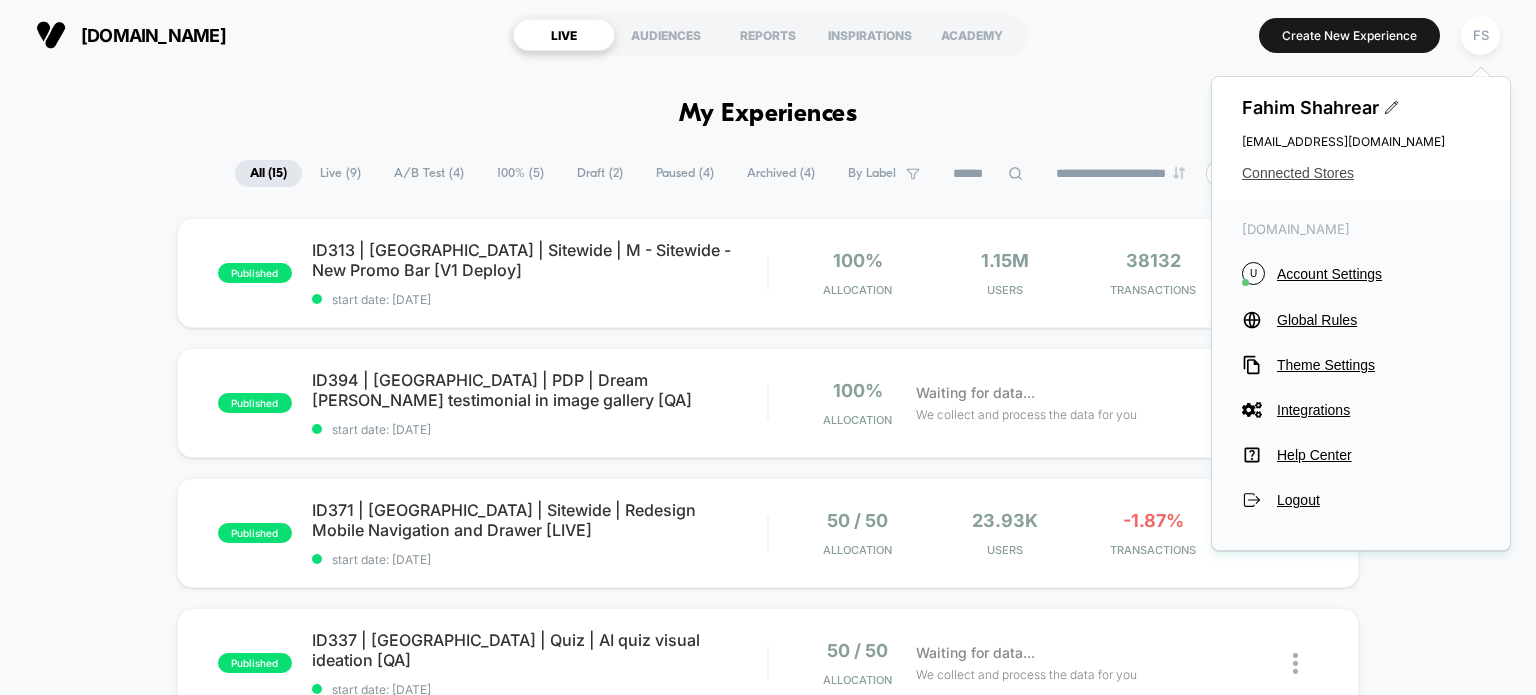click on "Connected Stores" at bounding box center [1361, 173] 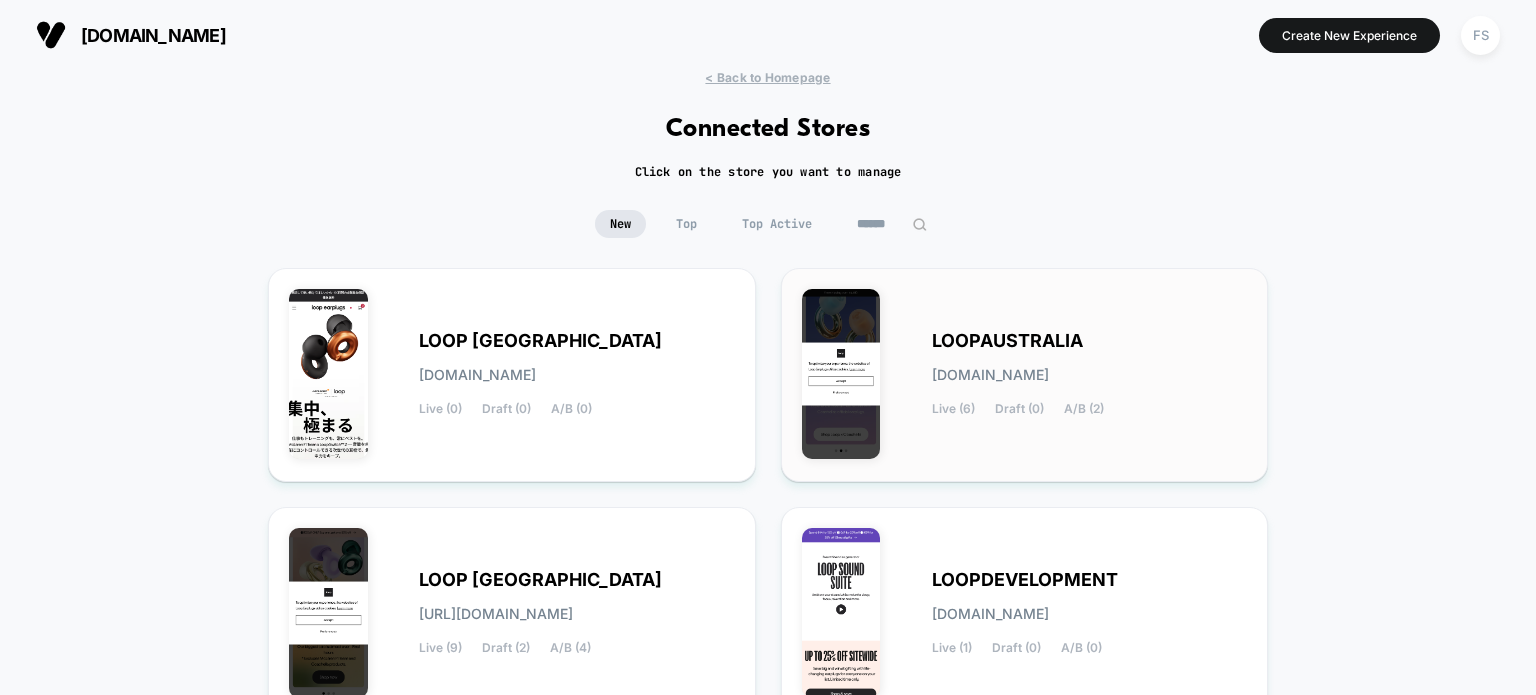 click on "LOOPAUSTRALIA loopaustralia.myshopify.com Live (6) Draft (0) A/B (2)" at bounding box center [1025, 375] 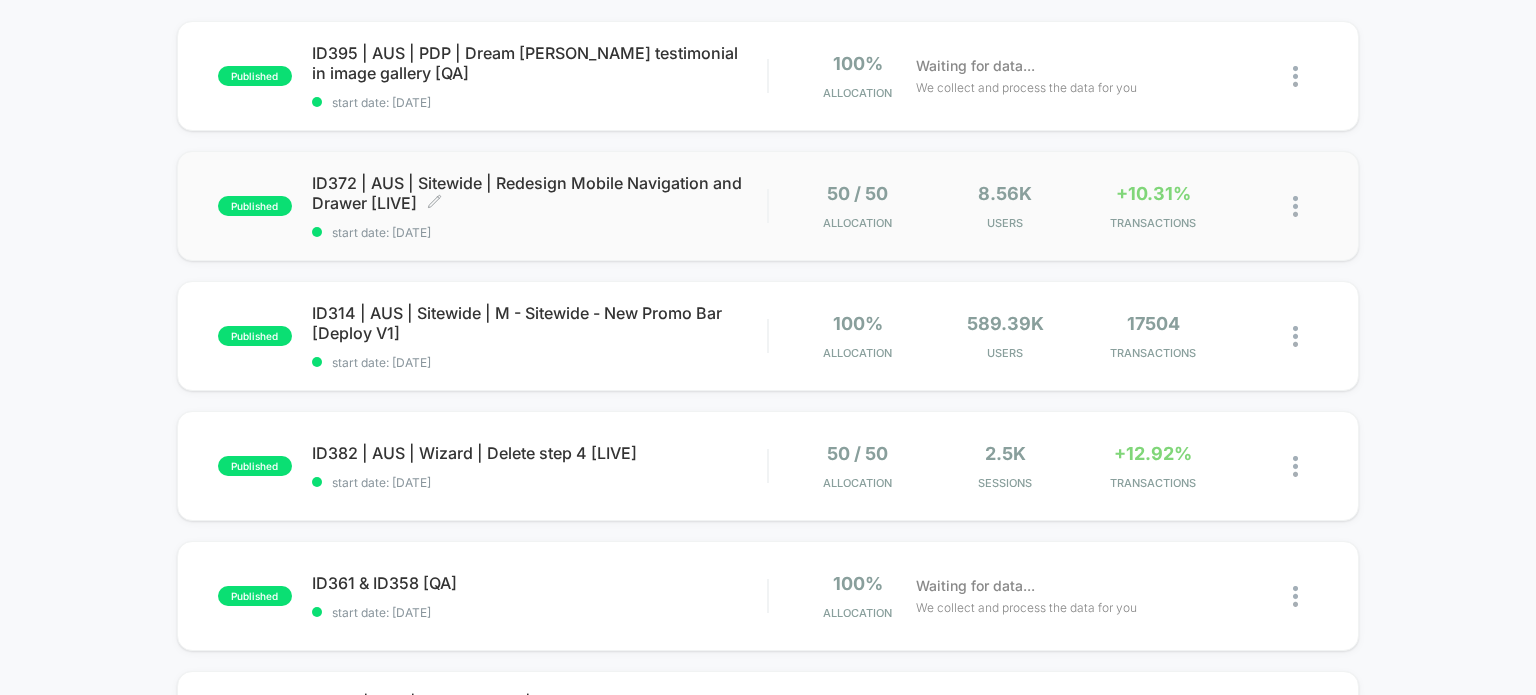 scroll, scrollTop: 200, scrollLeft: 0, axis: vertical 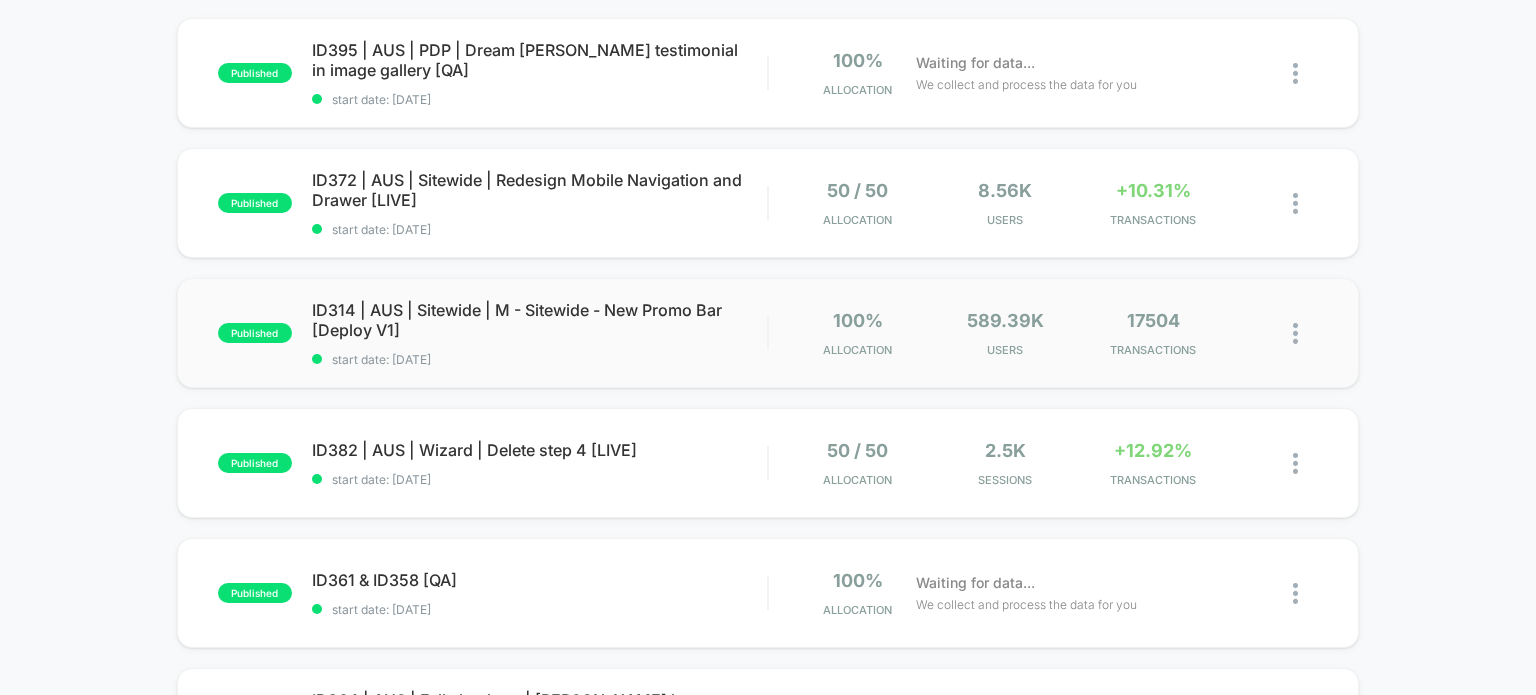 click on "published ID314 | AUS | Sitewide | M - Sitewide - New Promo Bar [Deploy V1] start date: 6/3/2025 100% Allocation 589.39k Users 17504 TRANSACTIONS" at bounding box center [768, 333] 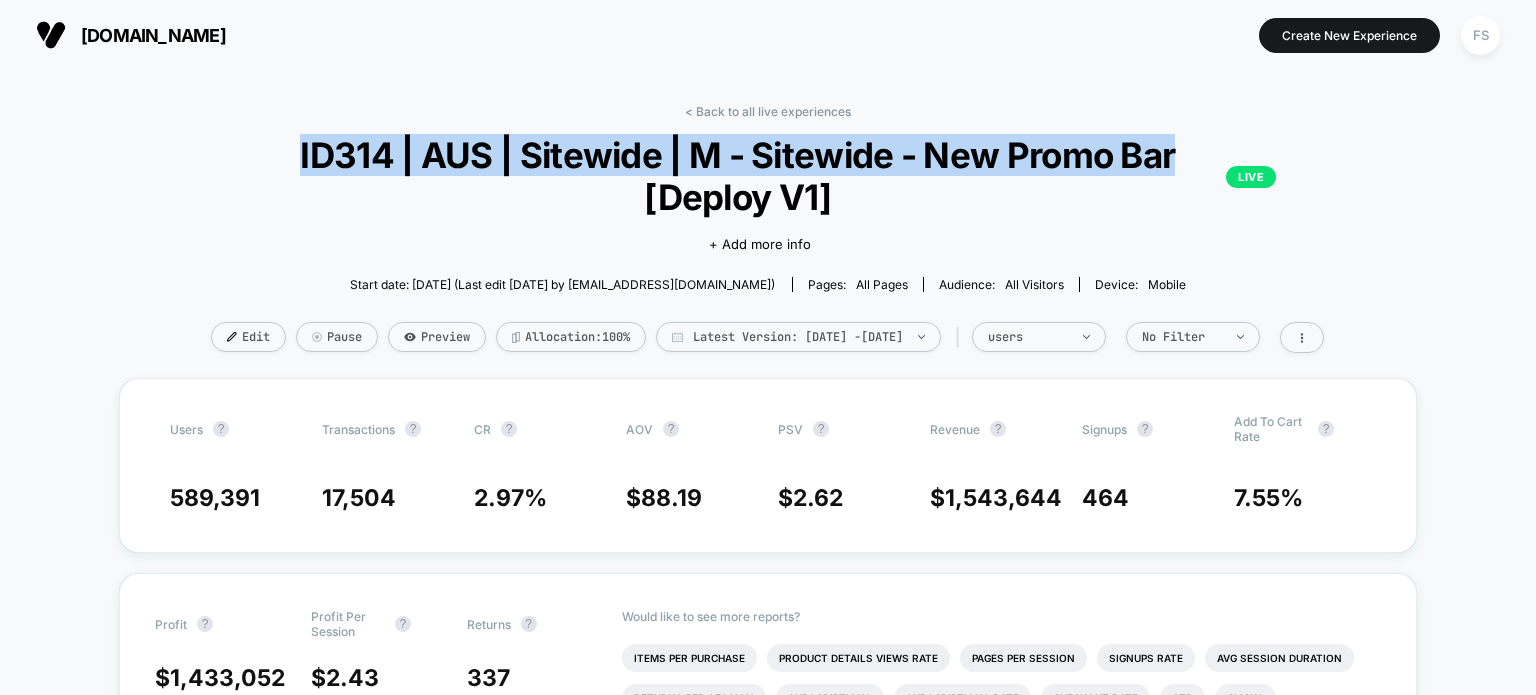drag, startPoint x: 1105, startPoint y: 156, endPoint x: 204, endPoint y: 156, distance: 901 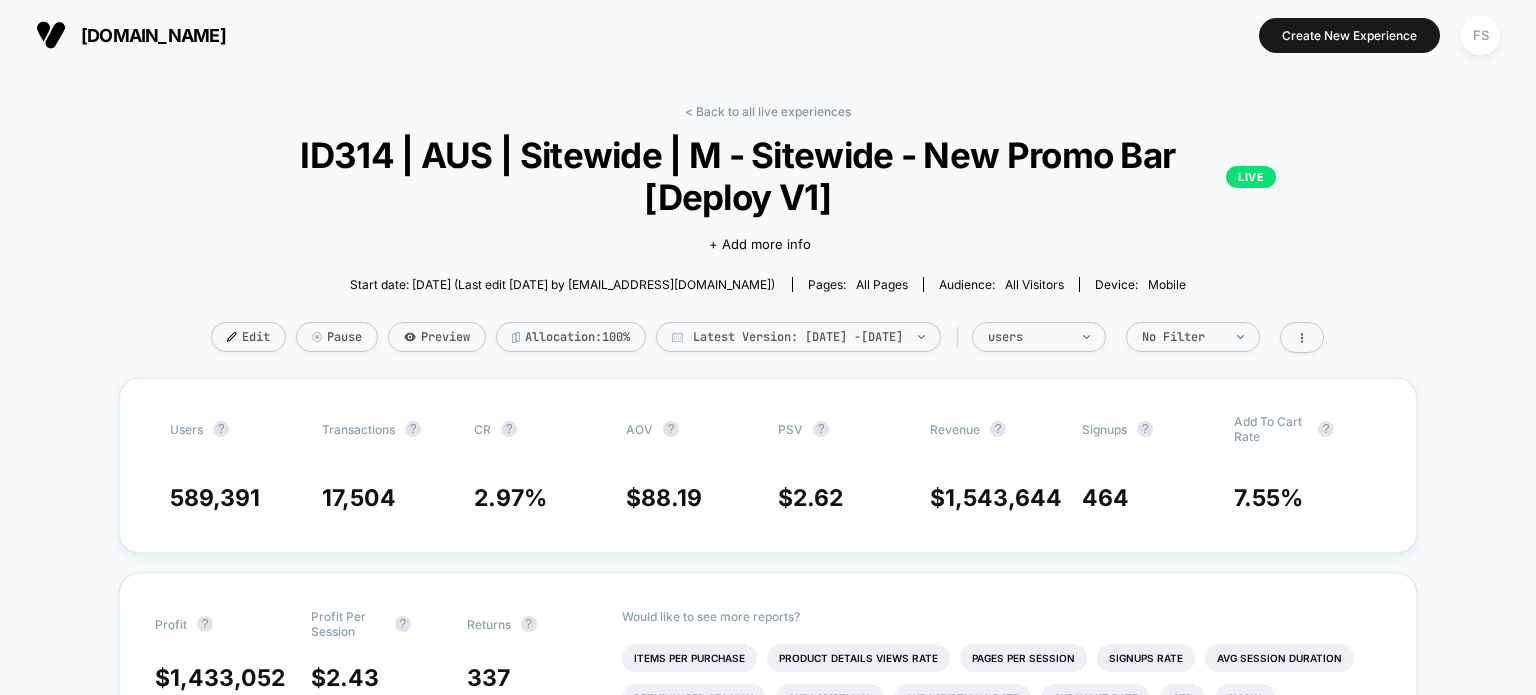click on "< Back to all live experiences  ID314 | AUS | Sitewide | M - Sitewide - New Promo Bar [Deploy V1] LIVE Click to edit experience details + Add more info Start date: 6/3/2025 (Last edit 7/1/2025 by fahim.shahrear@echologyx.com) Pages: all pages Audience: All Visitors Device: mobile Edit Pause  Preview Allocation:  100% Latest Version:     Jun 3, 2025    -    Jul 8, 2025 |   users   No Filter" at bounding box center (768, 241) 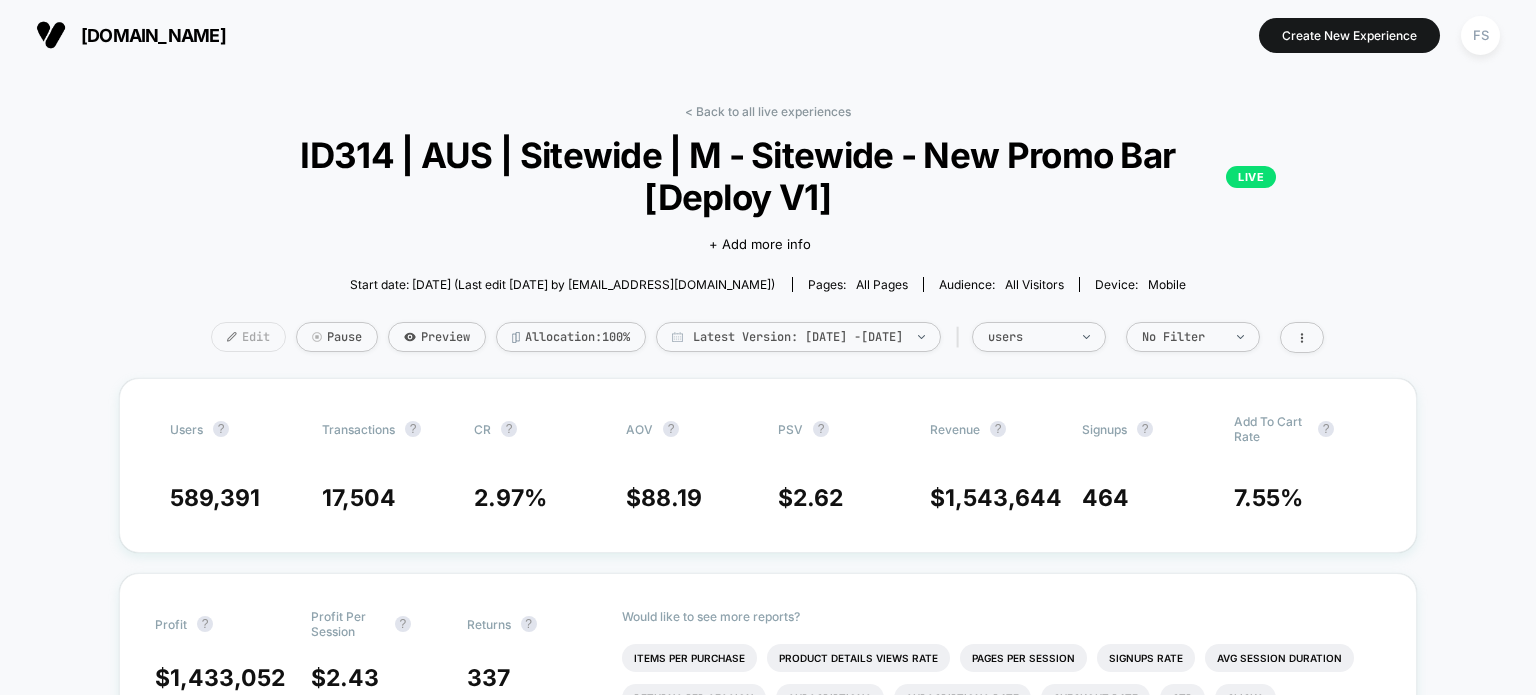 click on "Edit" at bounding box center [248, 337] 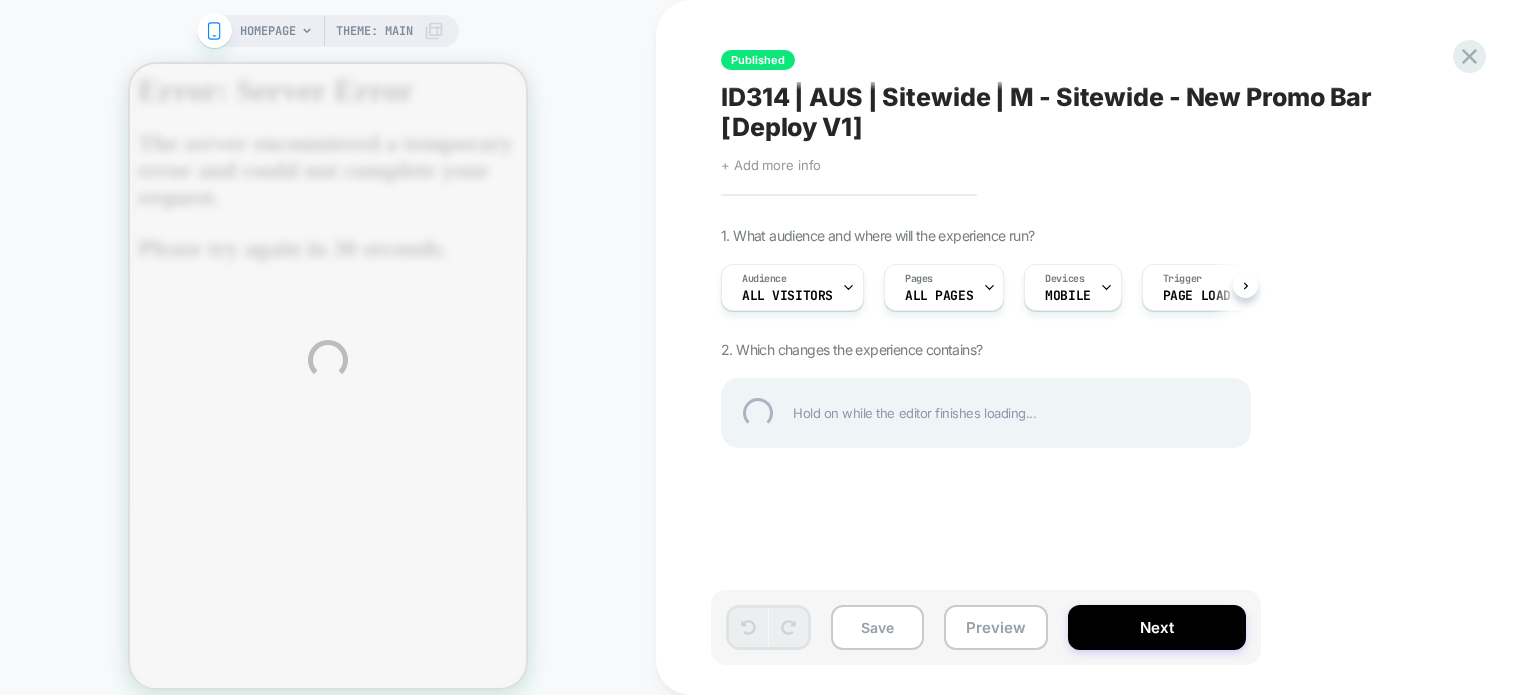 scroll, scrollTop: 0, scrollLeft: 0, axis: both 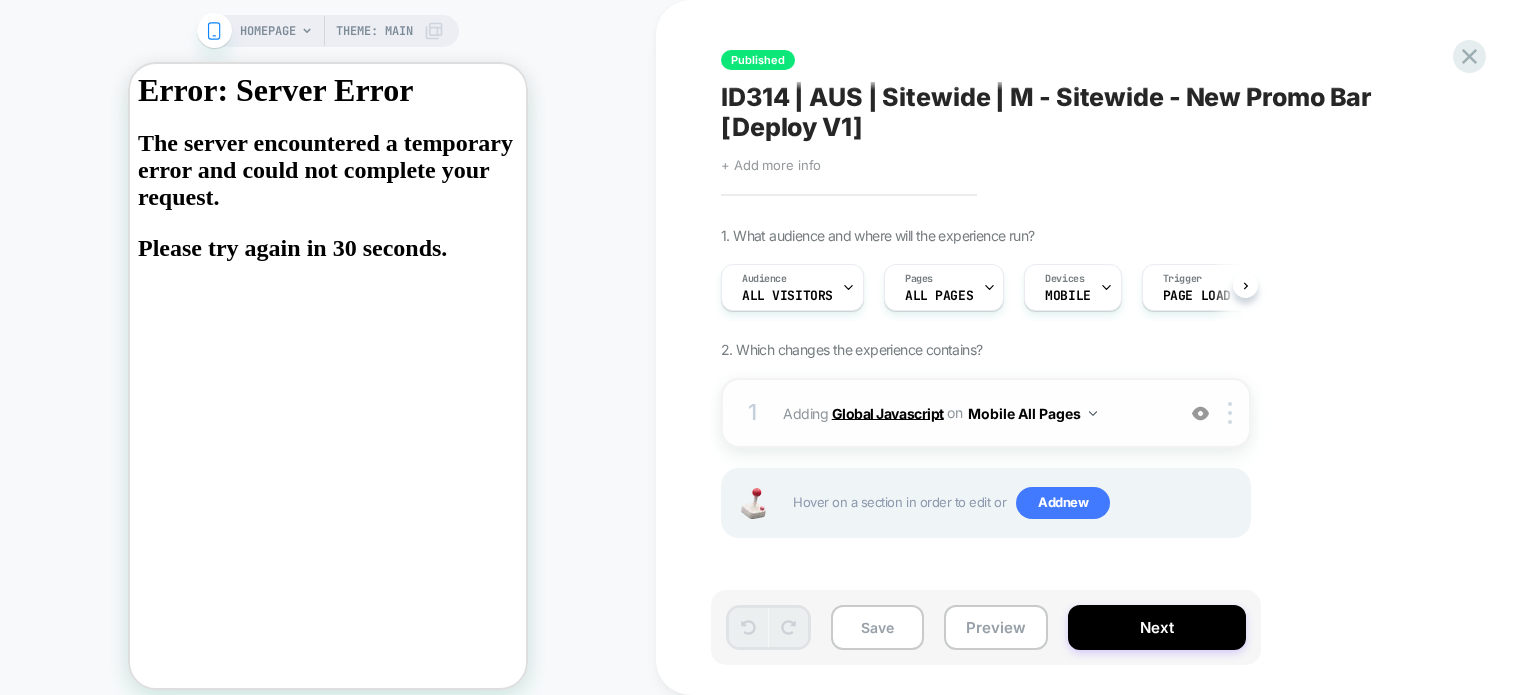 click on "Global Javascript" at bounding box center (888, 412) 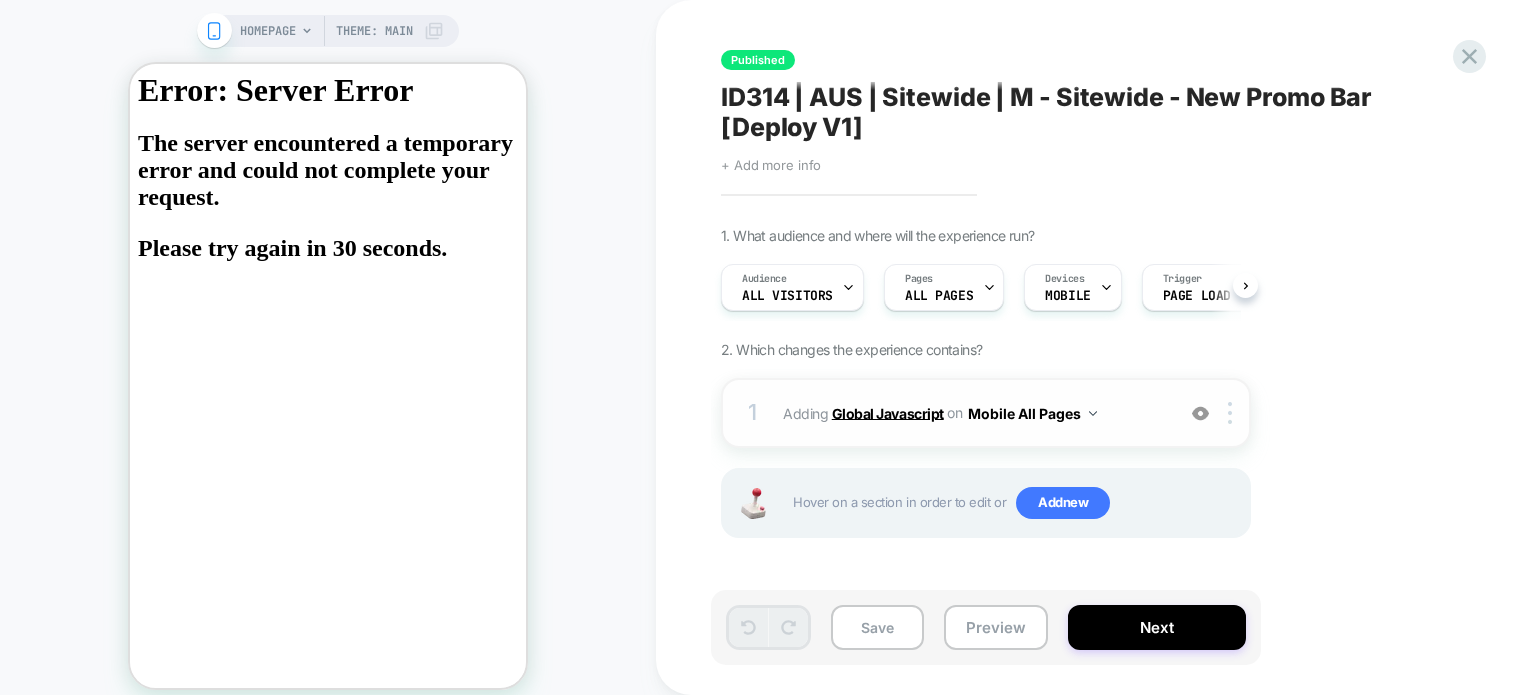 click on "Global Javascript" at bounding box center [888, 412] 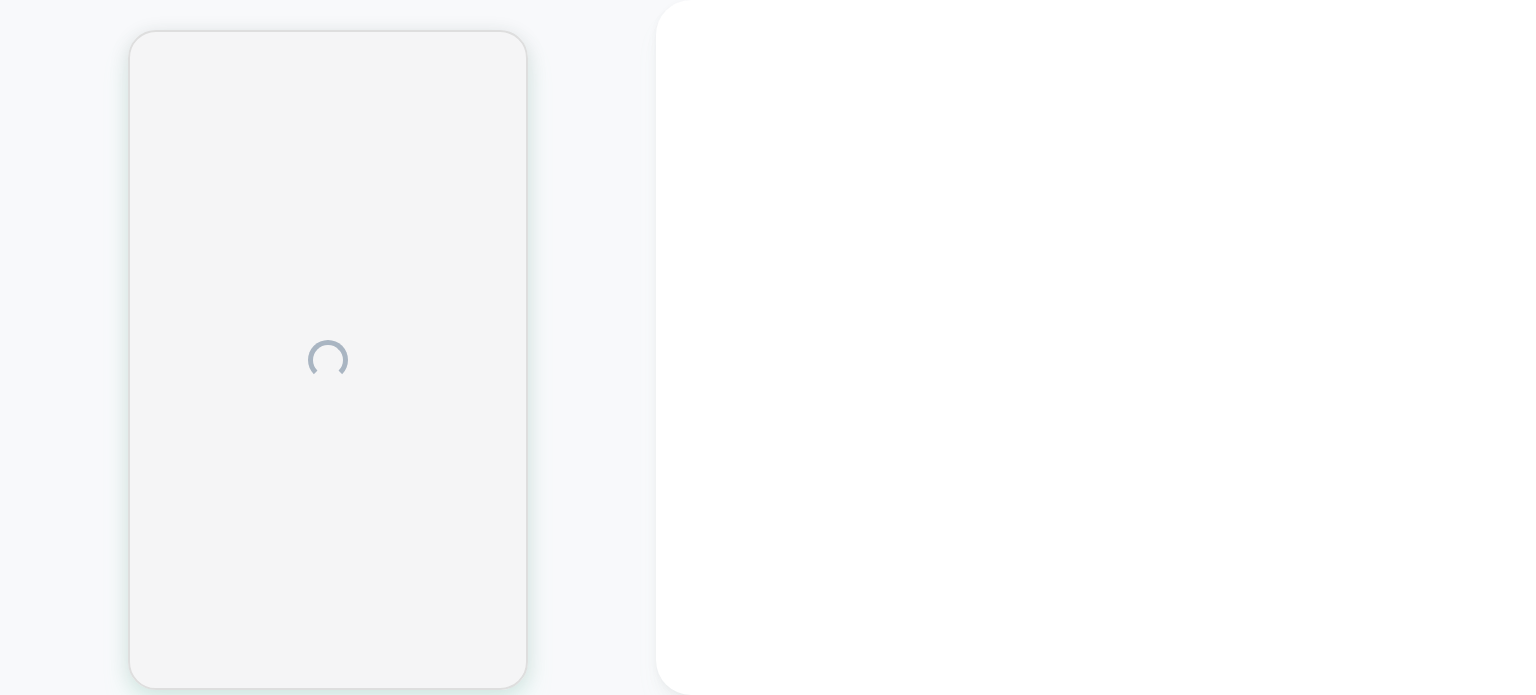 scroll, scrollTop: 0, scrollLeft: 0, axis: both 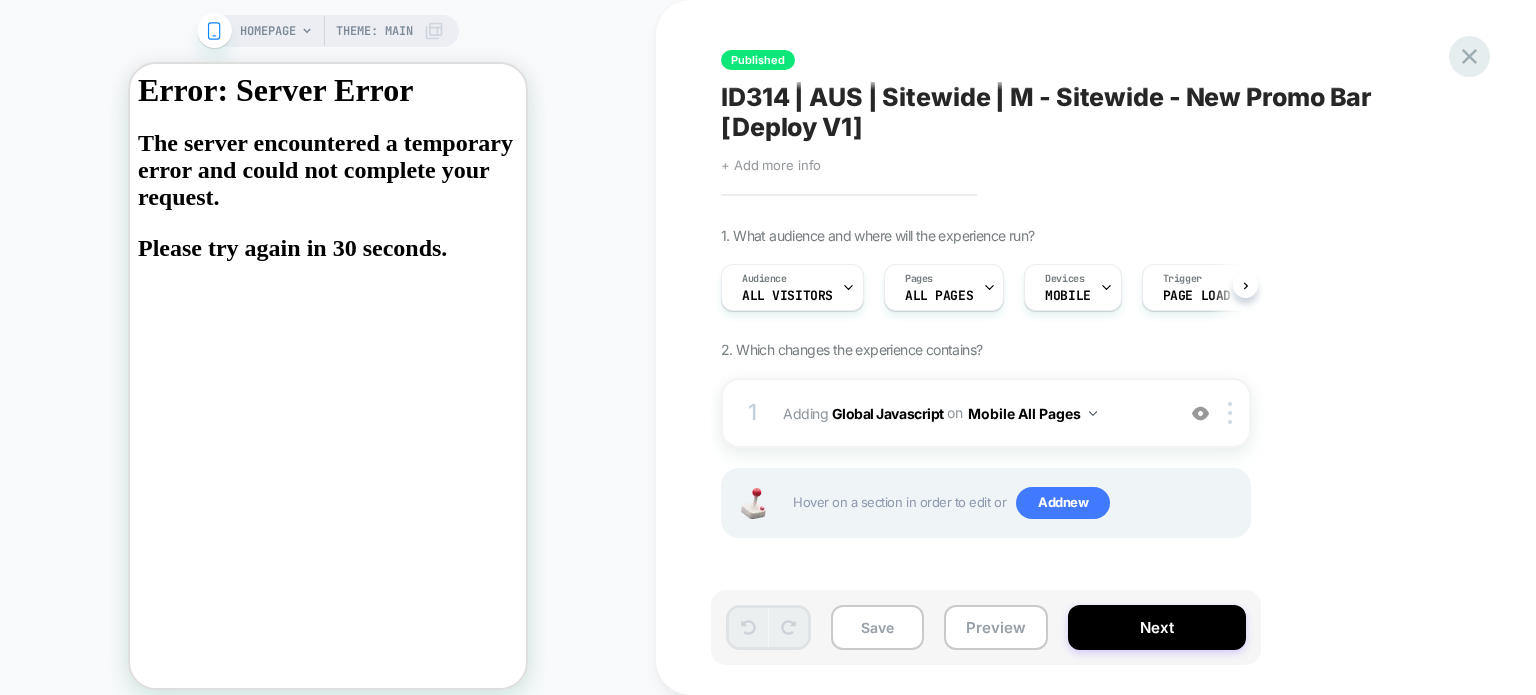 click 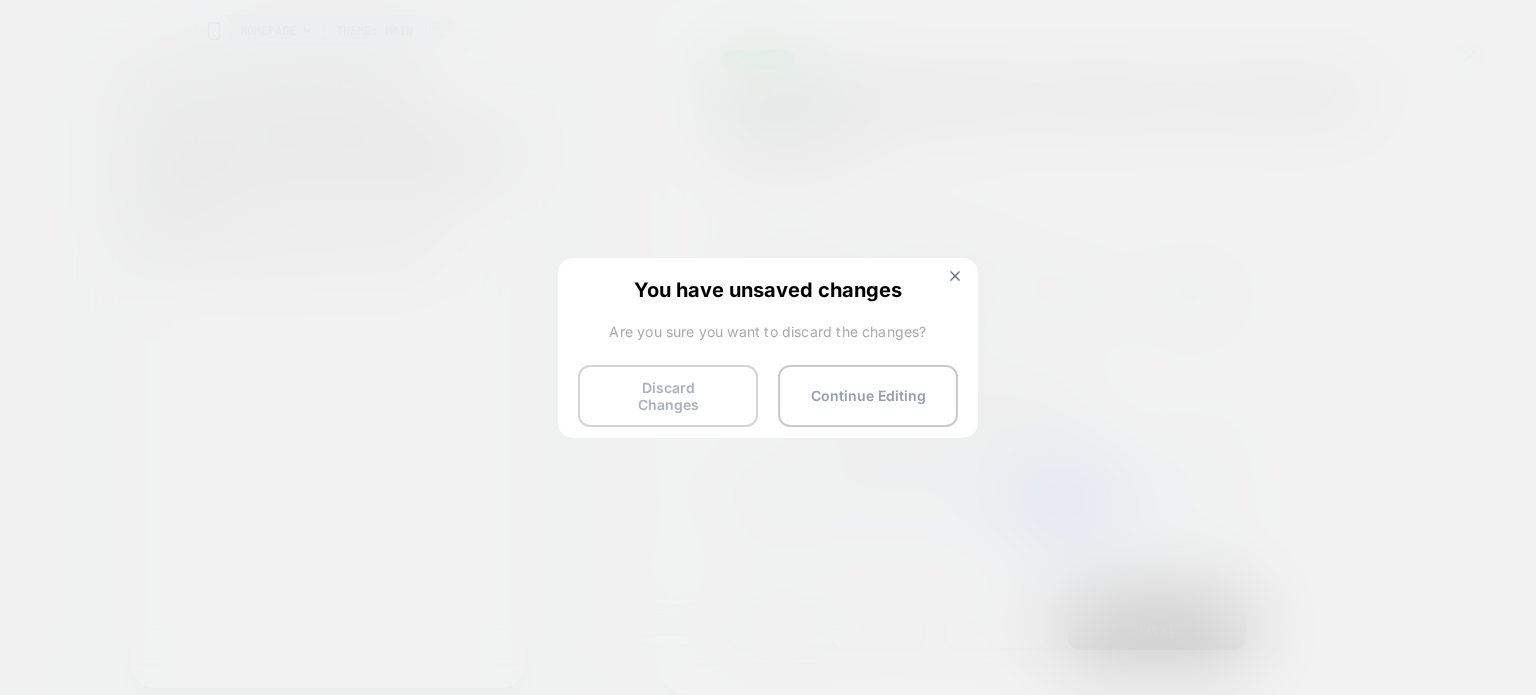 click on "Discard Changes" at bounding box center (668, 396) 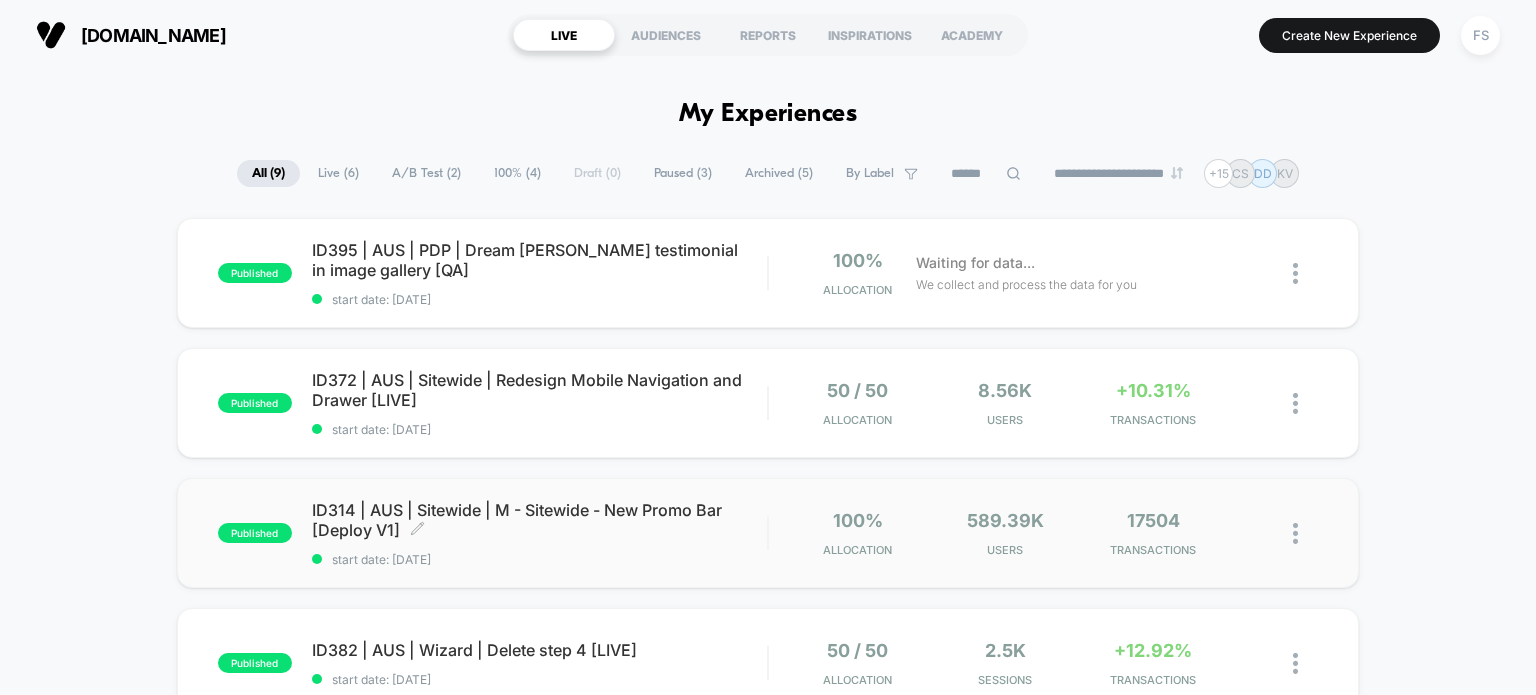 click on "ID314 | AUS | Sitewide | M - Sitewide - New Promo Bar [Deploy V1] Click to edit experience details" at bounding box center (540, 520) 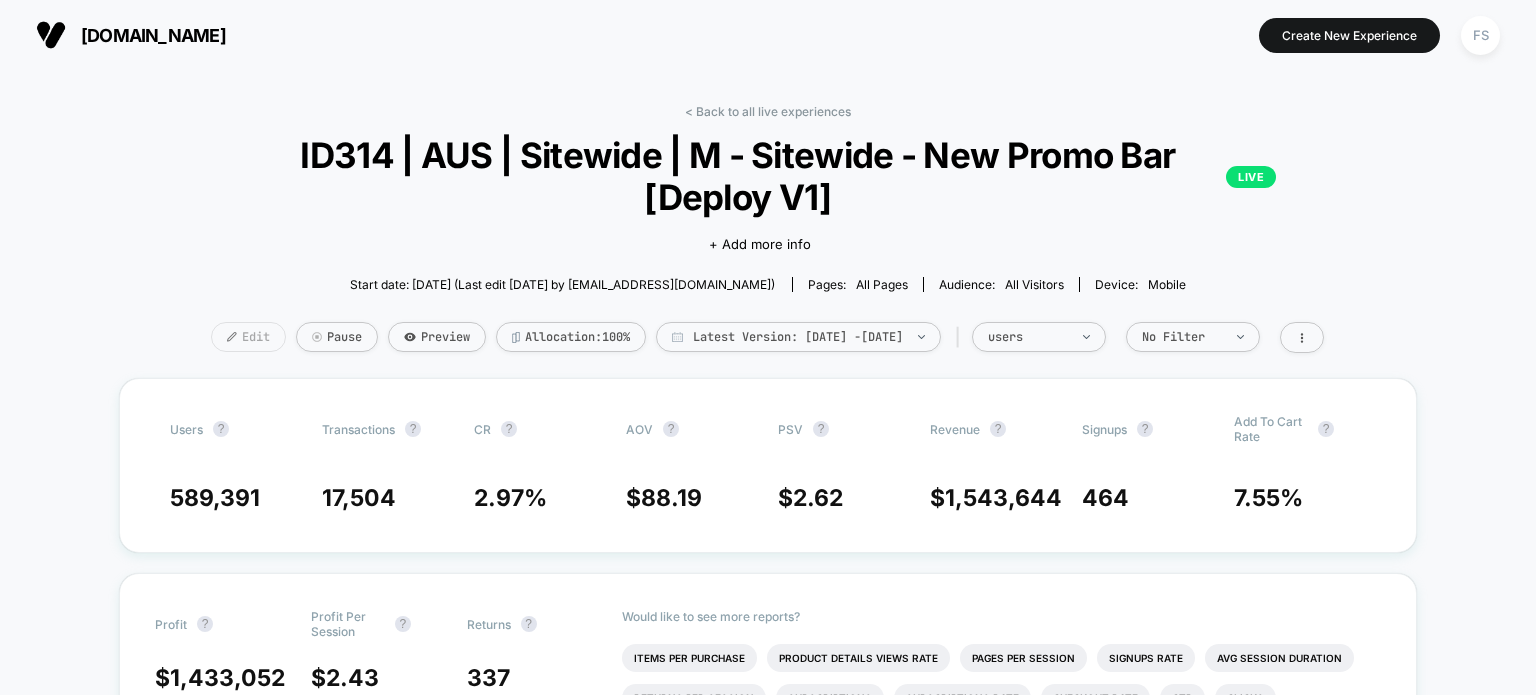 click on "Edit" at bounding box center (248, 337) 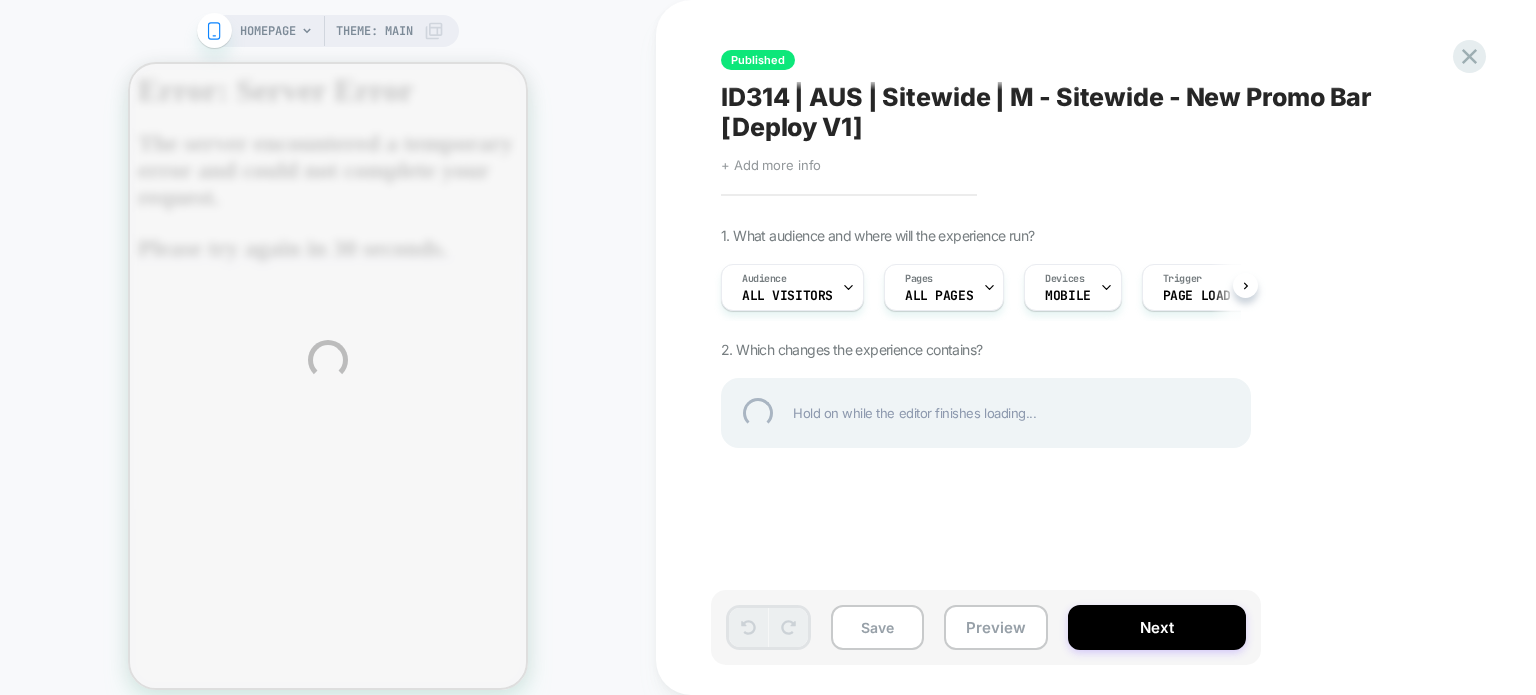 scroll, scrollTop: 0, scrollLeft: 0, axis: both 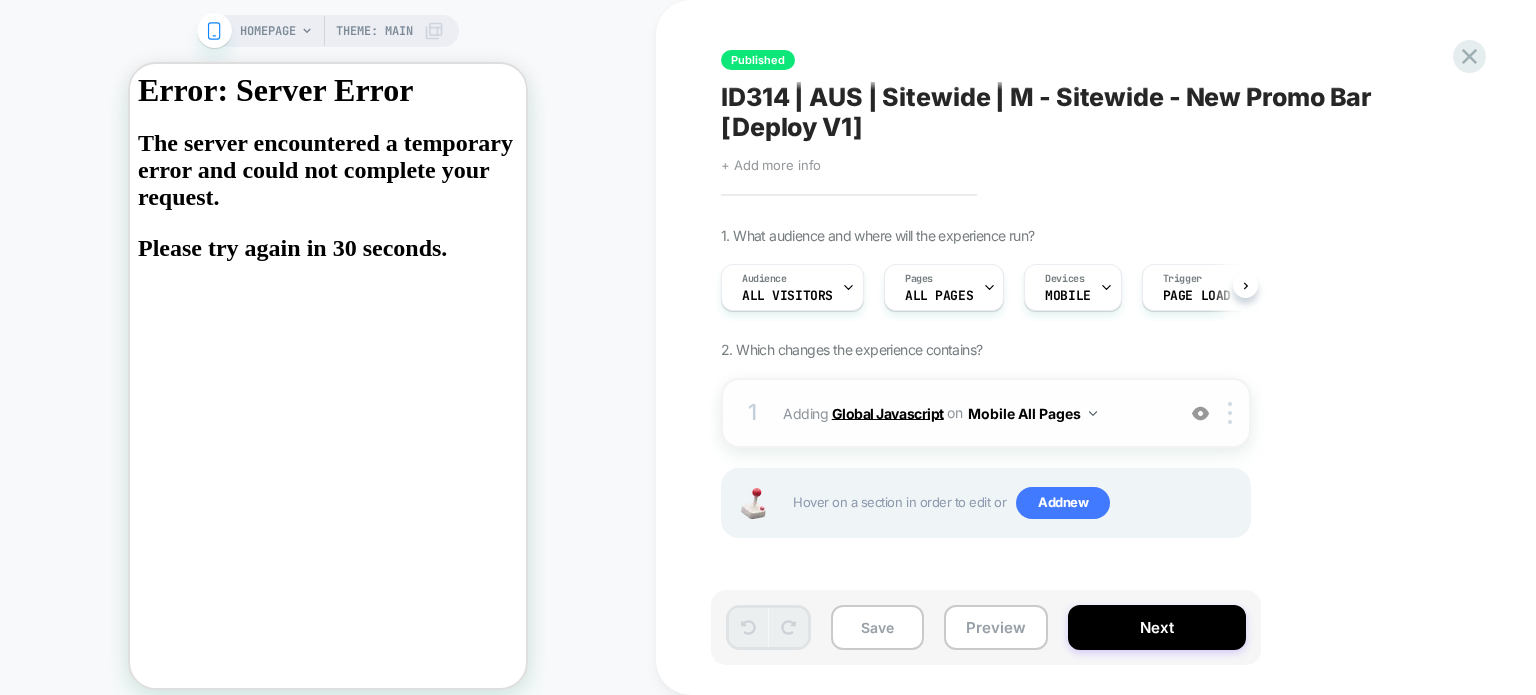 click on "Global Javascript" at bounding box center (888, 412) 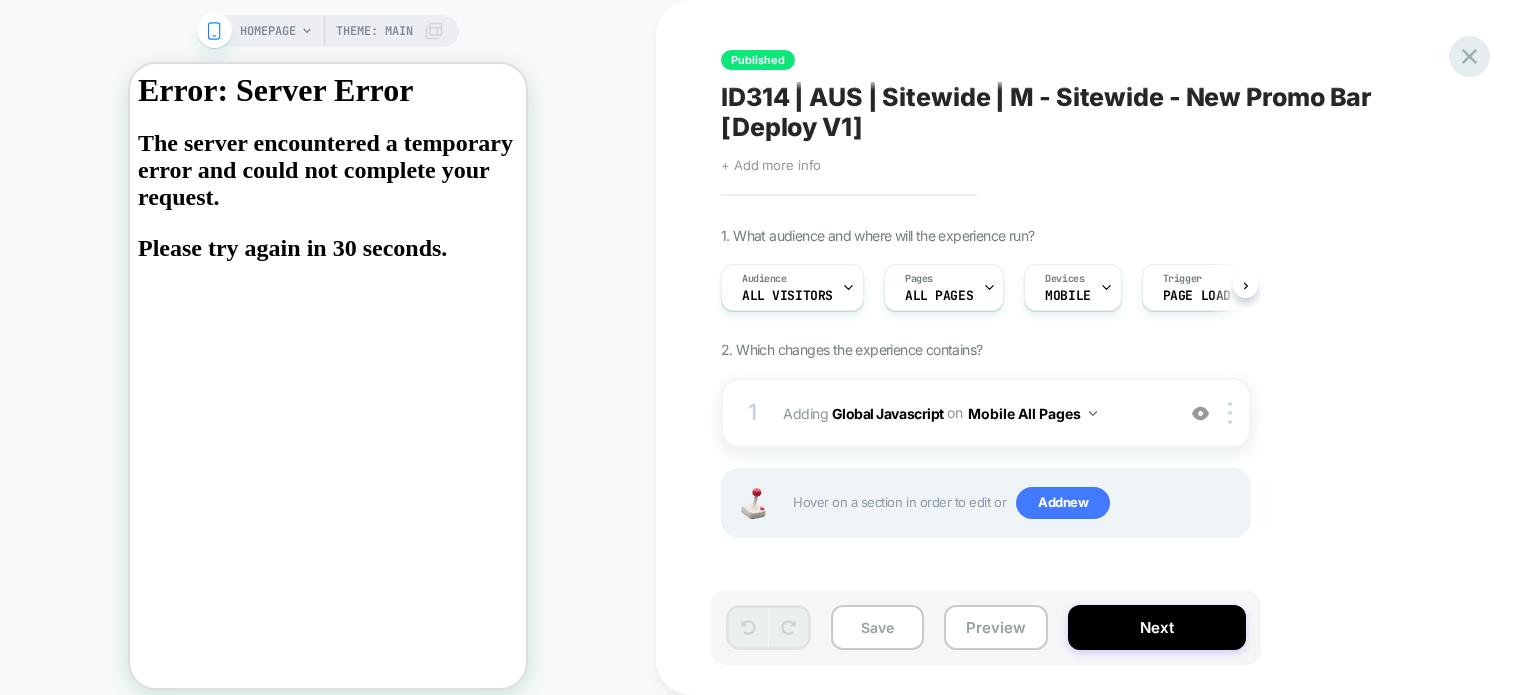 click 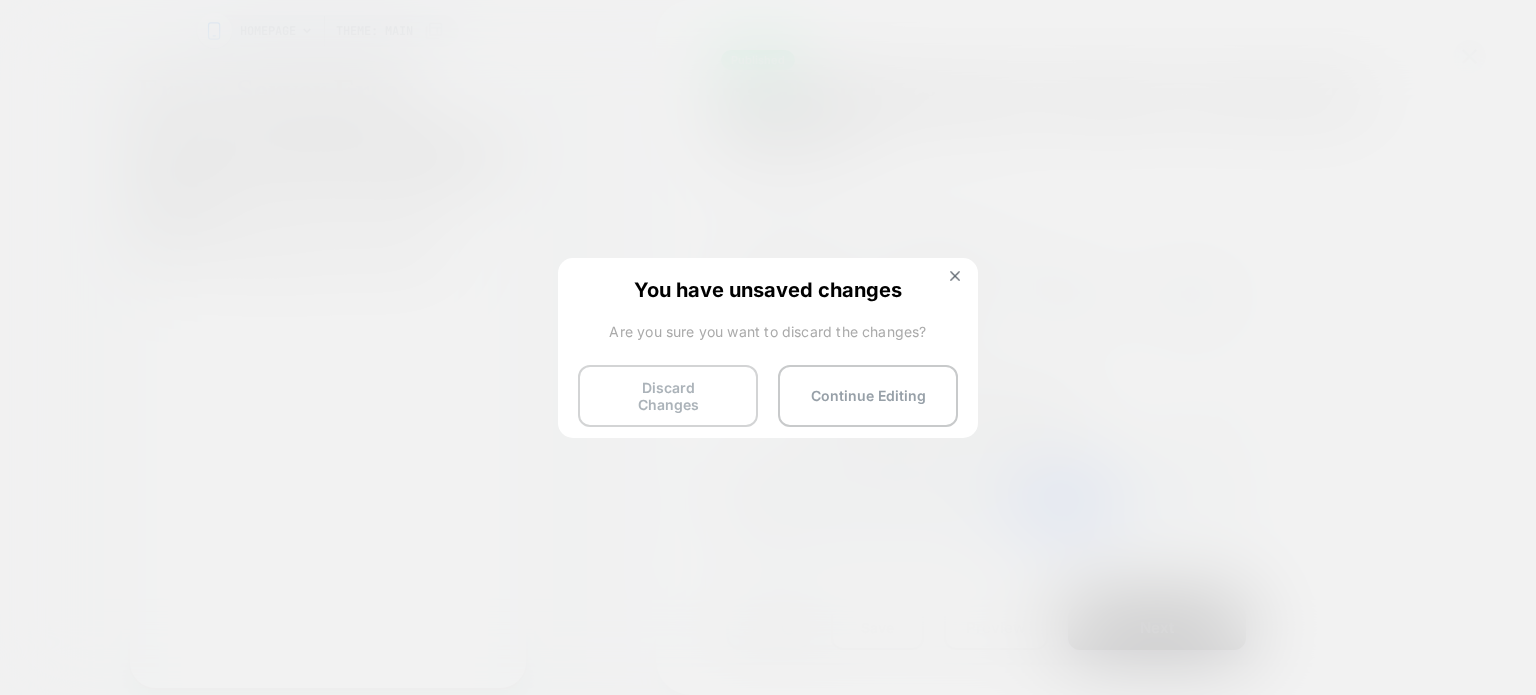 click on "Discard Changes" at bounding box center [668, 396] 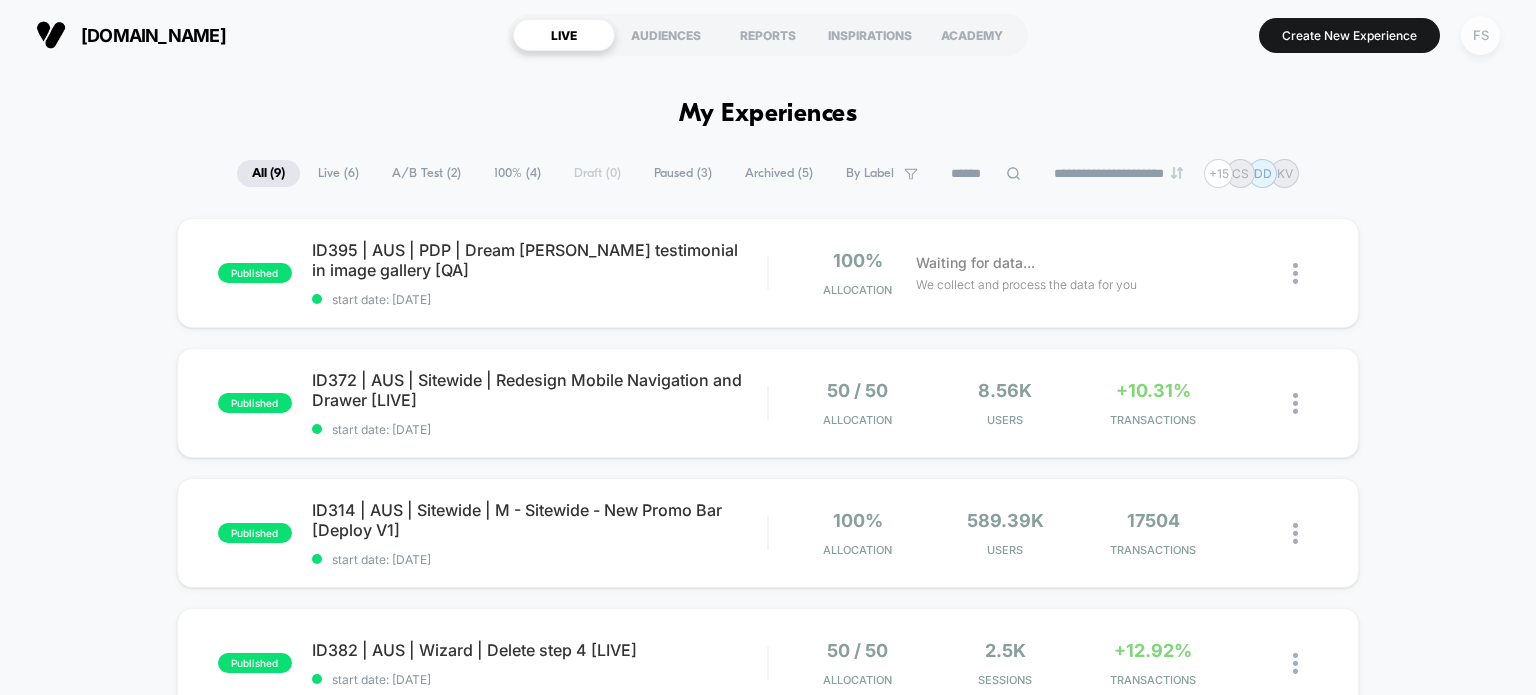 click on "FS" at bounding box center [1480, 35] 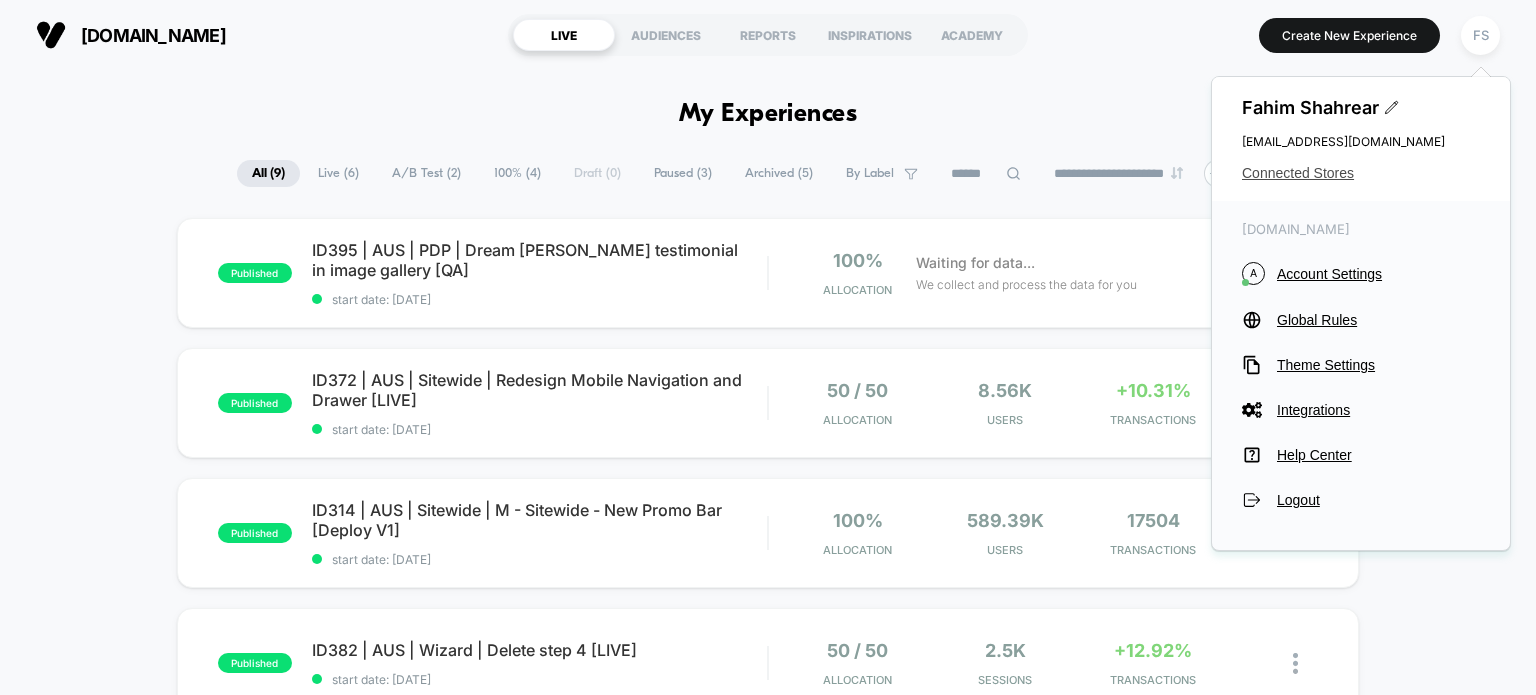 click on "Connected Stores" at bounding box center (1361, 173) 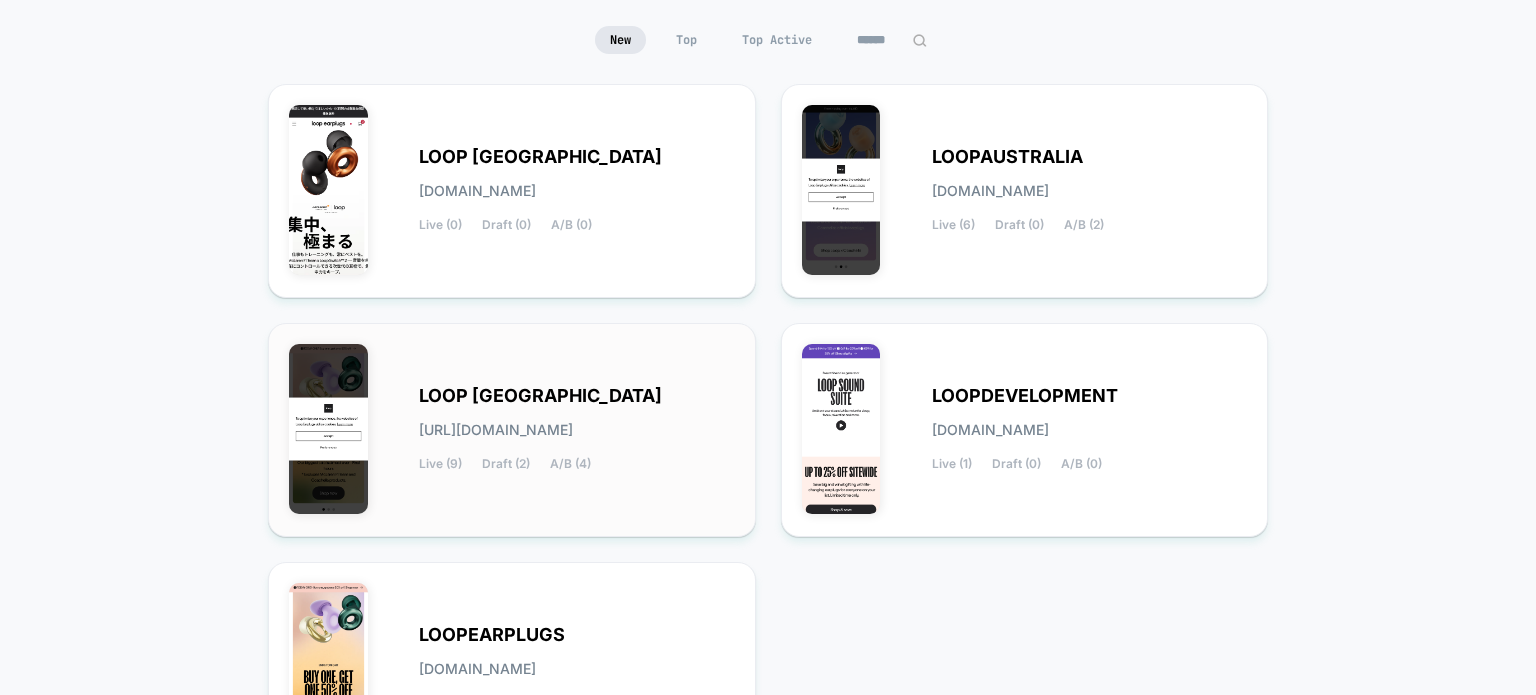 scroll, scrollTop: 427, scrollLeft: 0, axis: vertical 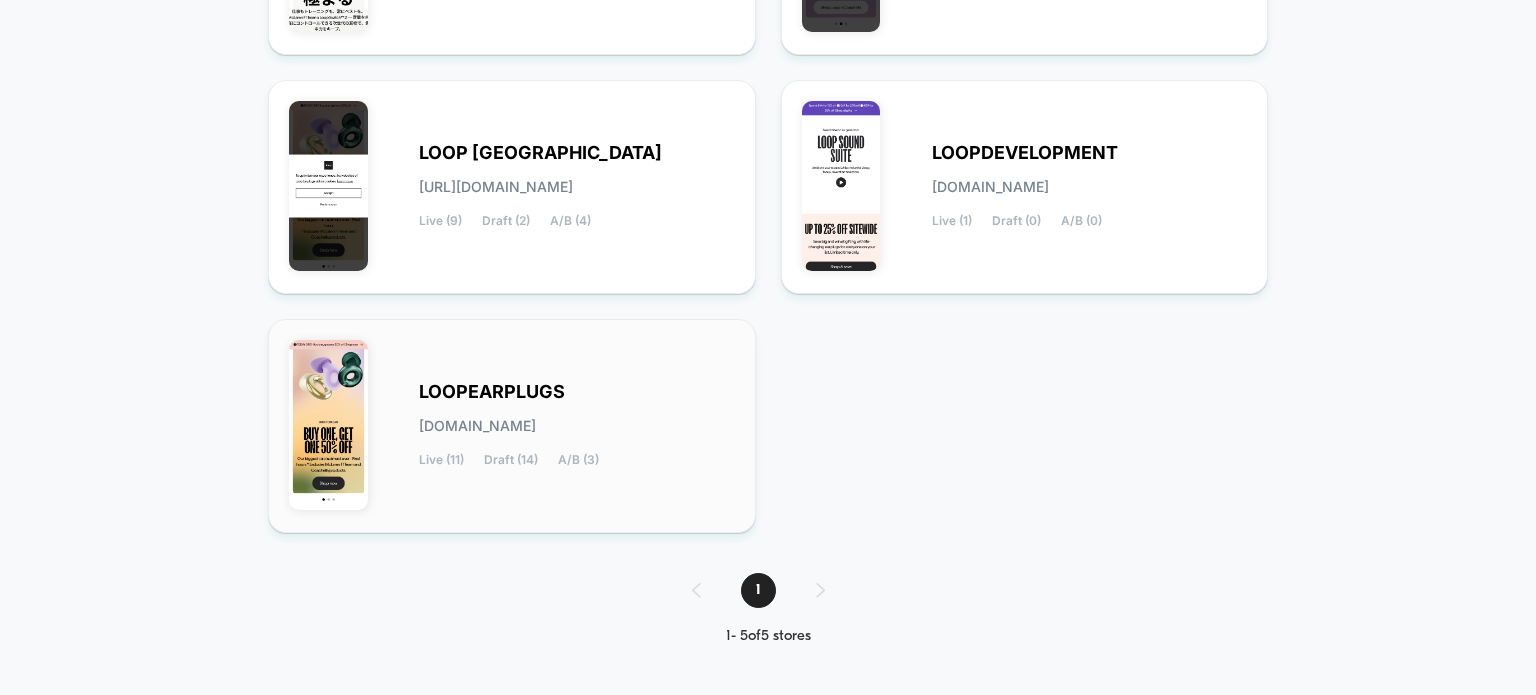 click on "LOOPEARPLUGS [DOMAIN_NAME] Live (11) Draft (14) A/B (3)" at bounding box center [577, 426] 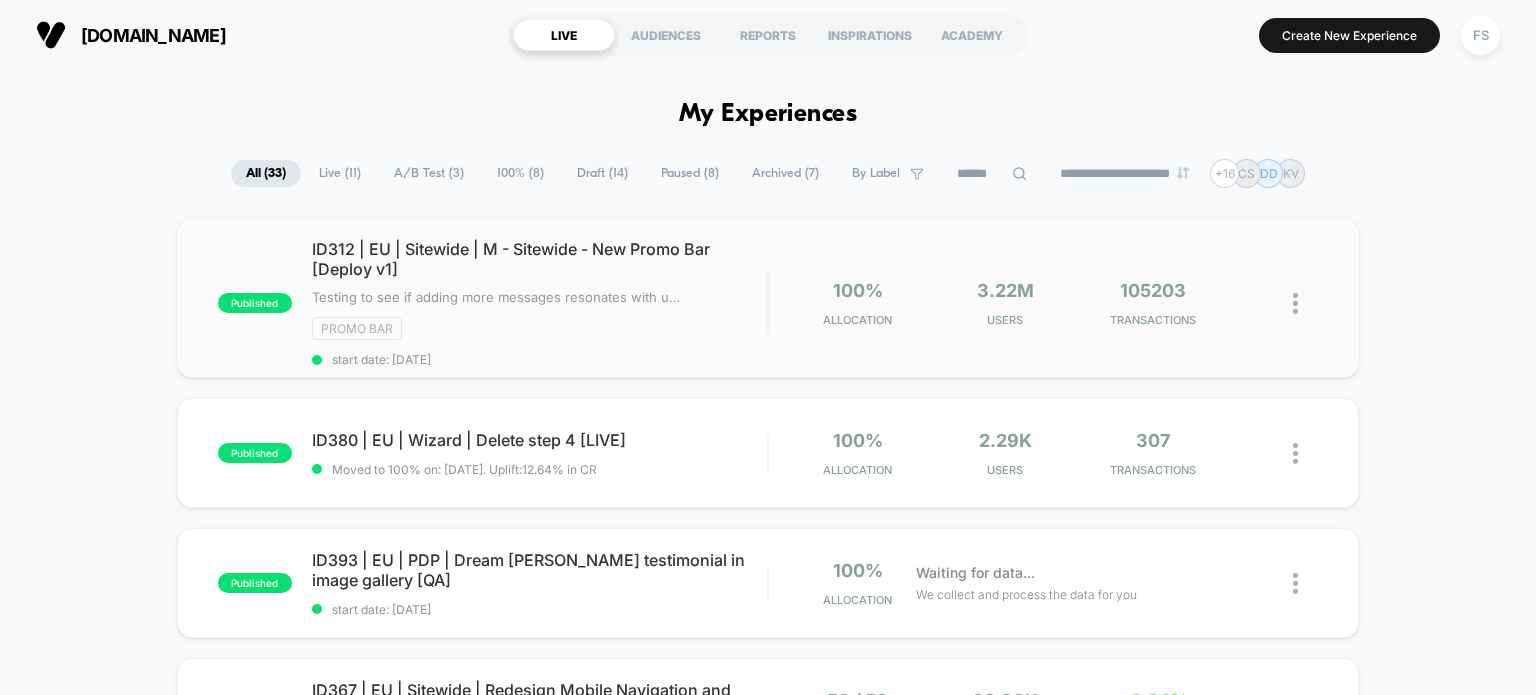 click on "ID312 | EU | Sitewide | M - Sitewide - New Promo Bar [Deploy v1]" at bounding box center (540, 259) 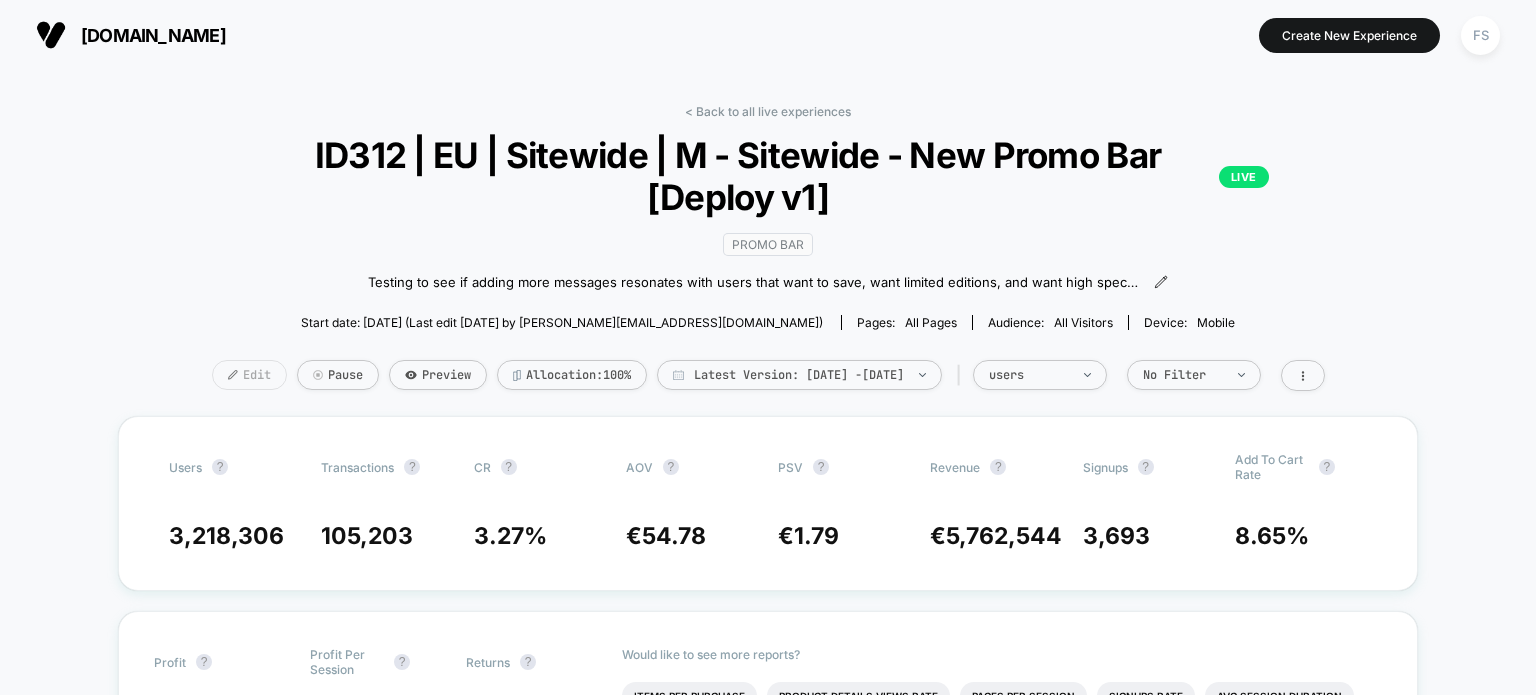 click on "Edit" at bounding box center [249, 375] 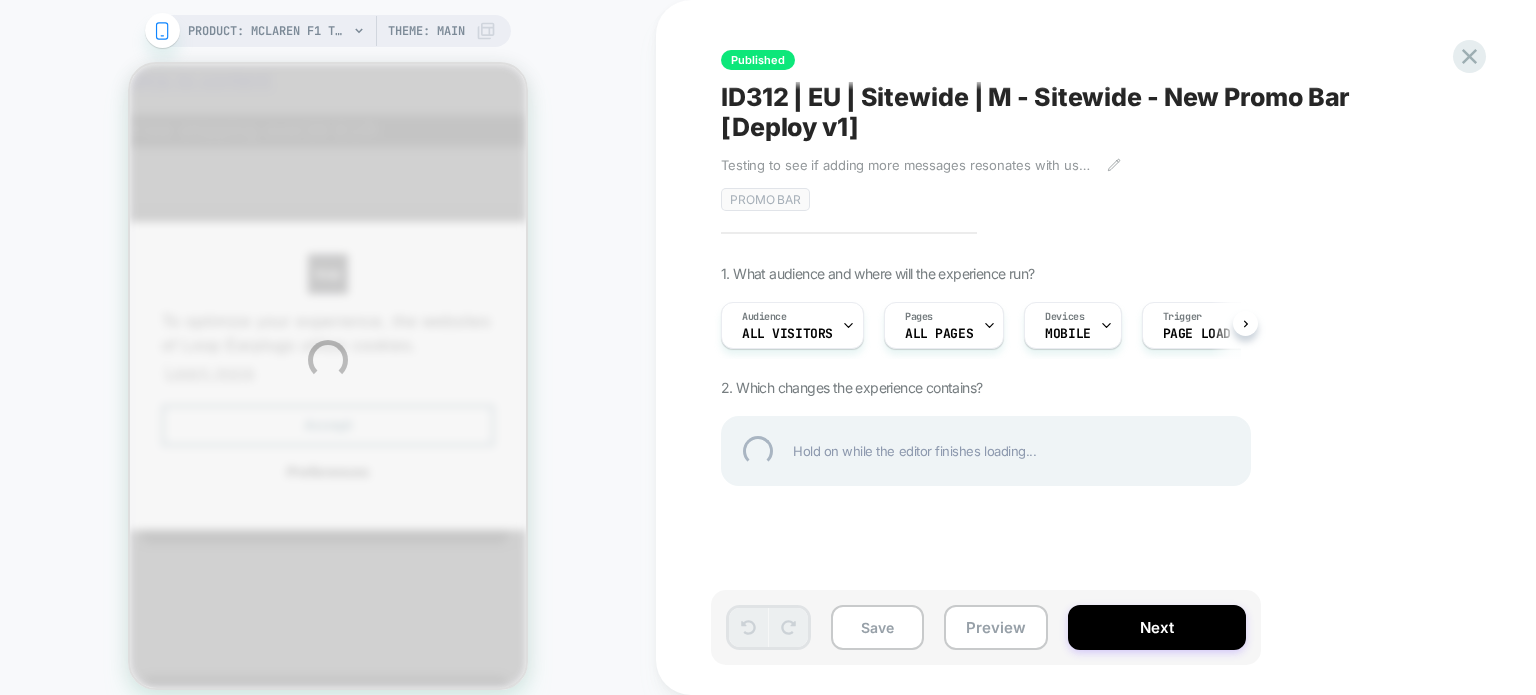 scroll, scrollTop: 0, scrollLeft: 0, axis: both 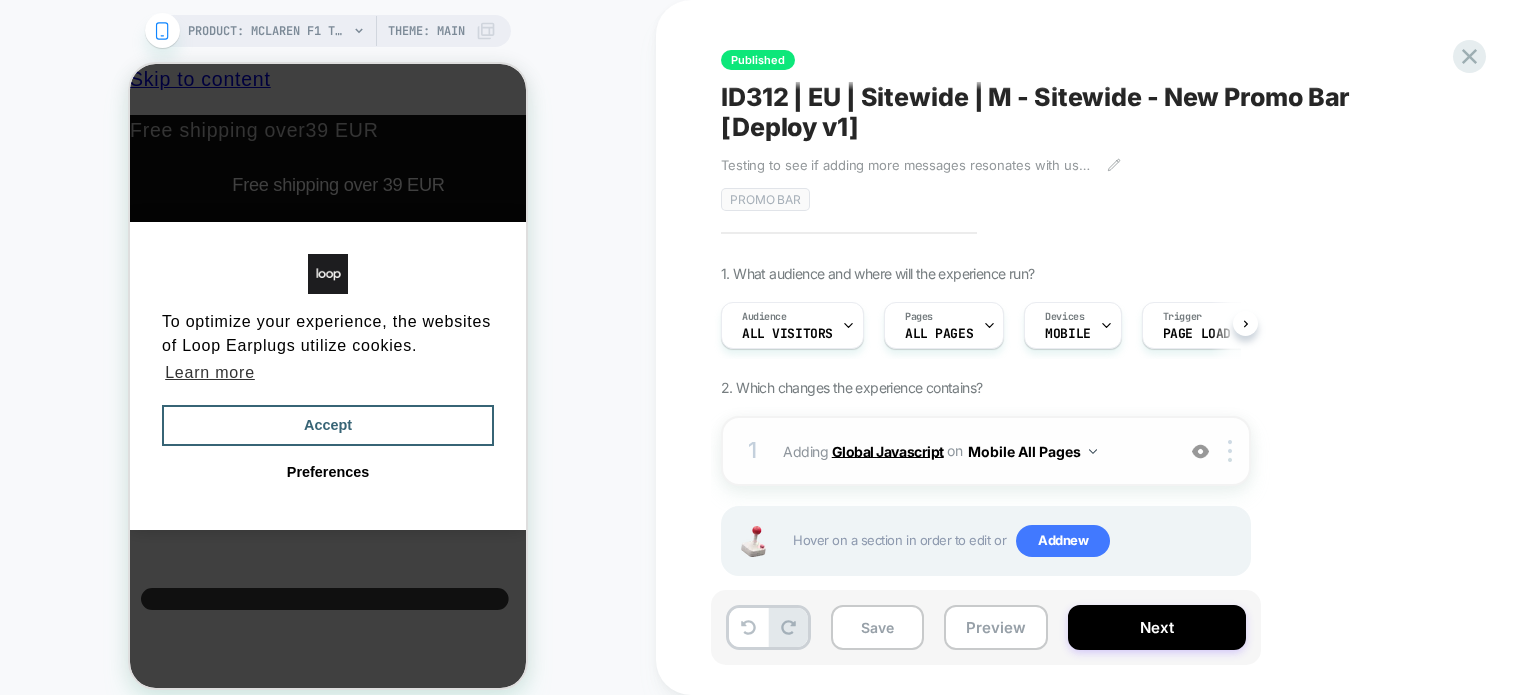 click on "Global Javascript" at bounding box center (888, 450) 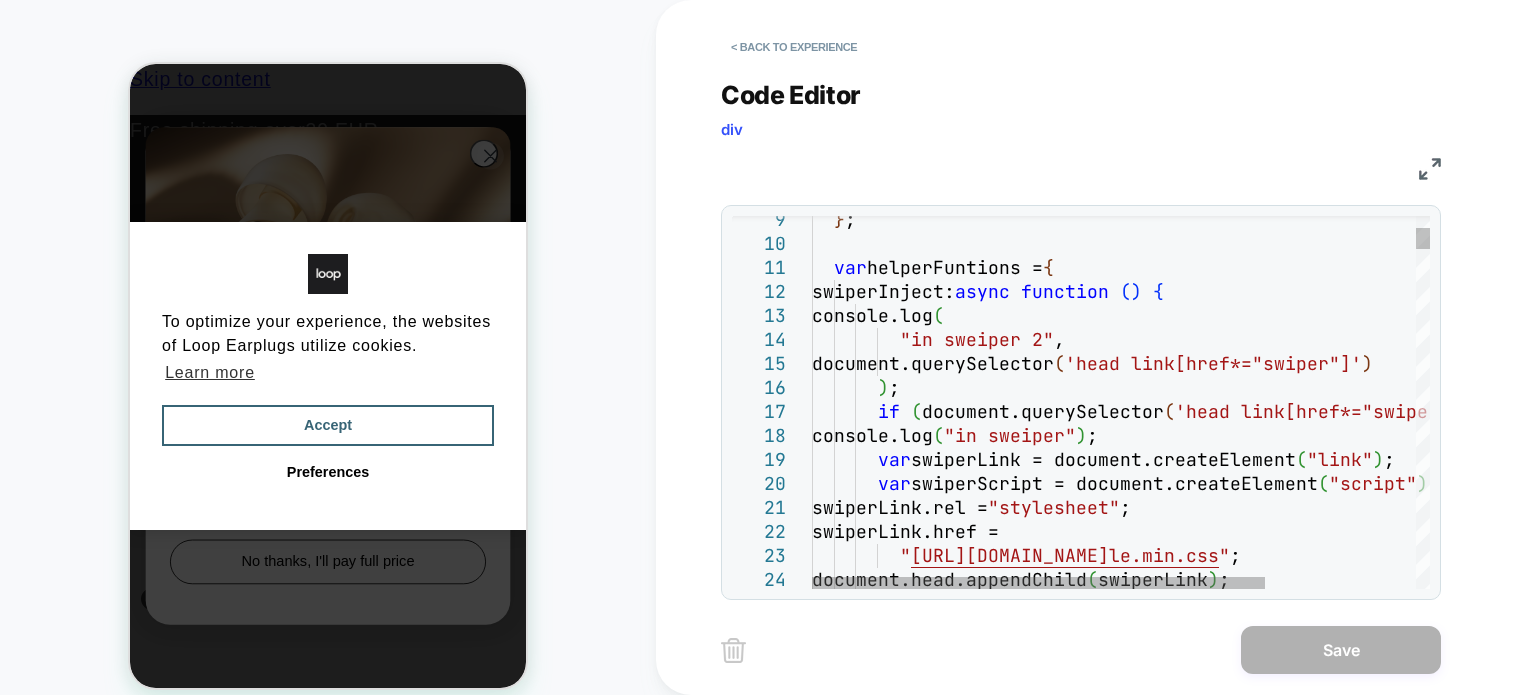 click on "} ;    var  helperFuntions =  {     swiperInject:  async   function   ( )   {       console.log (          "in sweiper 2" ,         document.querySelector ( 'head link[href*="swiper"]' )        ) ;        if   ( document.querySelector ( 'head link[href*="swiper"]' ) )   return ;       console.log ( "in sweiper" ) ;        var  swiperLink = document.createElement ( "link" ) ;        var  swiperScript = document.createElement ( "script" ) ;       swiperLink.rel =  "stylesheet" ;       swiperLink.href =          " [URL][DOMAIN_NAME] le.min.css " ;       document.head.appendChild ( swiperLink ) ;" at bounding box center (1224, 3262) 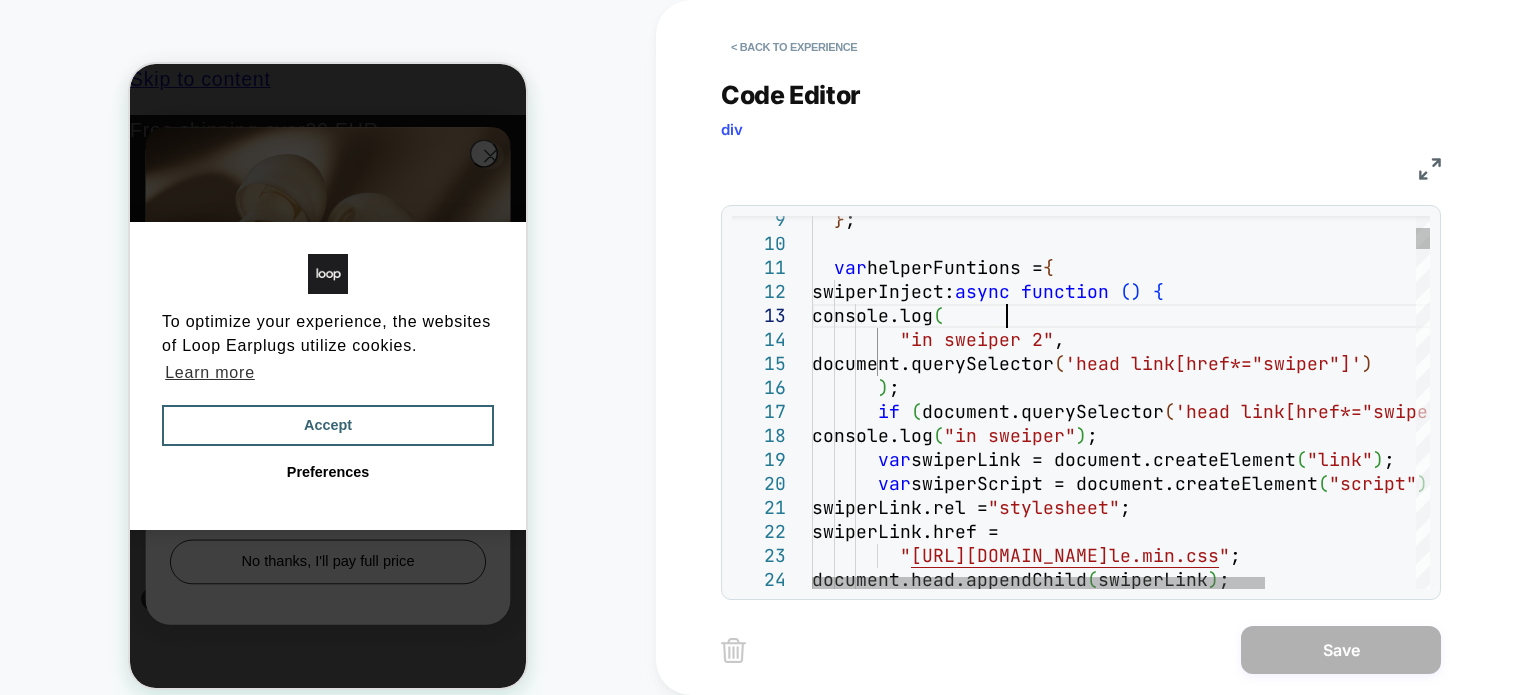 scroll, scrollTop: 0, scrollLeft: 0, axis: both 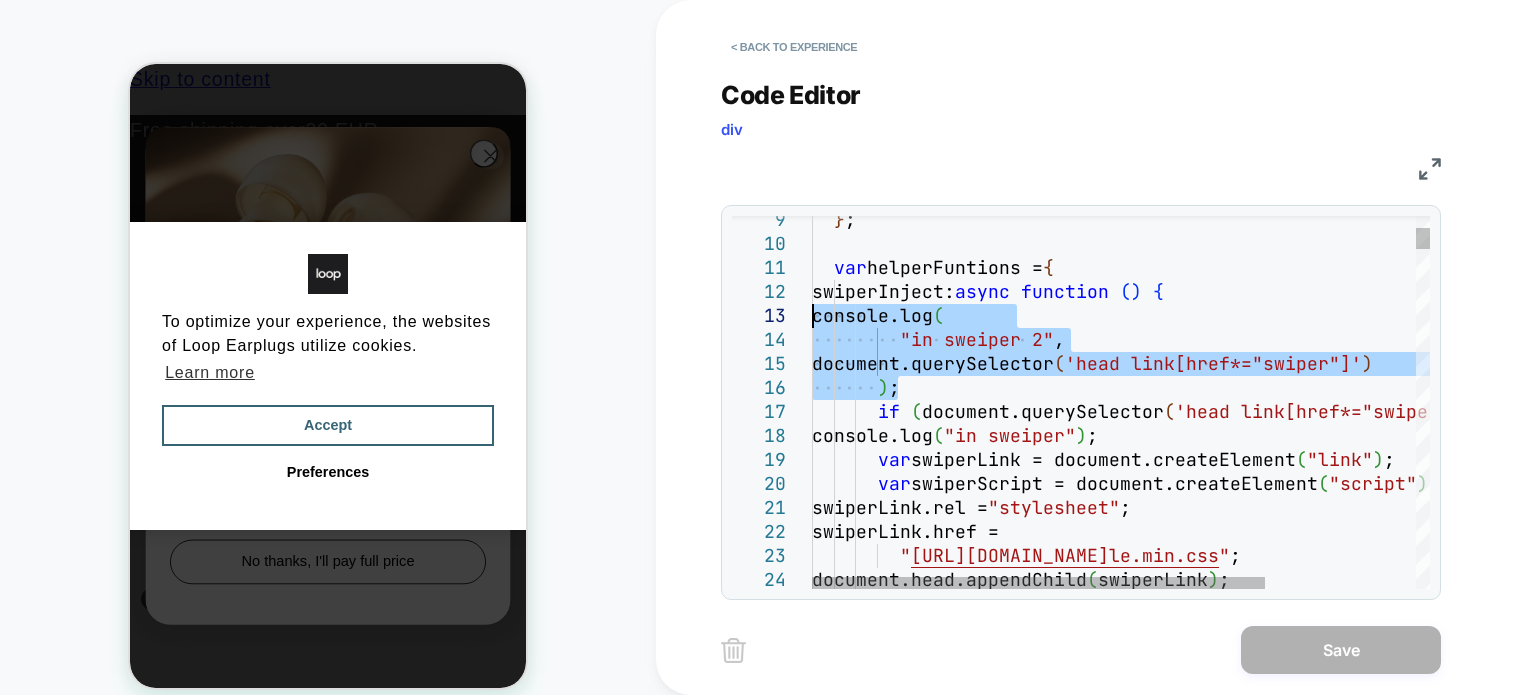 drag, startPoint x: 902, startPoint y: 387, endPoint x: 724, endPoint y: 322, distance: 189.4967 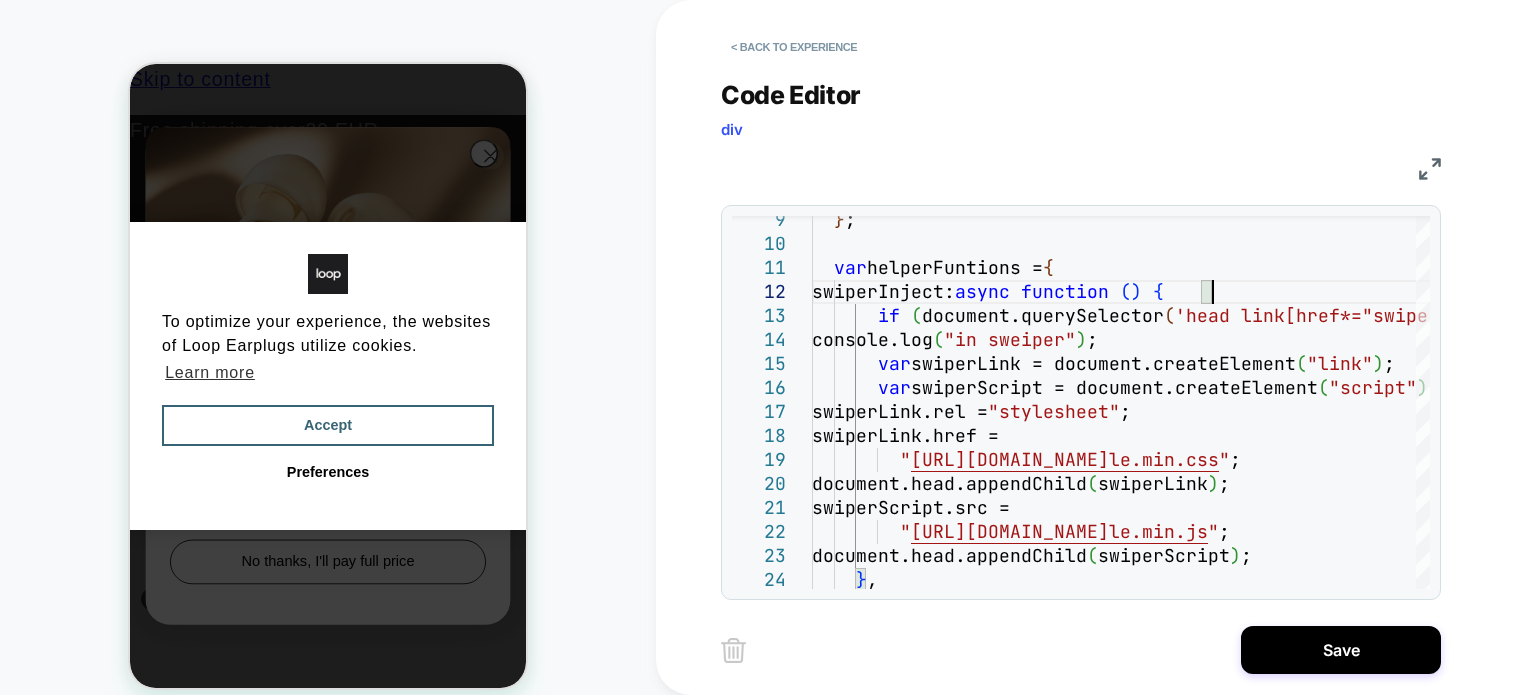 scroll, scrollTop: 0, scrollLeft: 0, axis: both 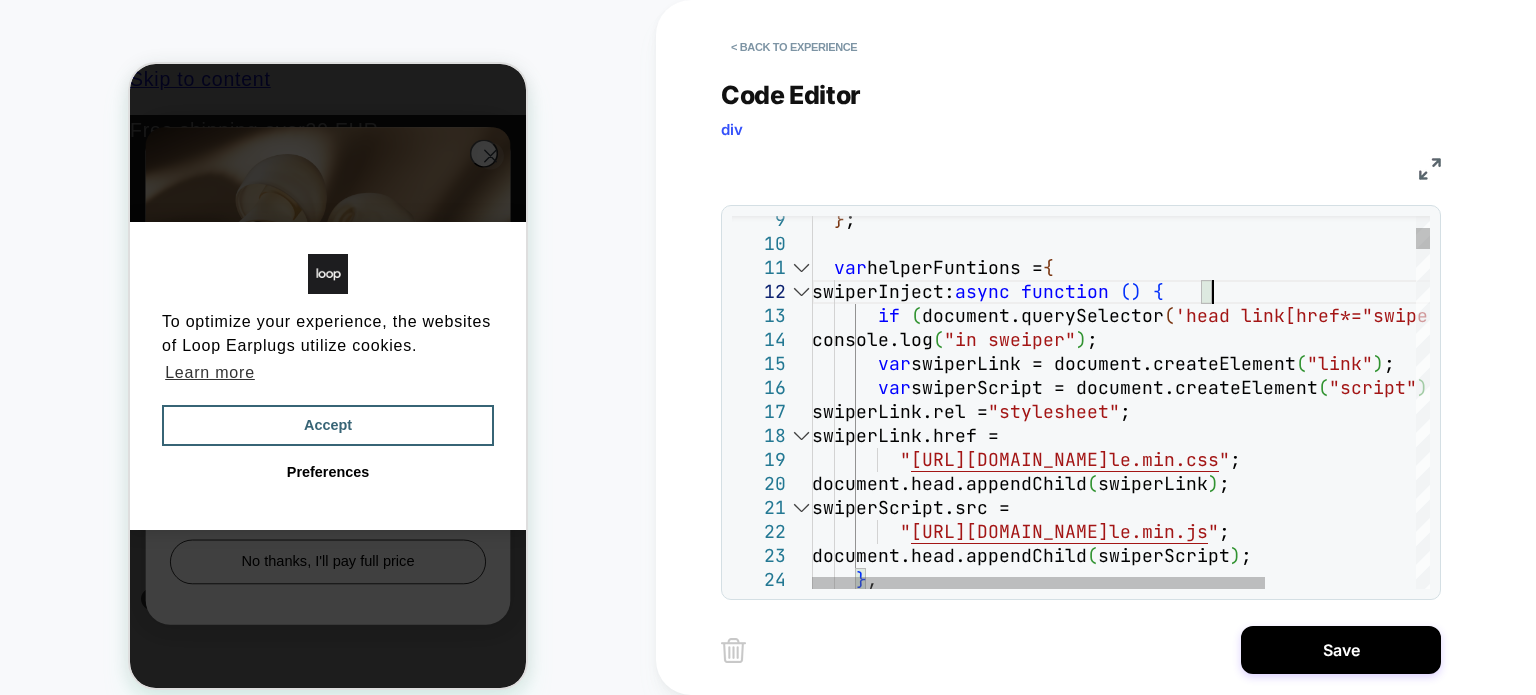 click on "} ;    var  helperFuntions =  {     swiperInject:  async   function   ( )   {        if   ( document.querySelector ( 'head link[href*="swiper"]' ) )   return ;       console.log ( "in sweiper" ) ;        var  swiperLink = document.createElement ( "link" ) ;        var  swiperScript = document.createElement ( "script" ) ;       swiperLink.rel =  "stylesheet" ;       swiperLink.href =          " [URL][DOMAIN_NAME] le.min.css " ;       document.head.appendChild ( swiperLink ) ;       swiperScript.src =          " [URL][DOMAIN_NAME] le.min.js " ;       document.head.appendChild ( swiperScript ) ;      } ," at bounding box center (1224, 3214) 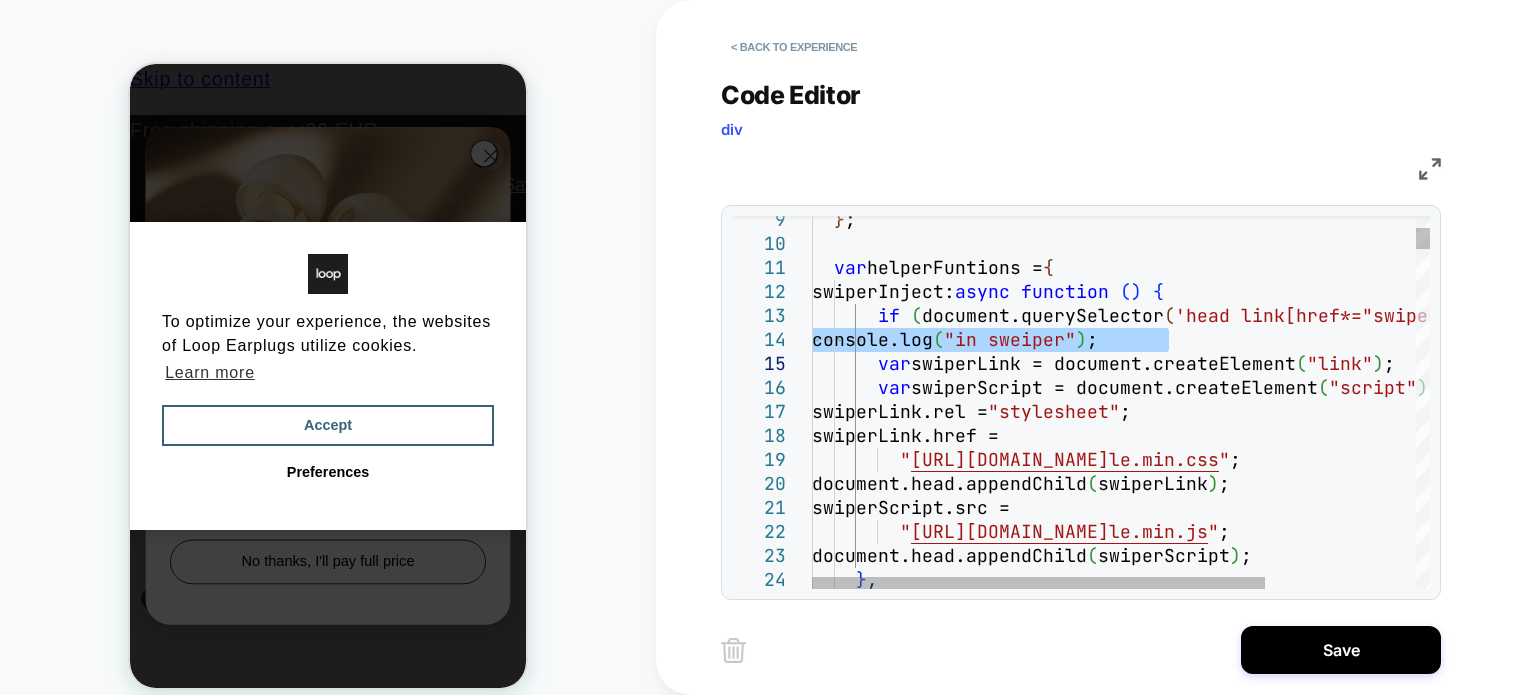 click on "} ;    var  helperFuntions =  {     swiperInject:  async   function   ( )   {        if   ( document.querySelector ( 'head link[href*="swiper"]' ) )   return ;       console.log ( "in sweiper" ) ;        var  swiperLink = document.createElement ( "link" ) ;        var  swiperScript = document.createElement ( "script" ) ;       swiperLink.rel =  "stylesheet" ;       swiperLink.href =          " [URL][DOMAIN_NAME] le.min.css " ;       document.head.appendChild ( swiperLink ) ;       swiperScript.src =          " [URL][DOMAIN_NAME] le.min.js " ;       document.head.appendChild ( swiperScript ) ;      } ," at bounding box center [1224, 3214] 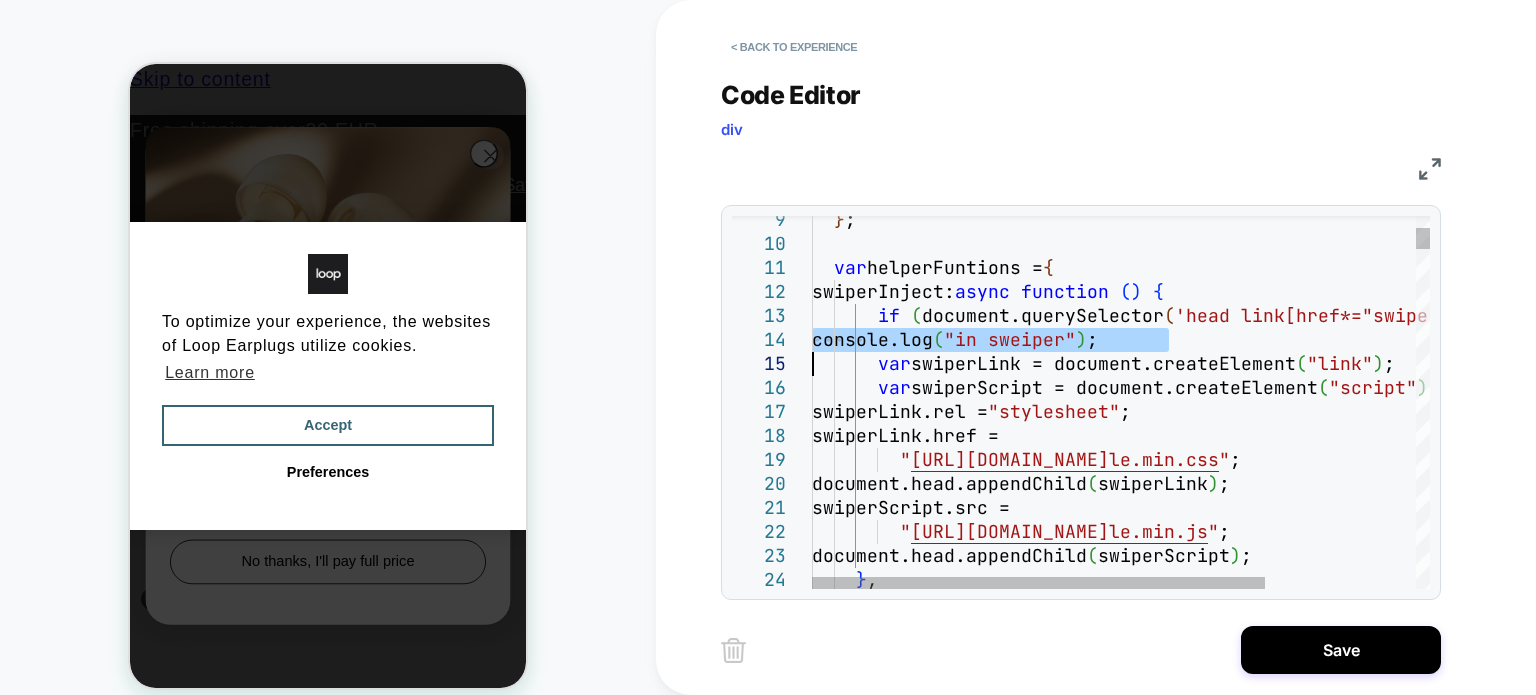 click on "} ;    var  helperFuntions =  {     swiperInject:  async   function   ( )   {        if   ( document.querySelector ( 'head link[href*="swiper"]' ) )   return ;       console.log ( "in sweiper" ) ;        var  swiperLink = document.createElement ( "link" ) ;        var  swiperScript = document.createElement ( "script" ) ;       swiperLink.rel =  "stylesheet" ;       swiperLink.href =          " [URL][DOMAIN_NAME] le.min.css " ;       document.head.appendChild ( swiperLink ) ;       swiperScript.src =          " [URL][DOMAIN_NAME] le.min.js " ;       document.head.appendChild ( swiperScript ) ;      } ," at bounding box center [1224, 3214] 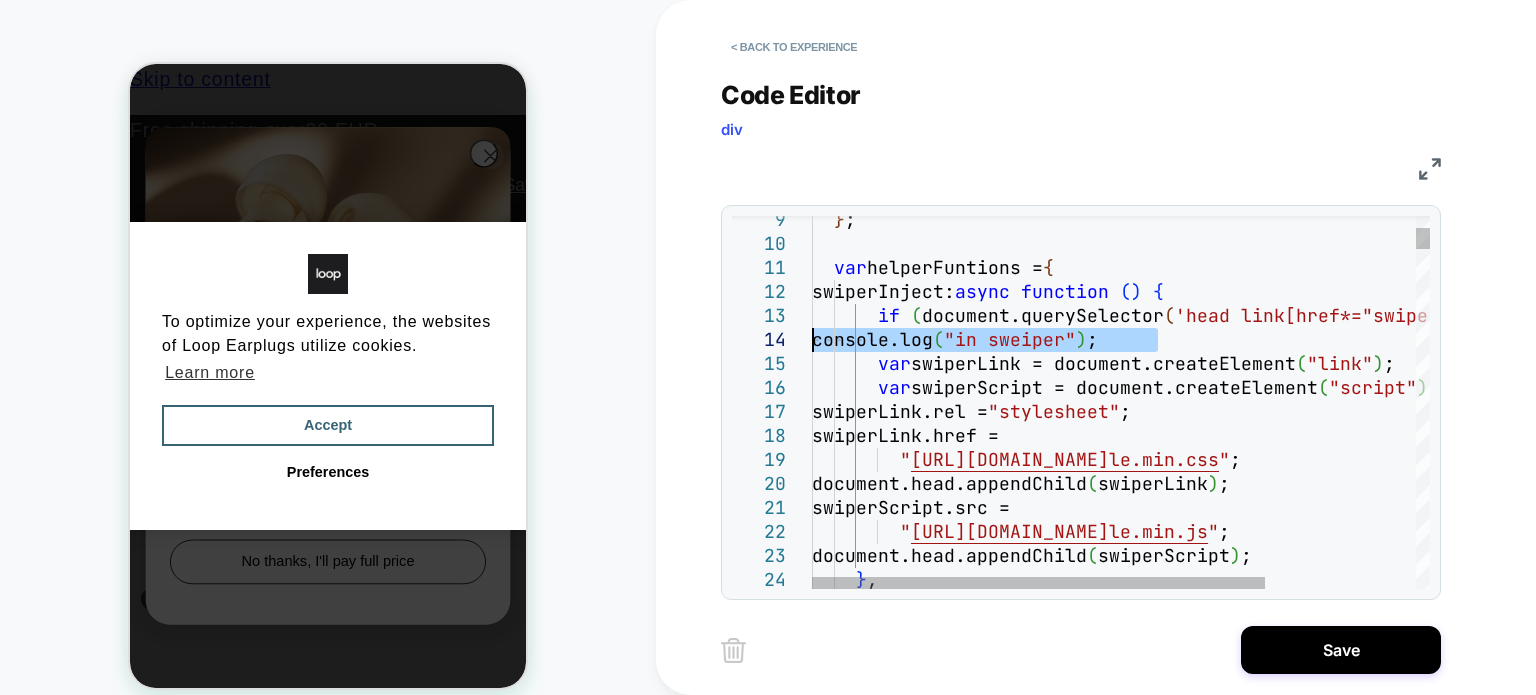 drag, startPoint x: 1107, startPoint y: 328, endPoint x: 760, endPoint y: 343, distance: 347.32407 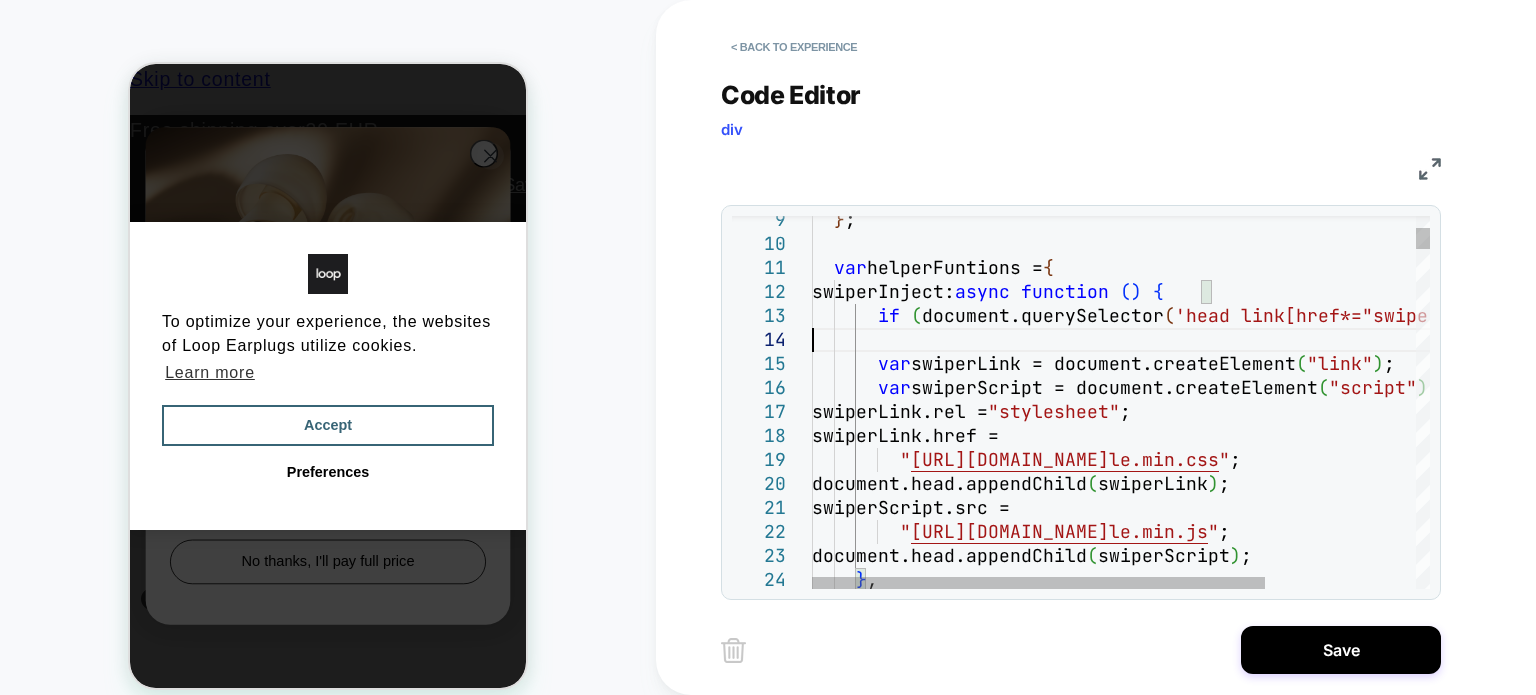type on "**********" 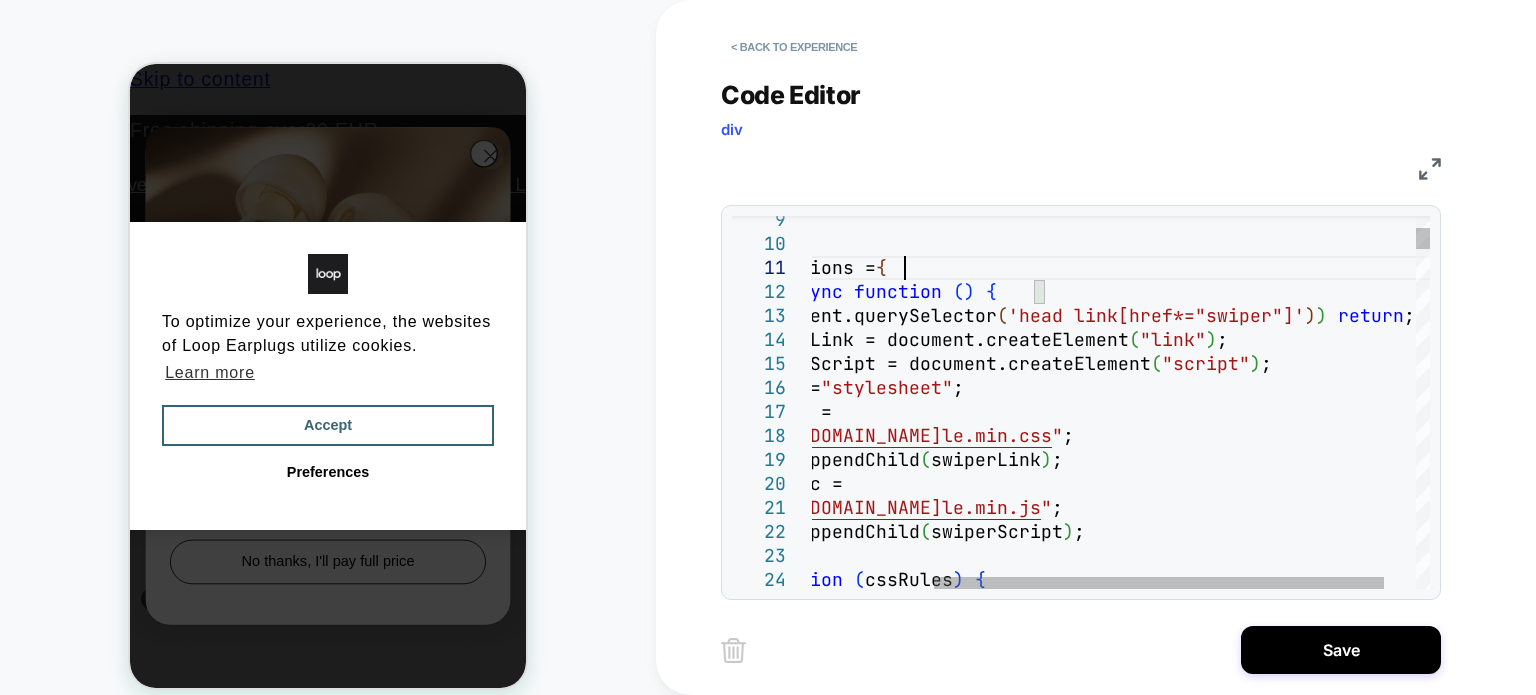 click on "} ;    var  helperFuntions =  {     swiperInject:  async   function   ( )   {        if   ( document.querySelector ( 'head link[href*="swiper"]' ) )   return ;        var  swiperLink = document.createElement ( "link" ) ;        var  swiperScript = document.createElement ( "script" ) ;       swiperLink.rel =  "stylesheet" ;       swiperLink.href =          " [URL][DOMAIN_NAME] le.min.css " ;       document.head.appendChild ( swiperLink ) ;       swiperScript.src =          " [URL][DOMAIN_NAME] le.min.js " ;       document.head.appendChild ( swiperScript ) ;      } ,     pushStyle:  function   ( cssRules )   {" at bounding box center (1059, 3202) 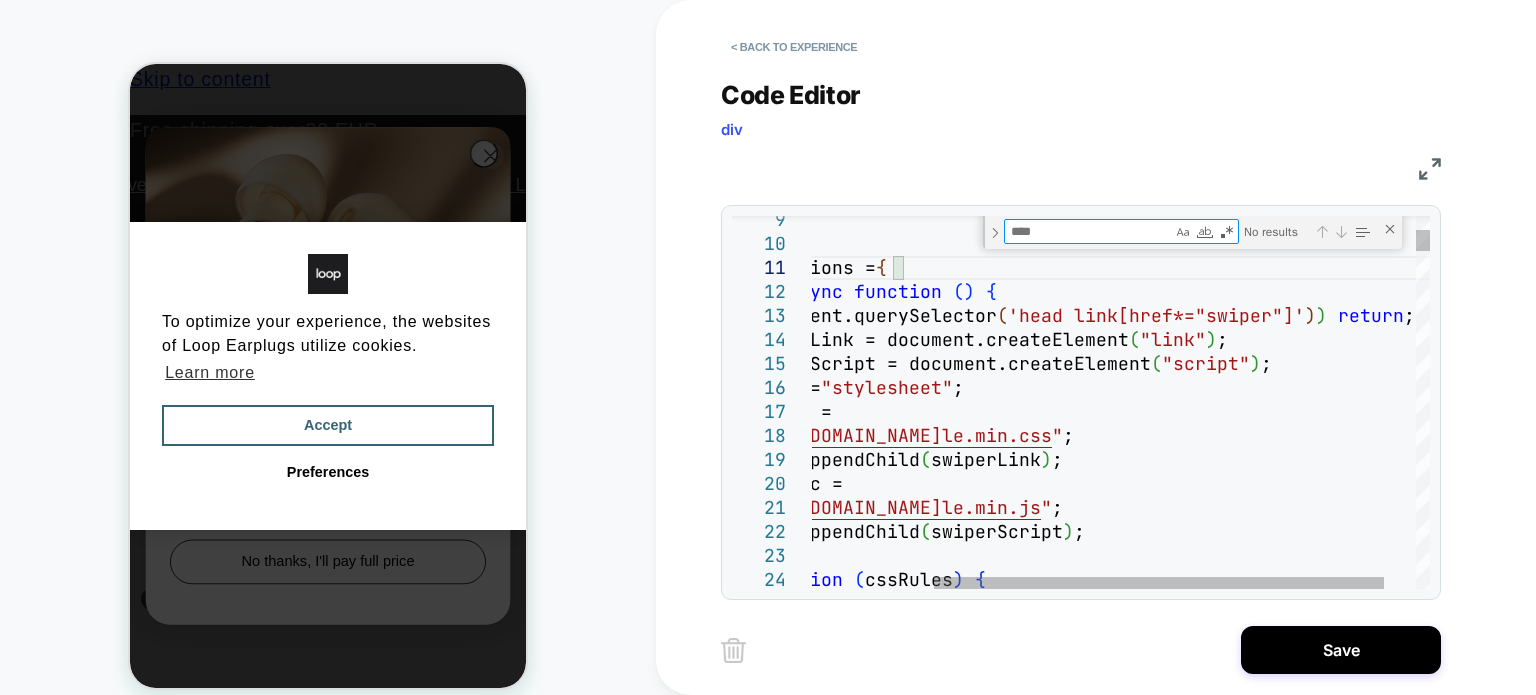 type on "*" 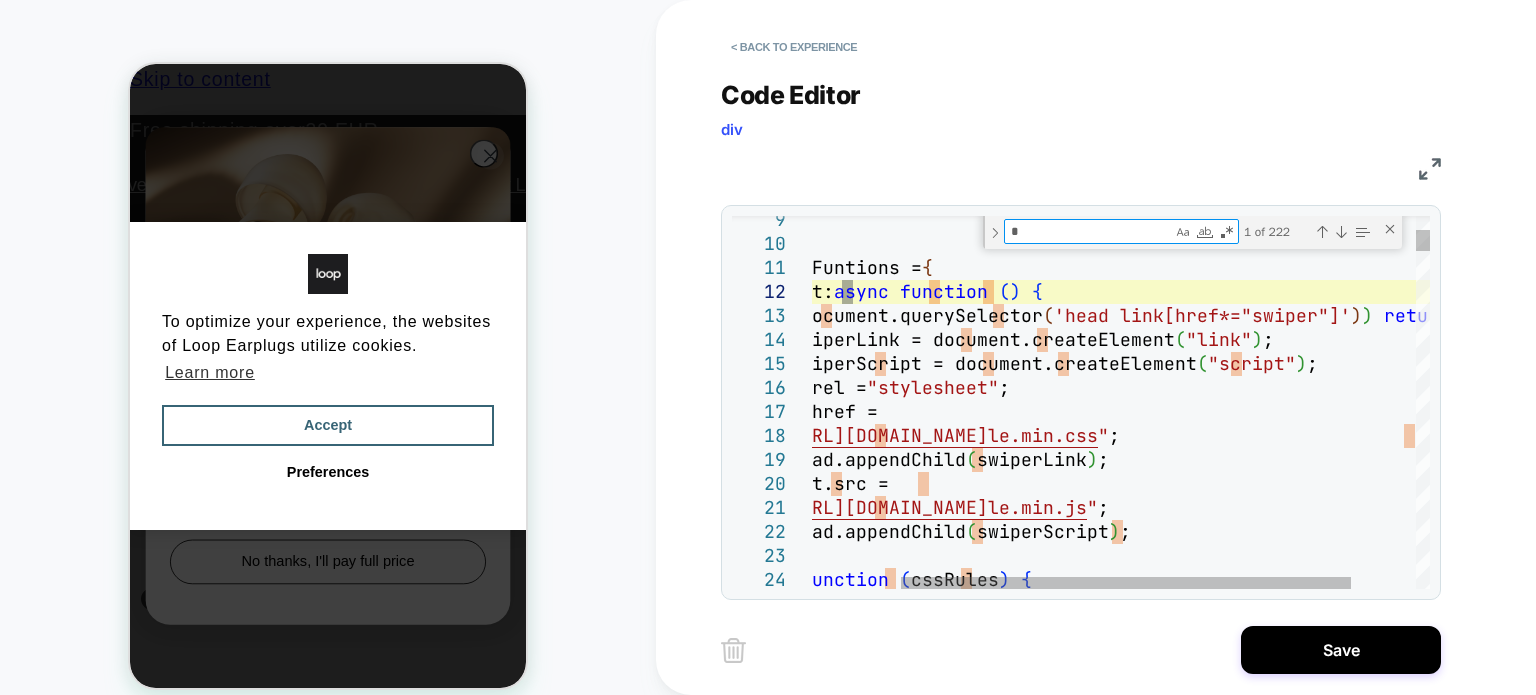 type on "**********" 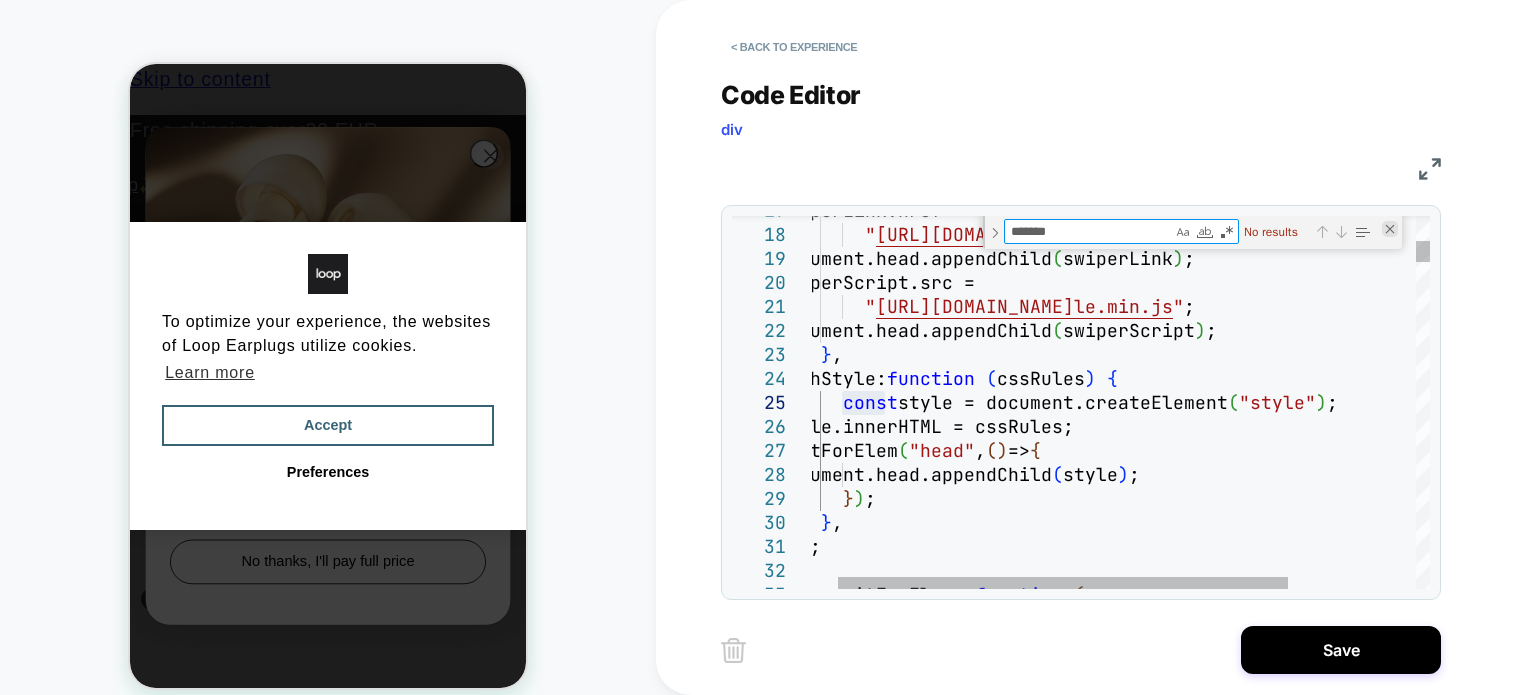 type on "*******" 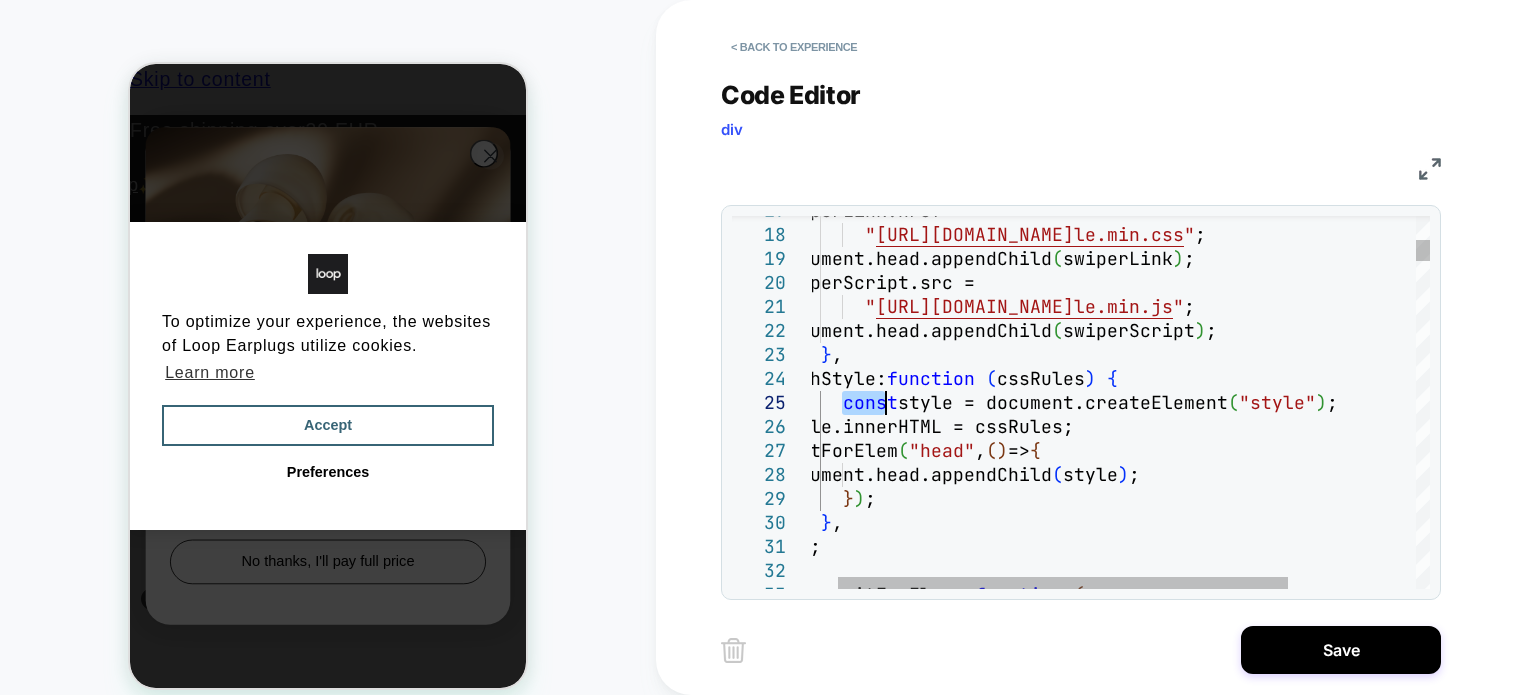 scroll, scrollTop: 0, scrollLeft: 0, axis: both 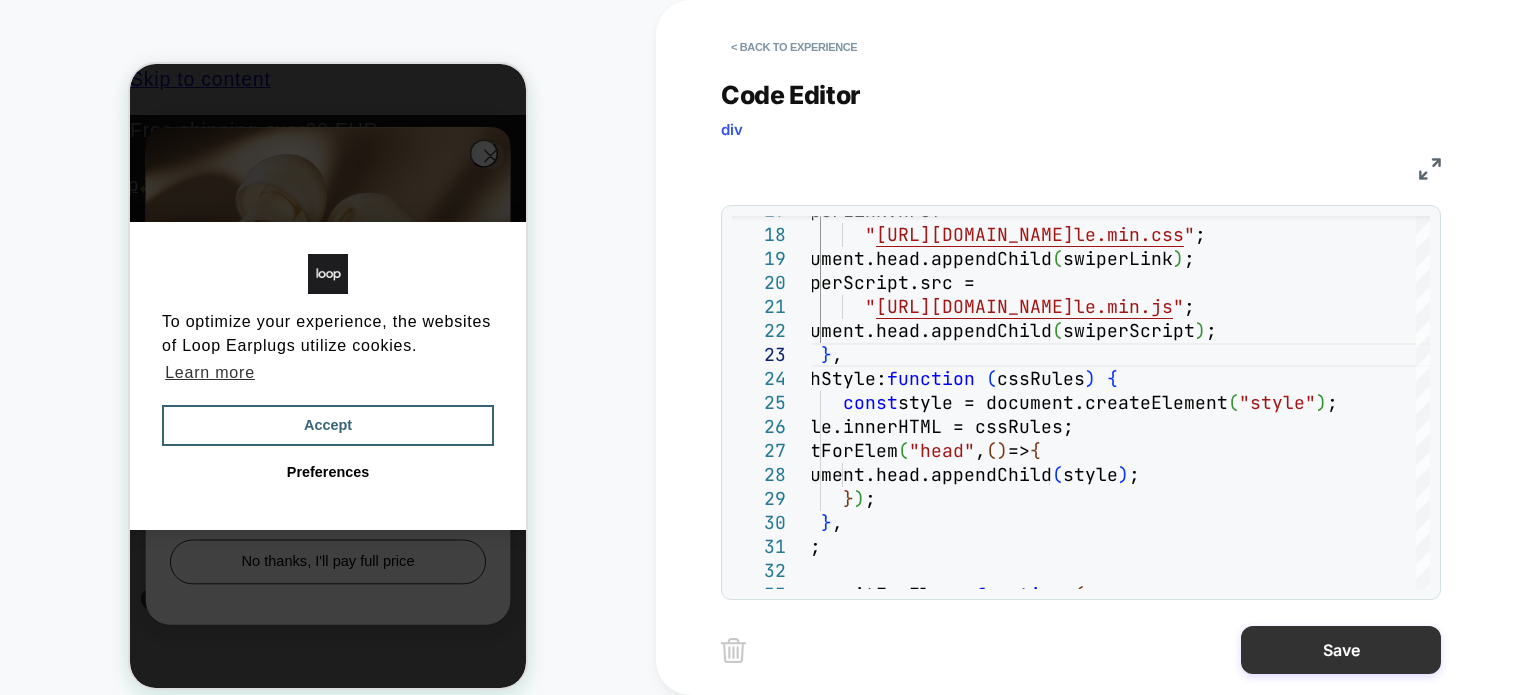click on "Save" at bounding box center [1341, 650] 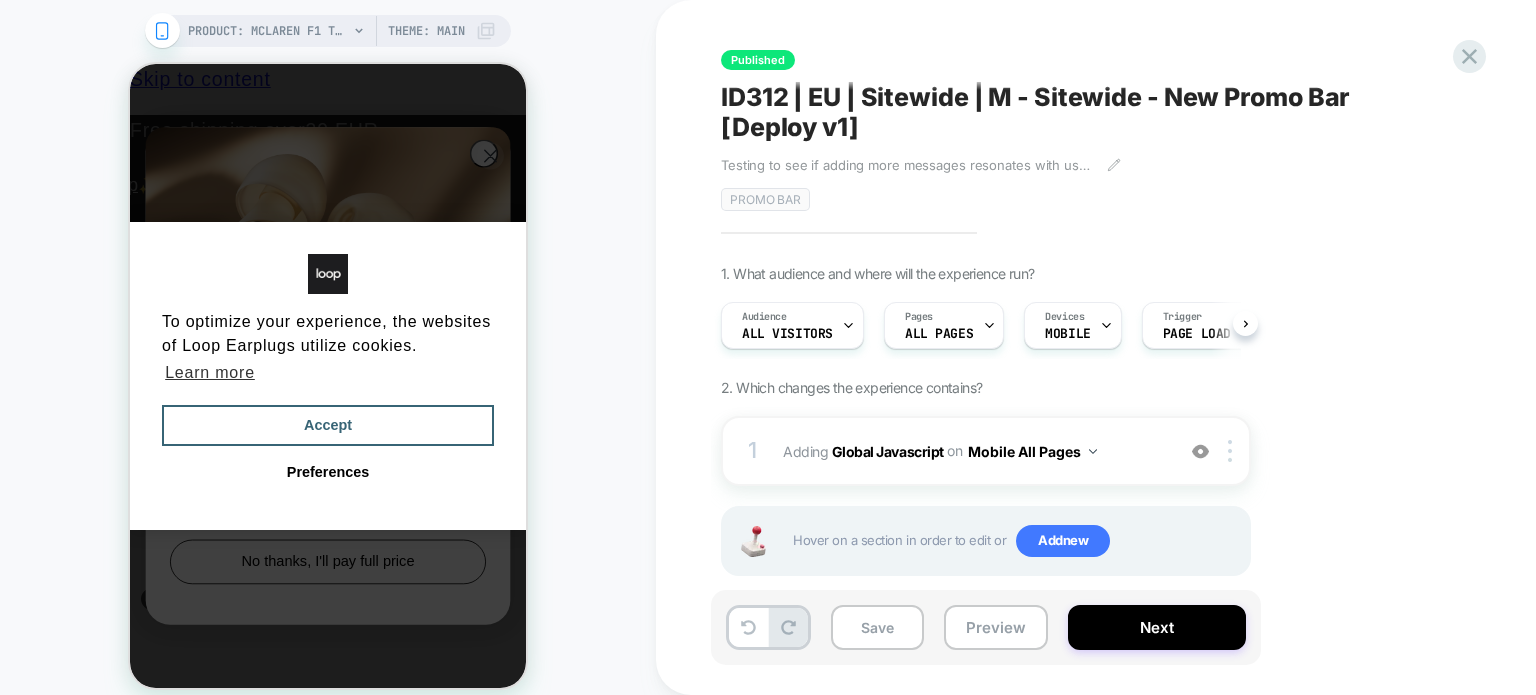 scroll, scrollTop: 0, scrollLeft: 0, axis: both 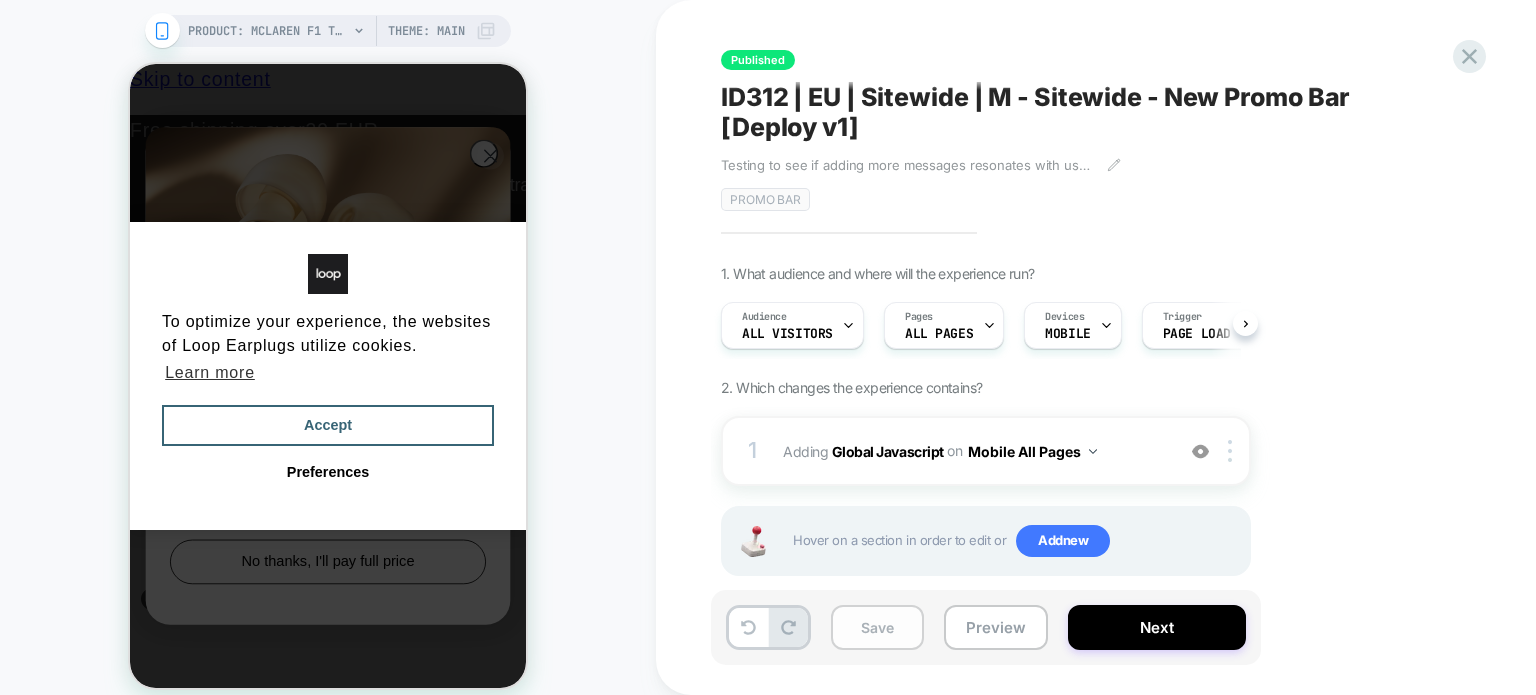 click on "Save" at bounding box center (877, 627) 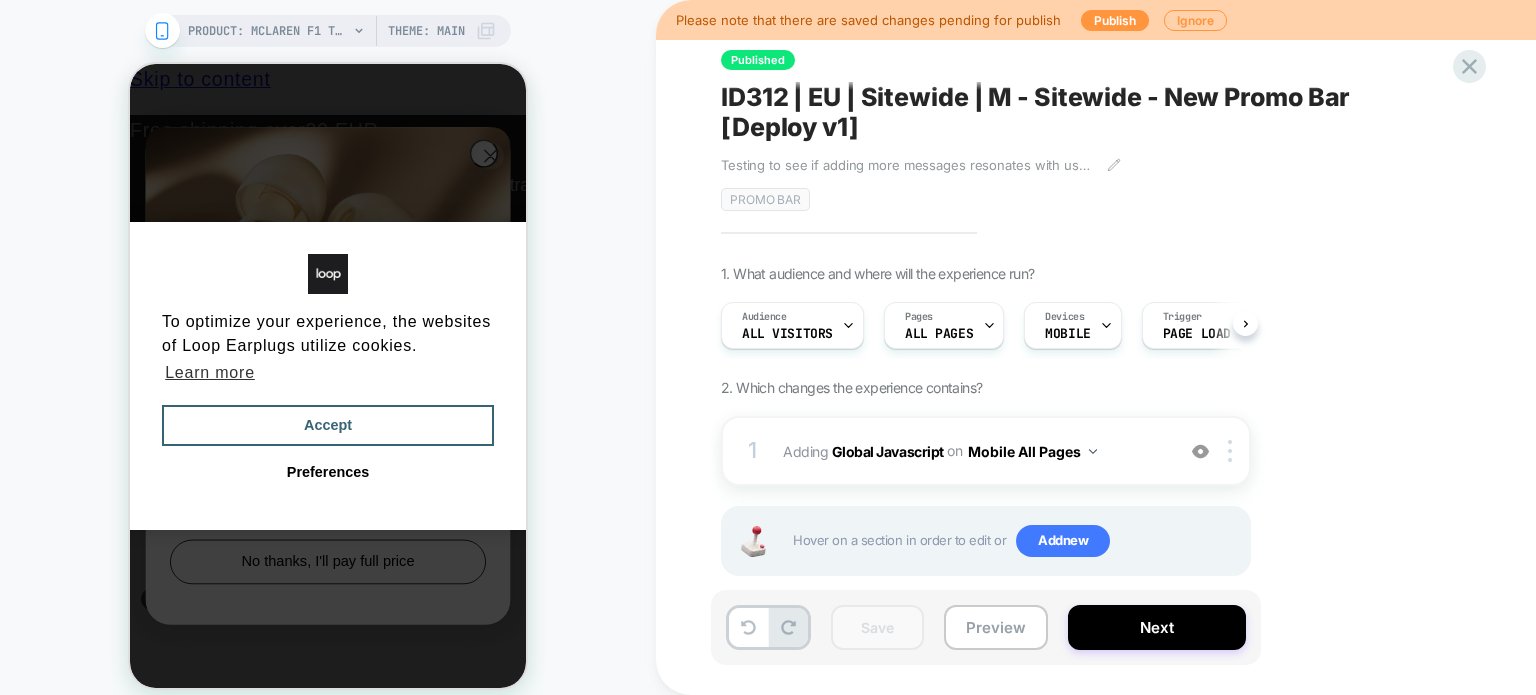 click on "Please note that there are saved changes pending for publish Publish Ignore" at bounding box center [1096, 20] 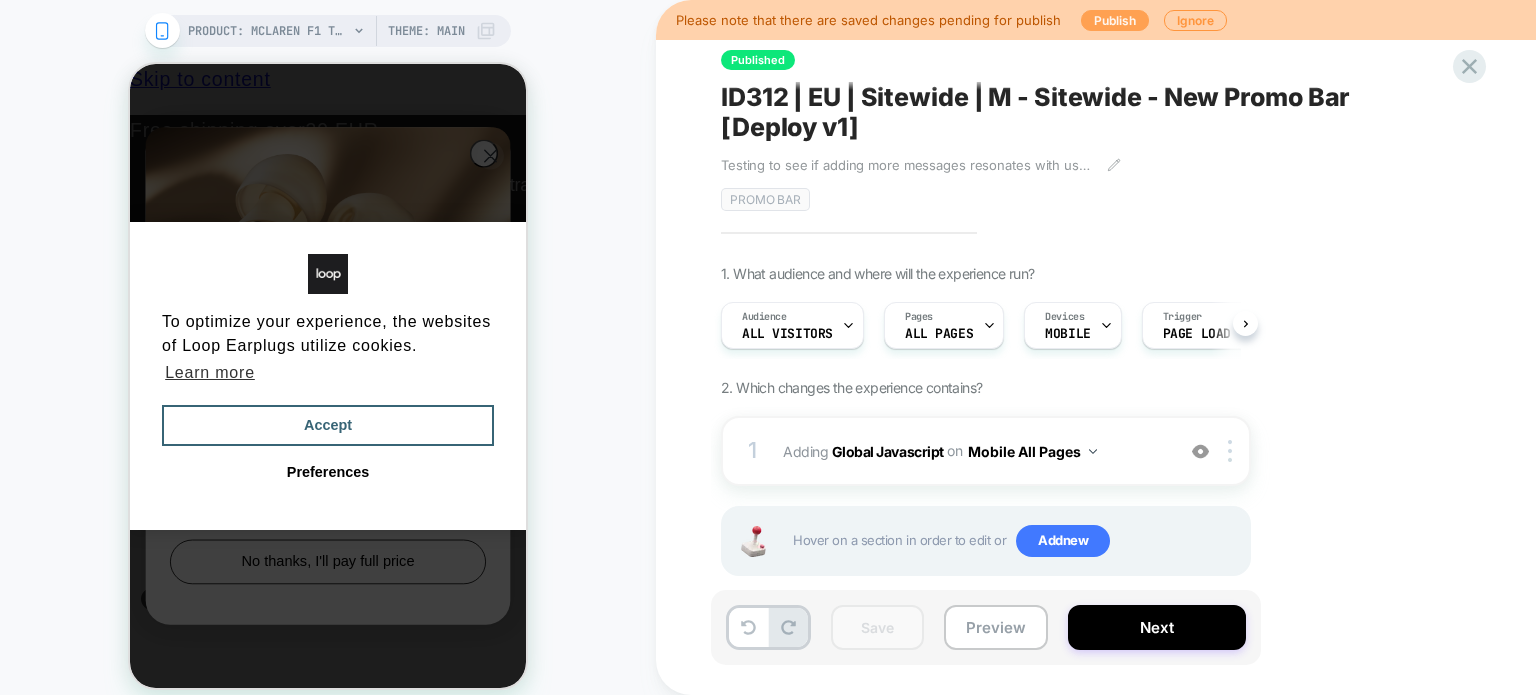 click on "Publish" at bounding box center [1115, 20] 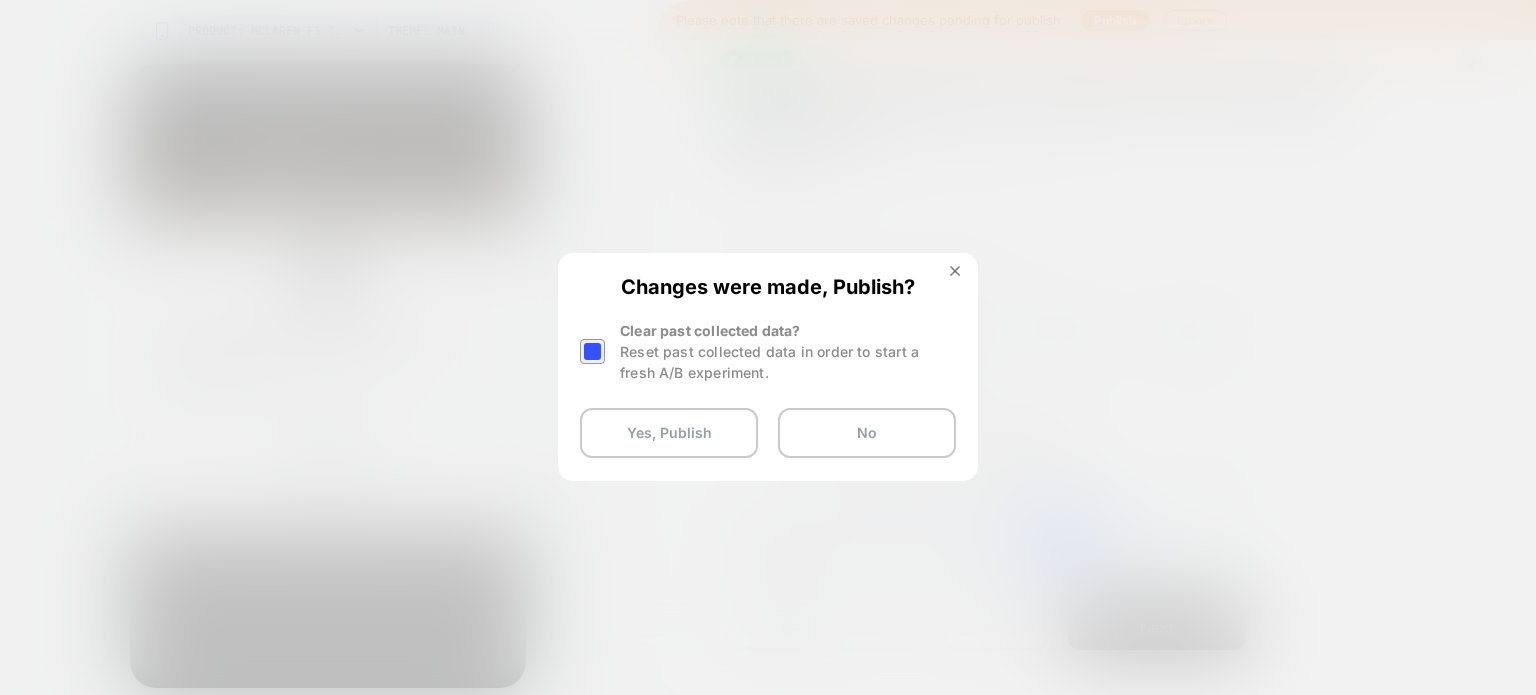 click at bounding box center (592, 351) 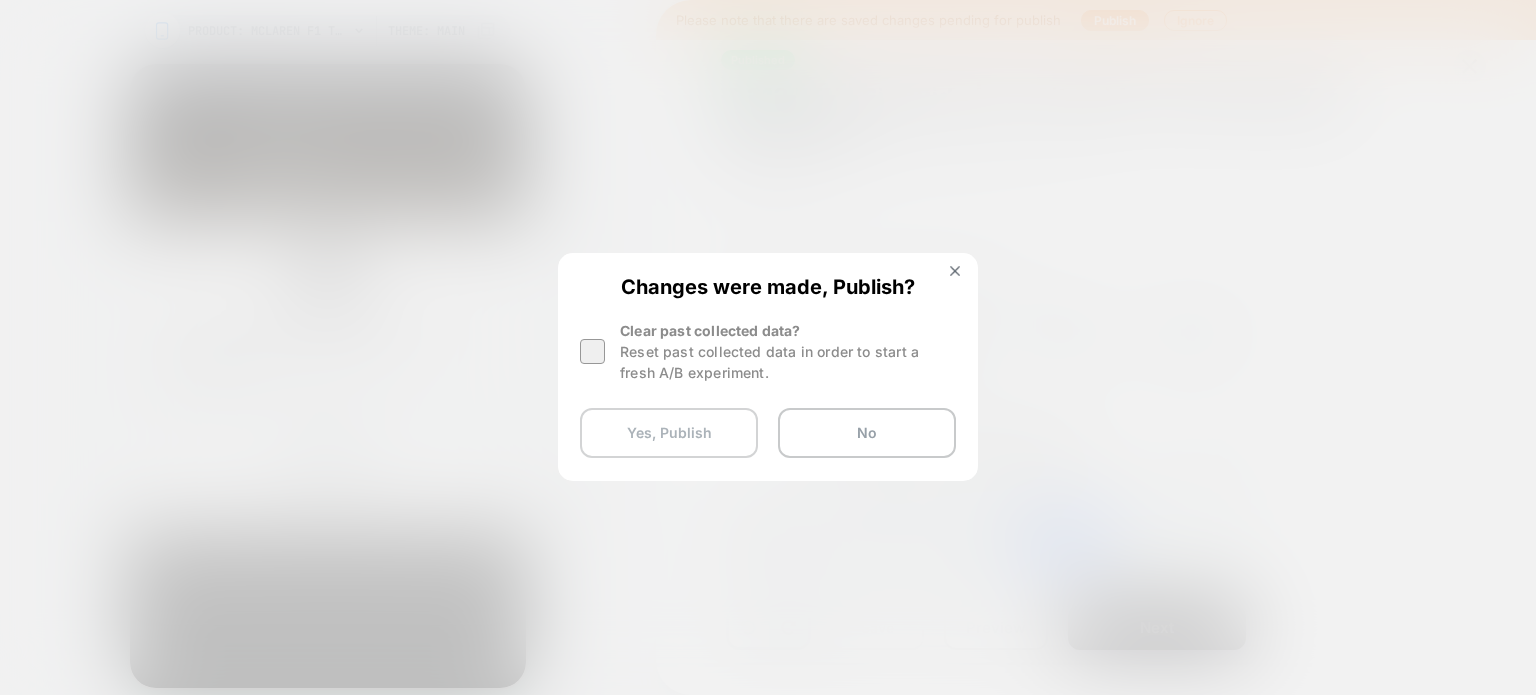 click on "Yes, Publish" at bounding box center (669, 433) 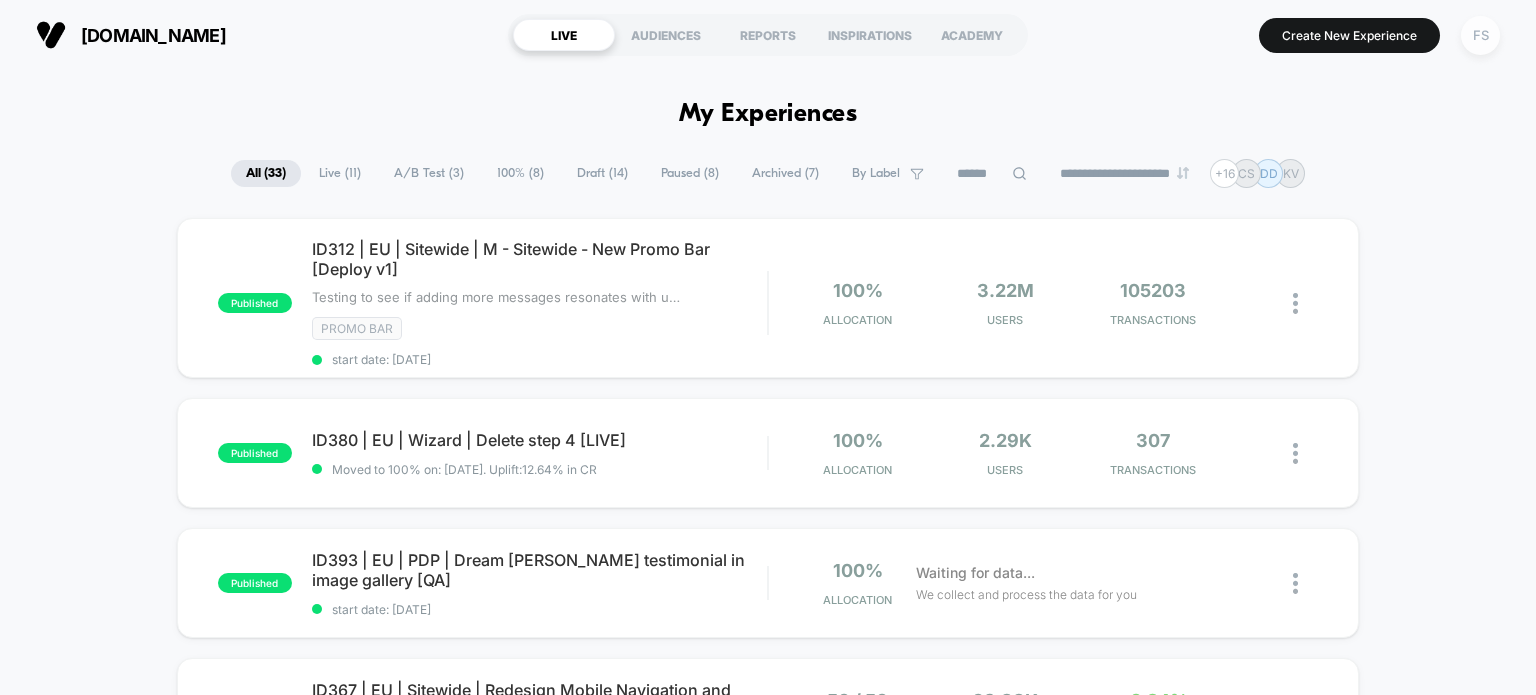 click on "FS" at bounding box center [1480, 35] 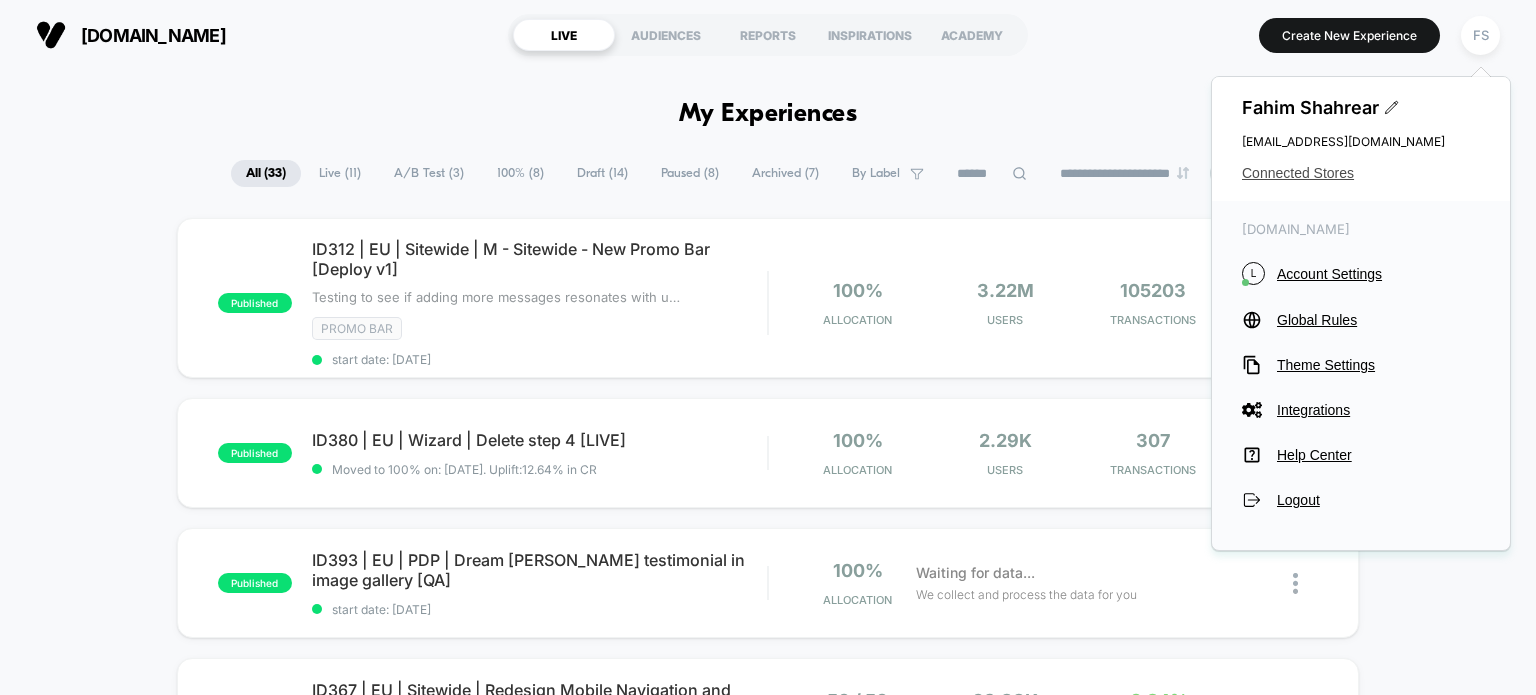 click on "Connected Stores" at bounding box center [1361, 173] 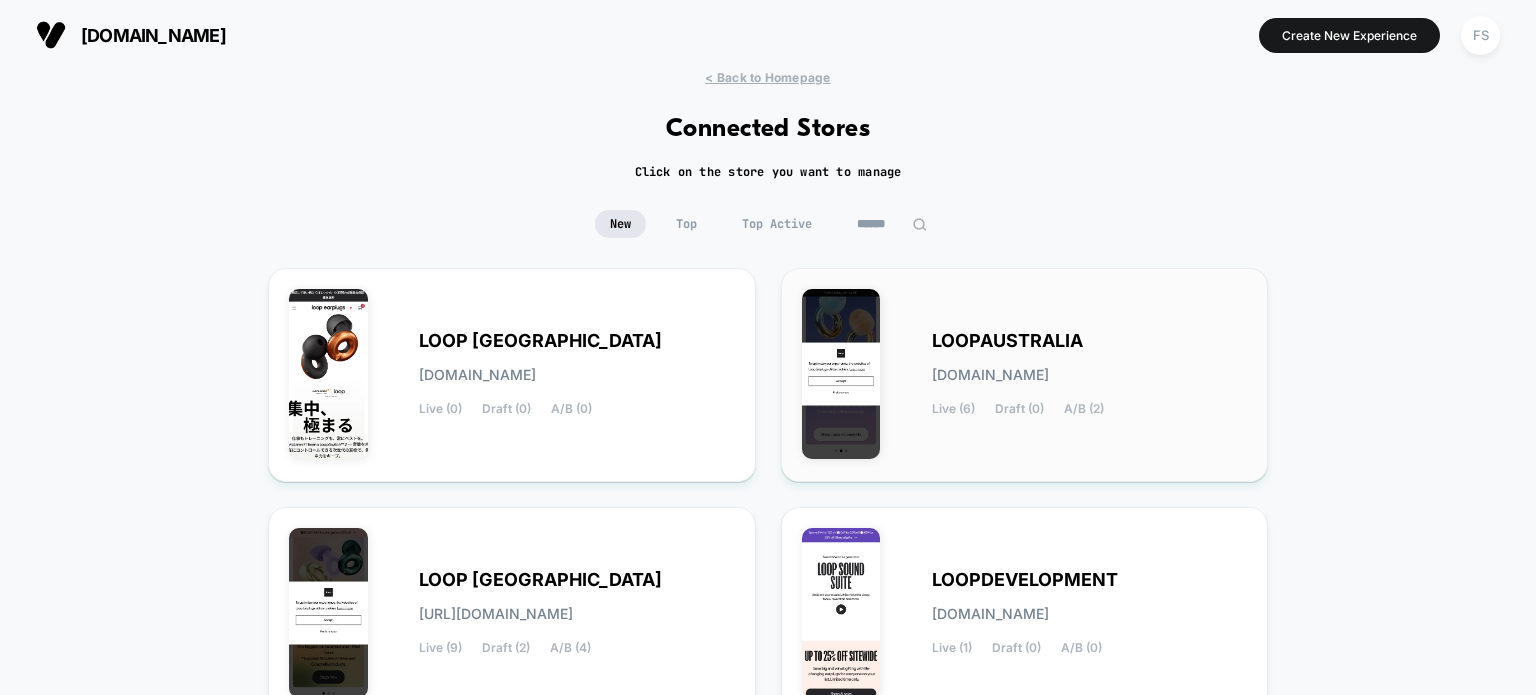 click on "LOOPAUSTRALIA" at bounding box center (1007, 341) 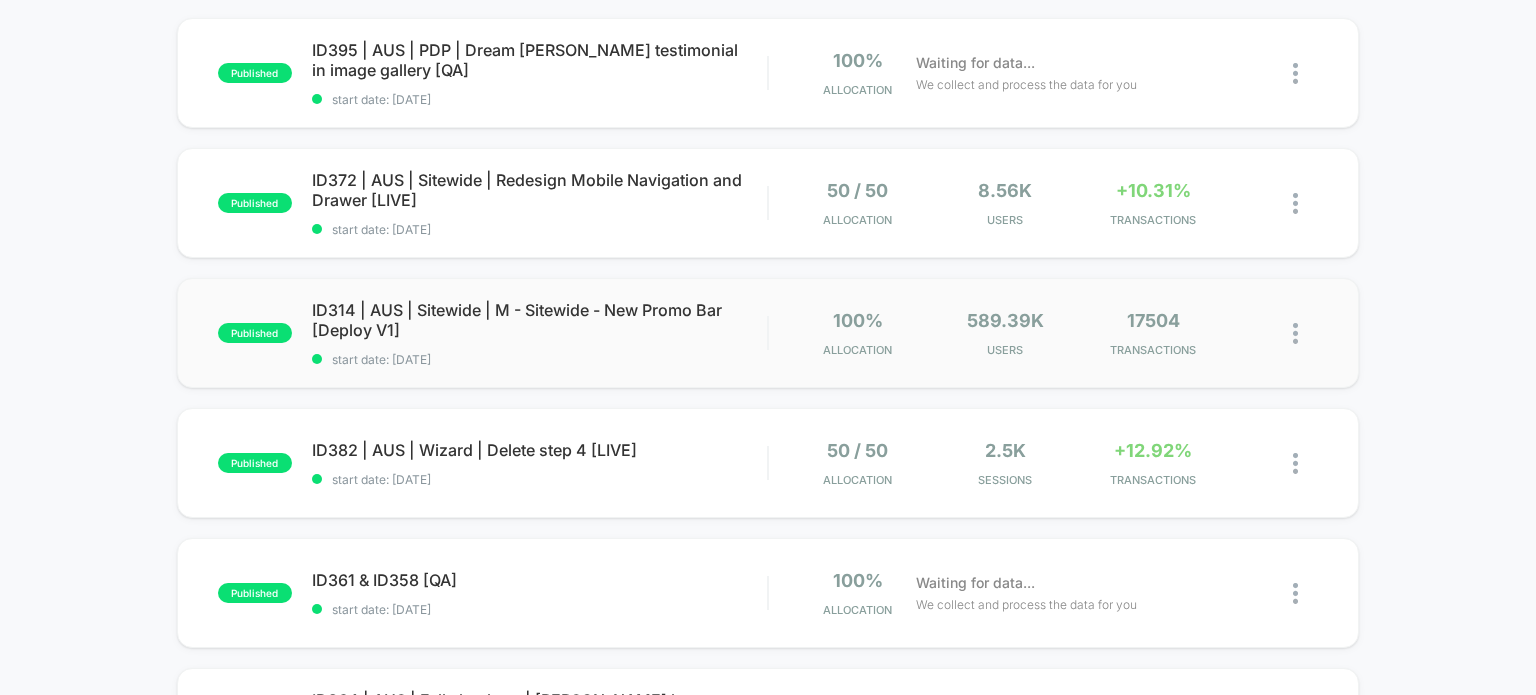 scroll, scrollTop: 0, scrollLeft: 0, axis: both 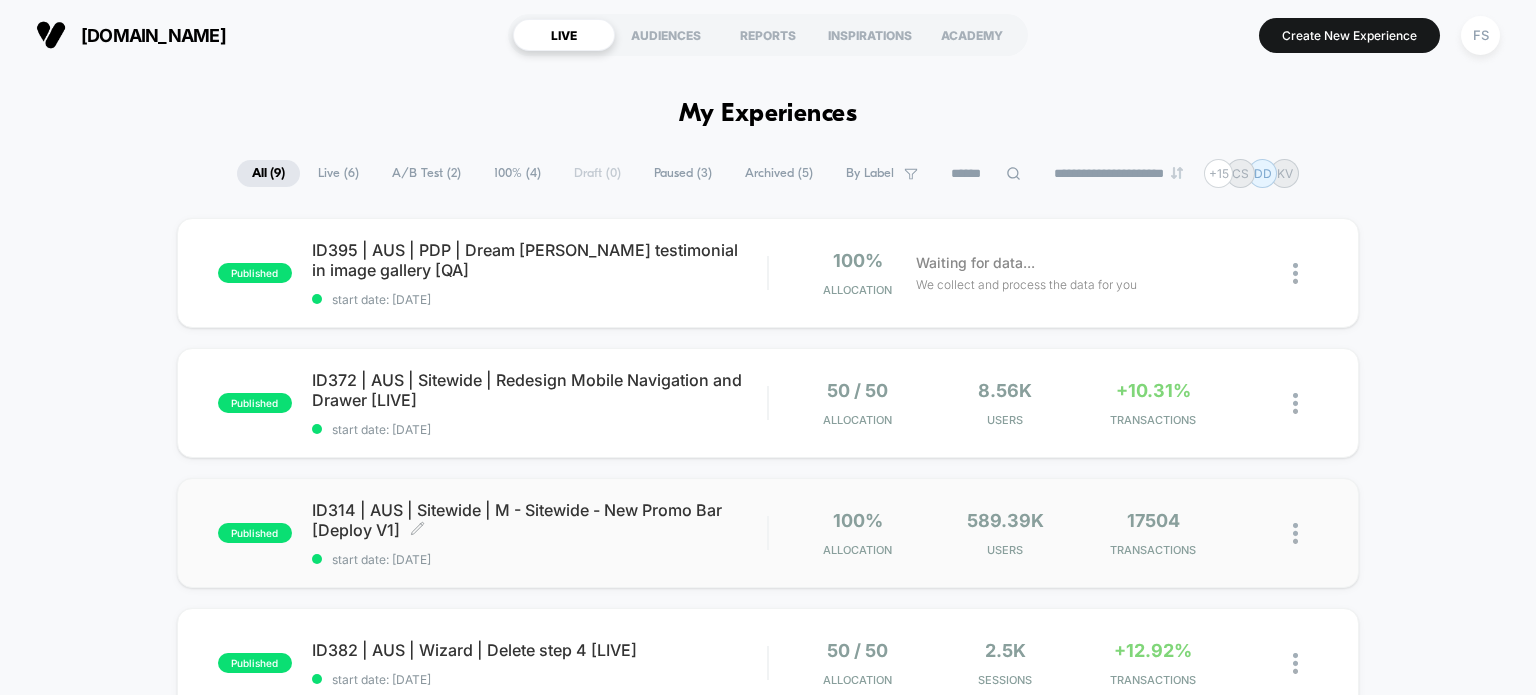 click on "ID314 | AUS | Sitewide | M - Sitewide - New Promo Bar [Deploy V1] Click to edit experience details" at bounding box center [540, 520] 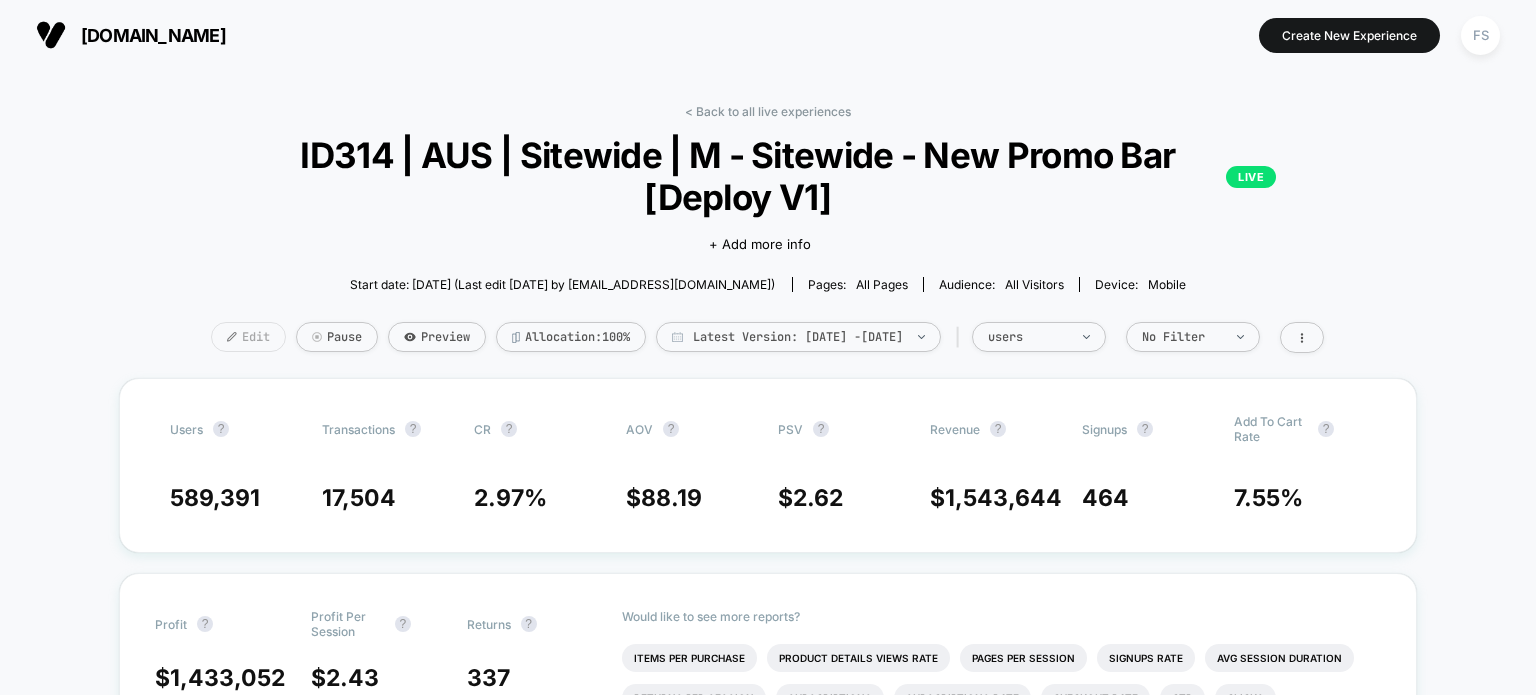 click on "Edit" at bounding box center (248, 337) 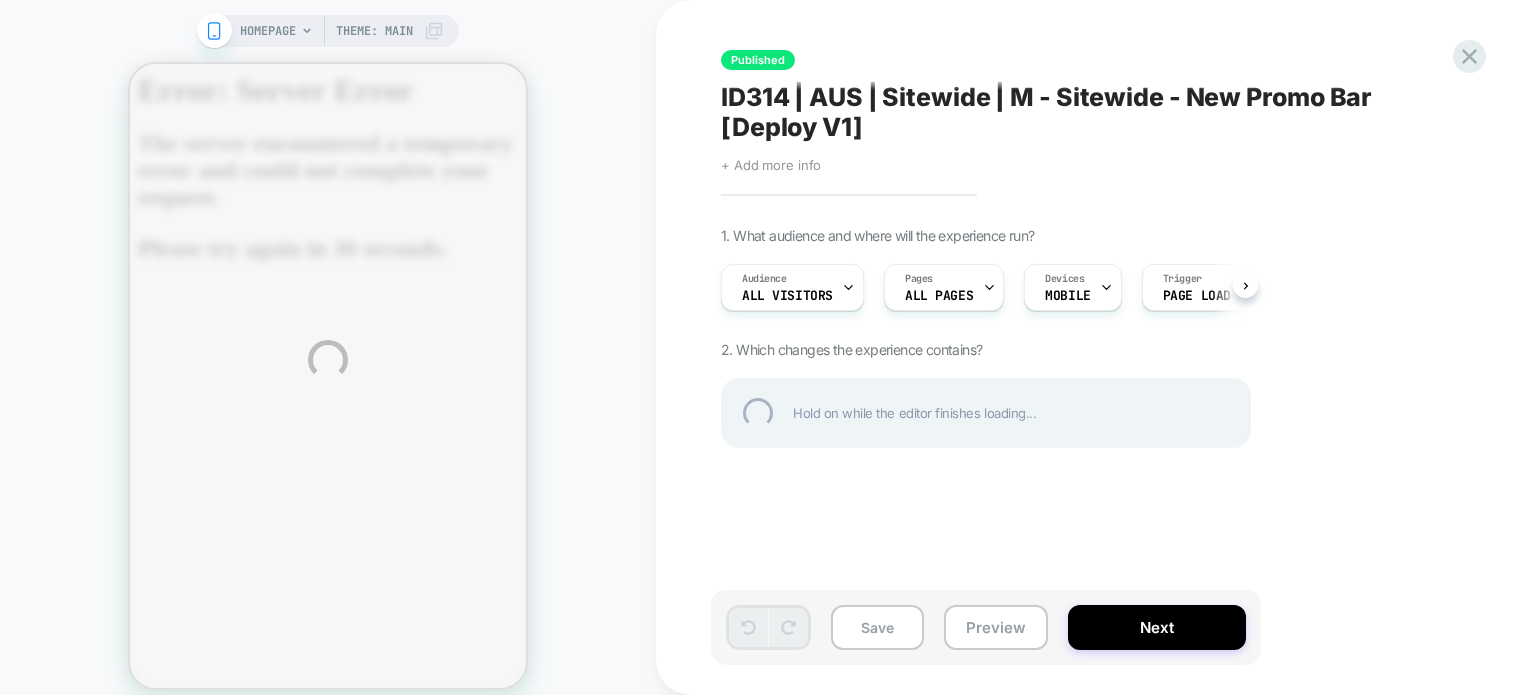scroll, scrollTop: 0, scrollLeft: 0, axis: both 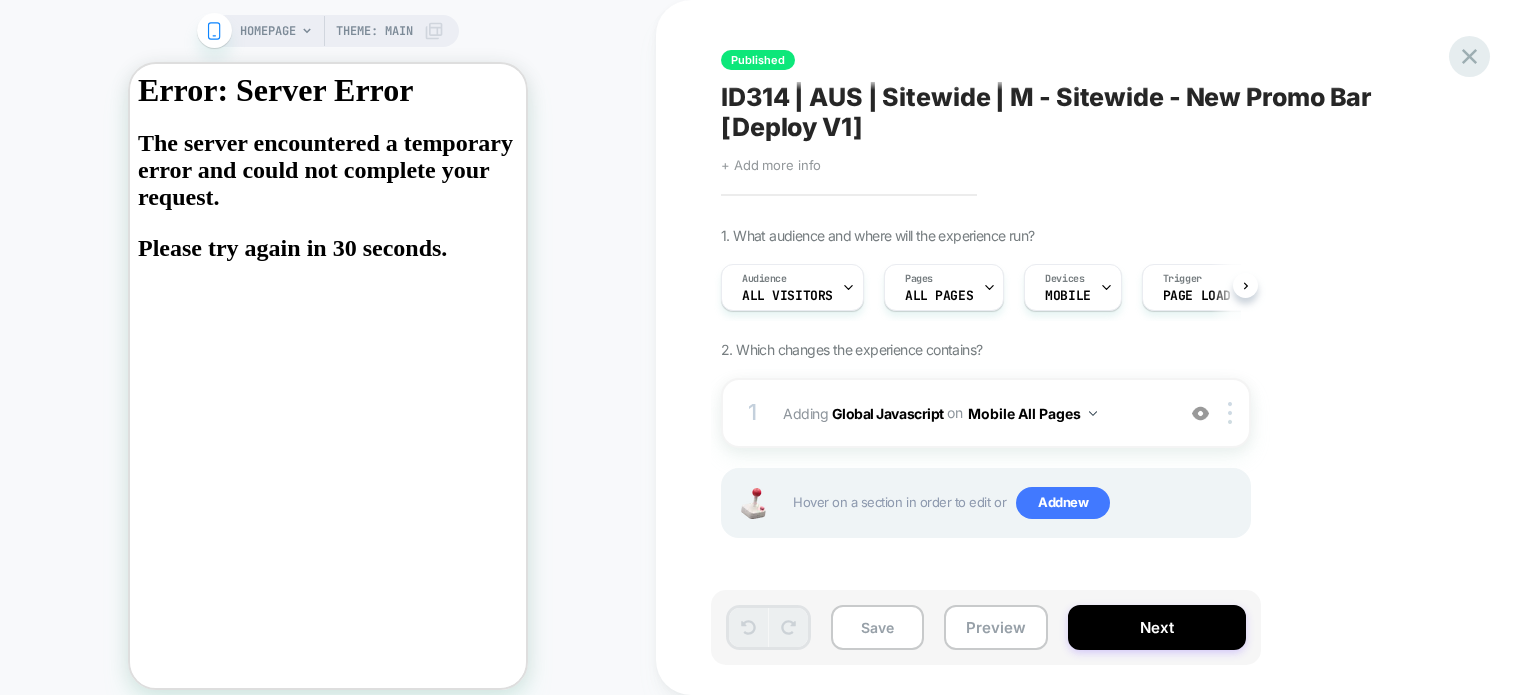 click 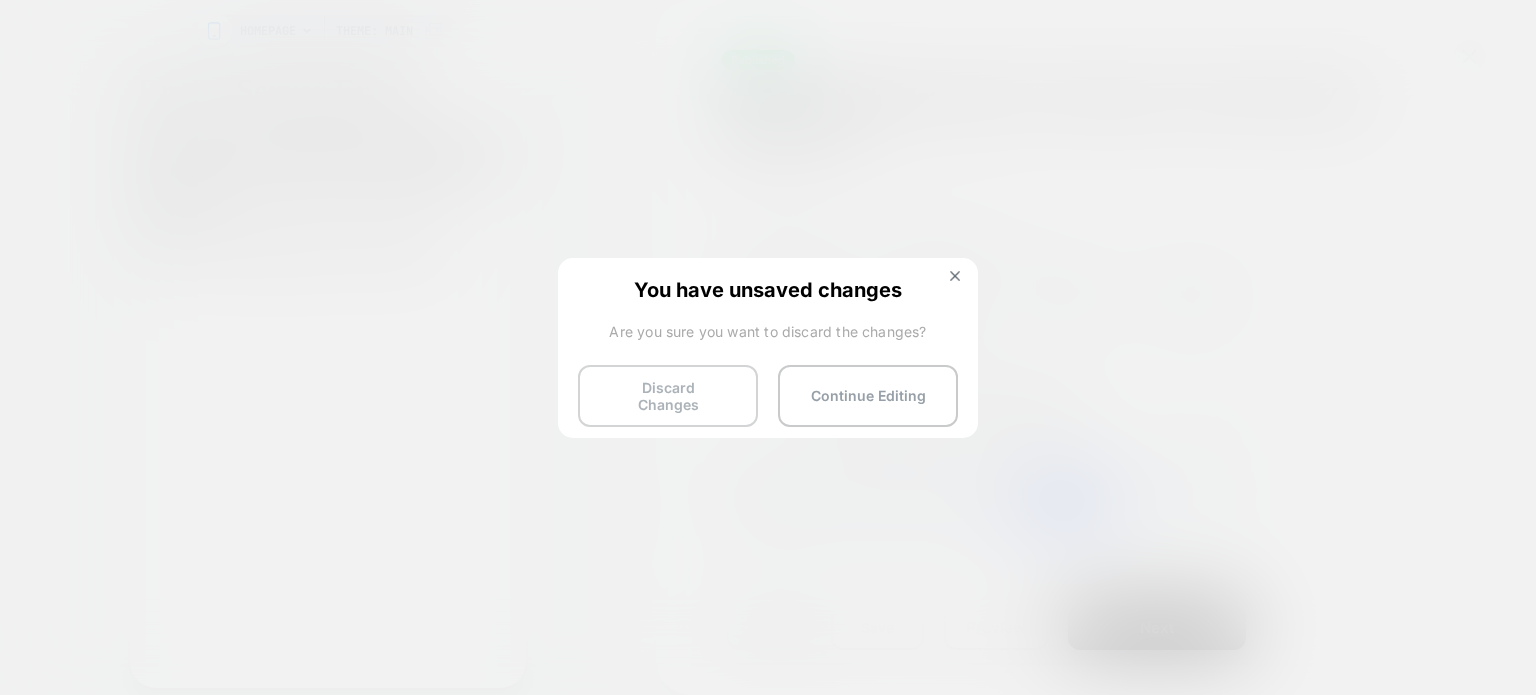click on "Discard Changes" at bounding box center [668, 396] 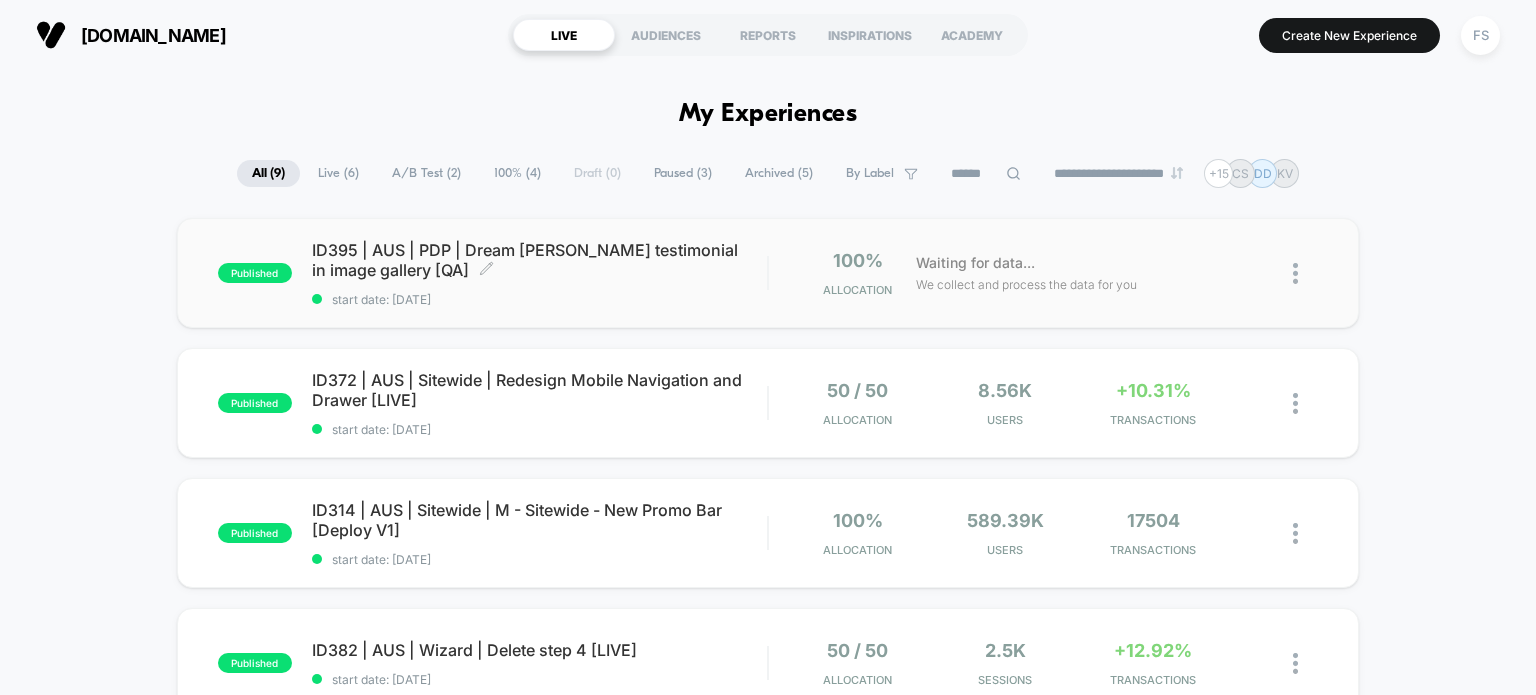 click on "ID395 | AUS | PDP | Dream [PERSON_NAME] testimonial in image gallery [QA] Click to edit experience details" at bounding box center (540, 260) 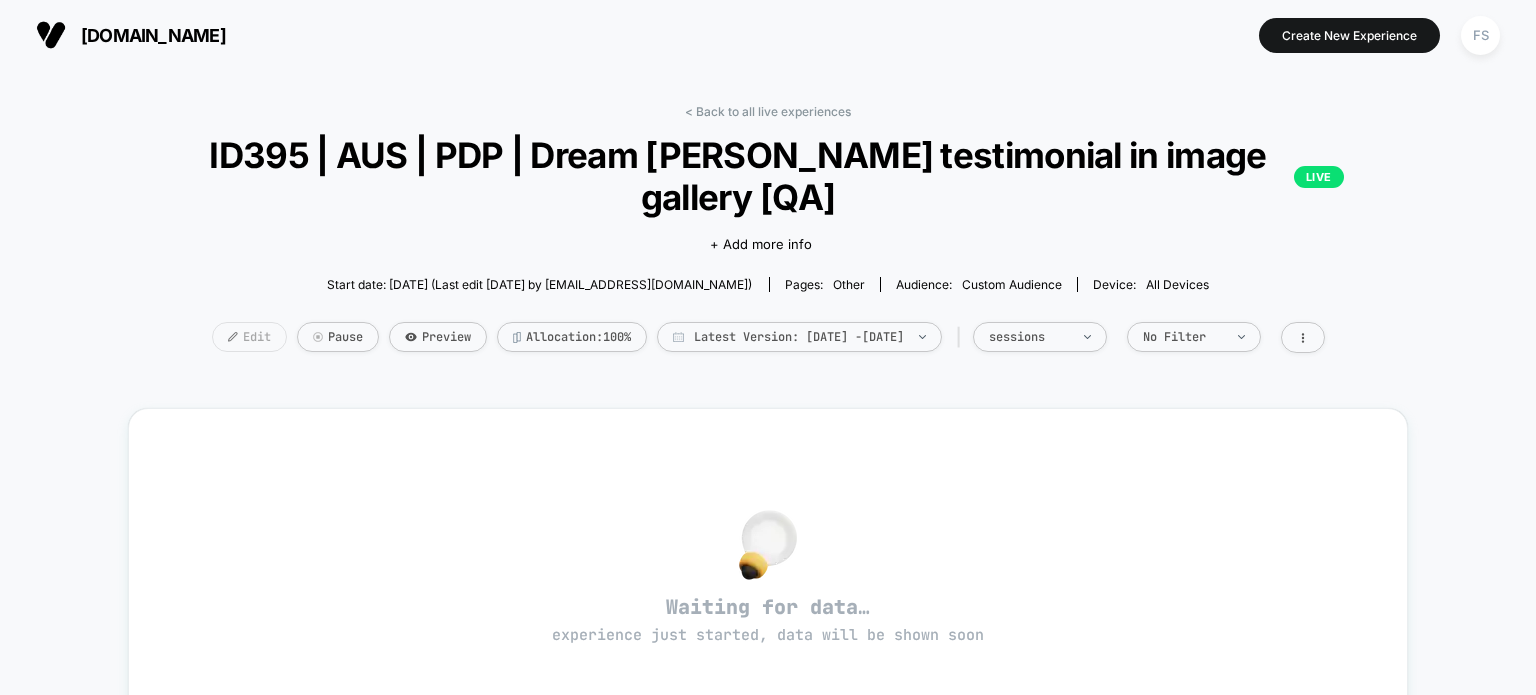 click on "Edit" at bounding box center [249, 337] 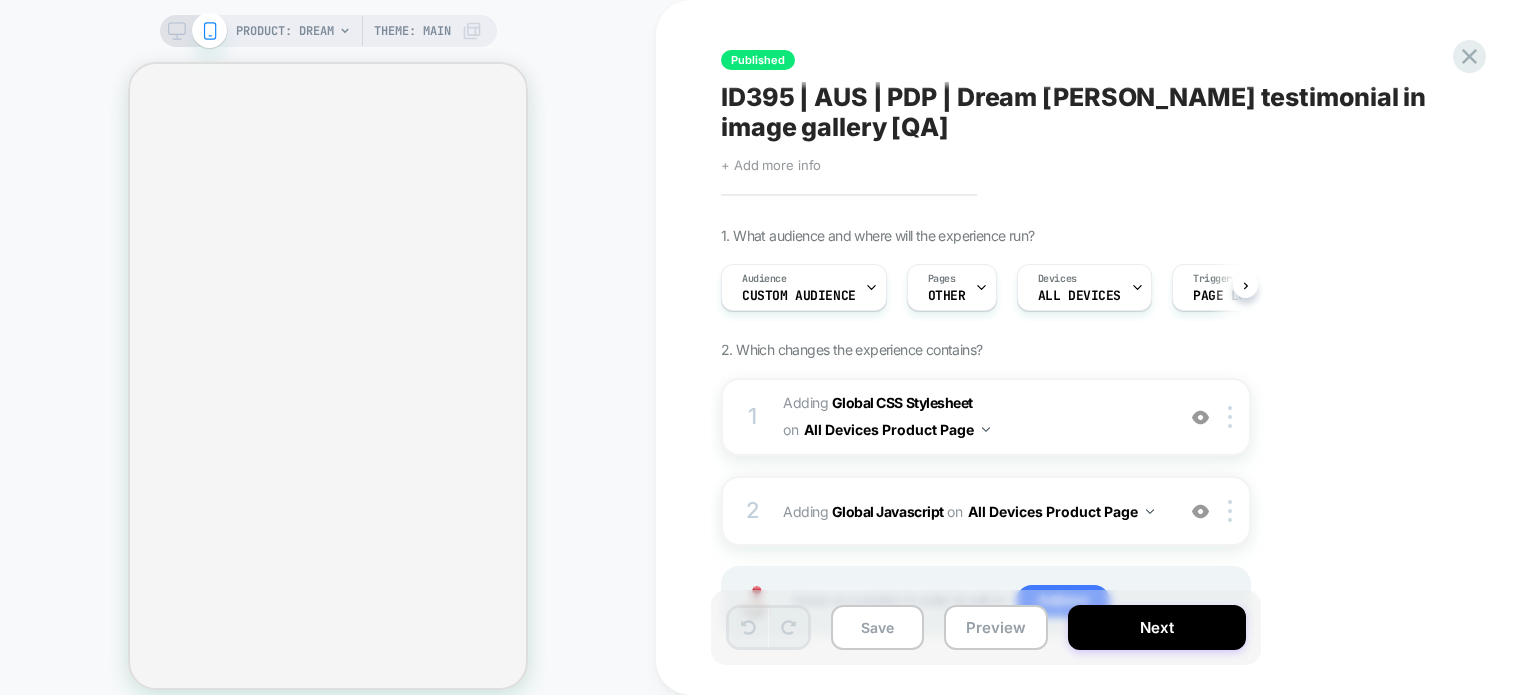 scroll, scrollTop: 0, scrollLeft: 0, axis: both 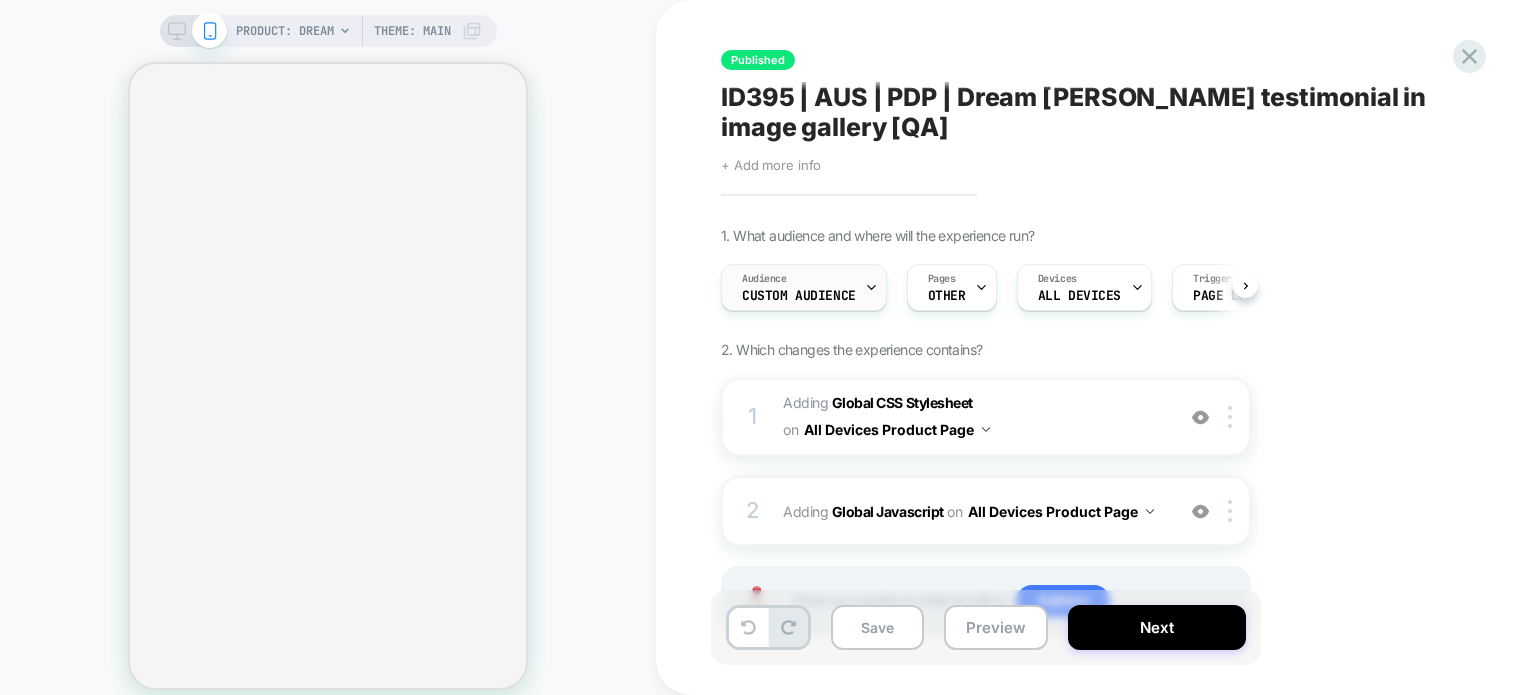 click on "Custom Audience" at bounding box center (799, 296) 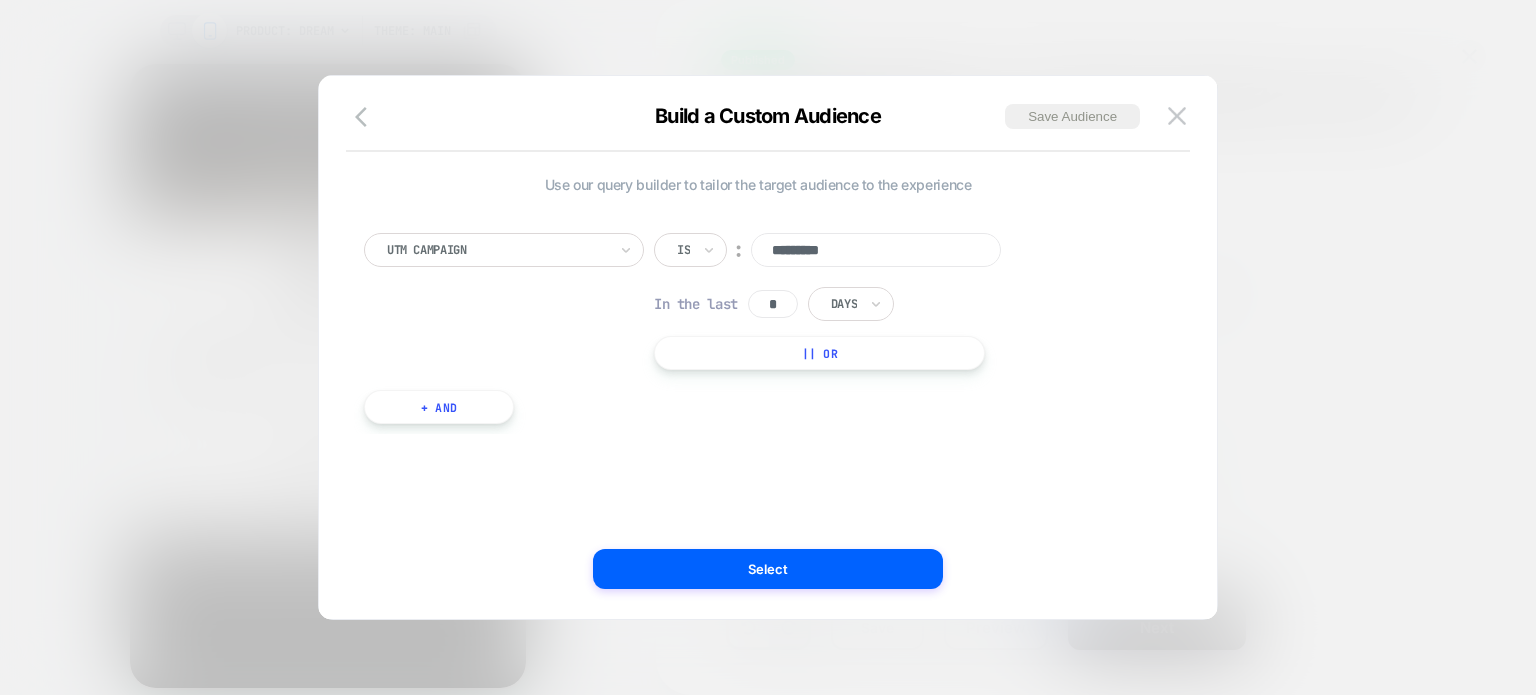 scroll, scrollTop: 0, scrollLeft: 0, axis: both 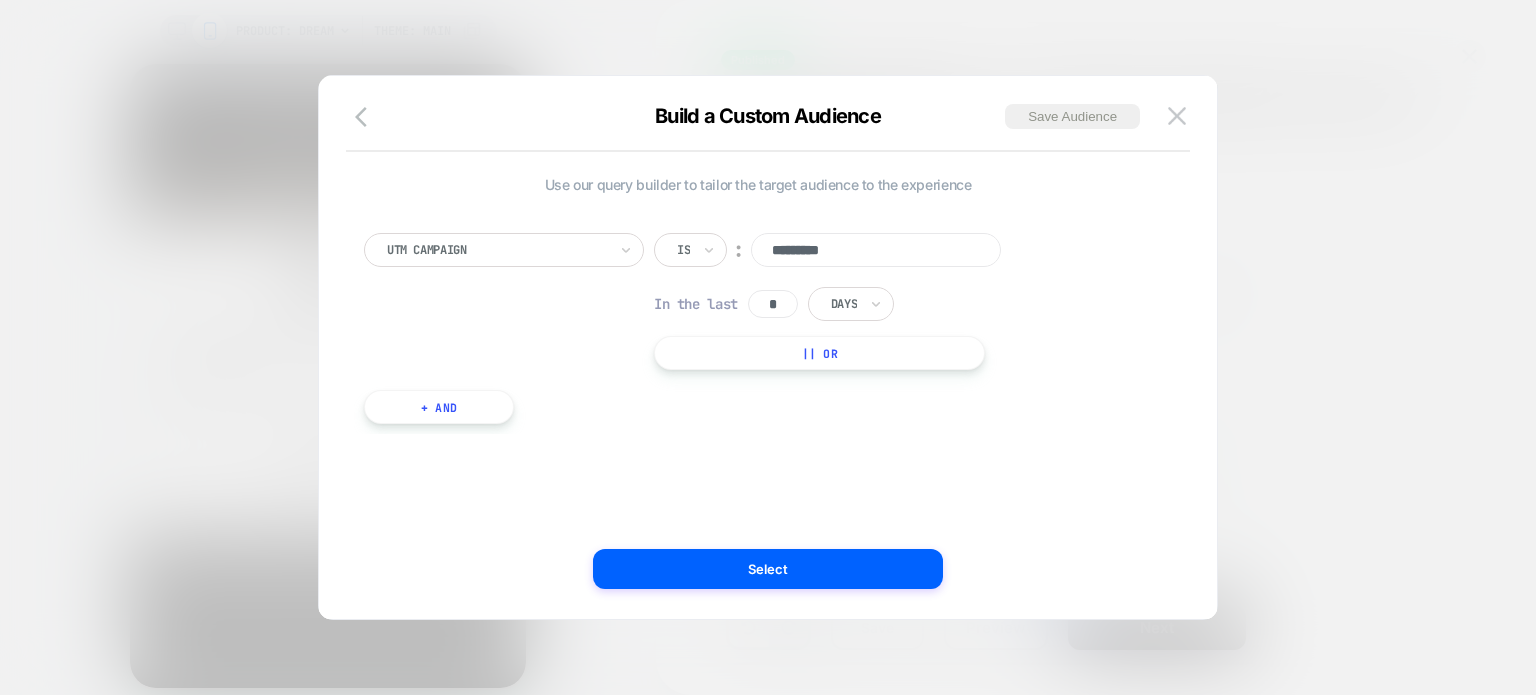 drag, startPoint x: 869, startPoint y: 254, endPoint x: 724, endPoint y: 254, distance: 145 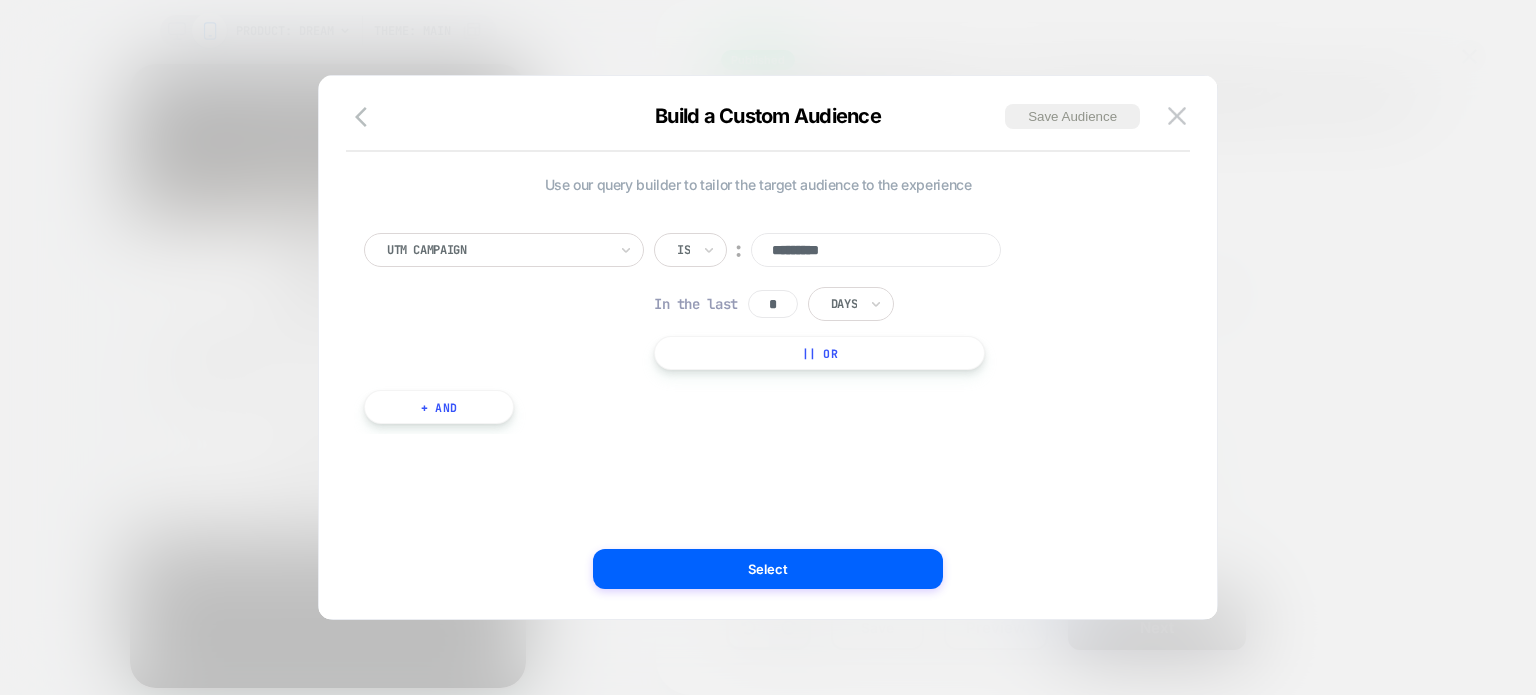 click on "Is ︰ *********" at bounding box center (844, 250) 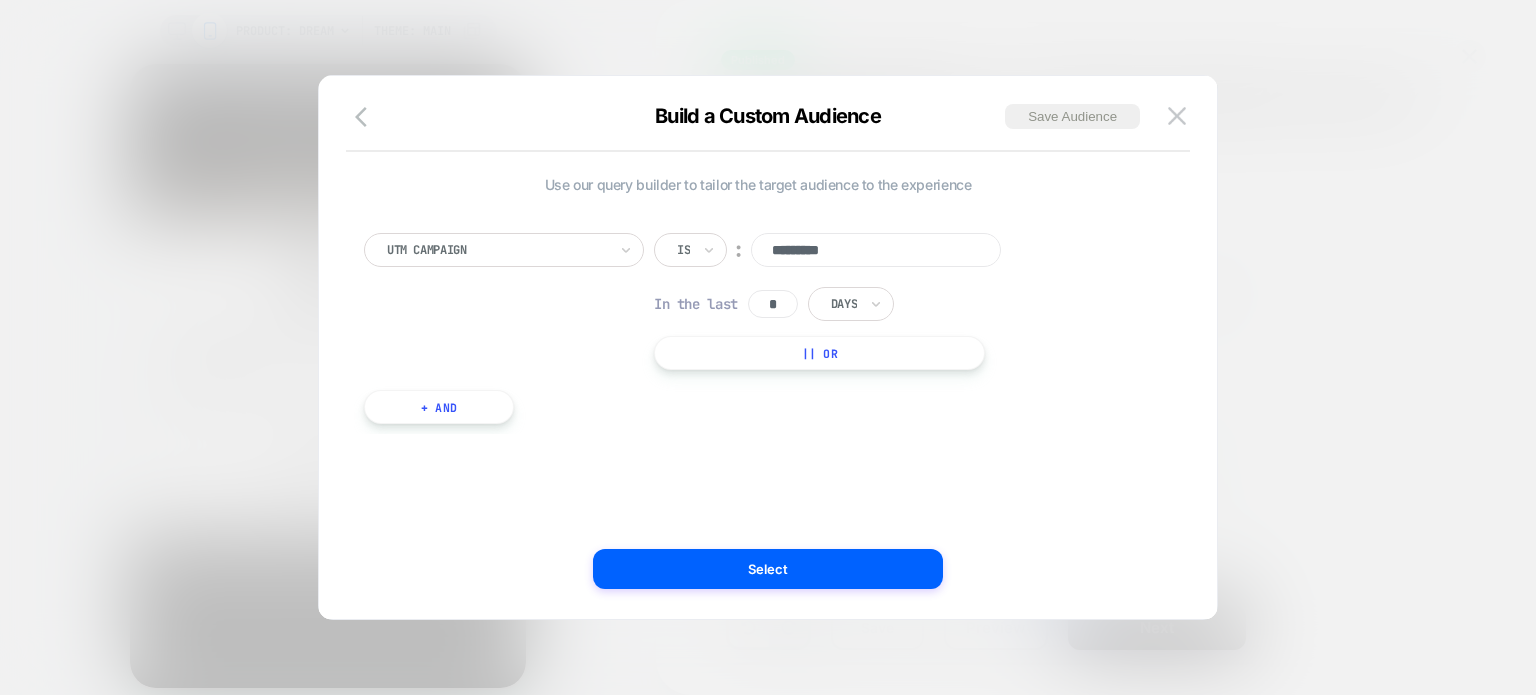 scroll, scrollTop: 0, scrollLeft: 0, axis: both 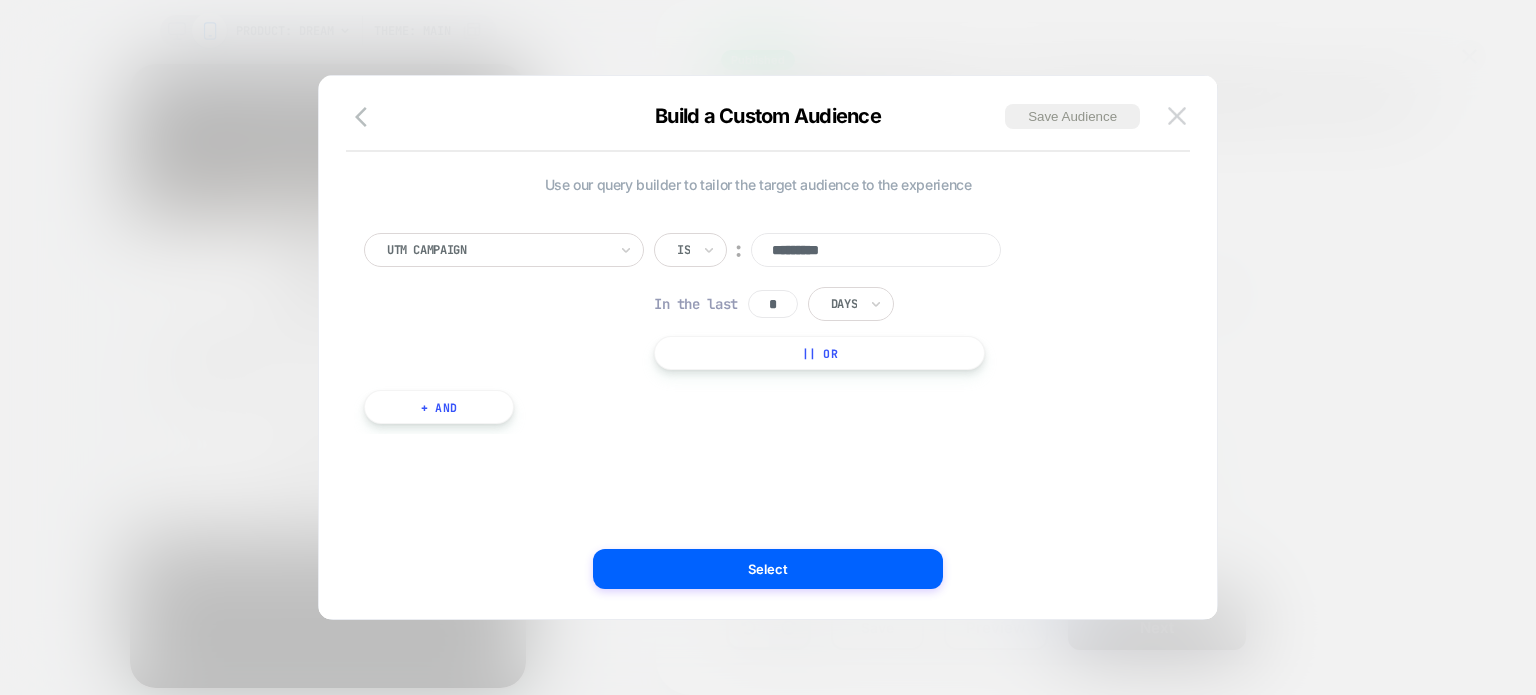 click at bounding box center [1177, 116] 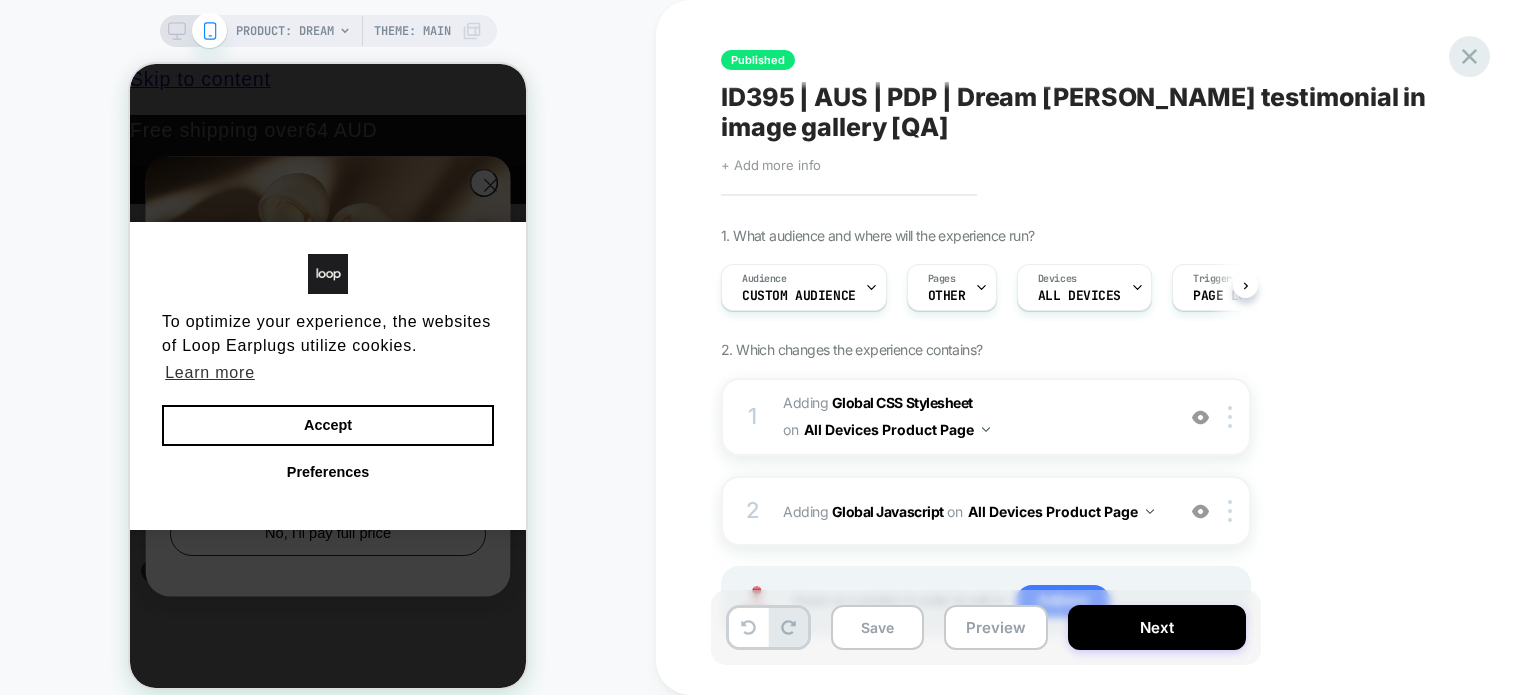 click 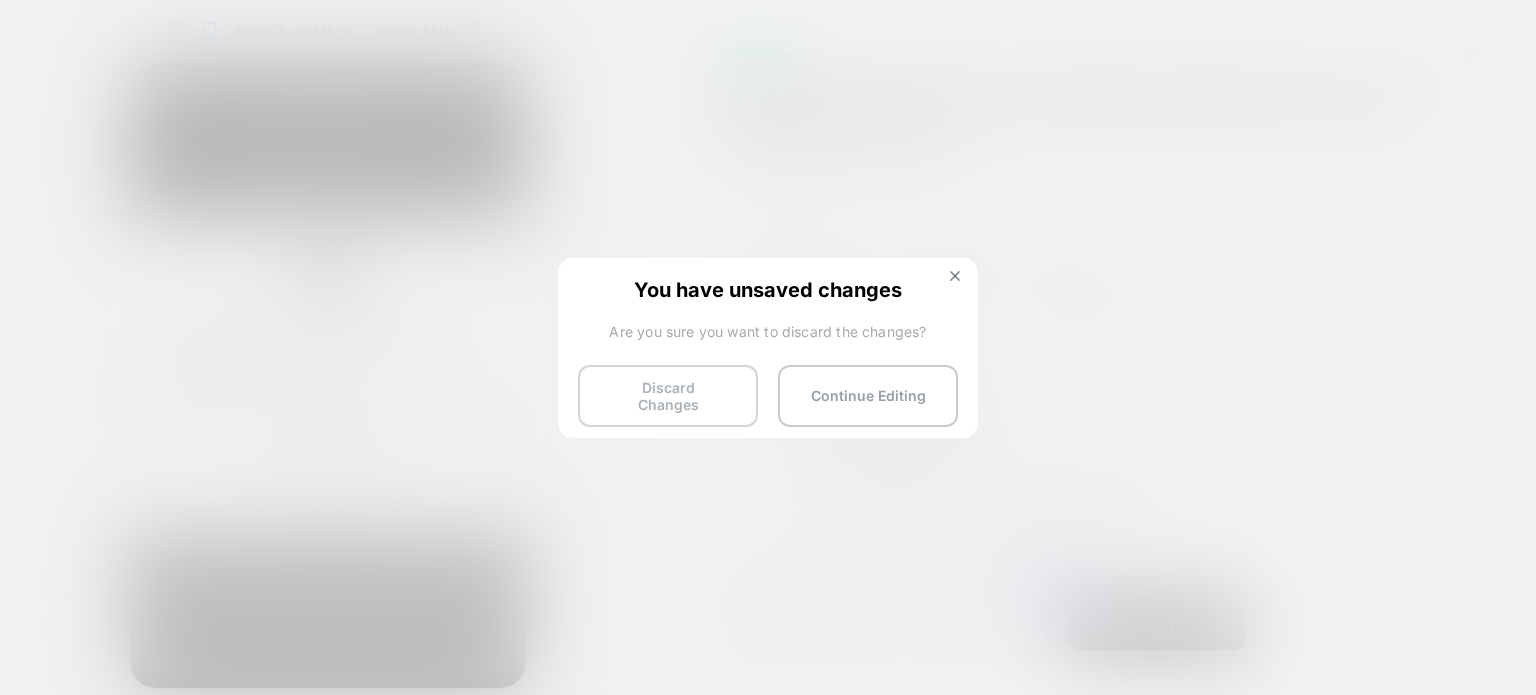 click on "Discard Changes" at bounding box center [668, 396] 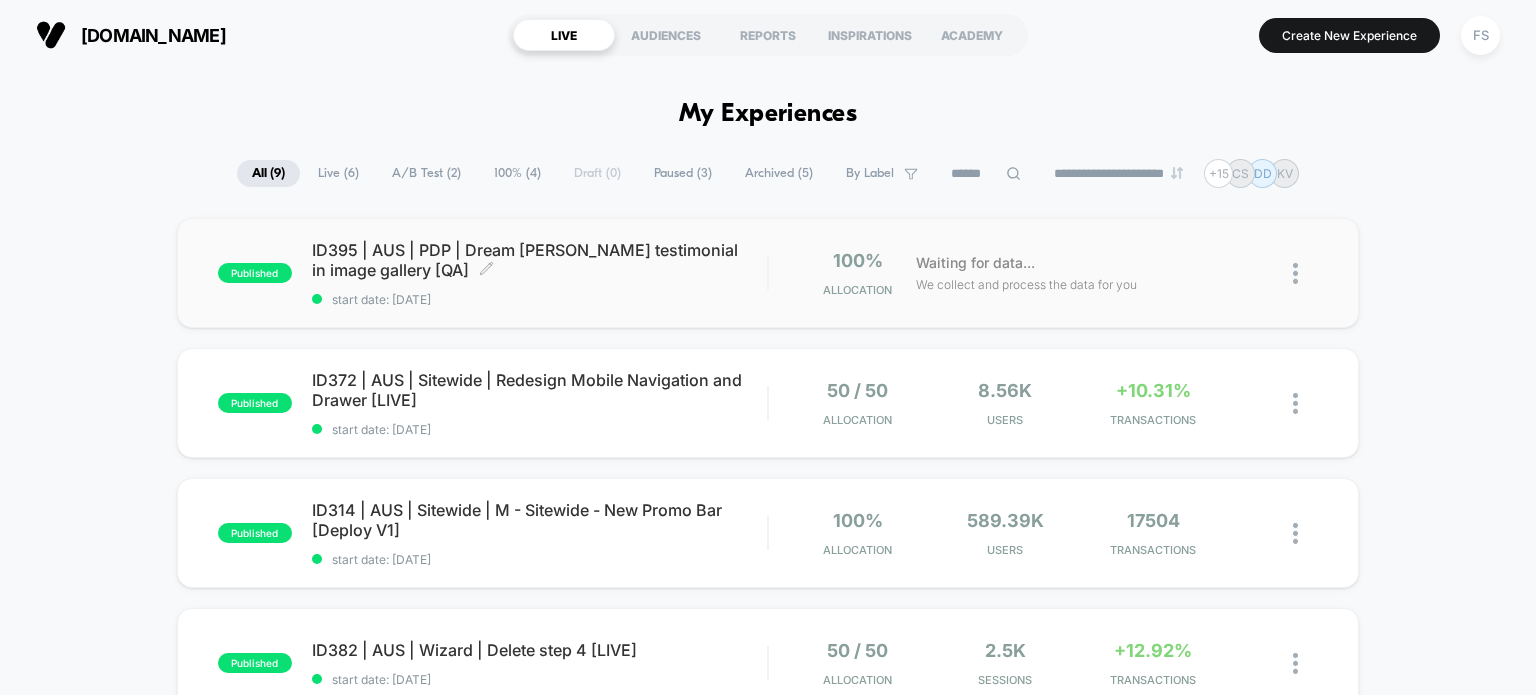 click on "ID395 | AUS | PDP | Dream [PERSON_NAME] testimonial in image gallery [QA] Click to edit experience details" at bounding box center [540, 260] 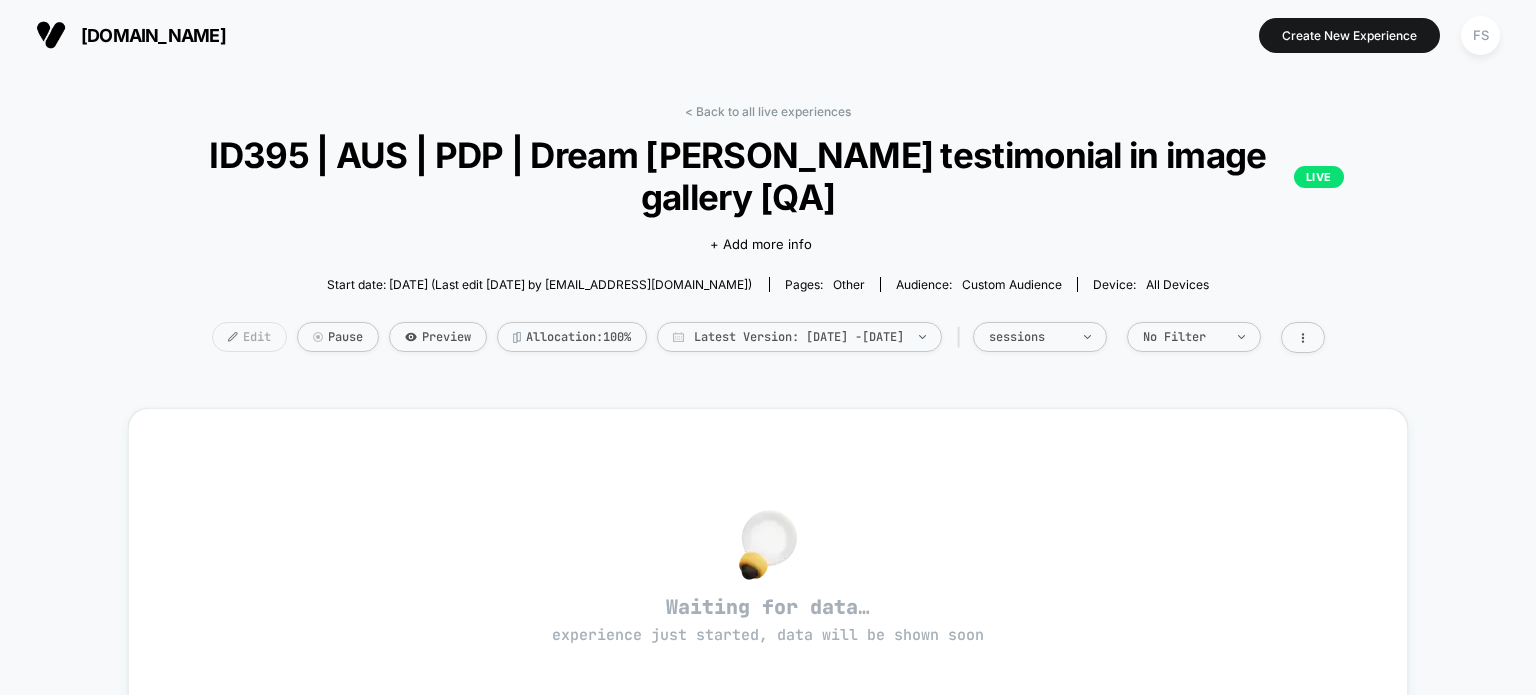 click on "Edit" at bounding box center (249, 337) 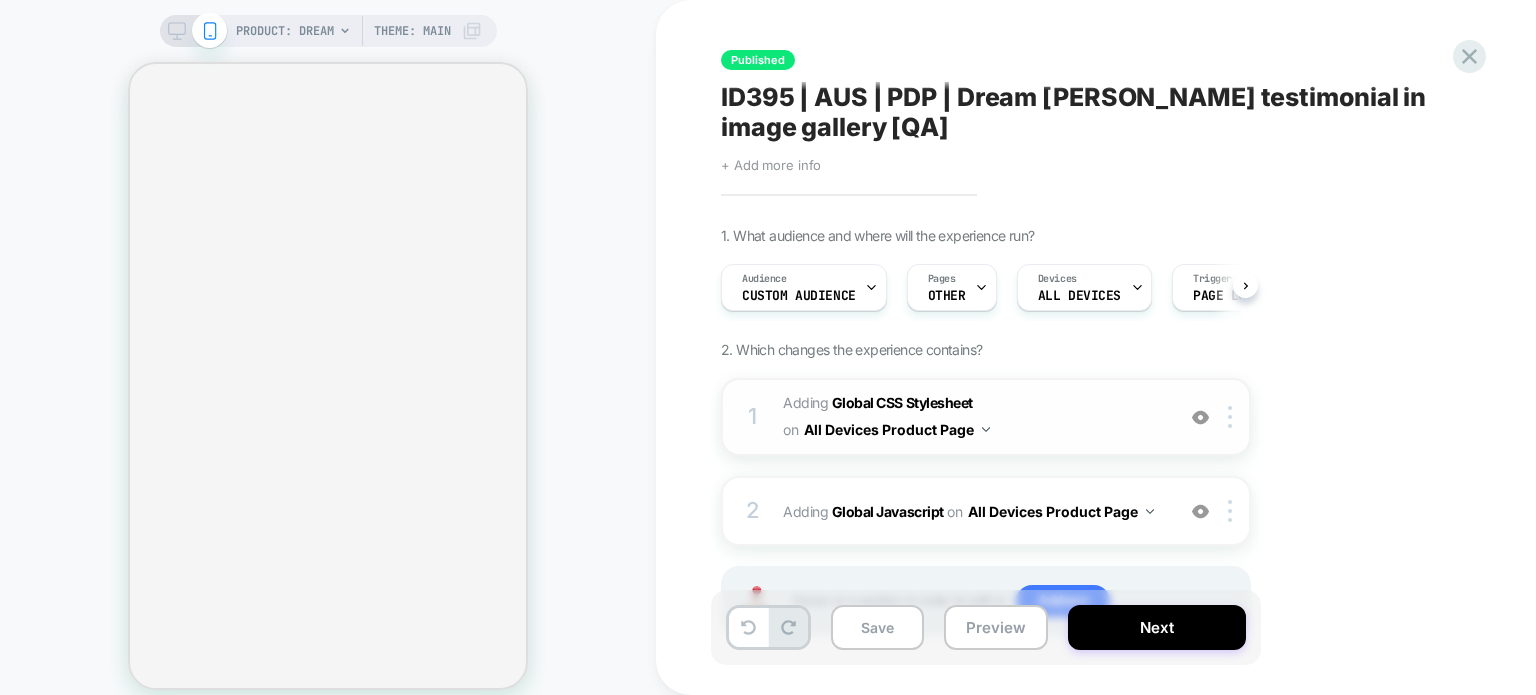 scroll, scrollTop: 0, scrollLeft: 0, axis: both 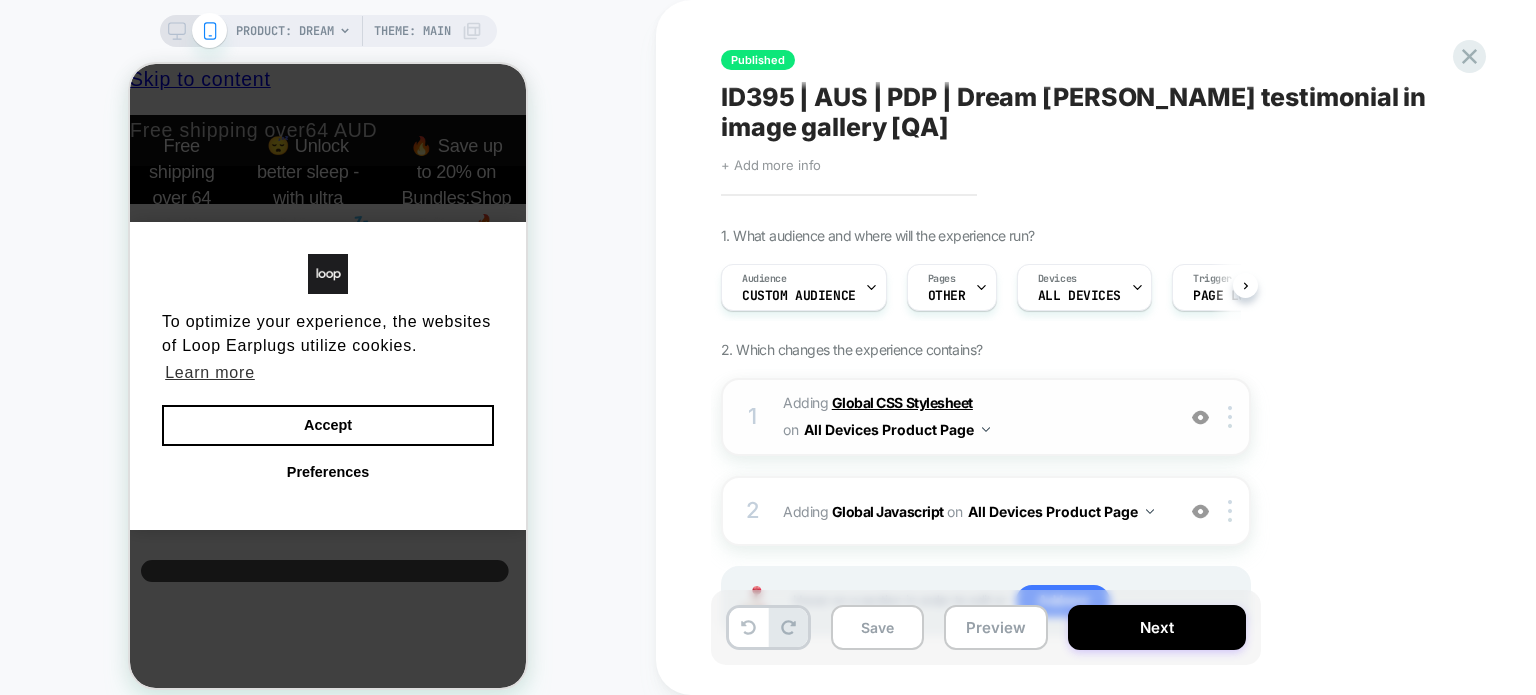 click on "Global CSS Stylesheet" at bounding box center (902, 402) 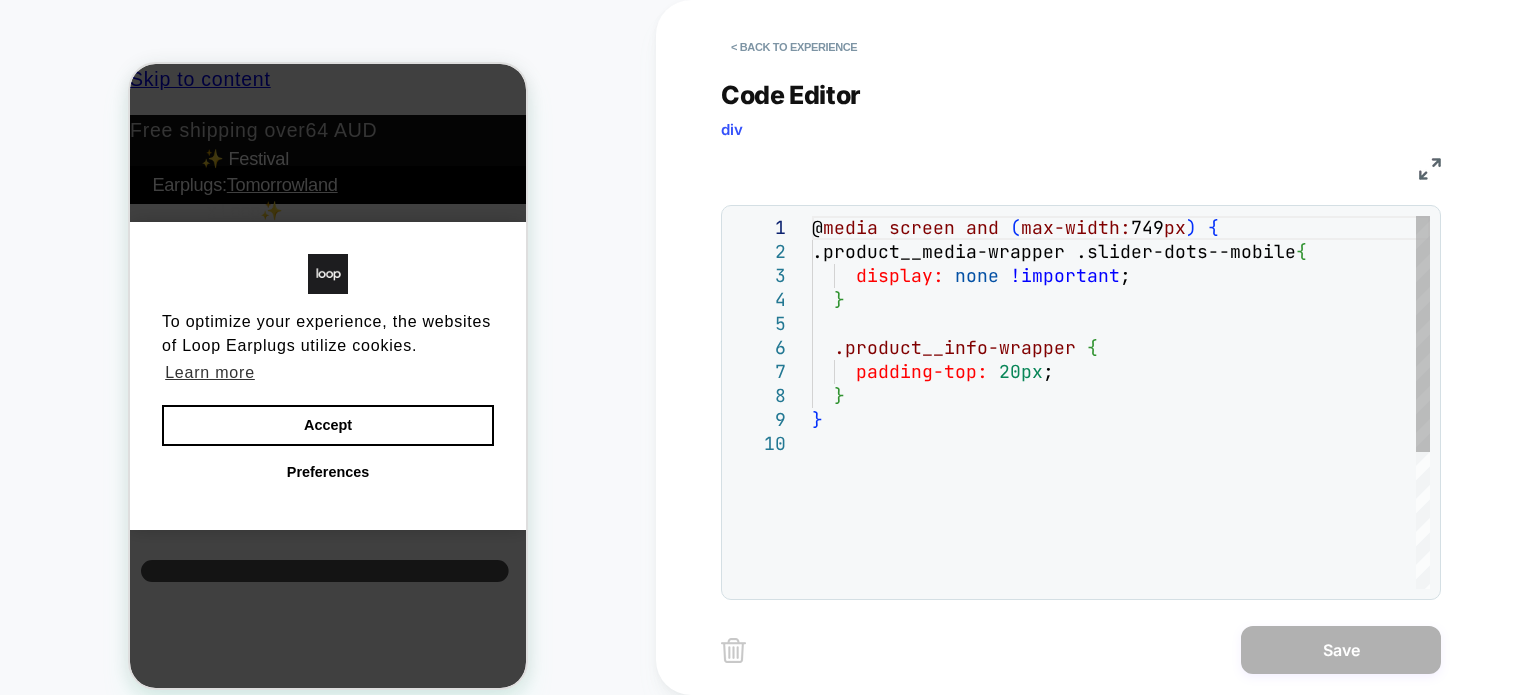 click on "@ media   screen   and   ( max-width:  749 px )   {   .product__media-wrapper .slider-dots--mobile  {      display:   none   !important ;    }    .product__info-wrapper   {      padding-top:   20px ;    } }" at bounding box center (1121, 510) 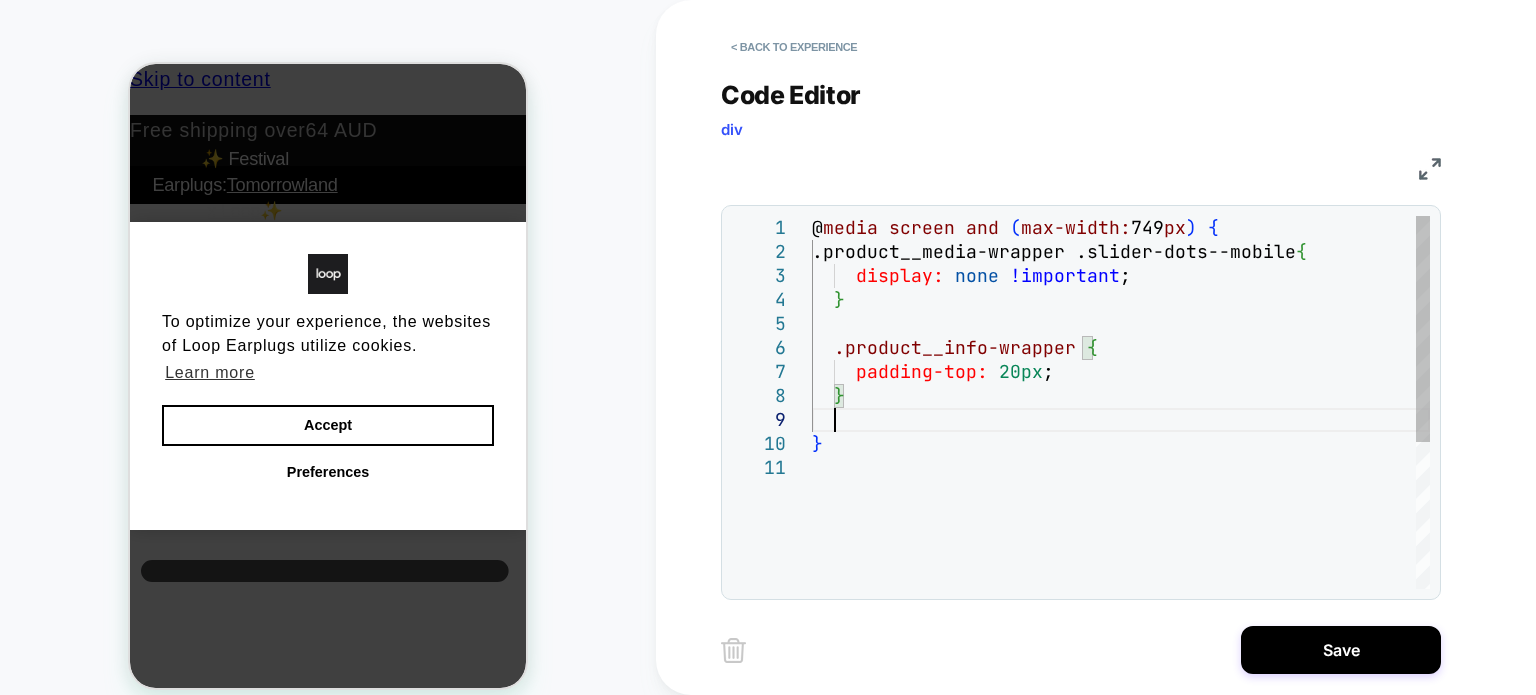scroll, scrollTop: 215, scrollLeft: 20, axis: both 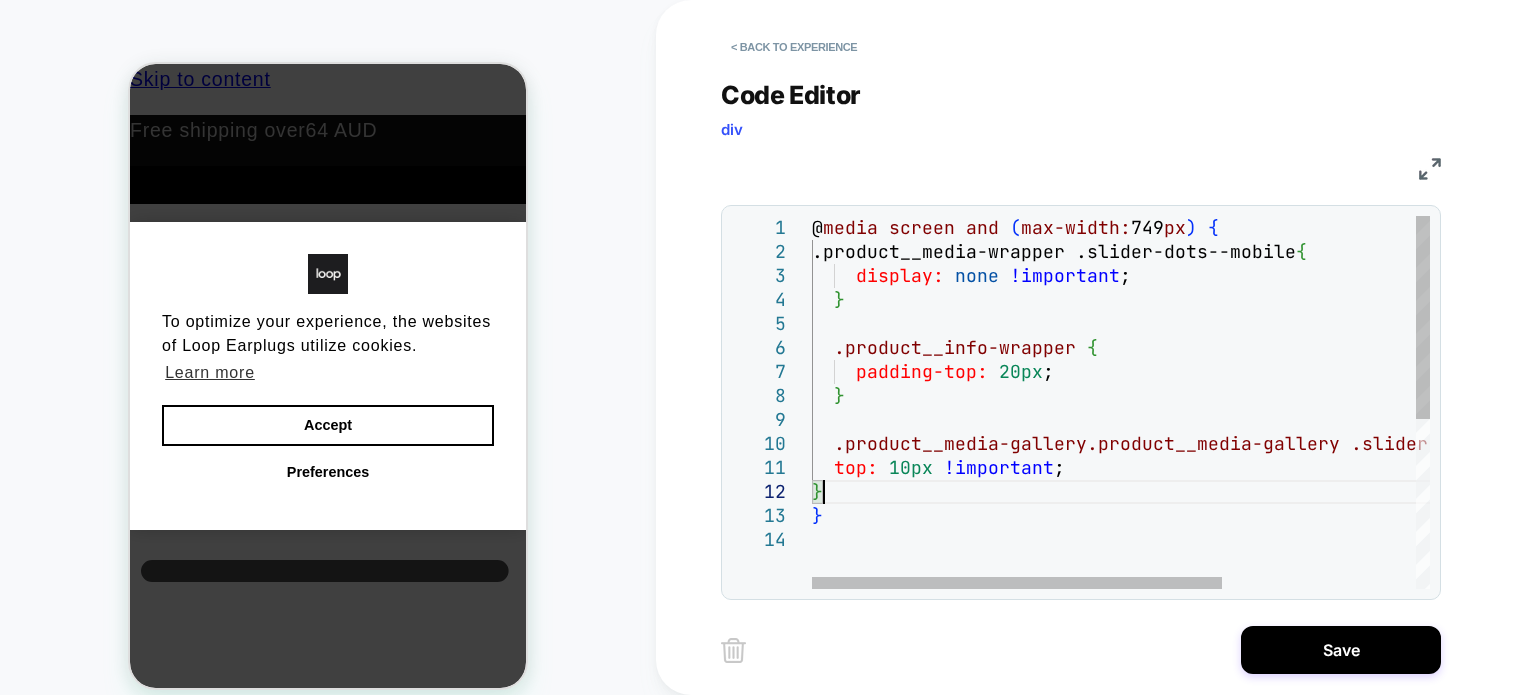 click on "@ media   screen   and   ( max-width:  749 px )   {   .product__media-wrapper .slider-dots--mobile  {      display:   none   !important ;    }    .product__info-wrapper   {      padding-top:   20px ;    }    .product__media-gallery.product__media-gallery   .slider-mobile-gutter::after   {    top:   10px   !important ; } }" at bounding box center (1267, 558) 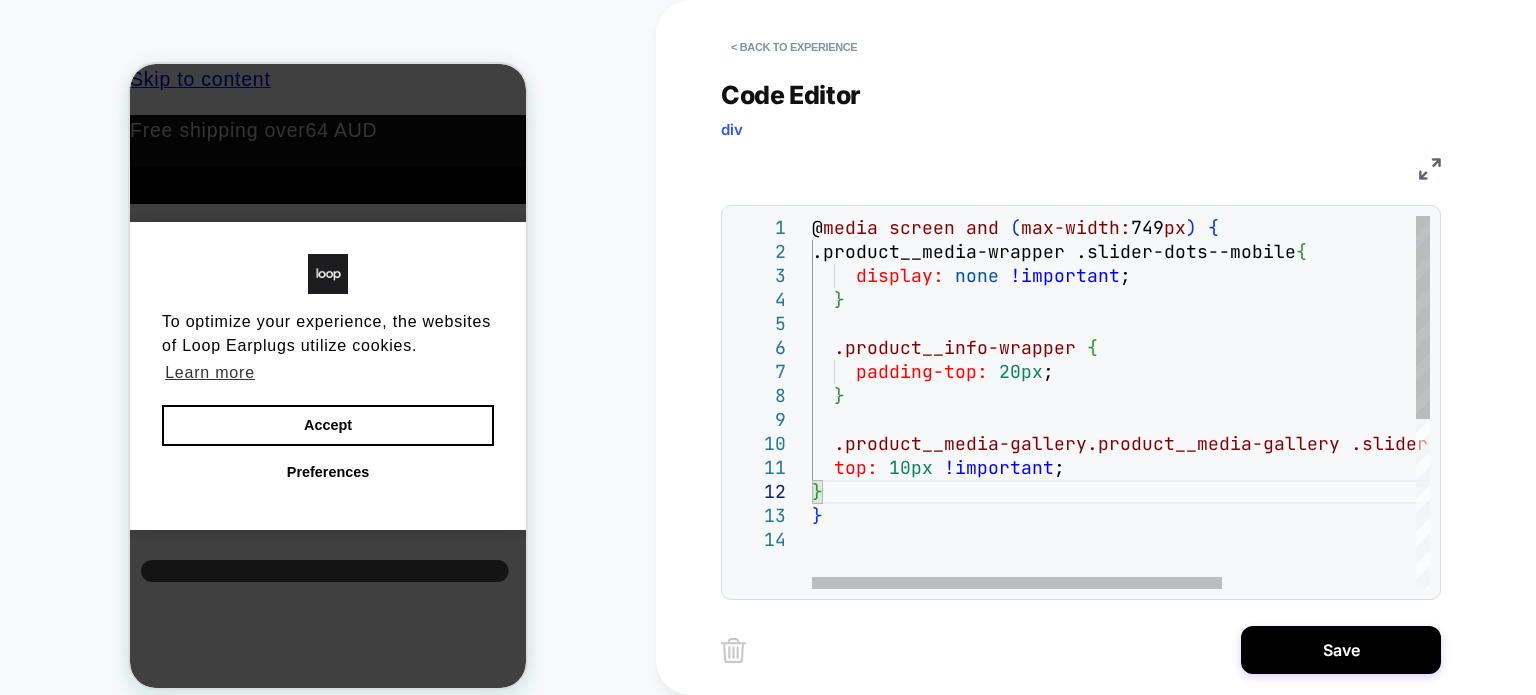 type on "**********" 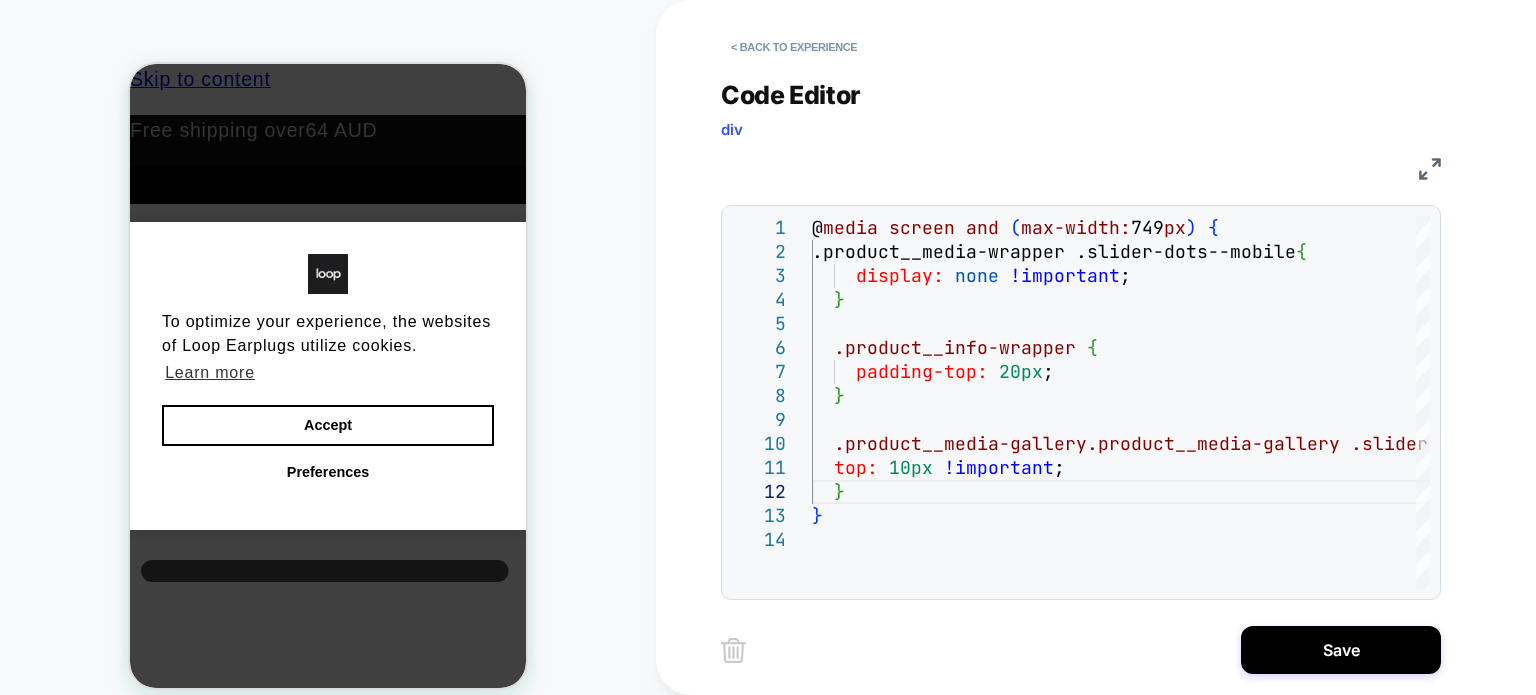 click on "**********" at bounding box center [1096, 347] 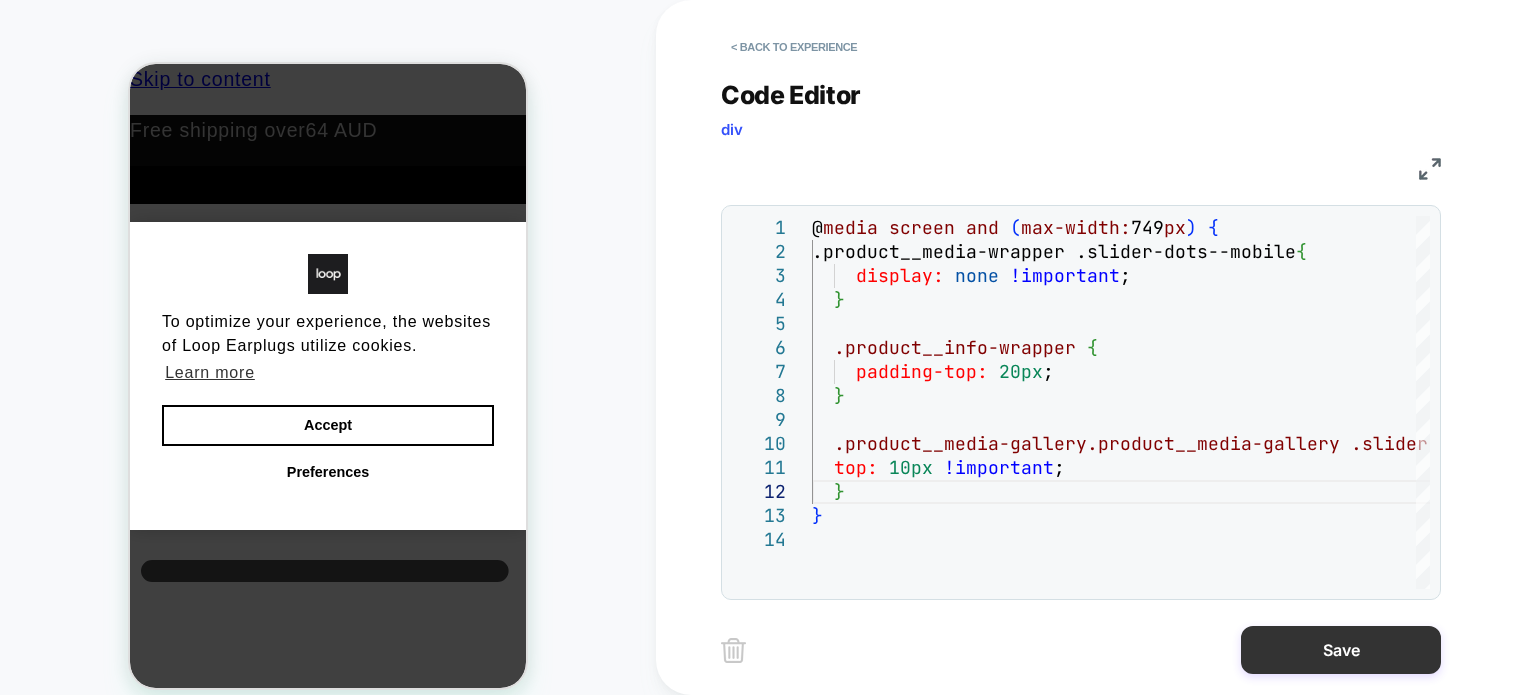 click on "Save" at bounding box center [1341, 650] 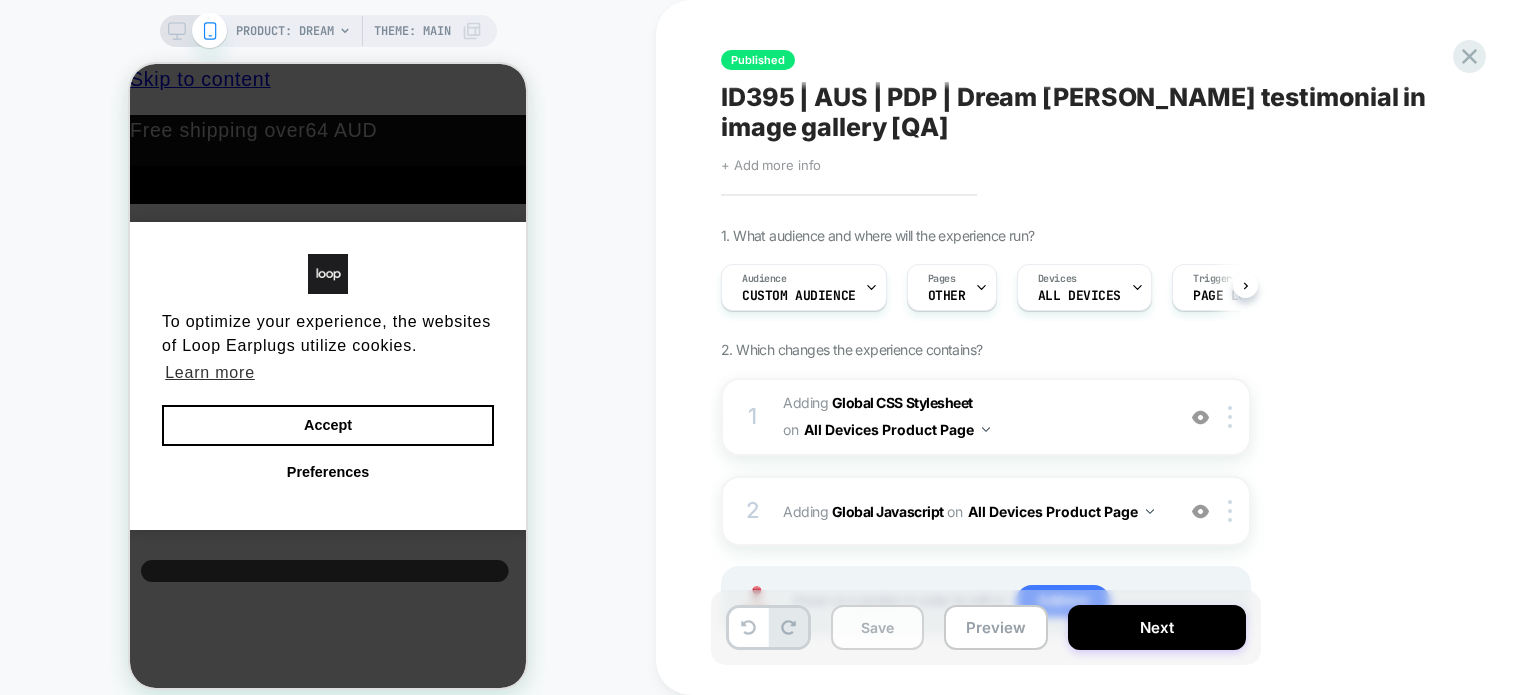 scroll, scrollTop: 0, scrollLeft: 0, axis: both 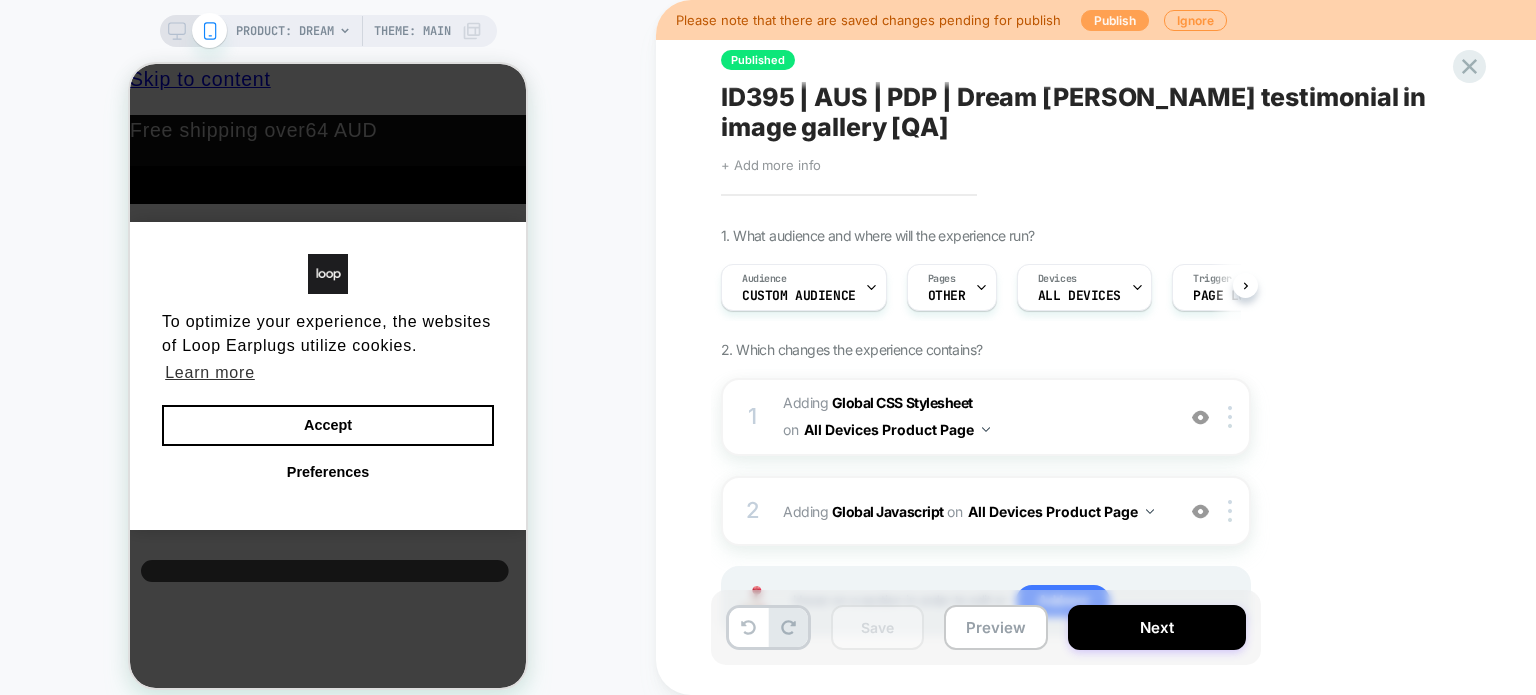 click on "Publish" at bounding box center [1115, 20] 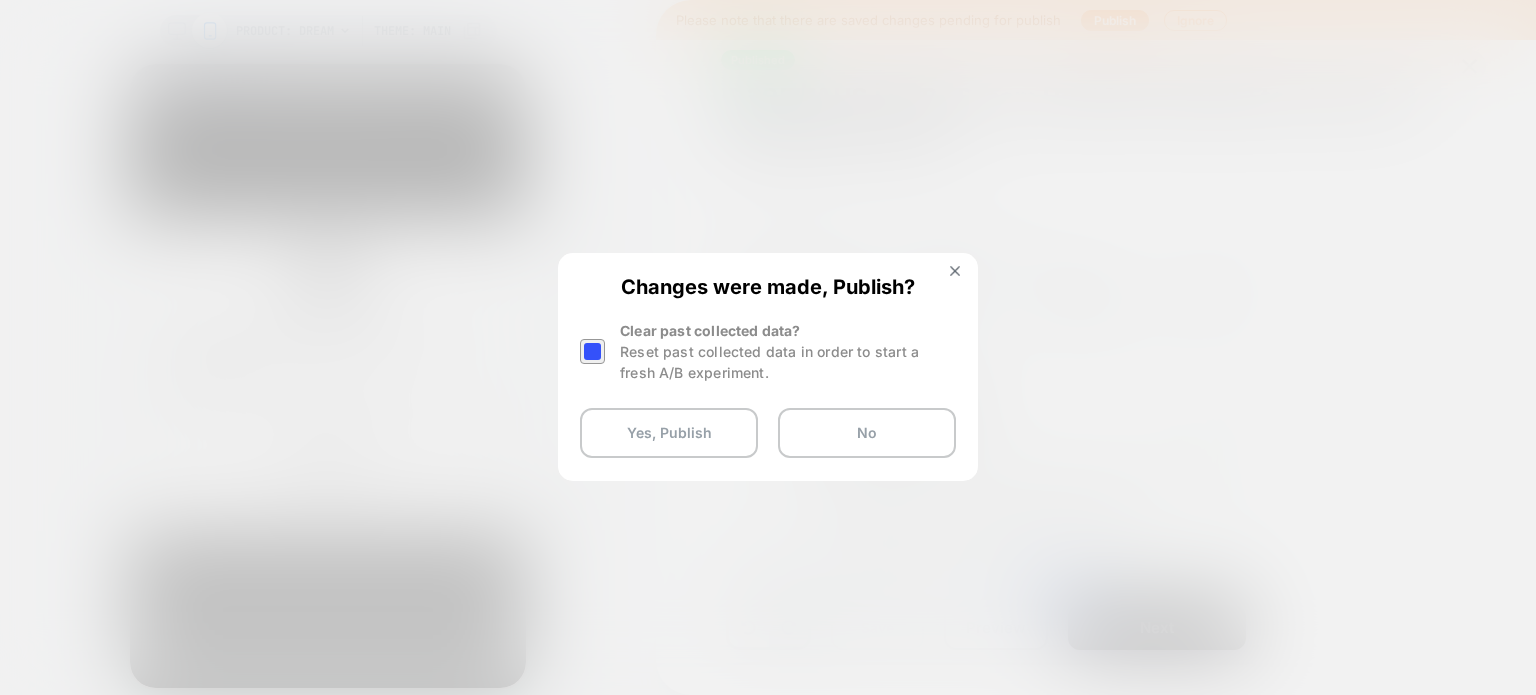 click on "Clear past collected data?   Reset past collected data in order to start a fresh A/B experiment." at bounding box center [768, 351] 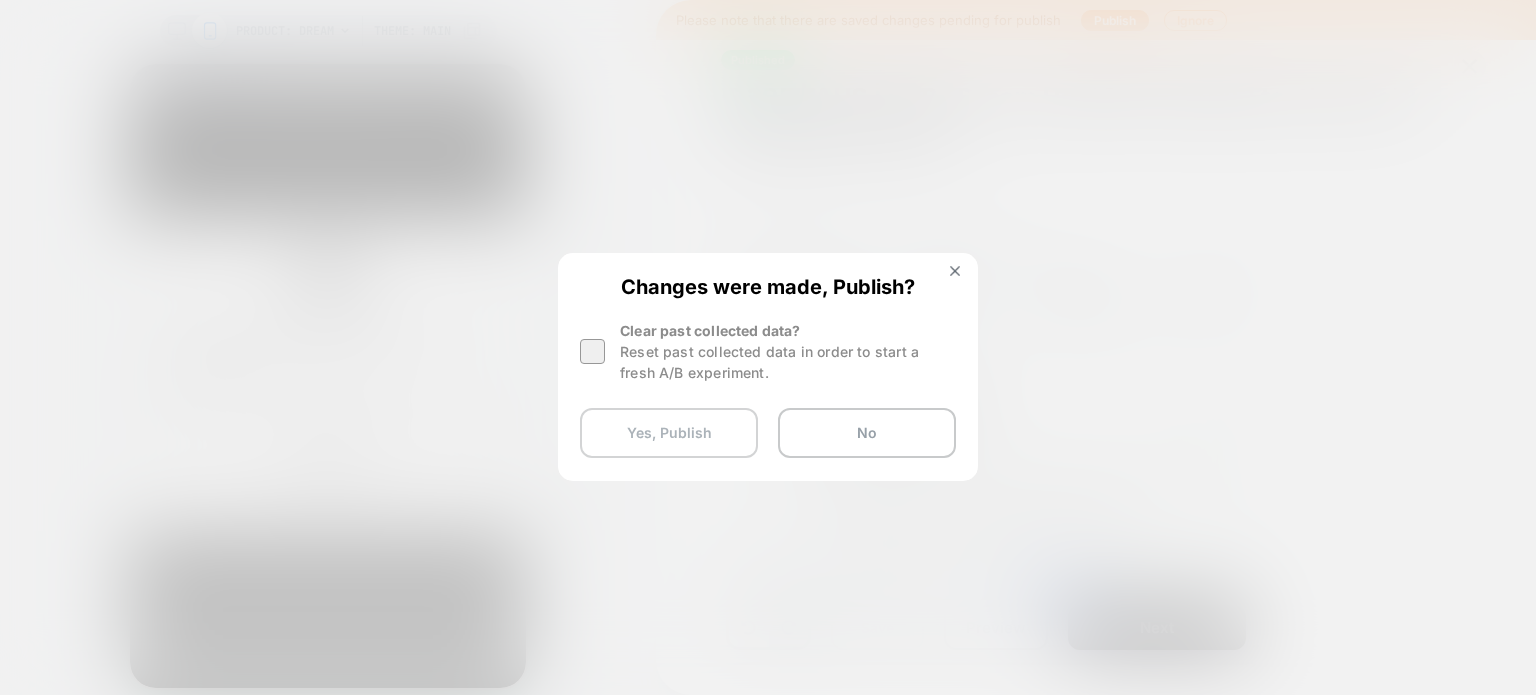 click on "Yes, Publish" at bounding box center (669, 433) 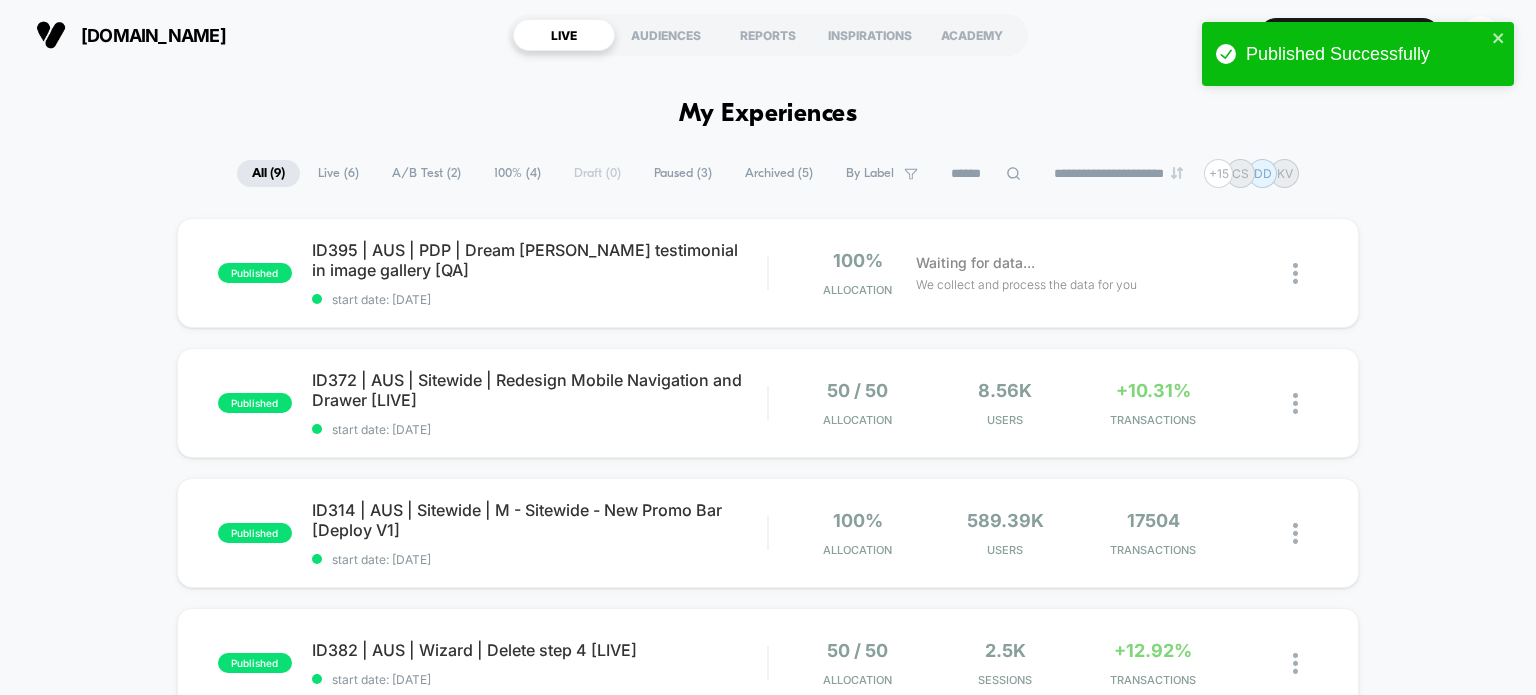 drag, startPoint x: 1310, startPoint y: 7, endPoint x: 1102, endPoint y: 23, distance: 208.61447 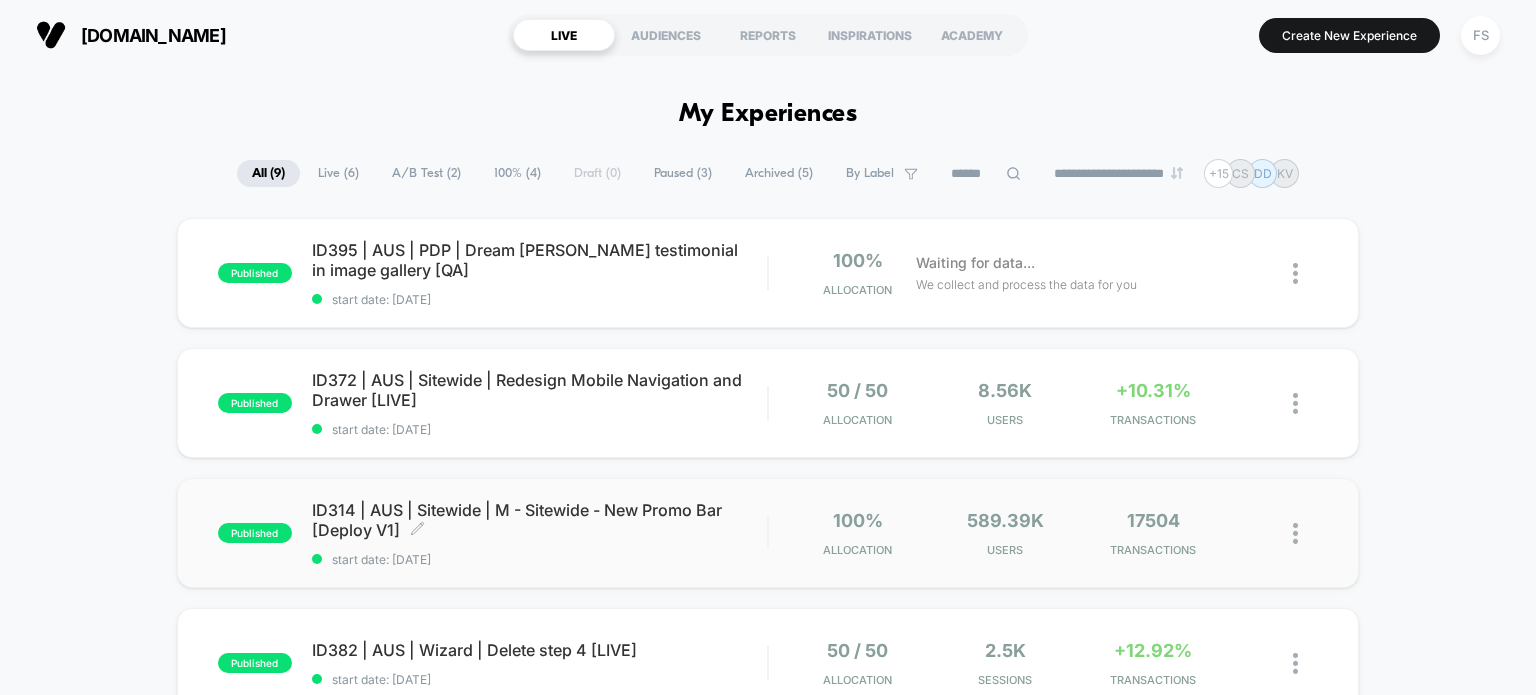 click on "ID314 | AUS | Sitewide | M - Sitewide - New Promo Bar [Deploy V1] Click to edit experience details" at bounding box center [540, 520] 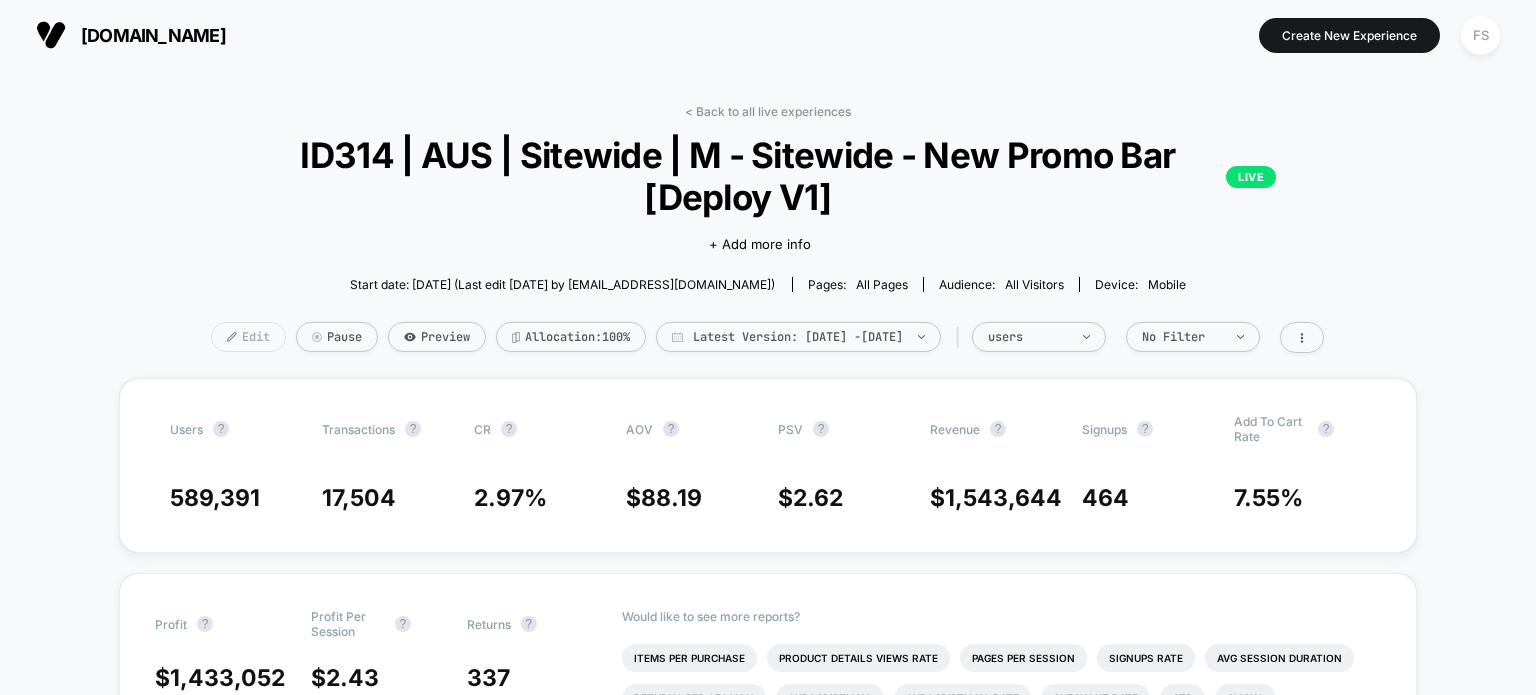 click on "Edit" at bounding box center (248, 337) 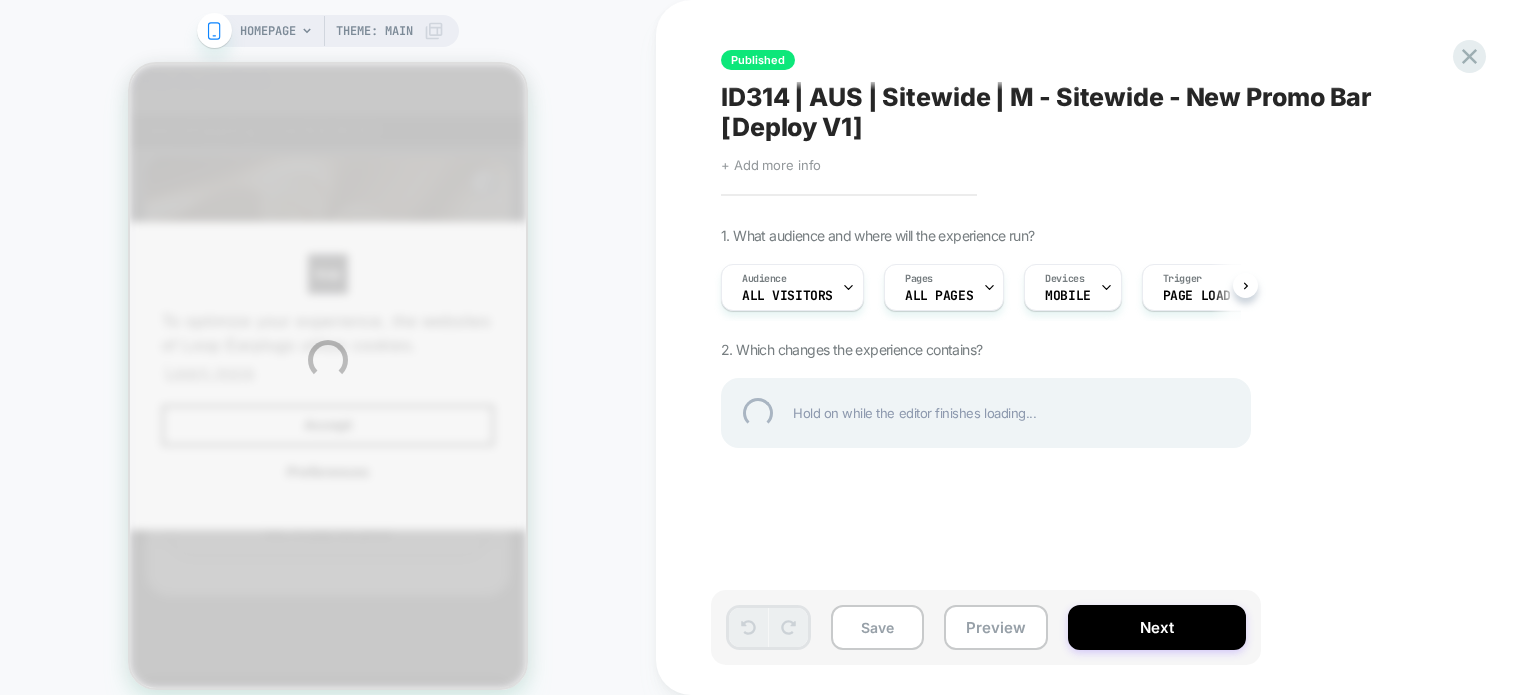 scroll, scrollTop: 0, scrollLeft: 0, axis: both 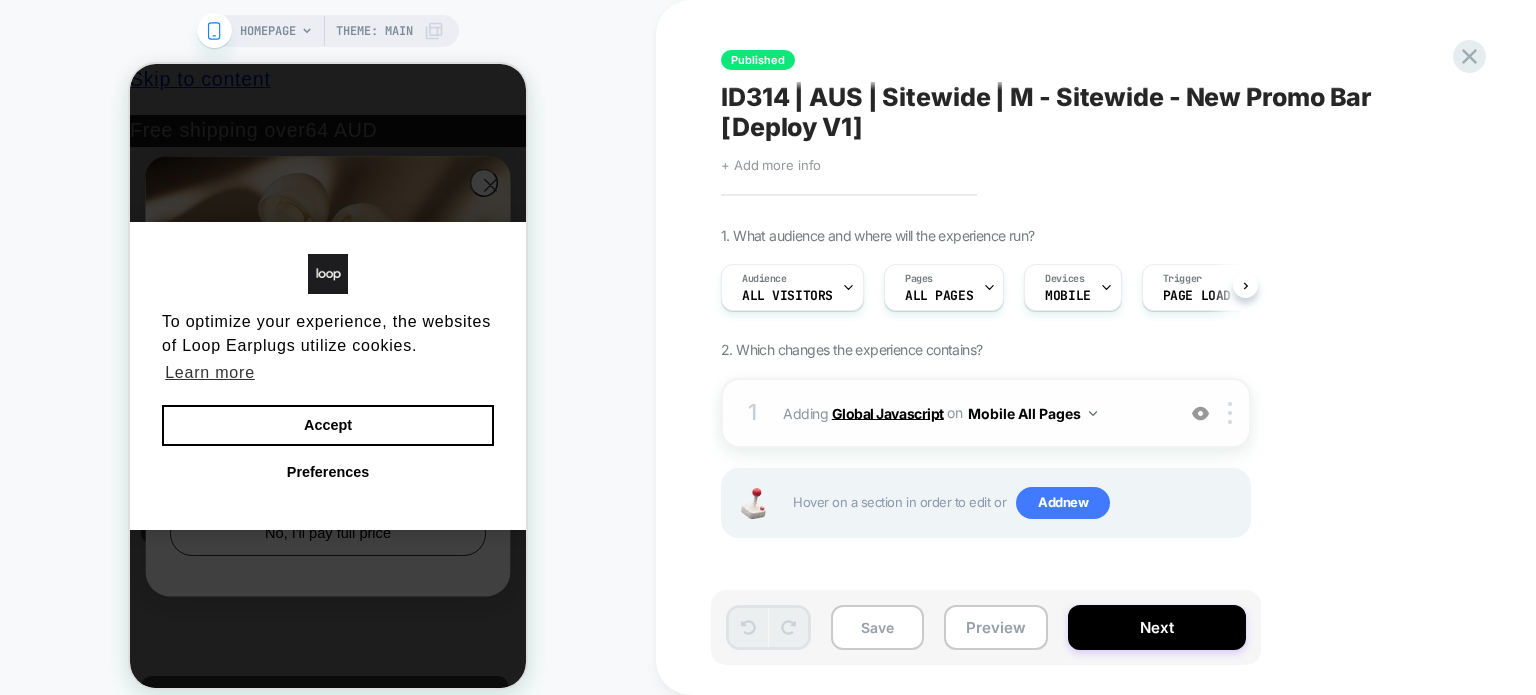 click on "Global Javascript" at bounding box center (888, 412) 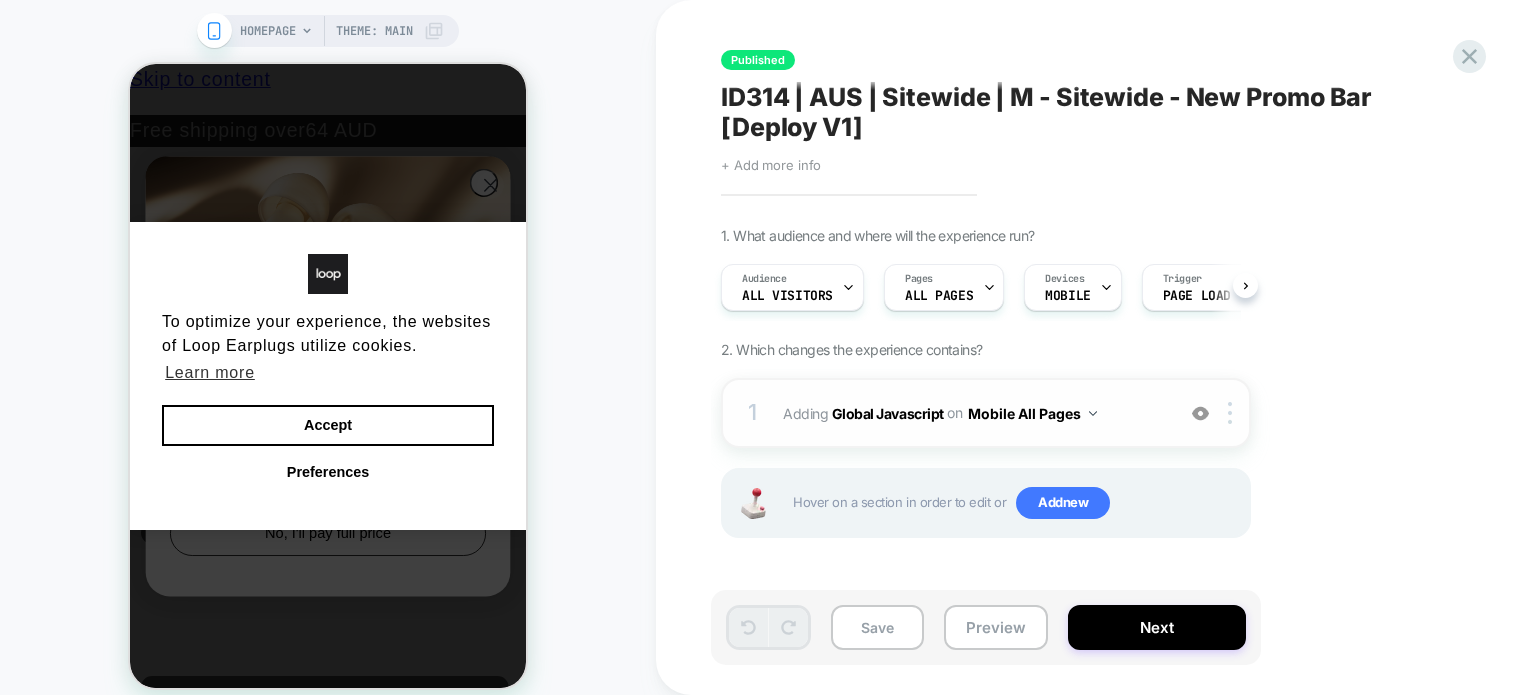 scroll, scrollTop: 0, scrollLeft: 0, axis: both 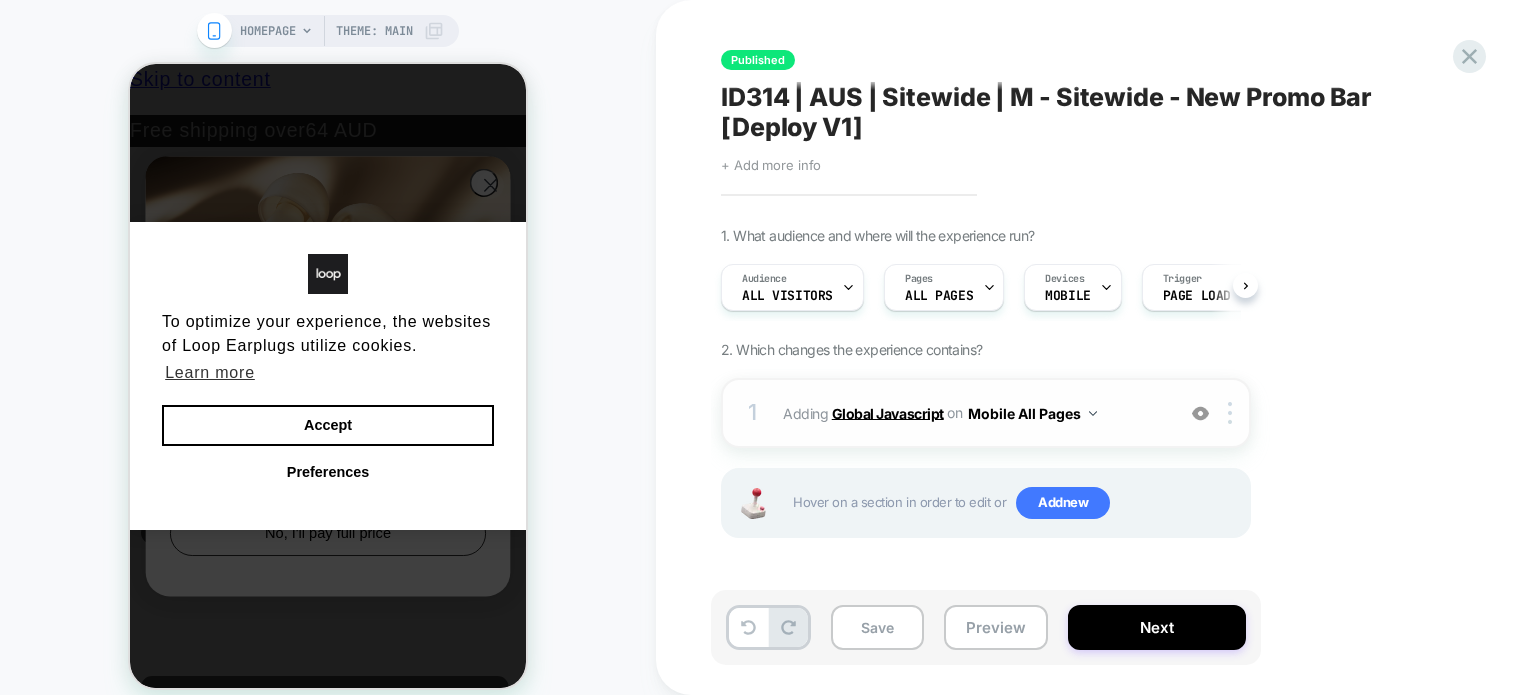 click on "Global Javascript" at bounding box center [888, 412] 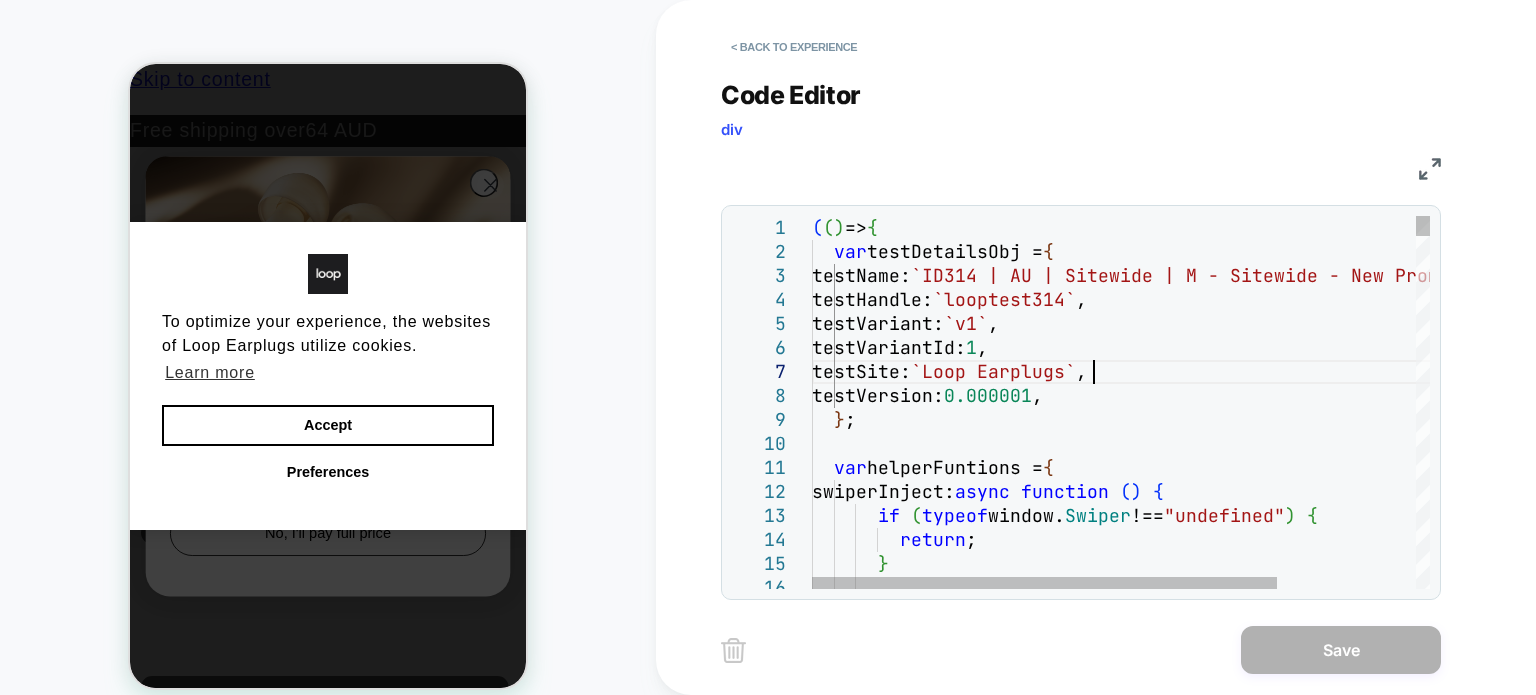 scroll, scrollTop: 0, scrollLeft: 0, axis: both 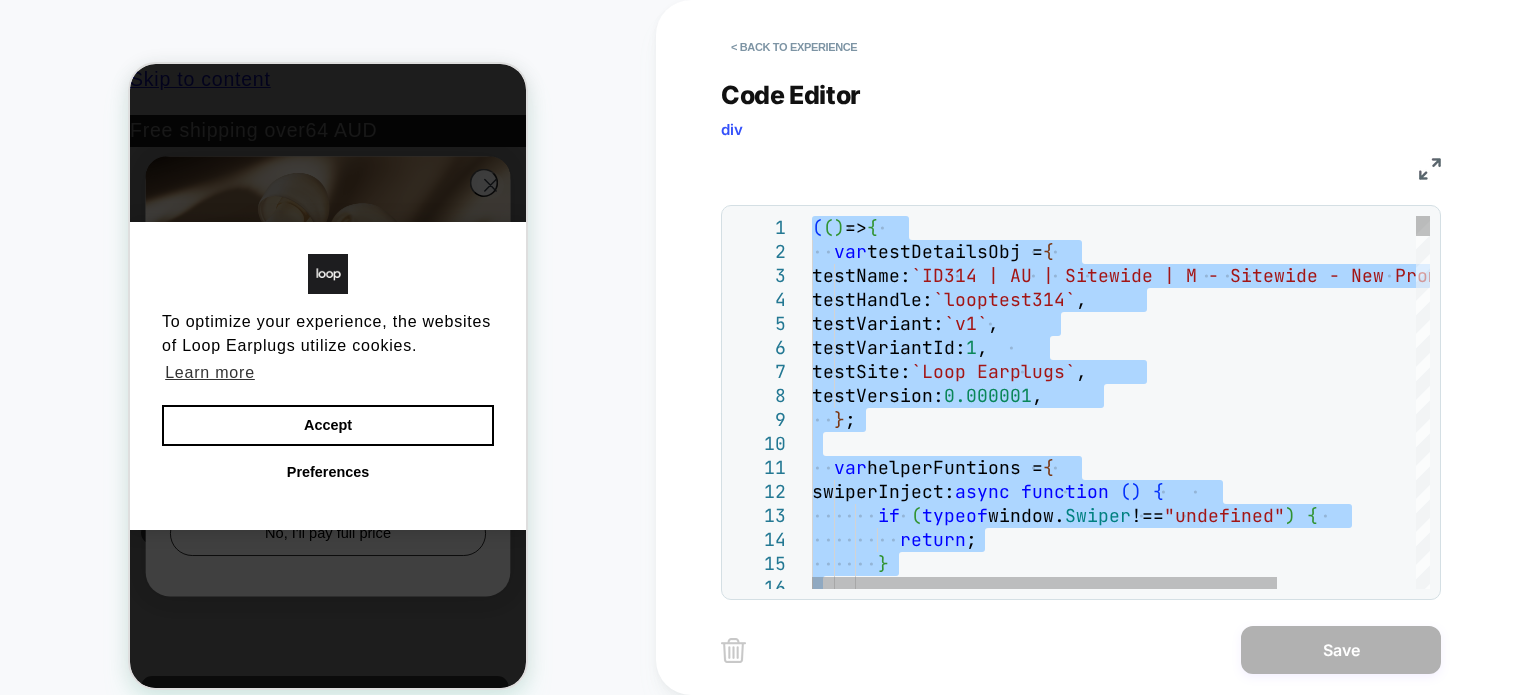 type on "**********" 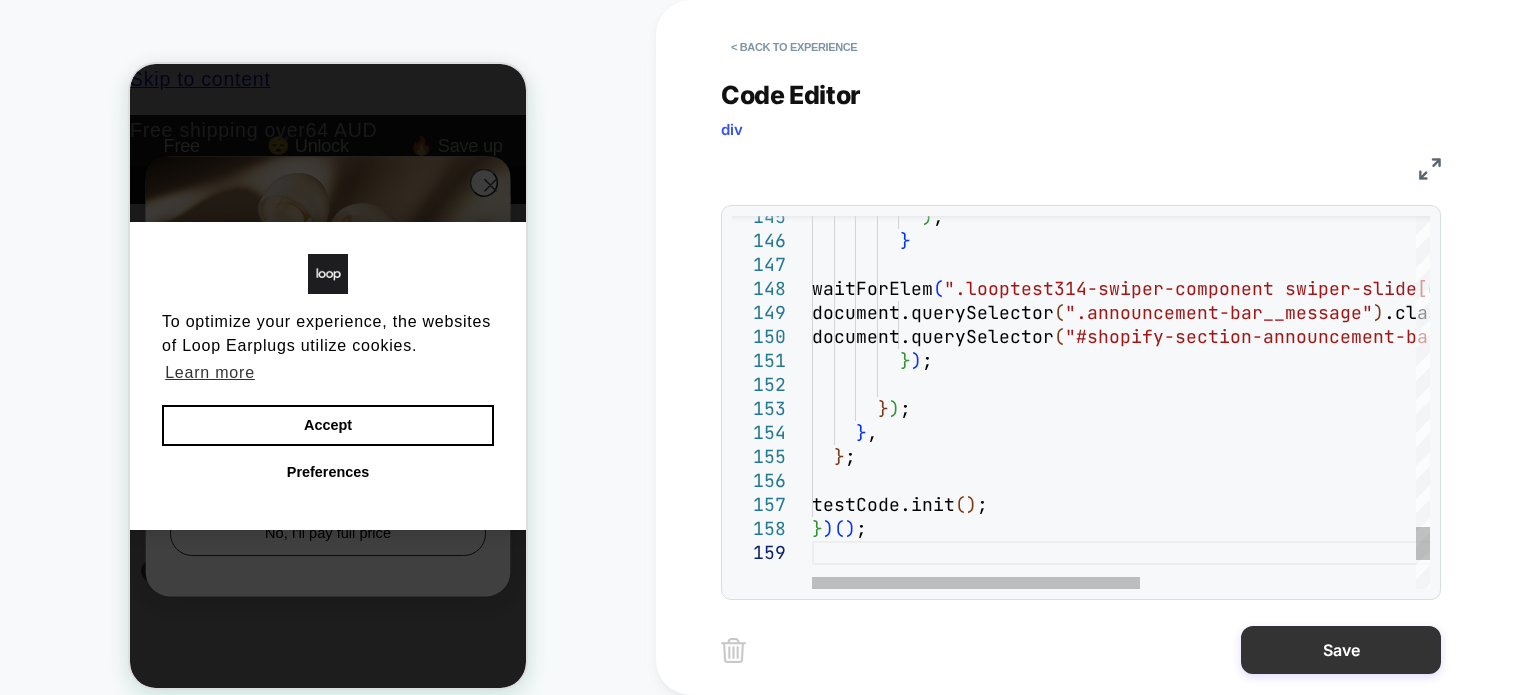 click on "Save" at bounding box center [1341, 650] 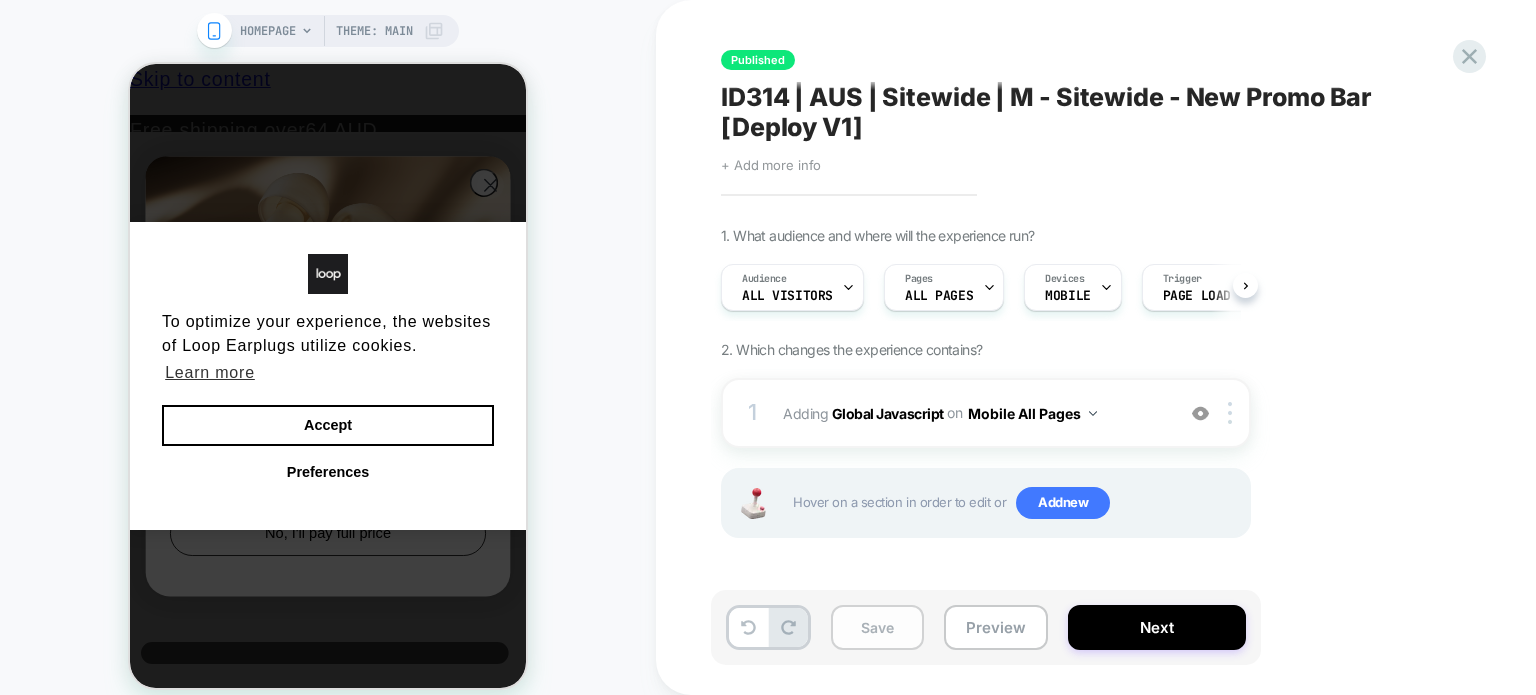 scroll, scrollTop: 0, scrollLeft: 0, axis: both 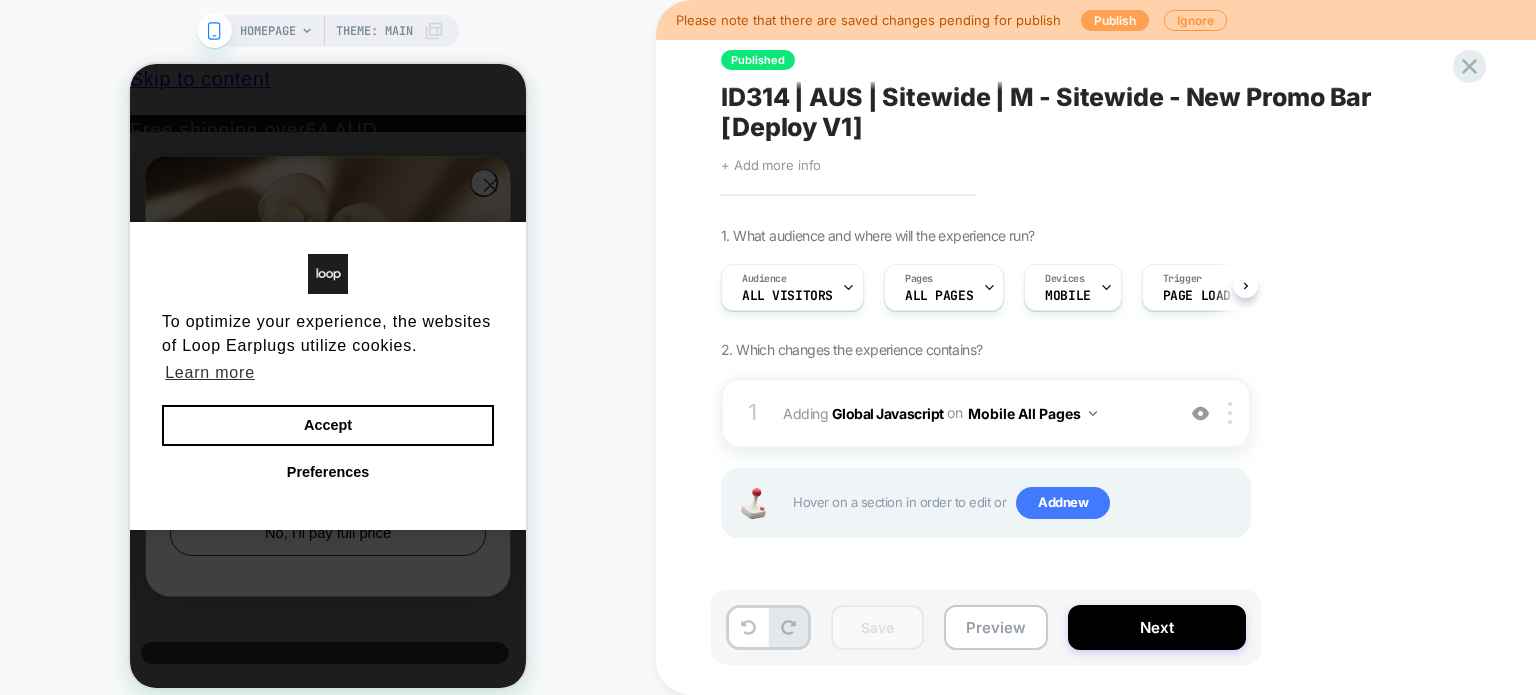 click on "Publish" at bounding box center [1115, 20] 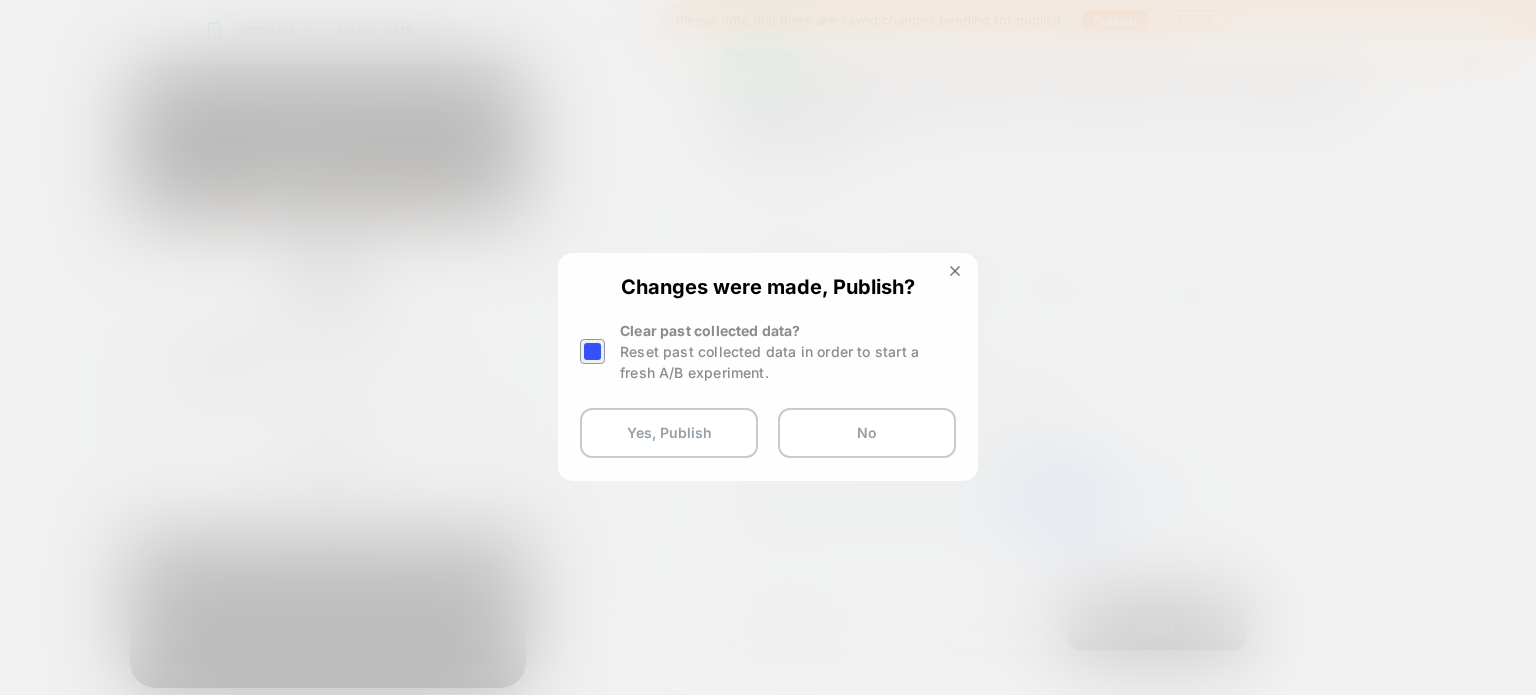 click at bounding box center (592, 351) 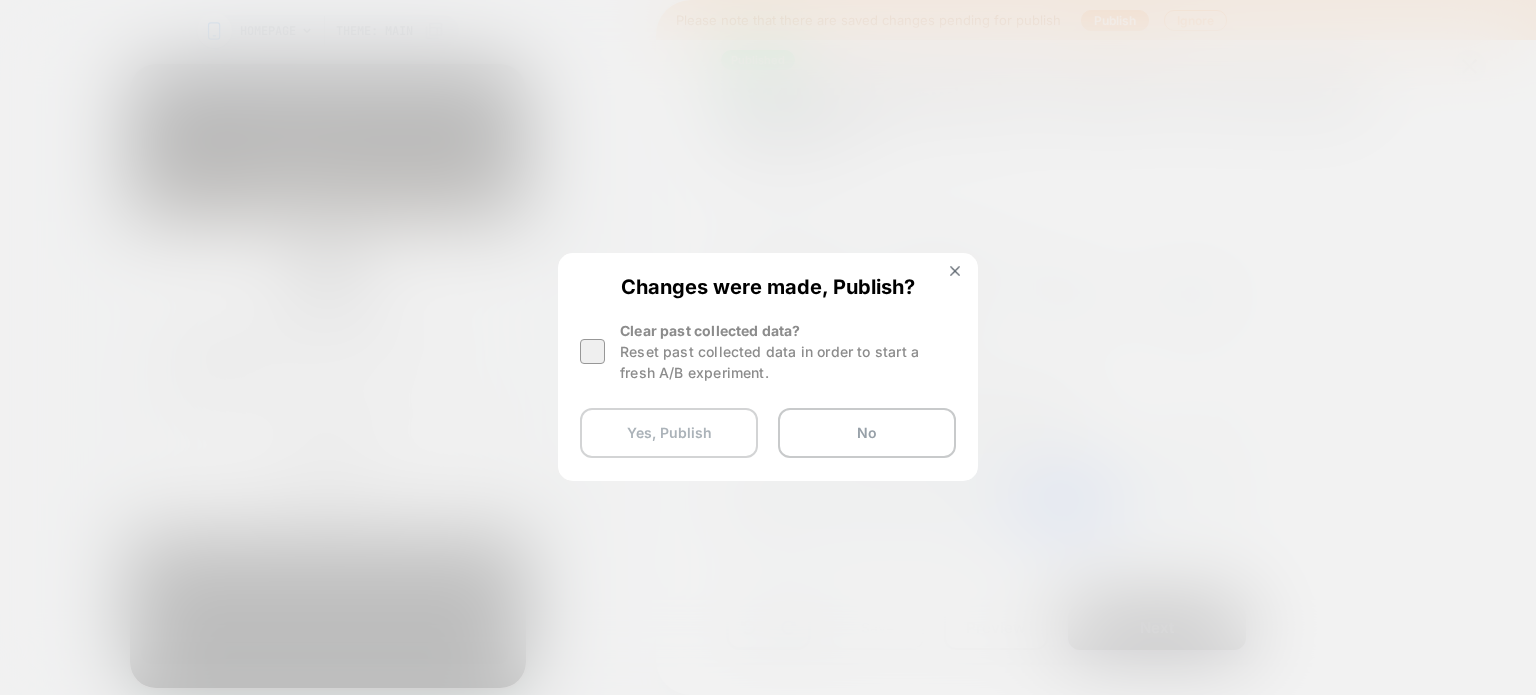 click on "Yes, Publish" at bounding box center (669, 433) 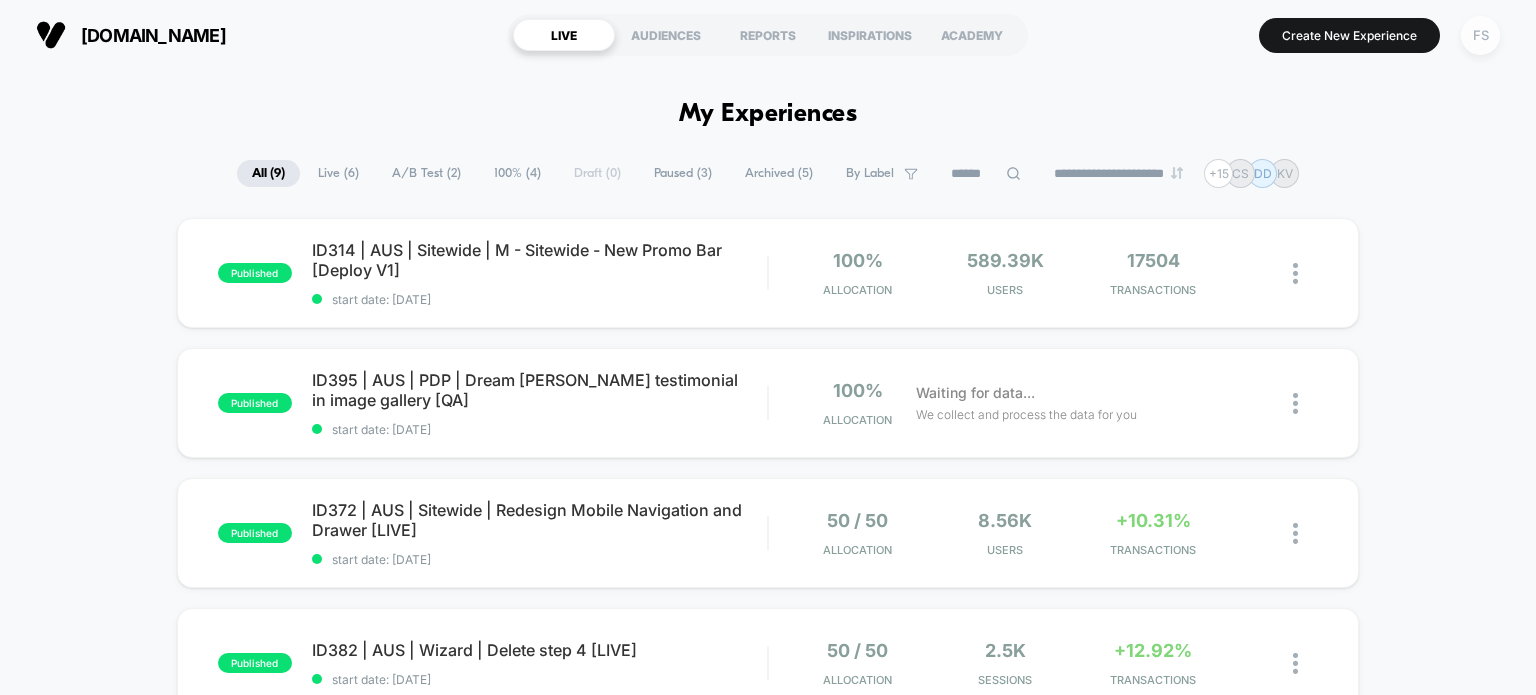 click on "FS" at bounding box center (1480, 35) 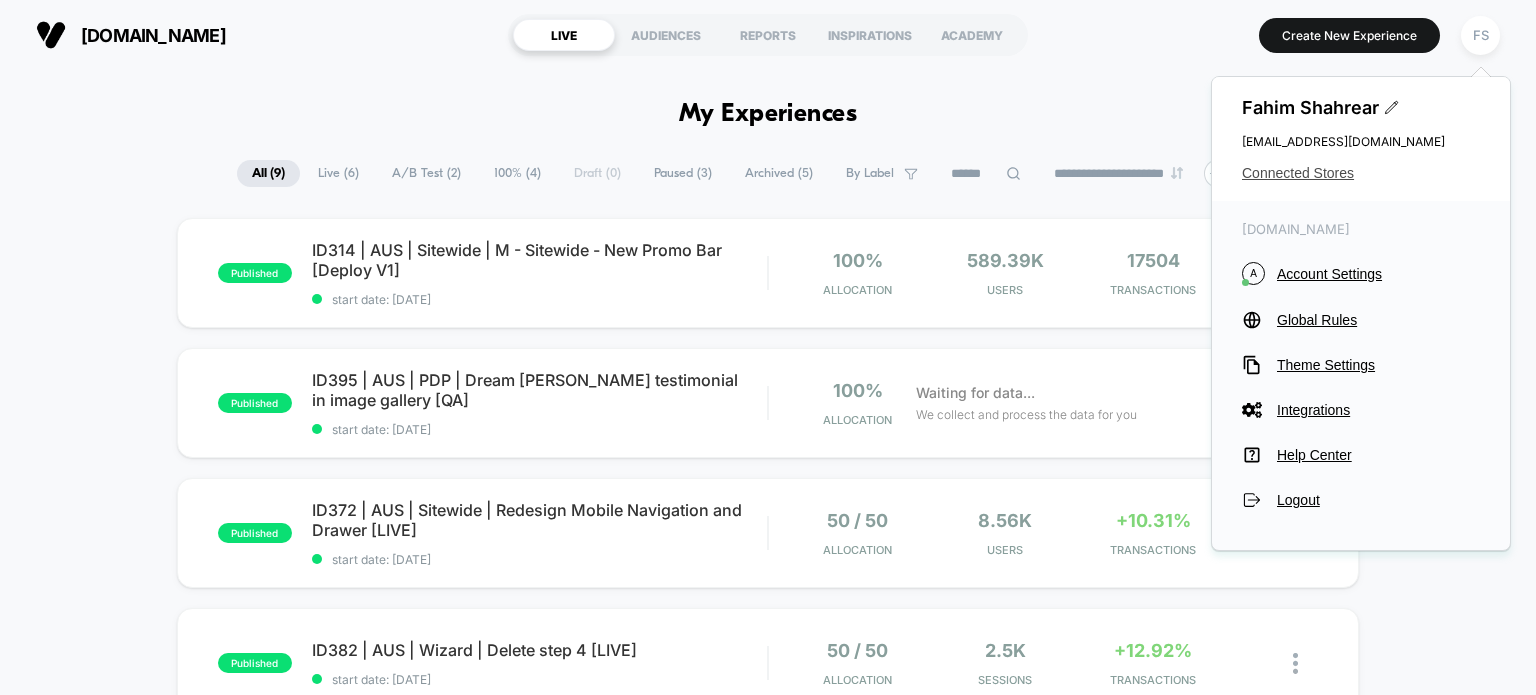 click on "Connected Stores" at bounding box center (1361, 173) 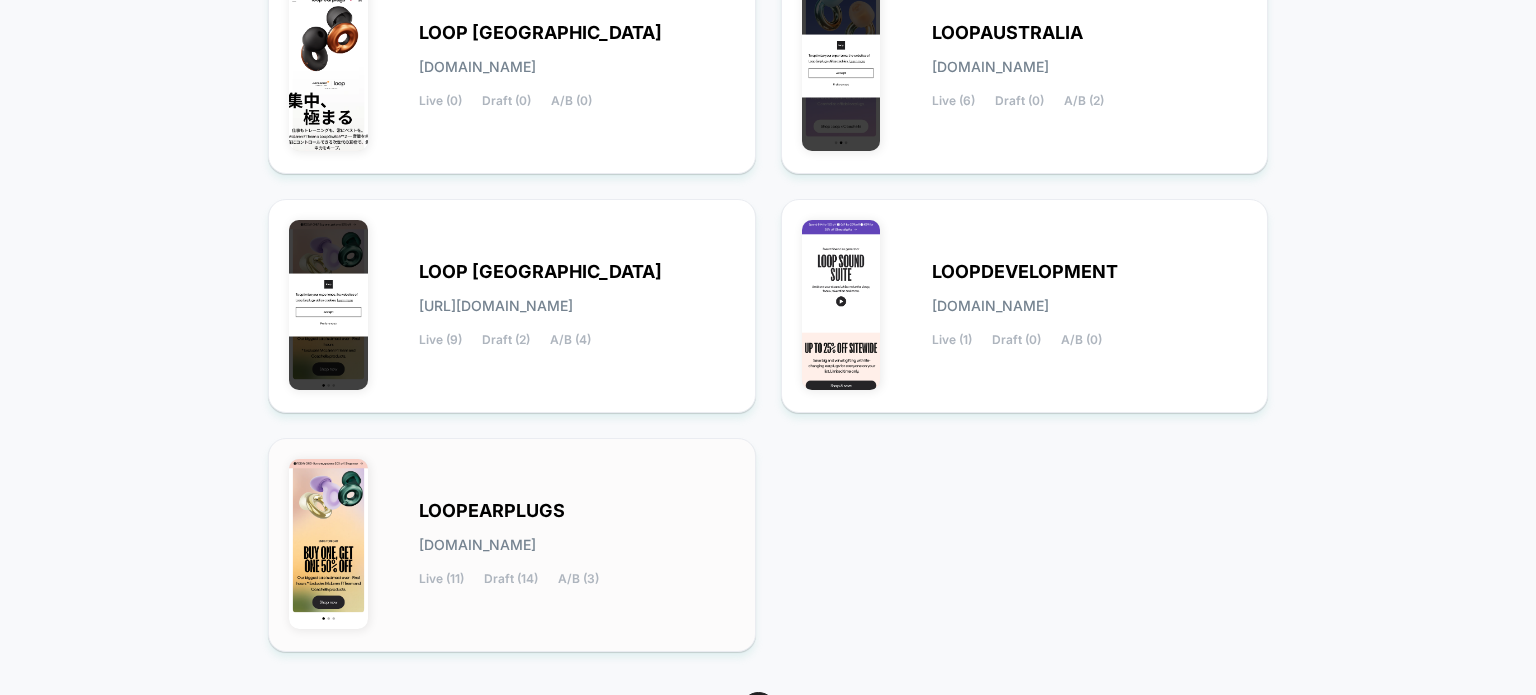 scroll, scrollTop: 427, scrollLeft: 0, axis: vertical 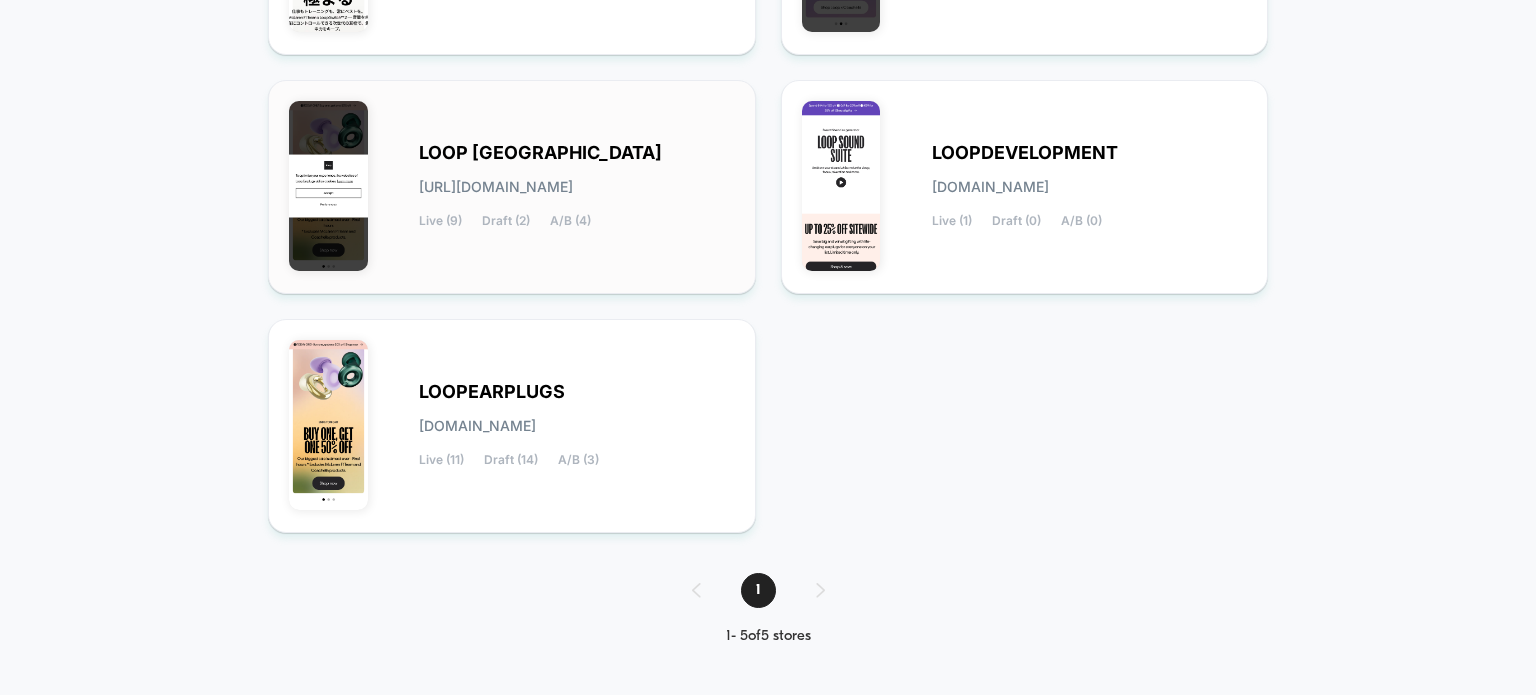 click on "LOOP [GEOGRAPHIC_DATA] [URL][DOMAIN_NAME] Live (9) Draft (2) A/B (4)" at bounding box center (577, 187) 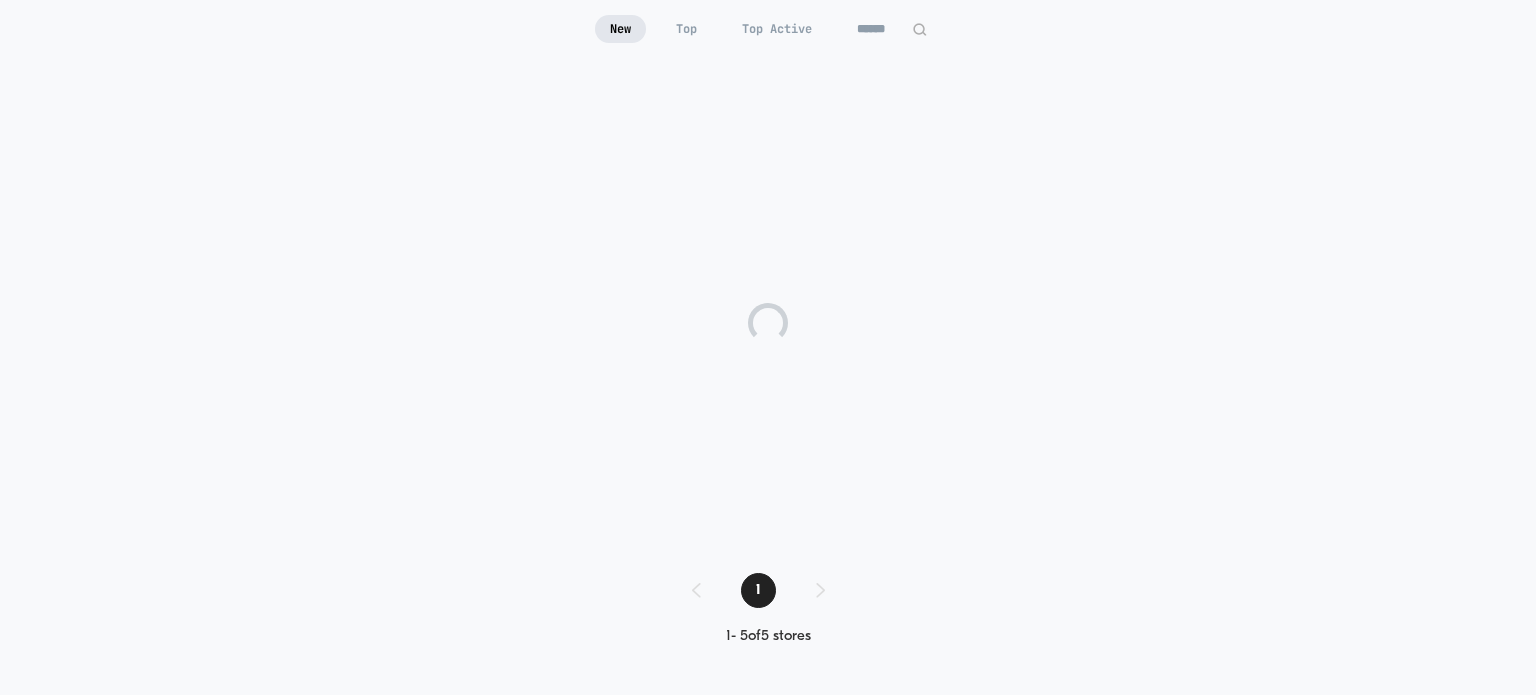 scroll, scrollTop: 195, scrollLeft: 0, axis: vertical 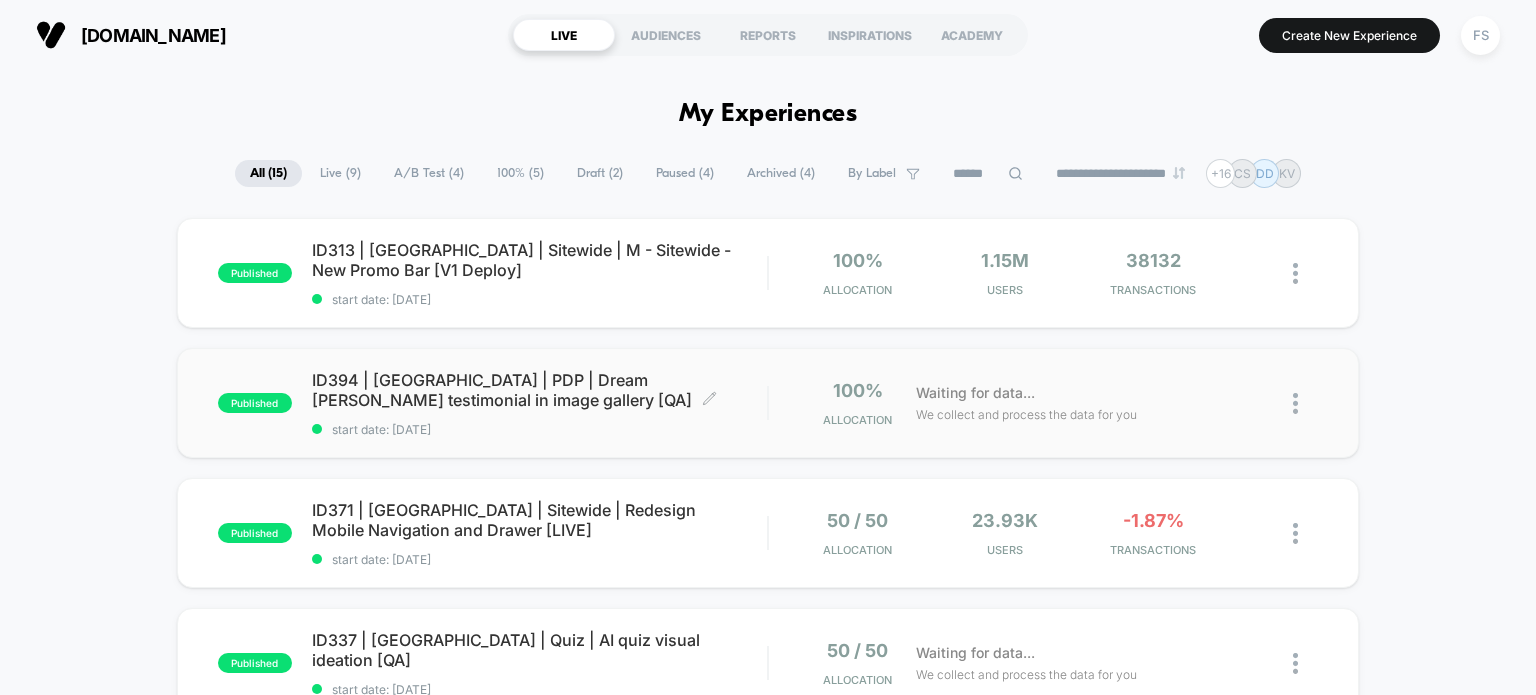 click on "ID394 | [GEOGRAPHIC_DATA] | PDP | Dream [PERSON_NAME] testimonial in image gallery [QA] Click to edit experience details" at bounding box center (540, 390) 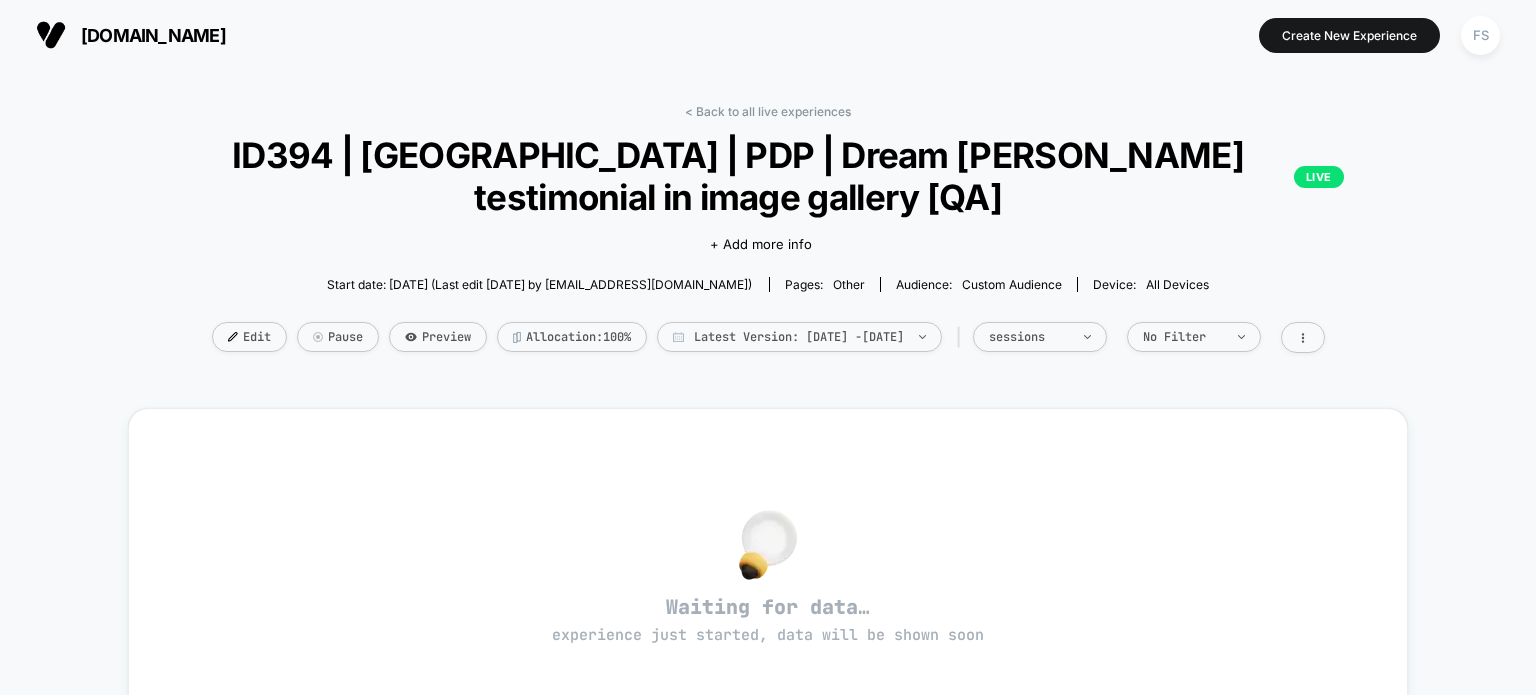 click on "< Back to all live experiences  ID394 | [GEOGRAPHIC_DATA] | PDP | Dream [PERSON_NAME] testimonial in image gallery [QA] LIVE Click to edit experience details + Add more info Start date: [DATE] (Last edit [DATE] by [EMAIL_ADDRESS][DOMAIN_NAME]) Pages: other Audience: Custom Audience Device: all devices Edit Pause  Preview Allocation:  100% Latest Version:     [DATE]    -    [DATE] |   sessions   No Filter" at bounding box center [768, 241] 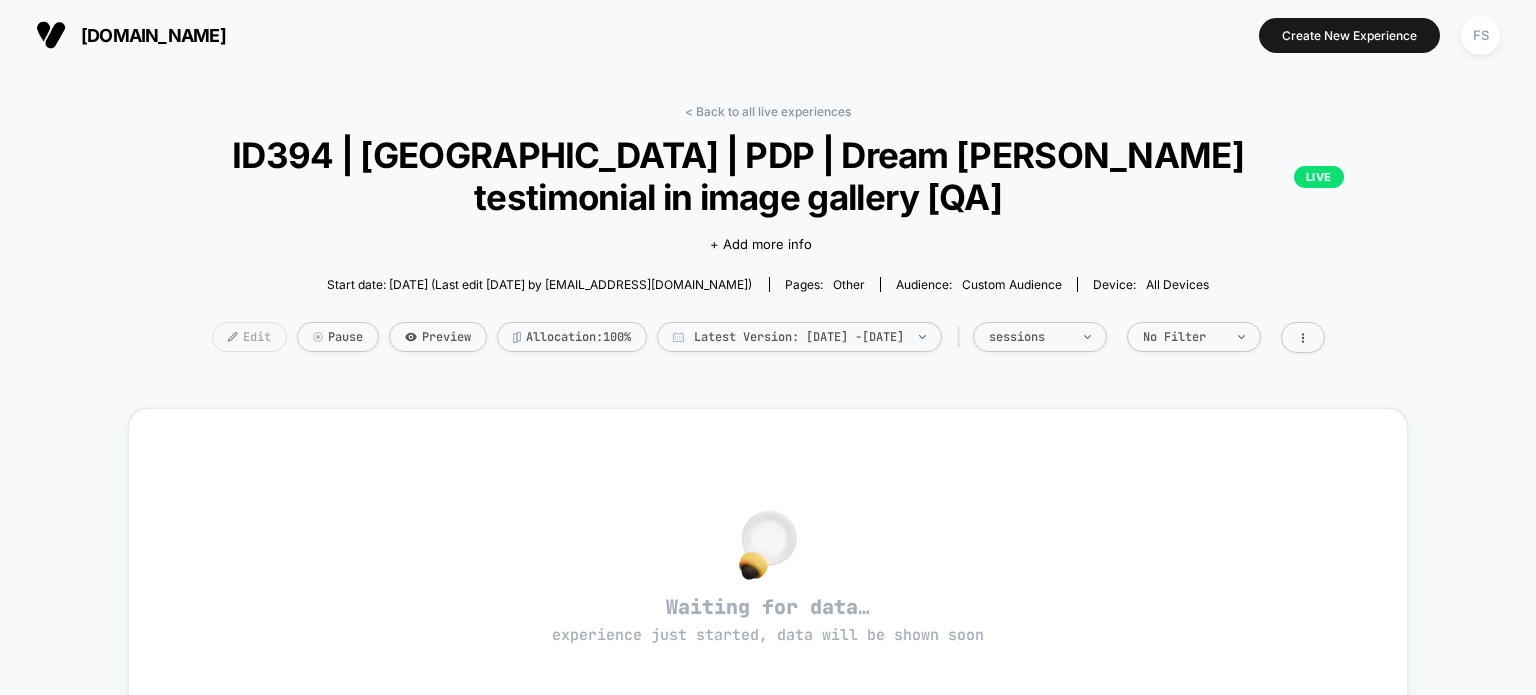 click at bounding box center [233, 337] 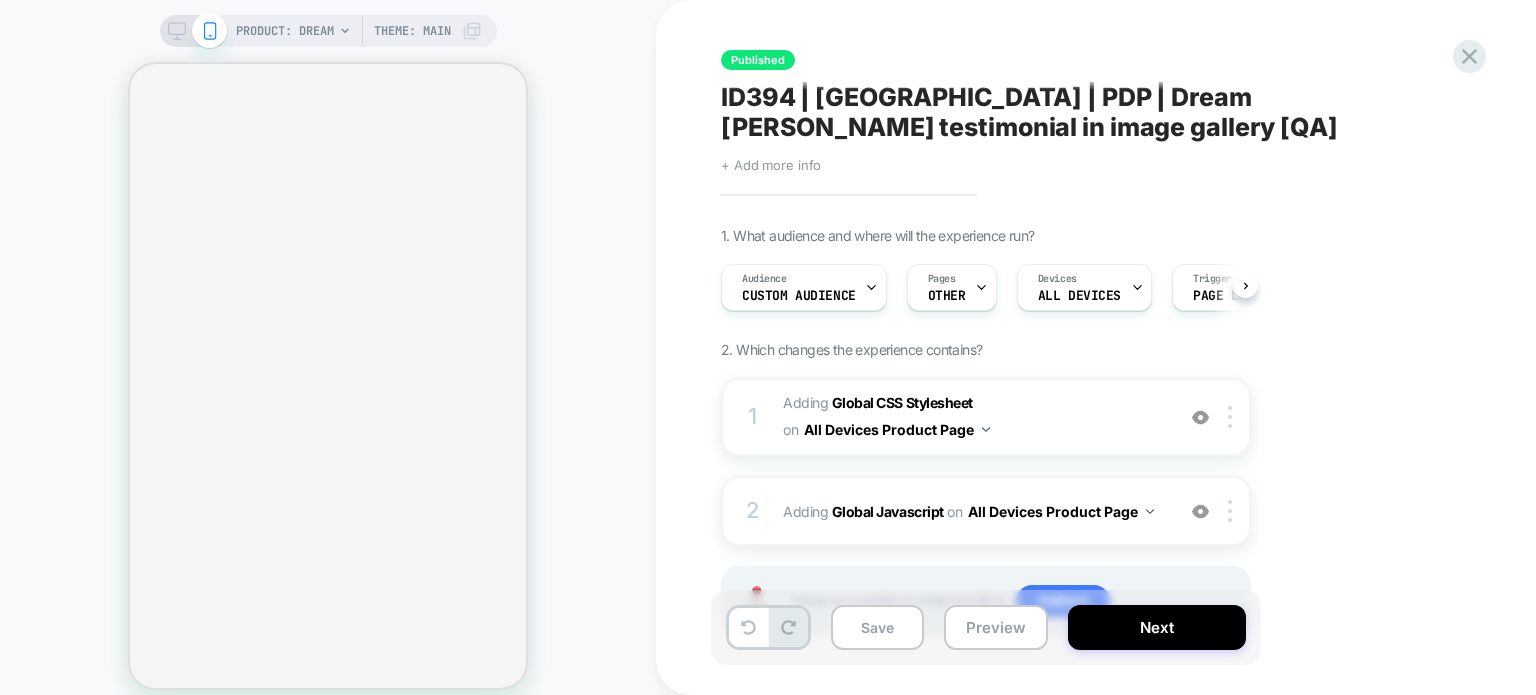 scroll, scrollTop: 0, scrollLeft: 0, axis: both 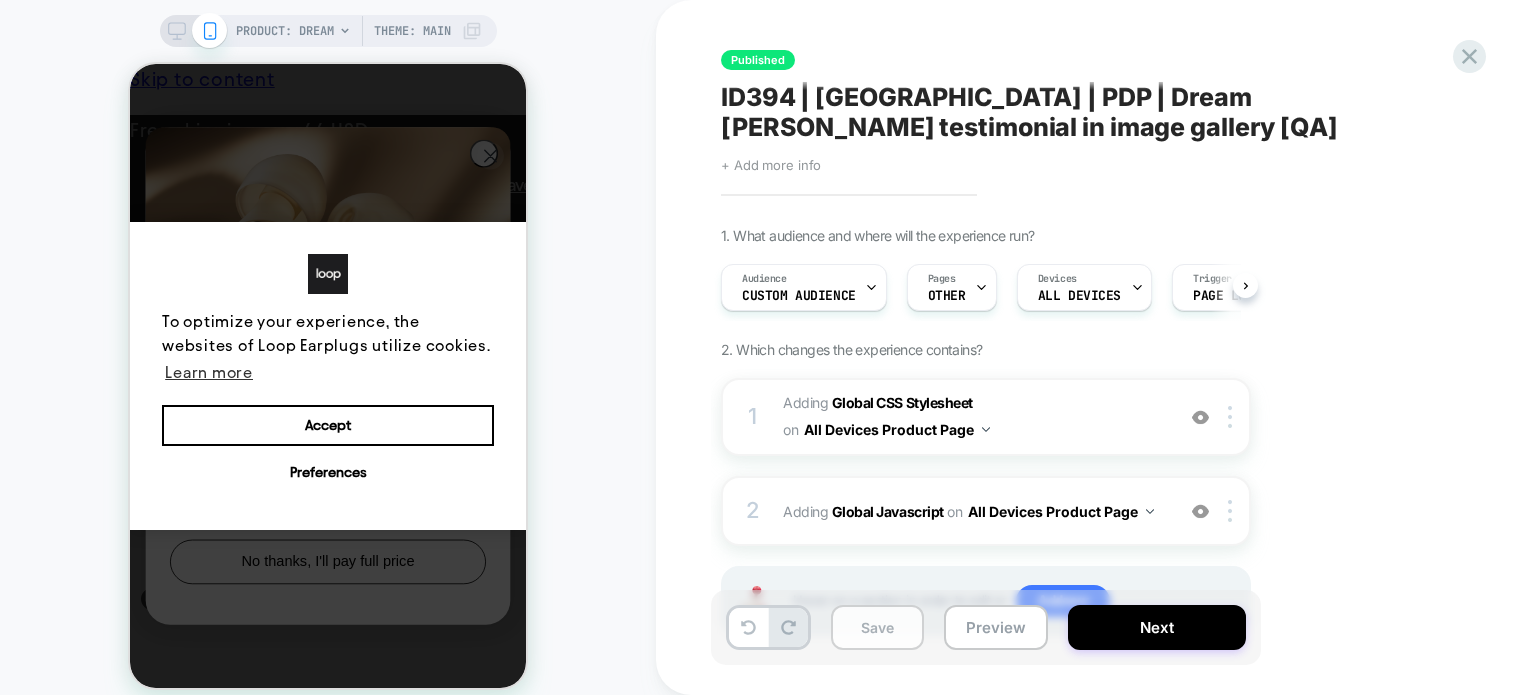 click on "Save" at bounding box center [877, 627] 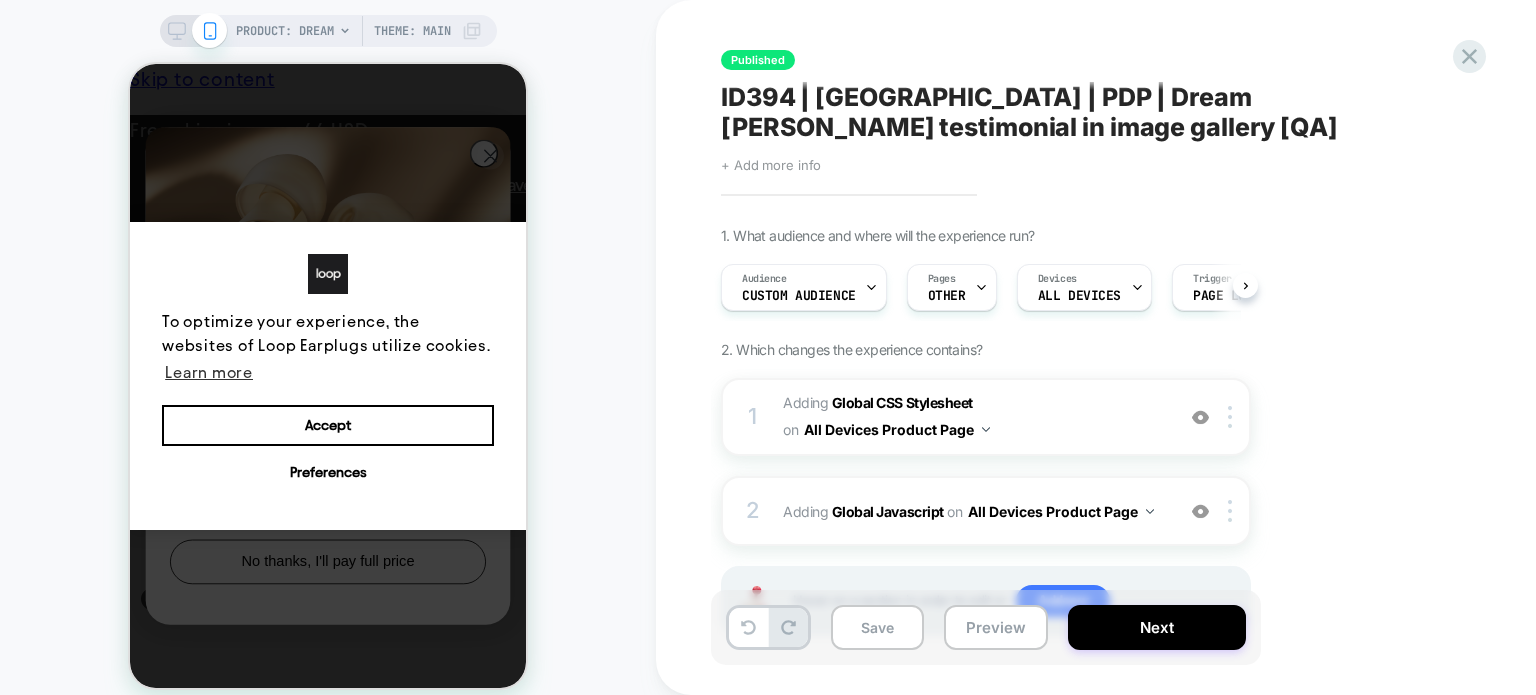scroll, scrollTop: 0, scrollLeft: 15, axis: horizontal 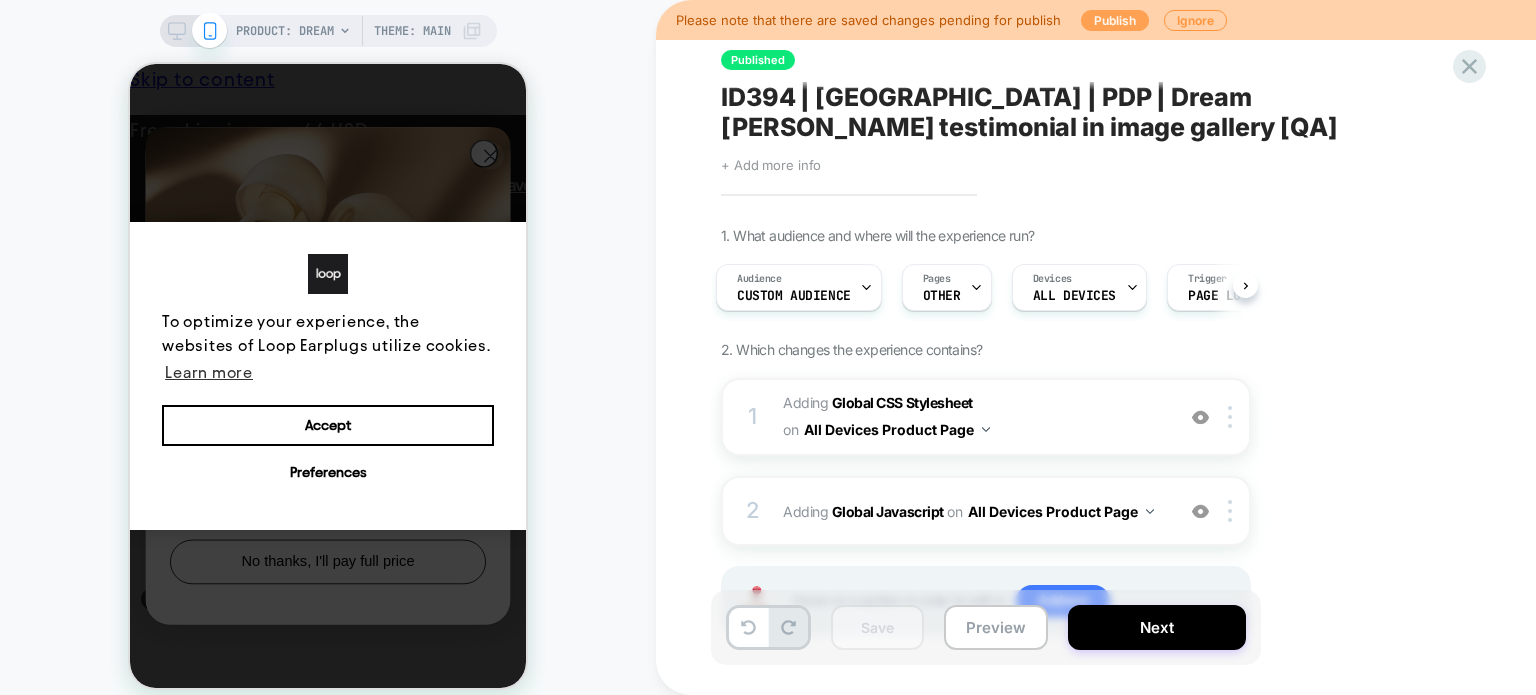 click on "Publish" at bounding box center (1115, 20) 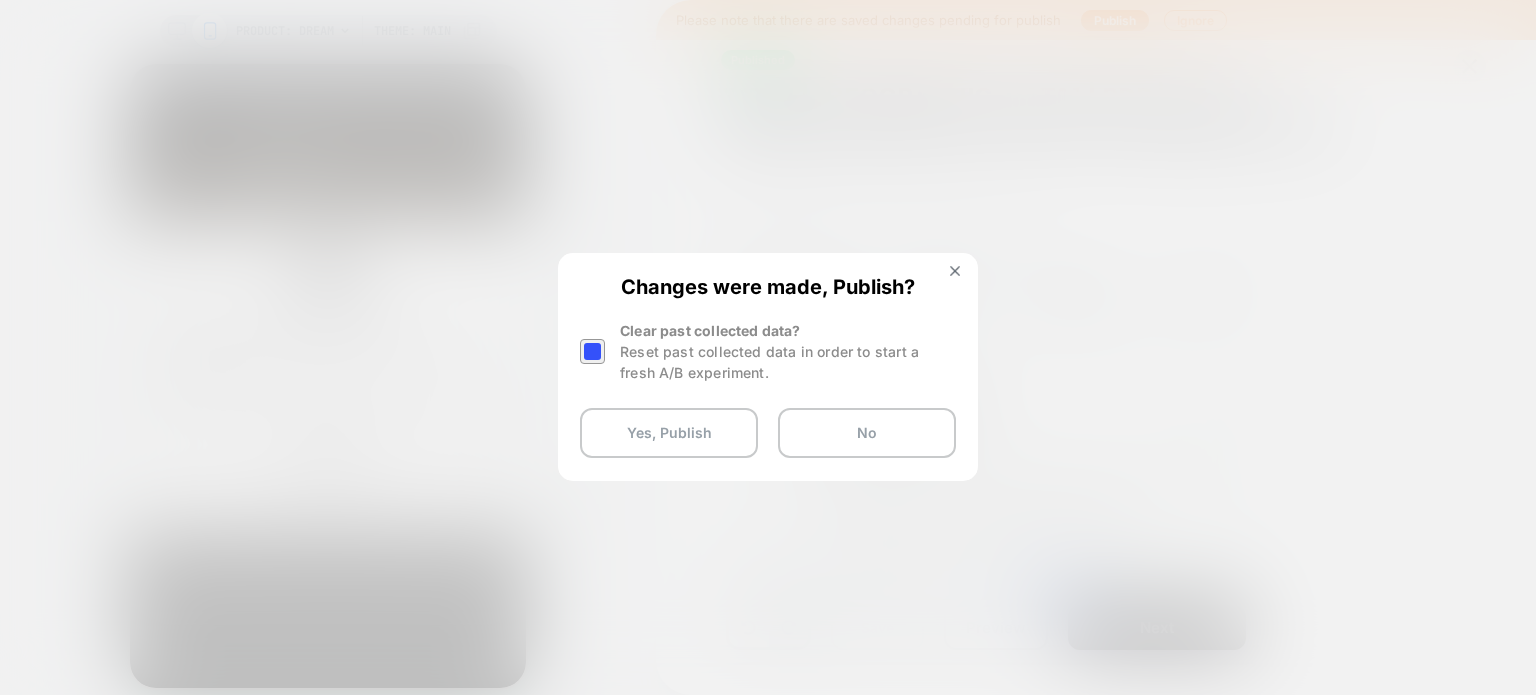 click at bounding box center (592, 351) 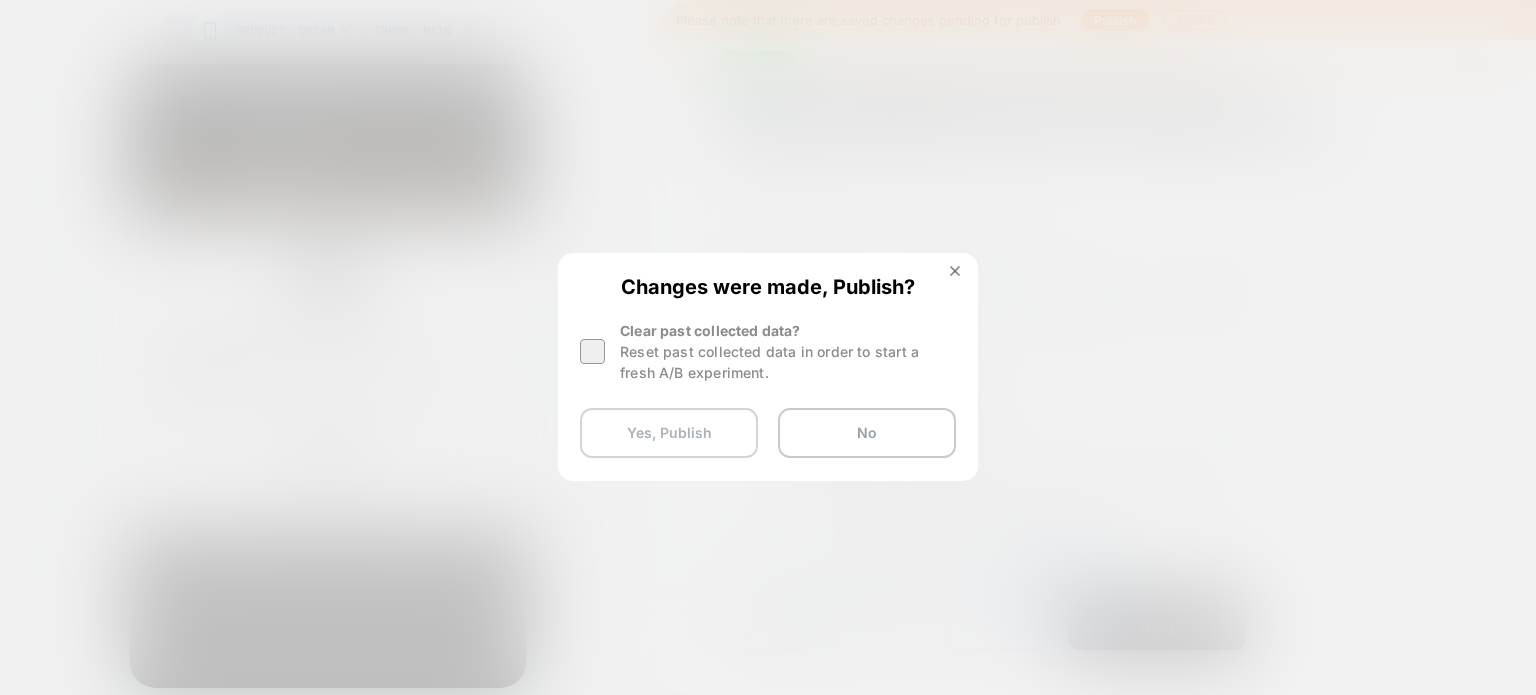 click on "Yes, Publish" at bounding box center [669, 433] 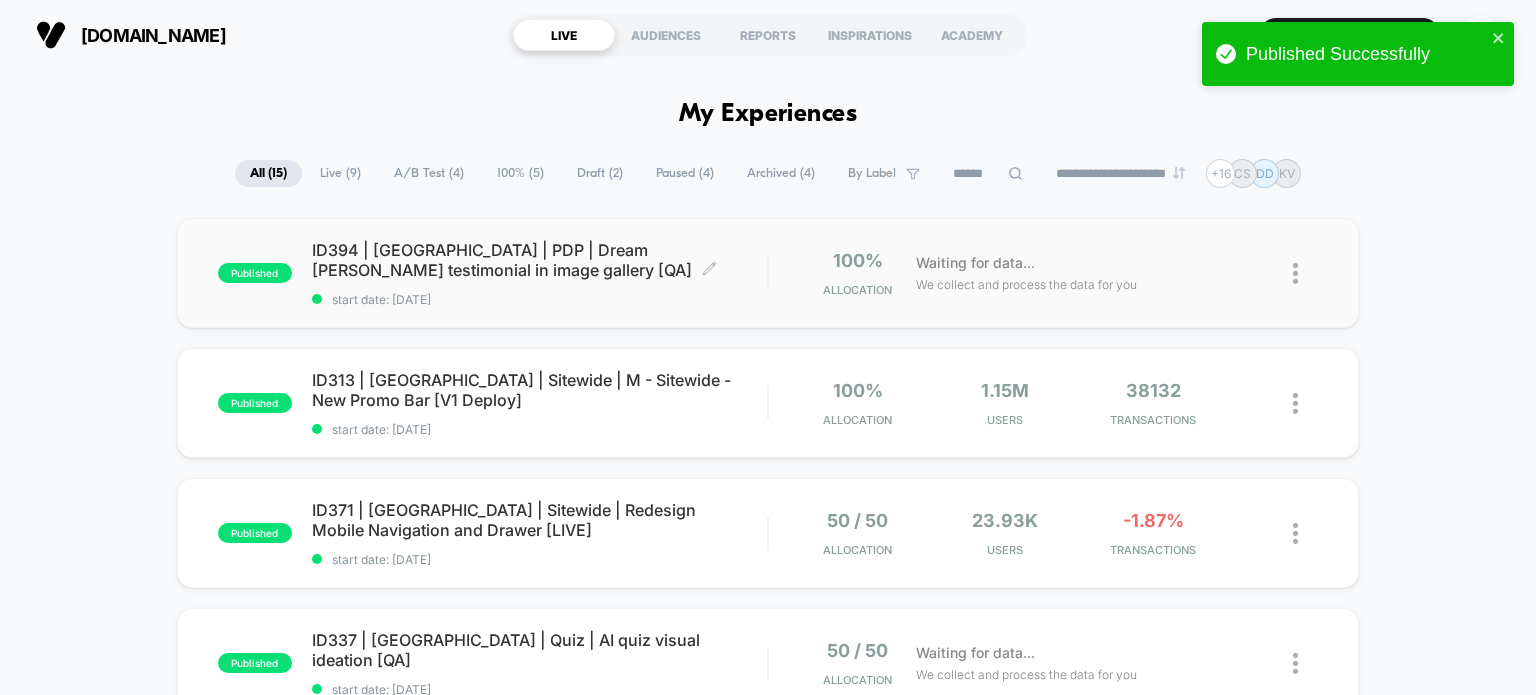click on "published ID394 | USA | PDP | Dream Matt Walker testimonial in image gallery [QA] Click to edit experience details Click to edit experience details start date: 7/3/2025" at bounding box center (493, 273) 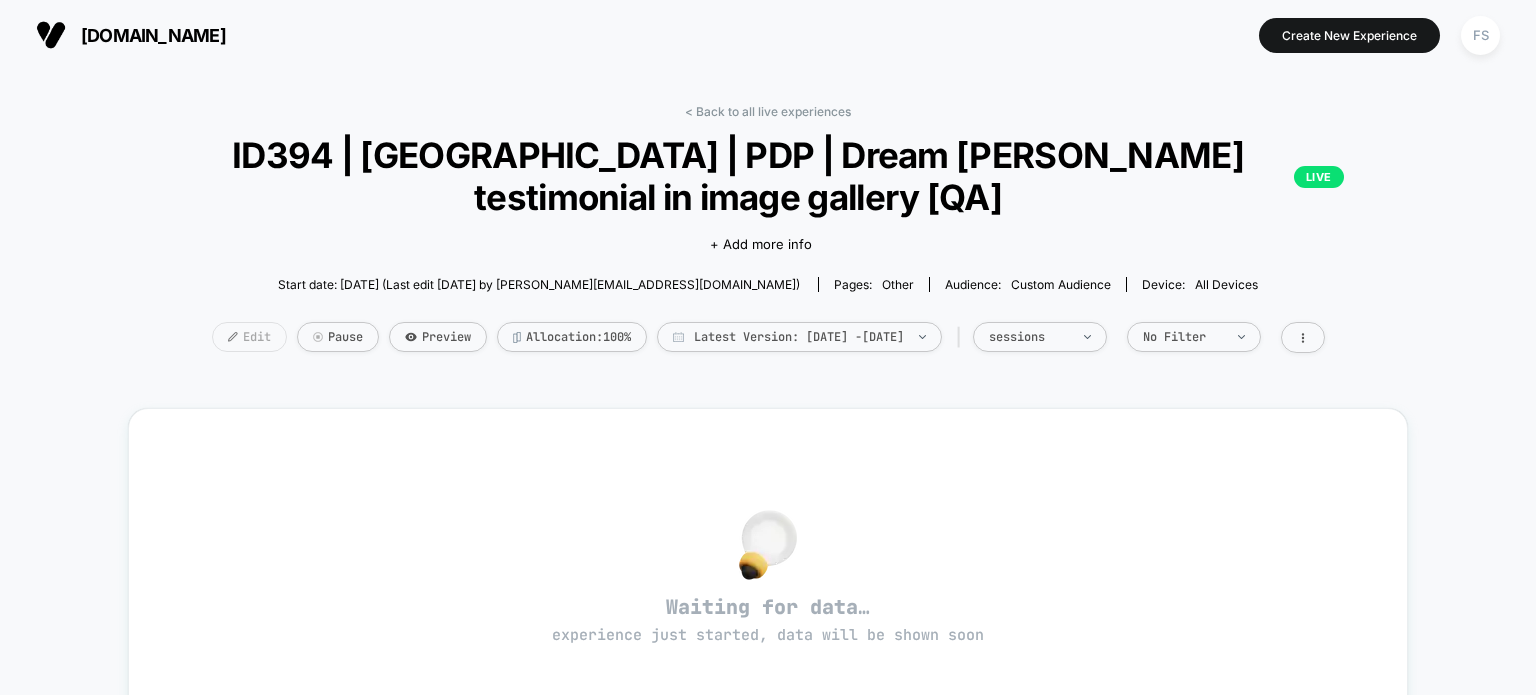 click on "Edit" at bounding box center (249, 337) 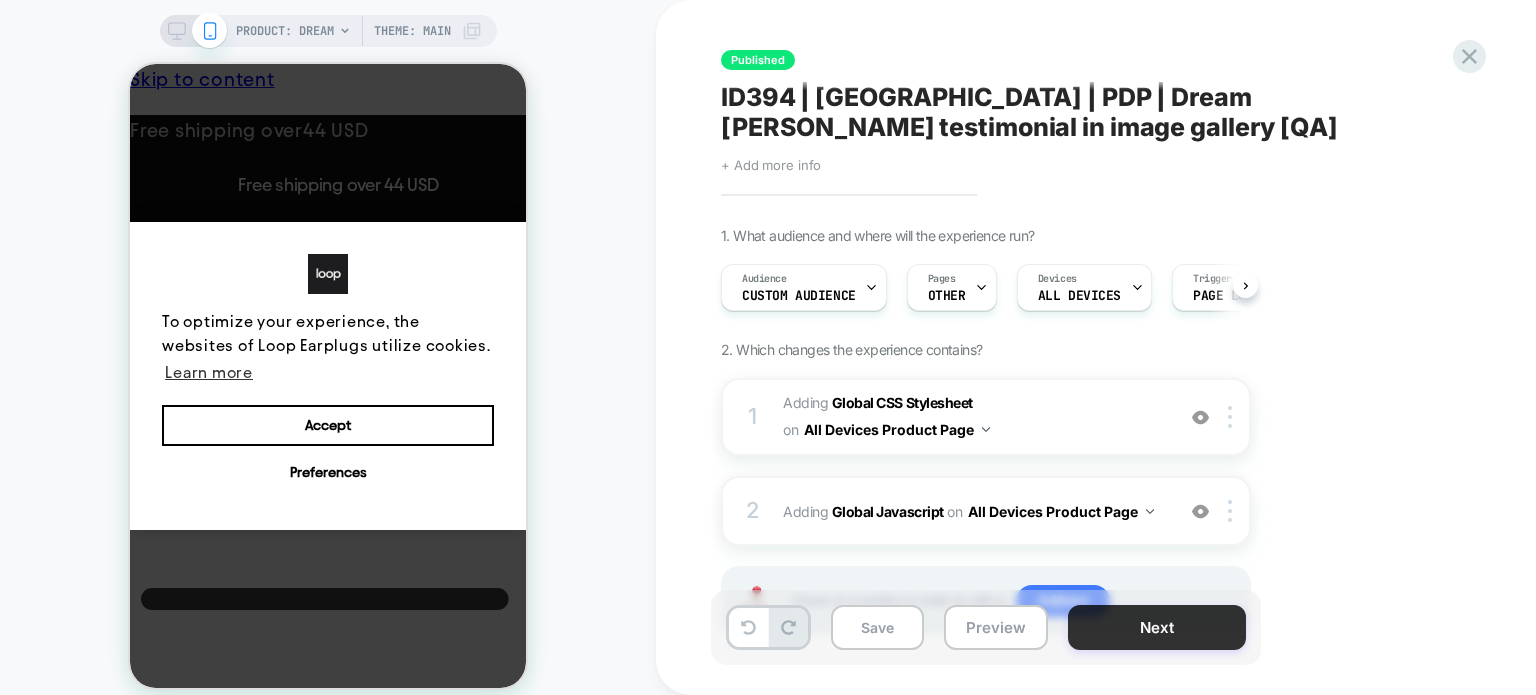 scroll, scrollTop: 0, scrollLeft: 0, axis: both 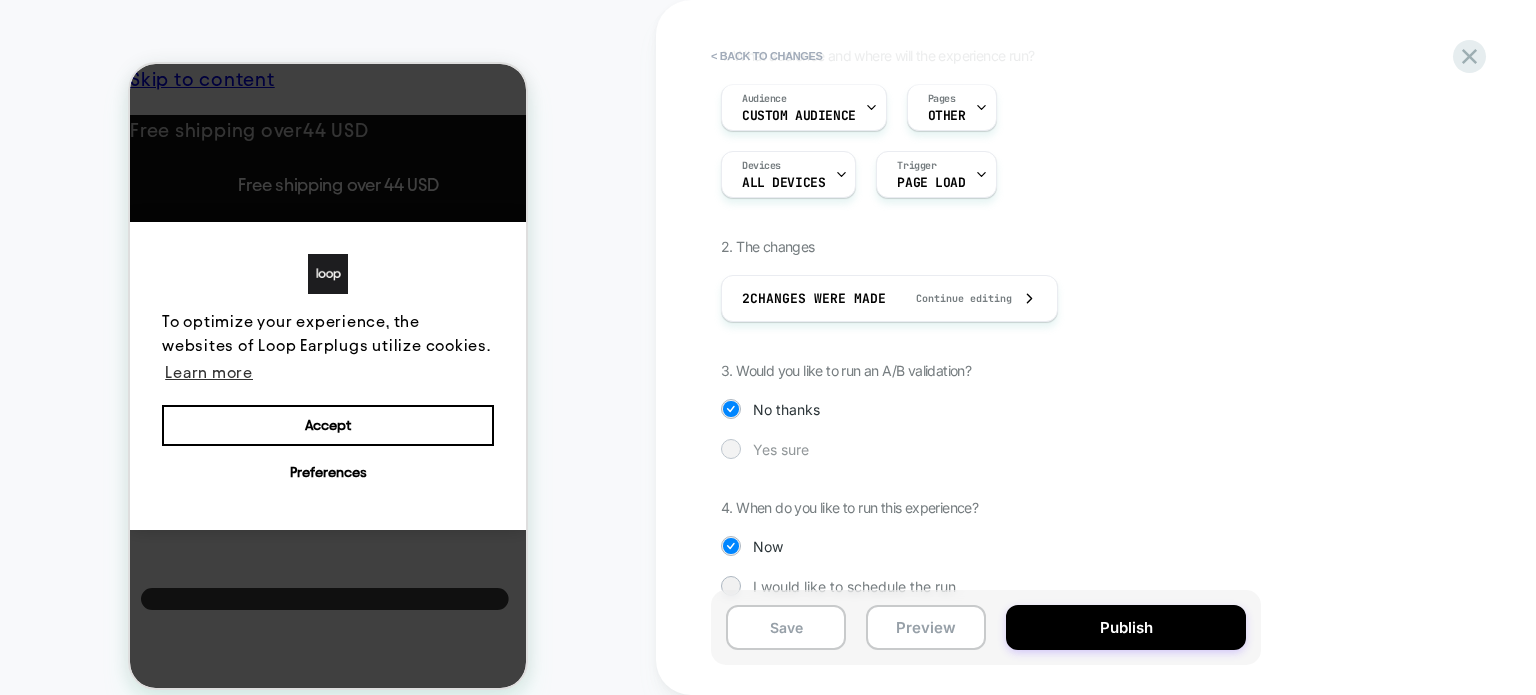 click at bounding box center [730, 448] 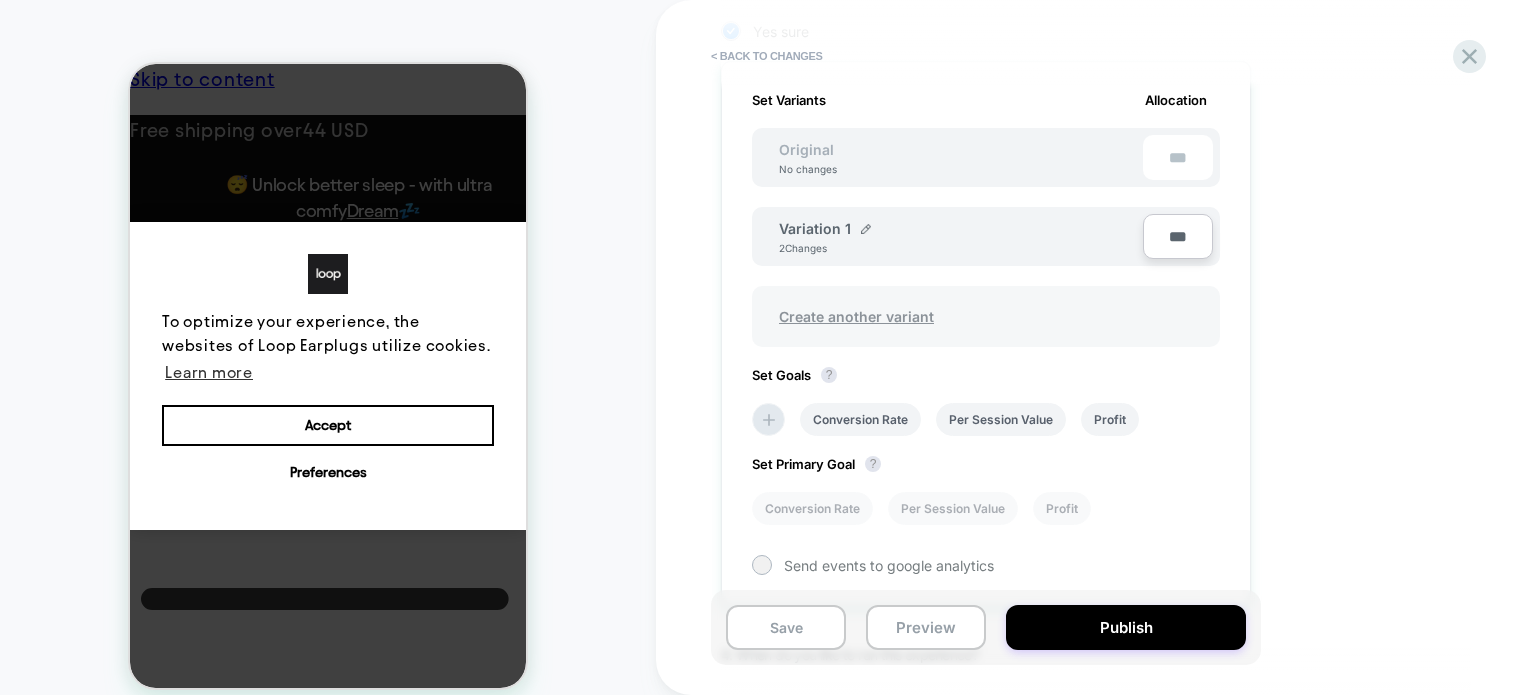 scroll, scrollTop: 572, scrollLeft: 0, axis: vertical 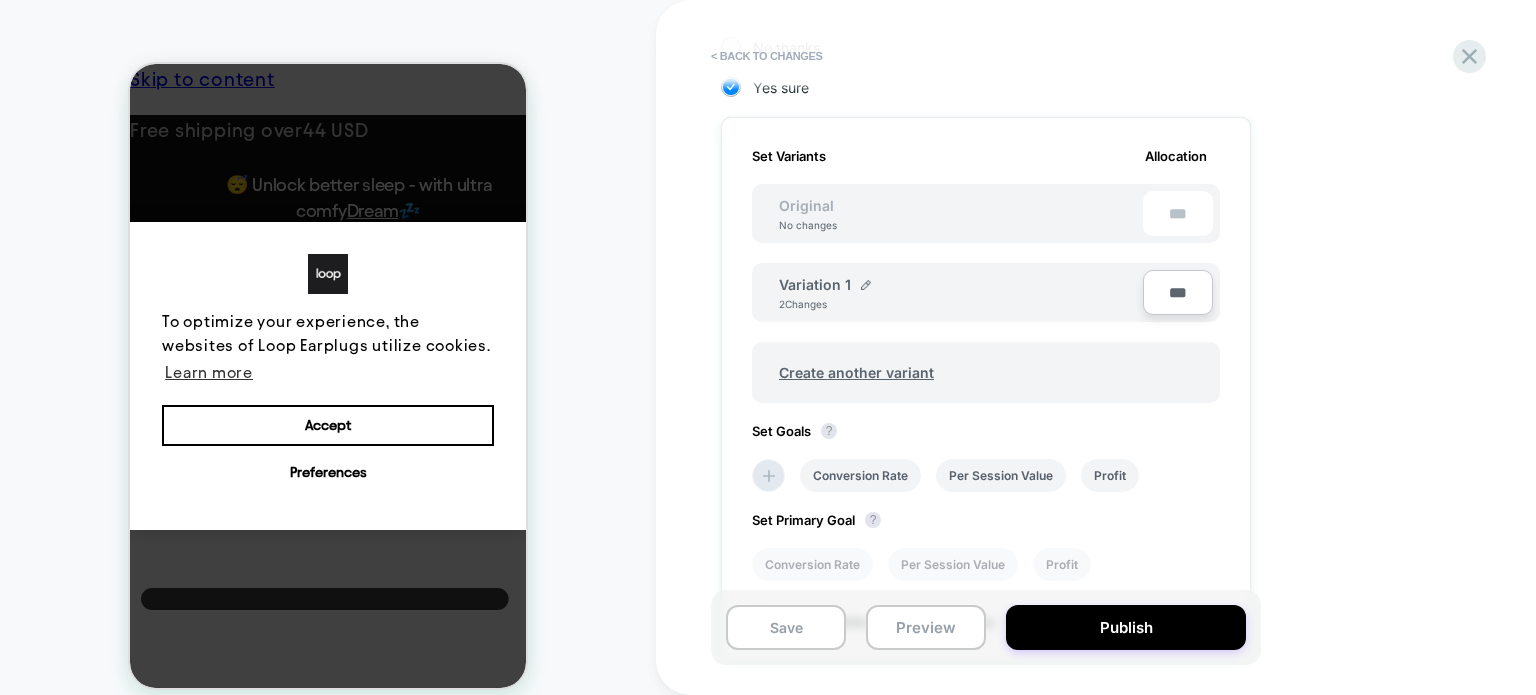 click on "Original" at bounding box center [806, 205] 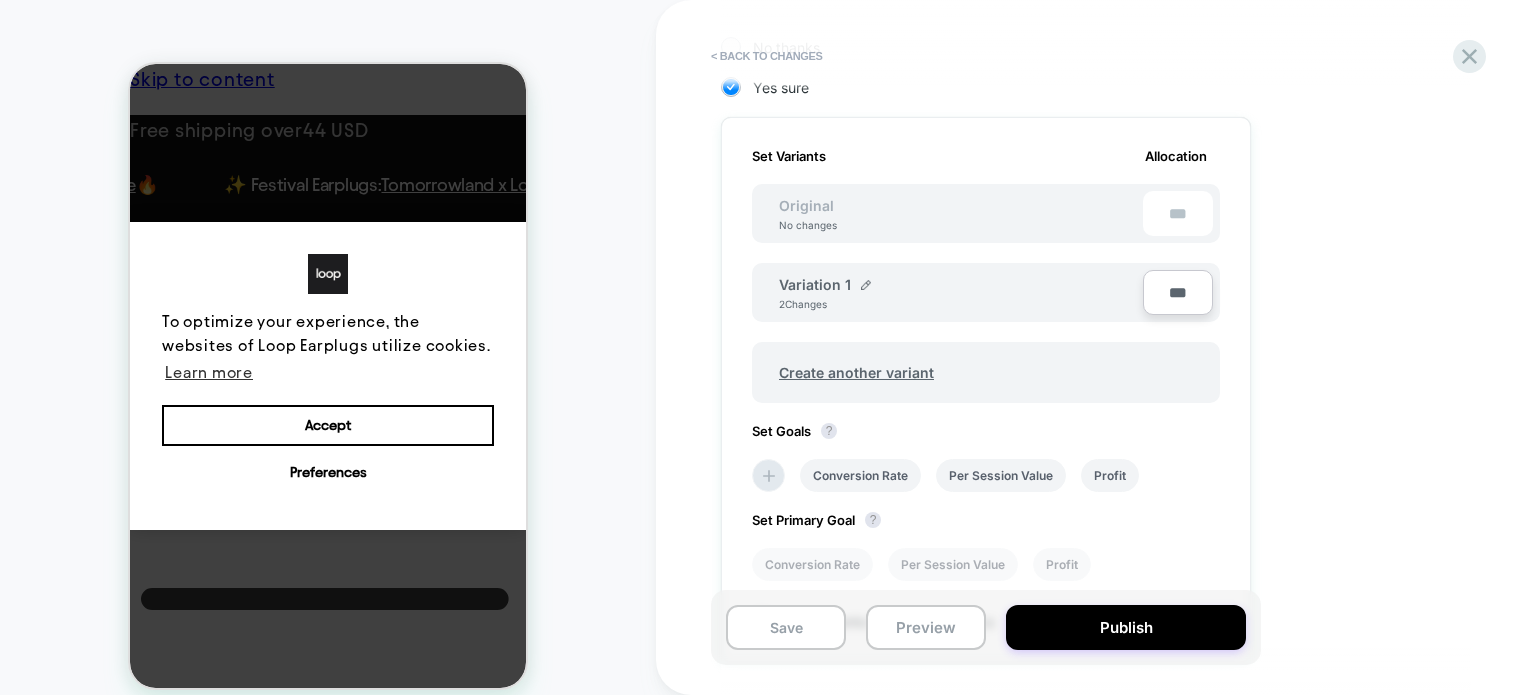 click on "Original No changes ***" at bounding box center [986, 213] 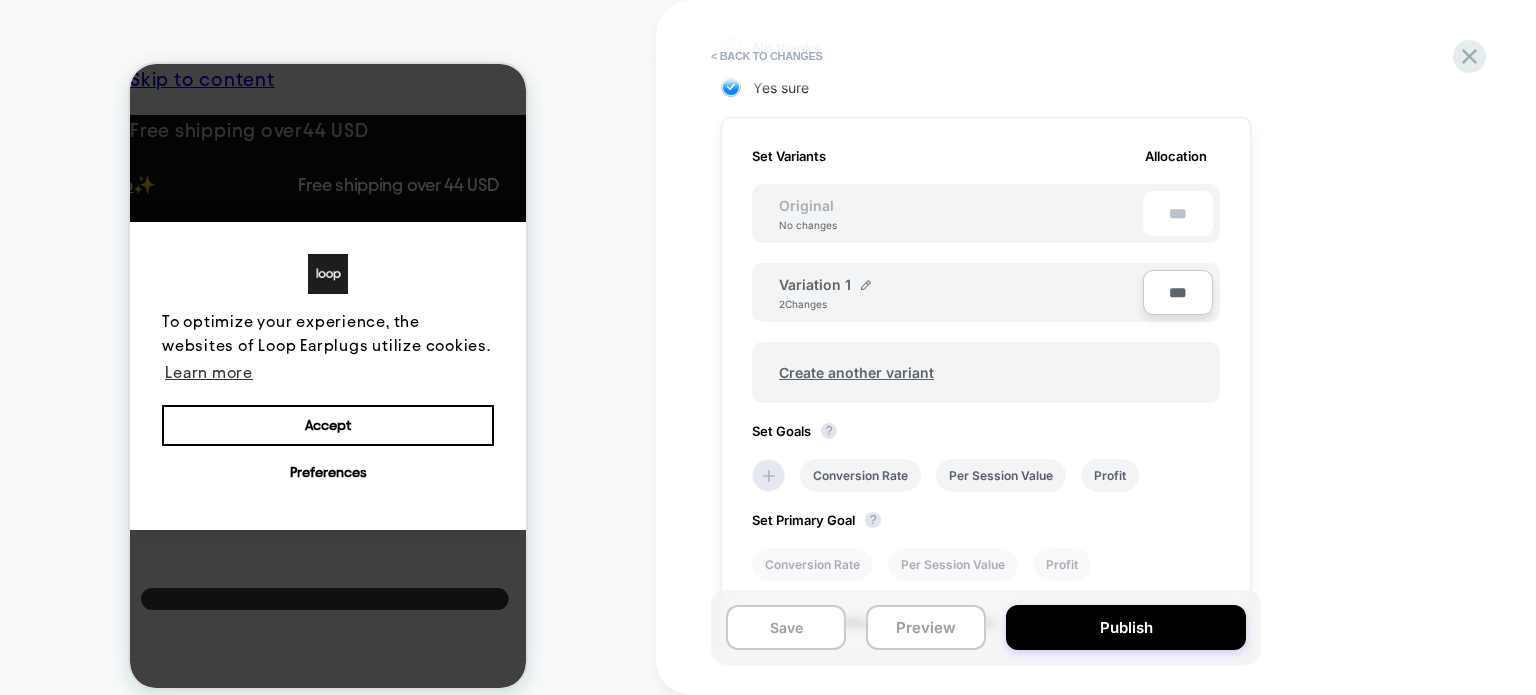 click on "***" at bounding box center [1178, 213] 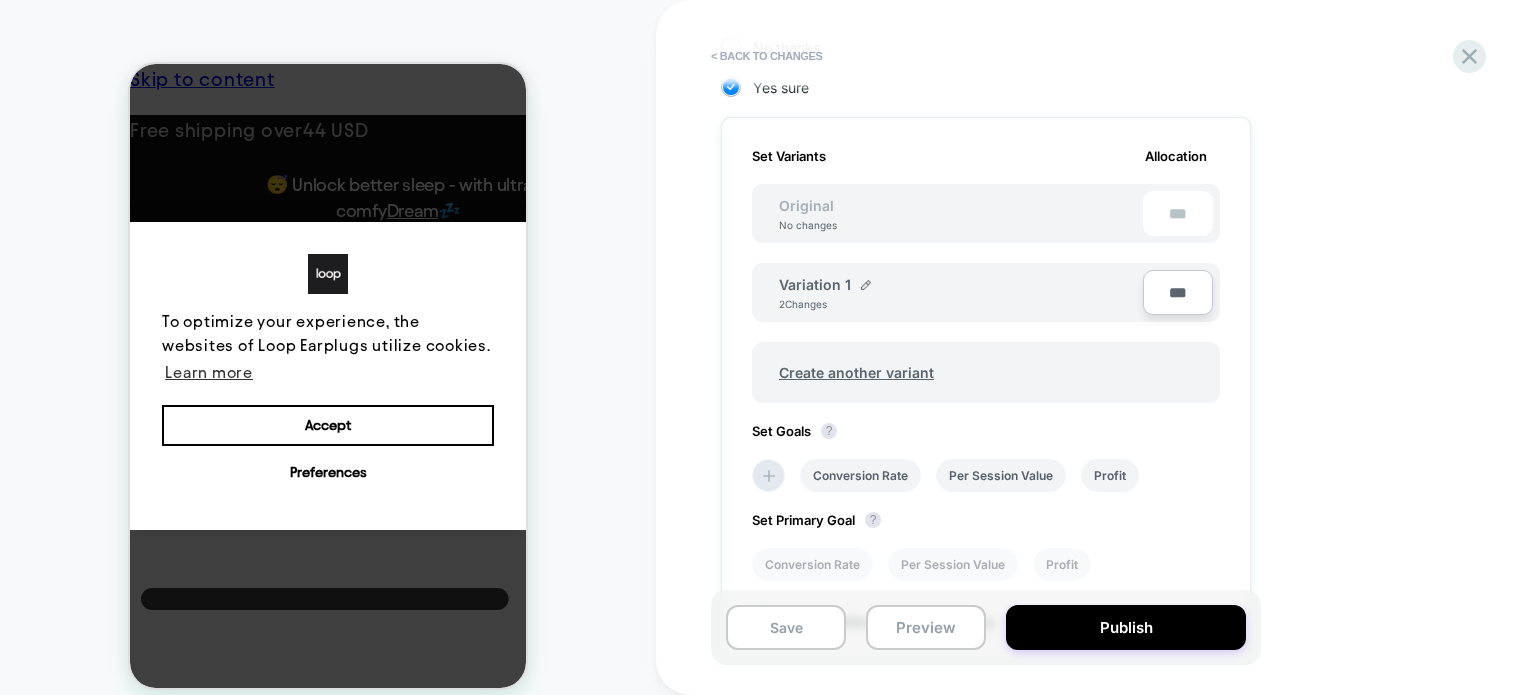 click on "Original No changes" at bounding box center [808, 214] 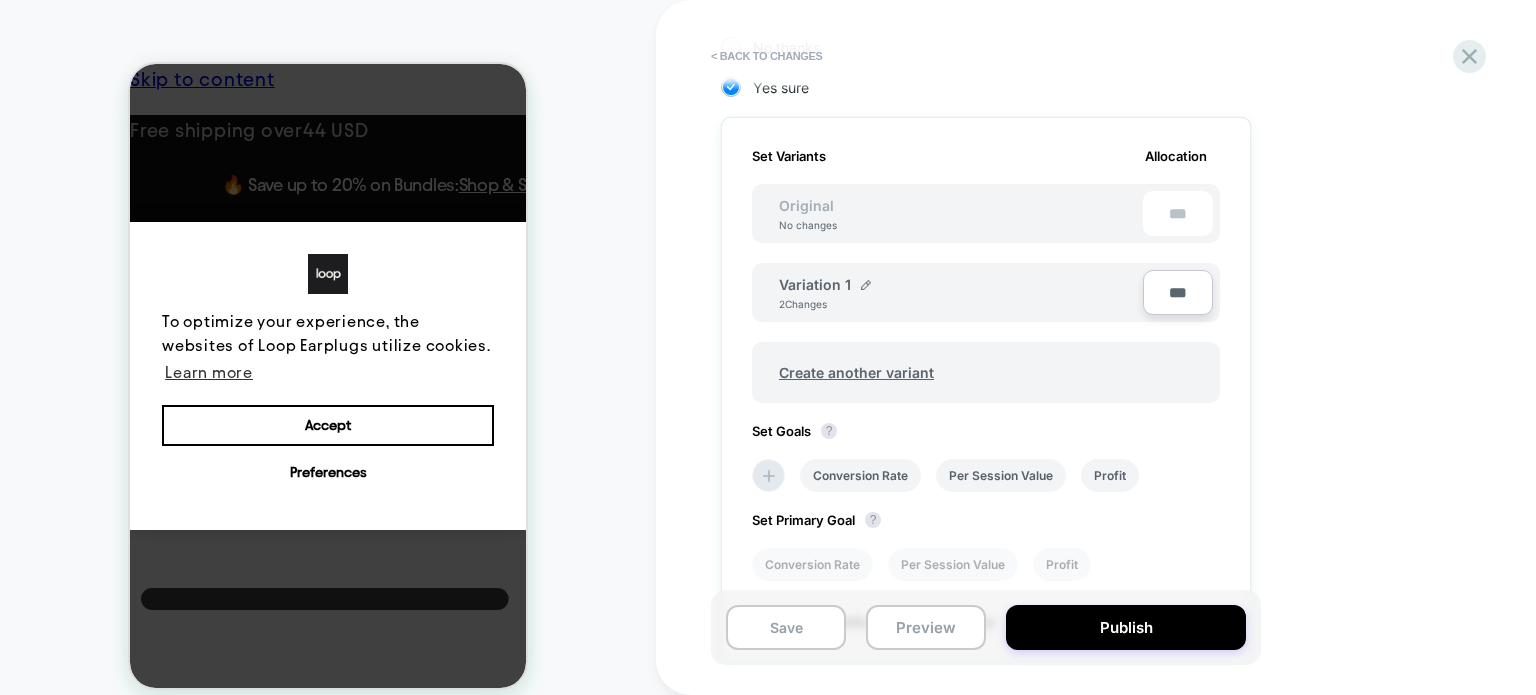 click on "Original" at bounding box center [806, 205] 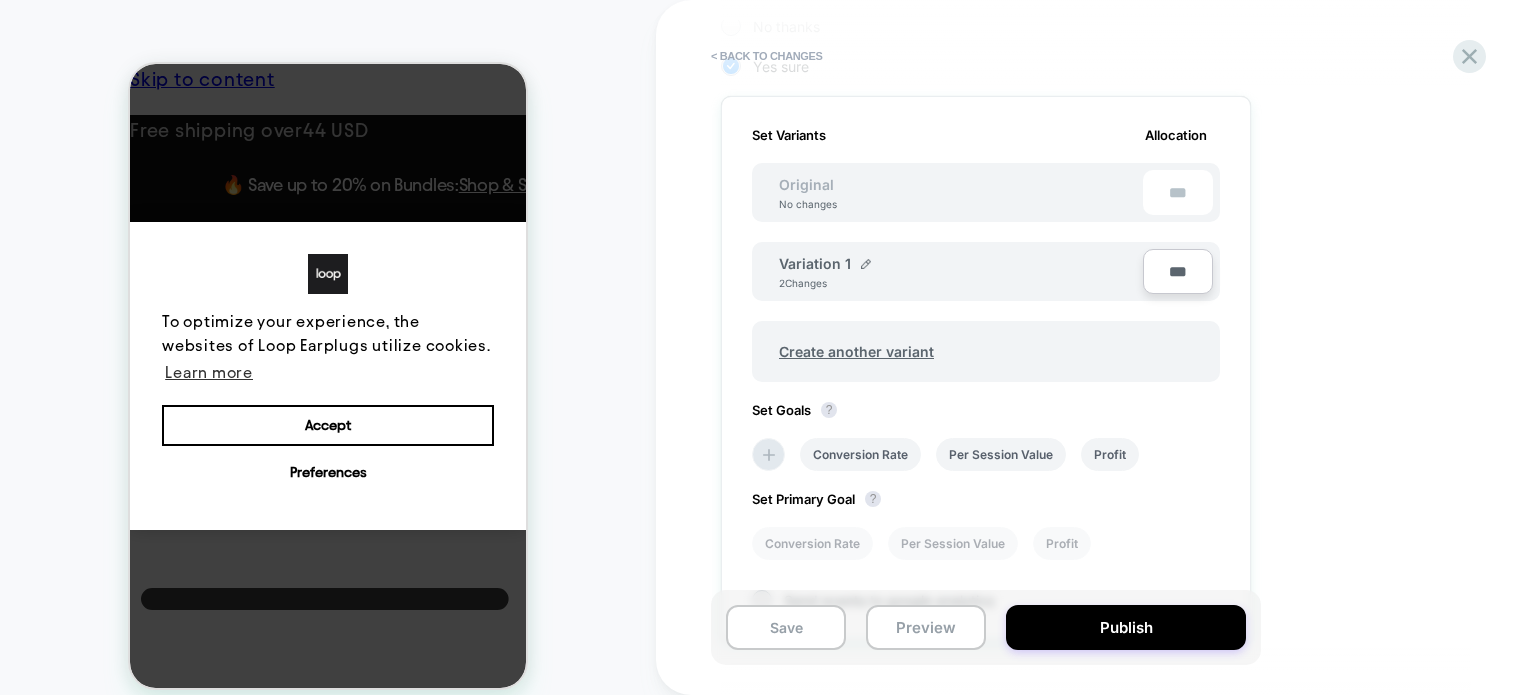 scroll, scrollTop: 372, scrollLeft: 0, axis: vertical 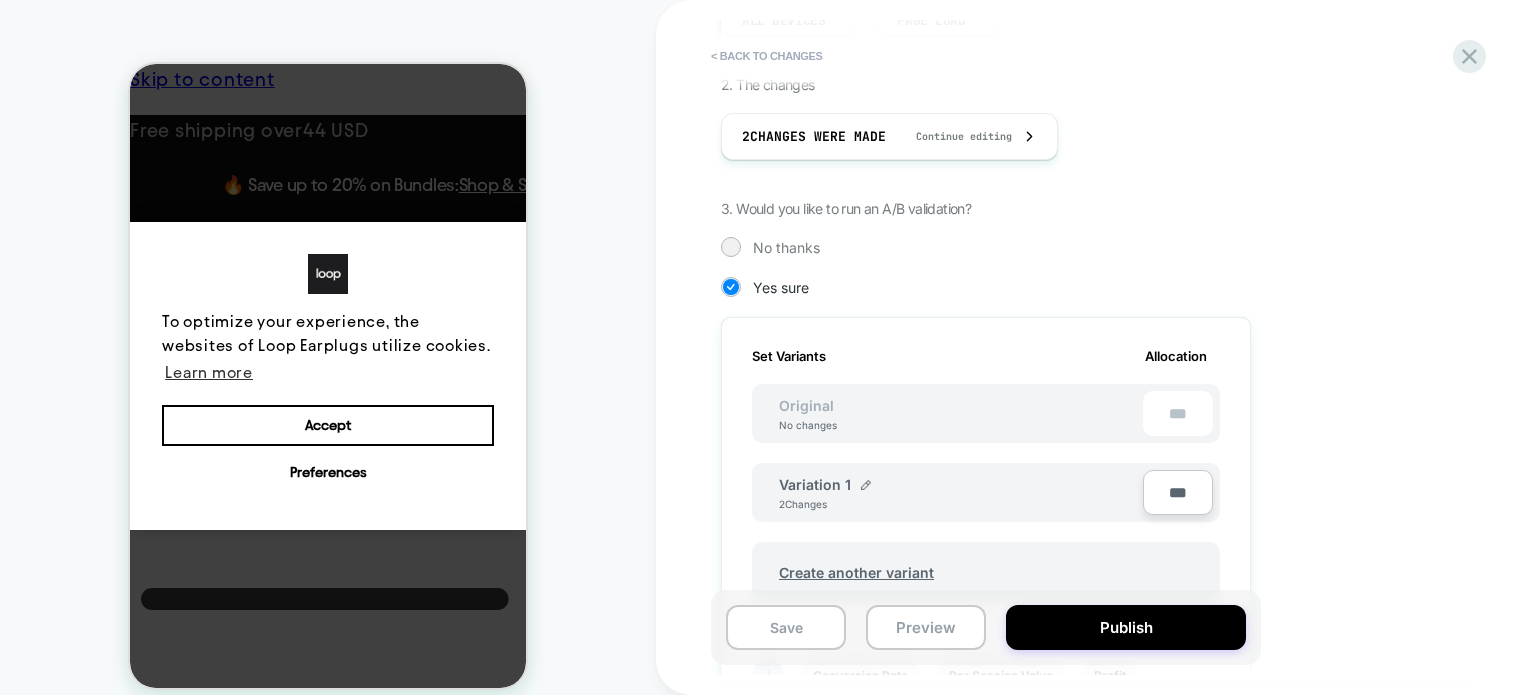 click on "No changes" at bounding box center (808, 425) 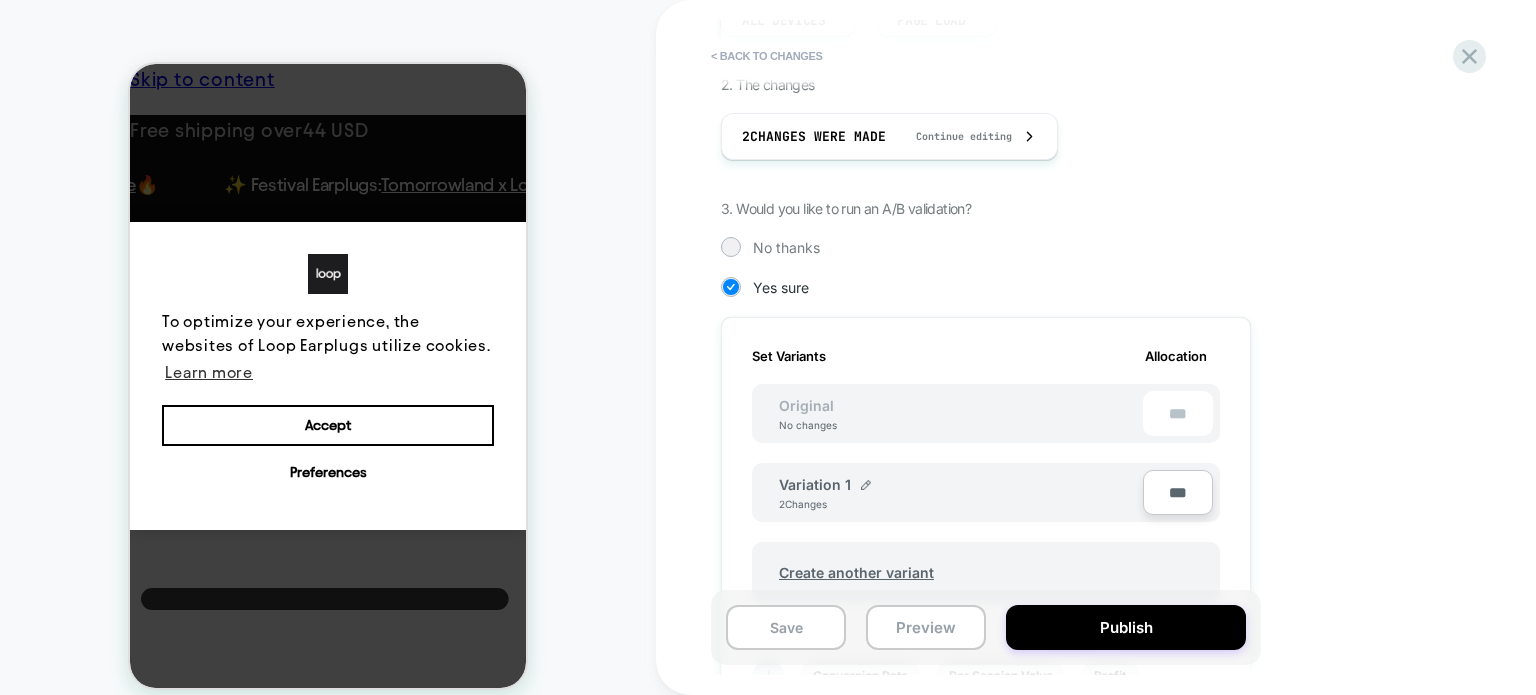 click on "***" at bounding box center [1178, 413] 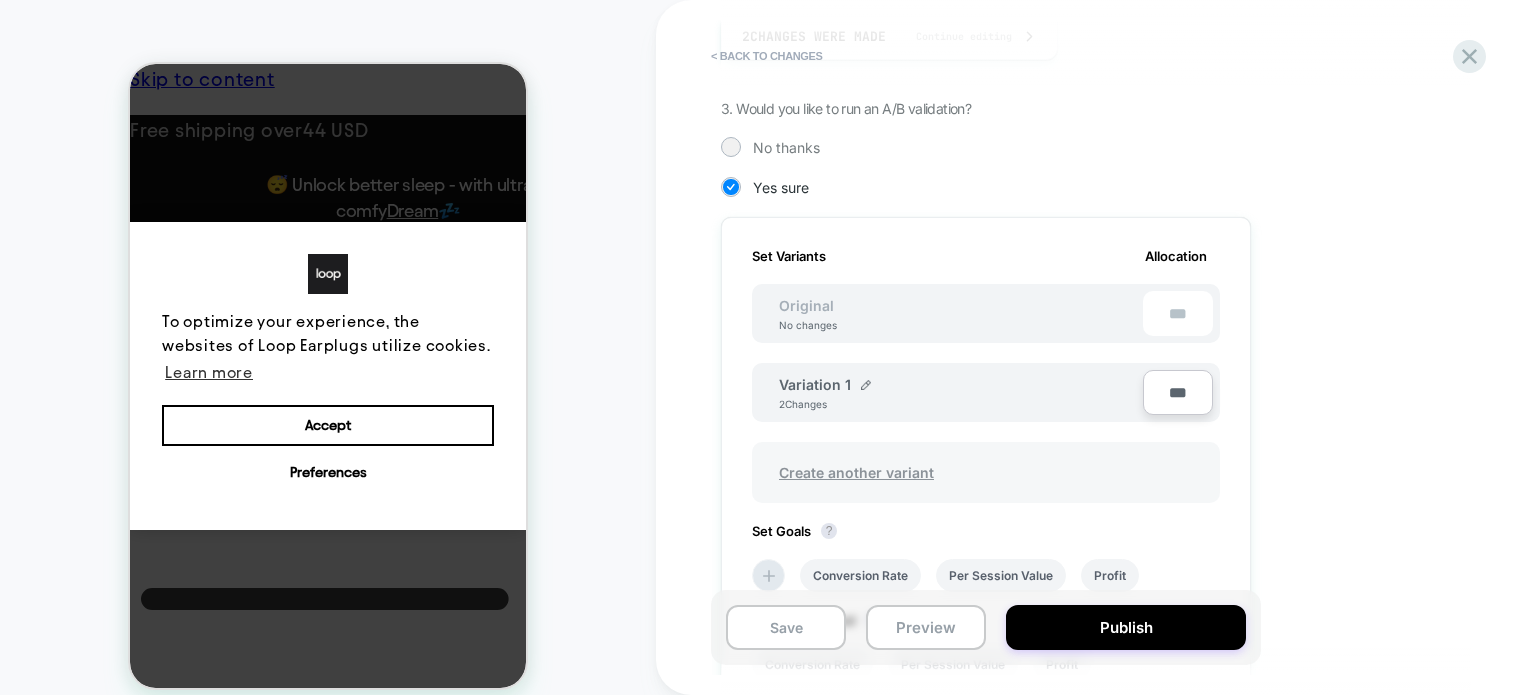 click on "Create another variant" at bounding box center (856, 472) 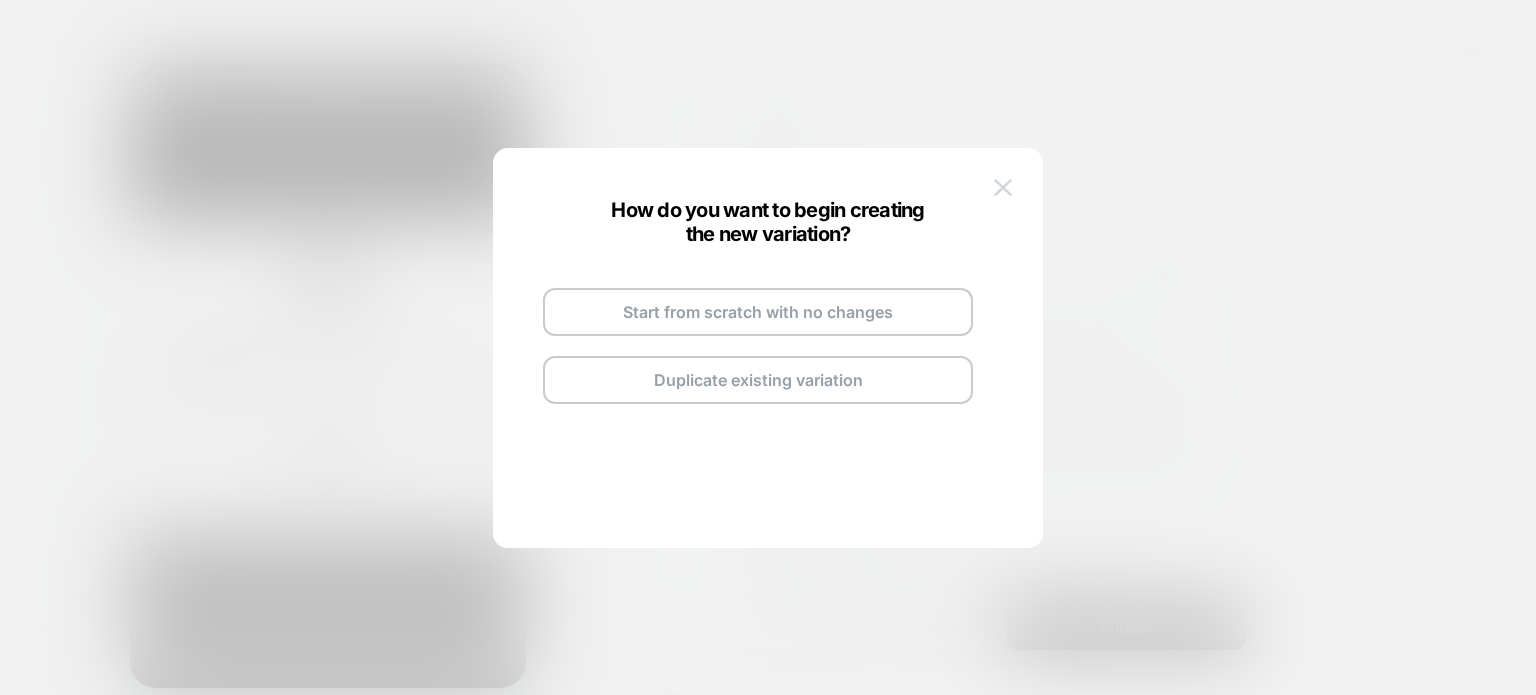 click at bounding box center (1003, 187) 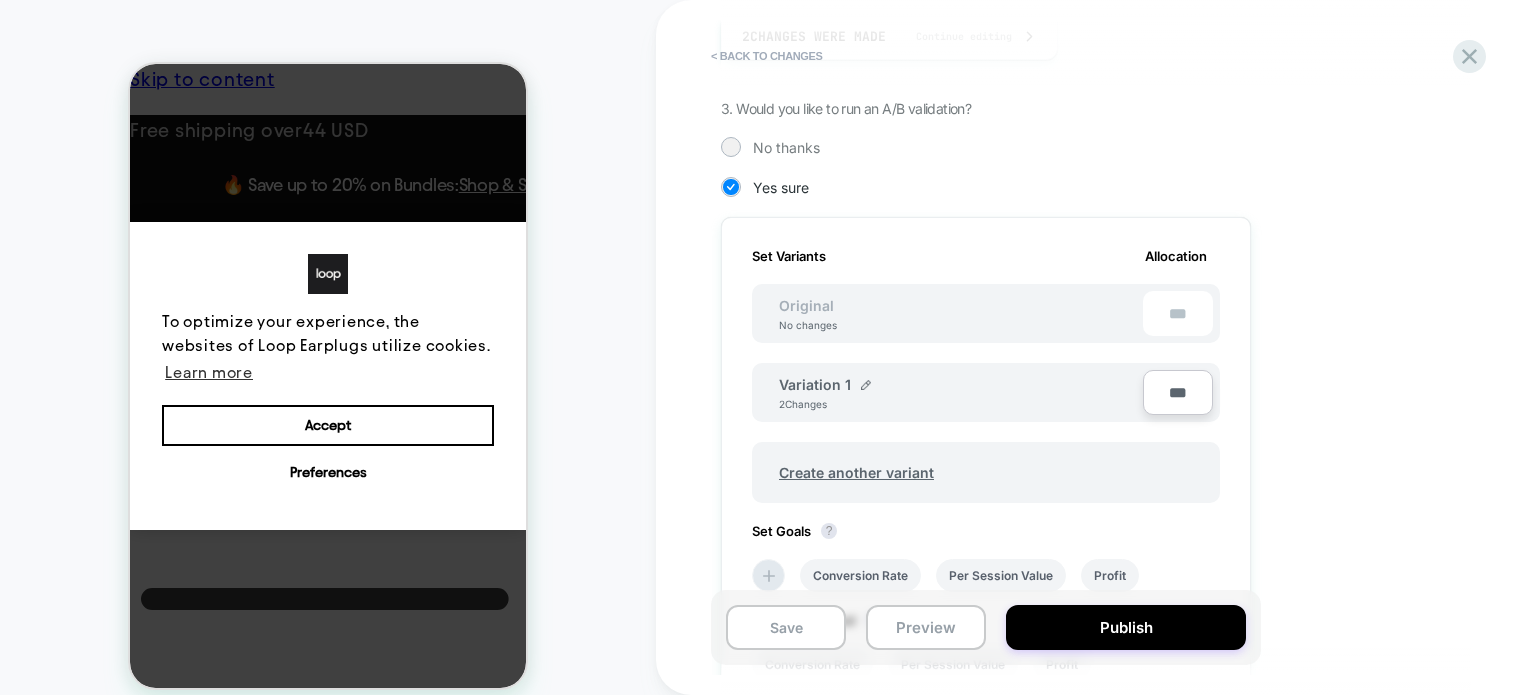click on "No changes" at bounding box center (808, 325) 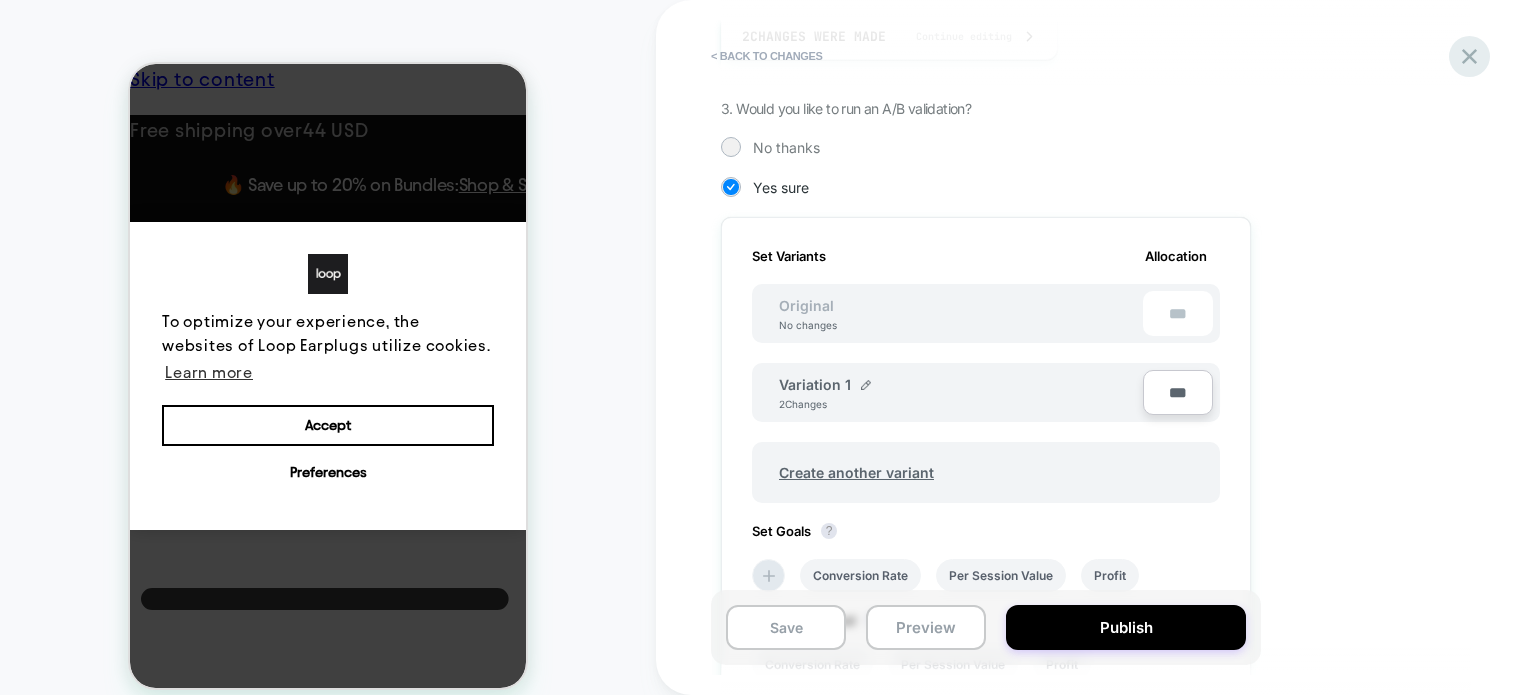 click 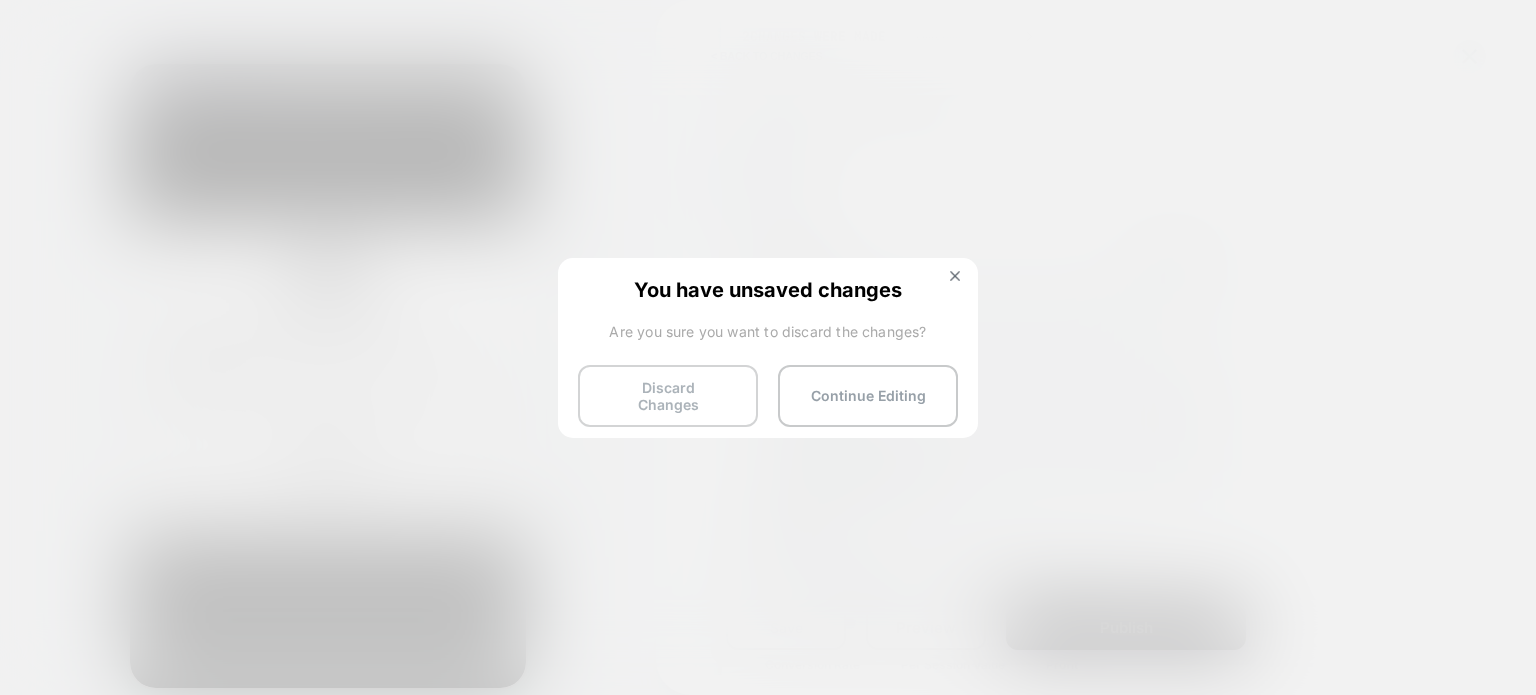 click on "Discard Changes" at bounding box center [668, 396] 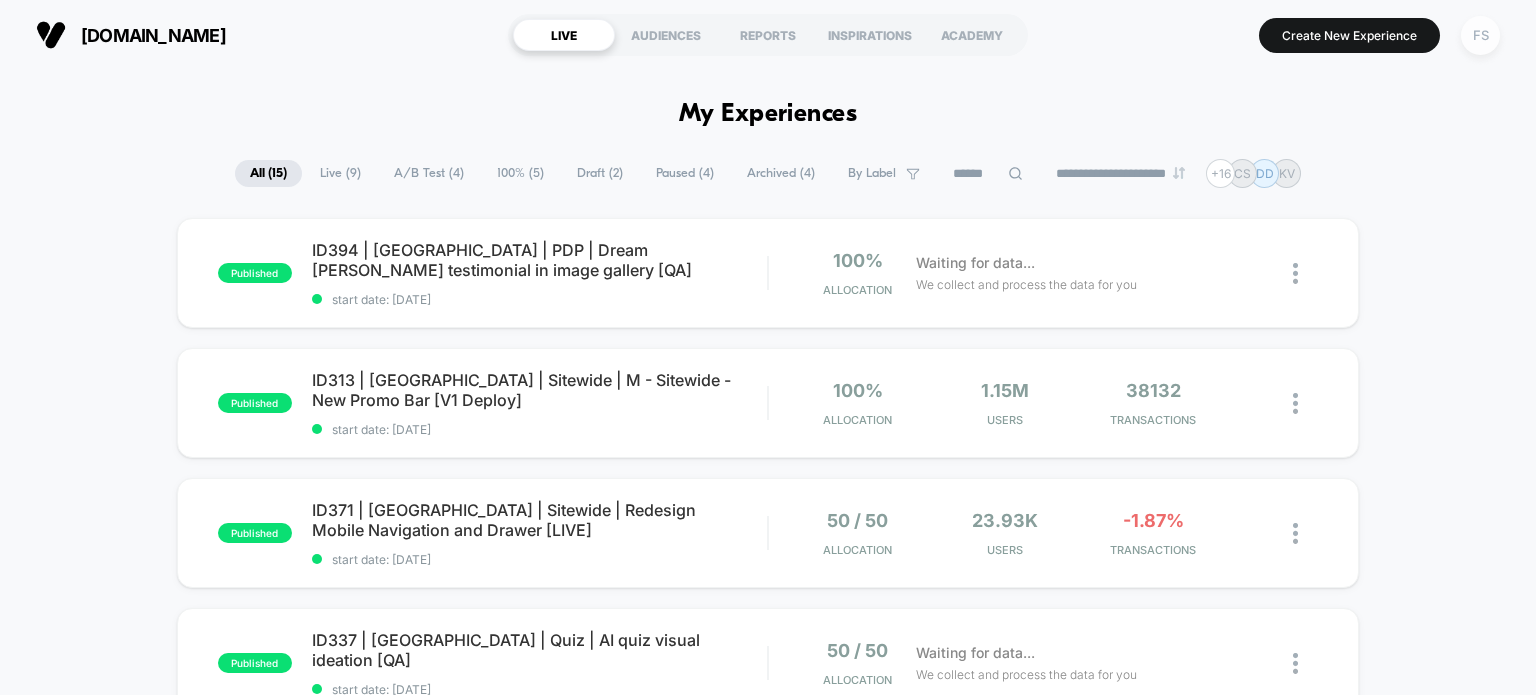 click on "FS" at bounding box center [1480, 35] 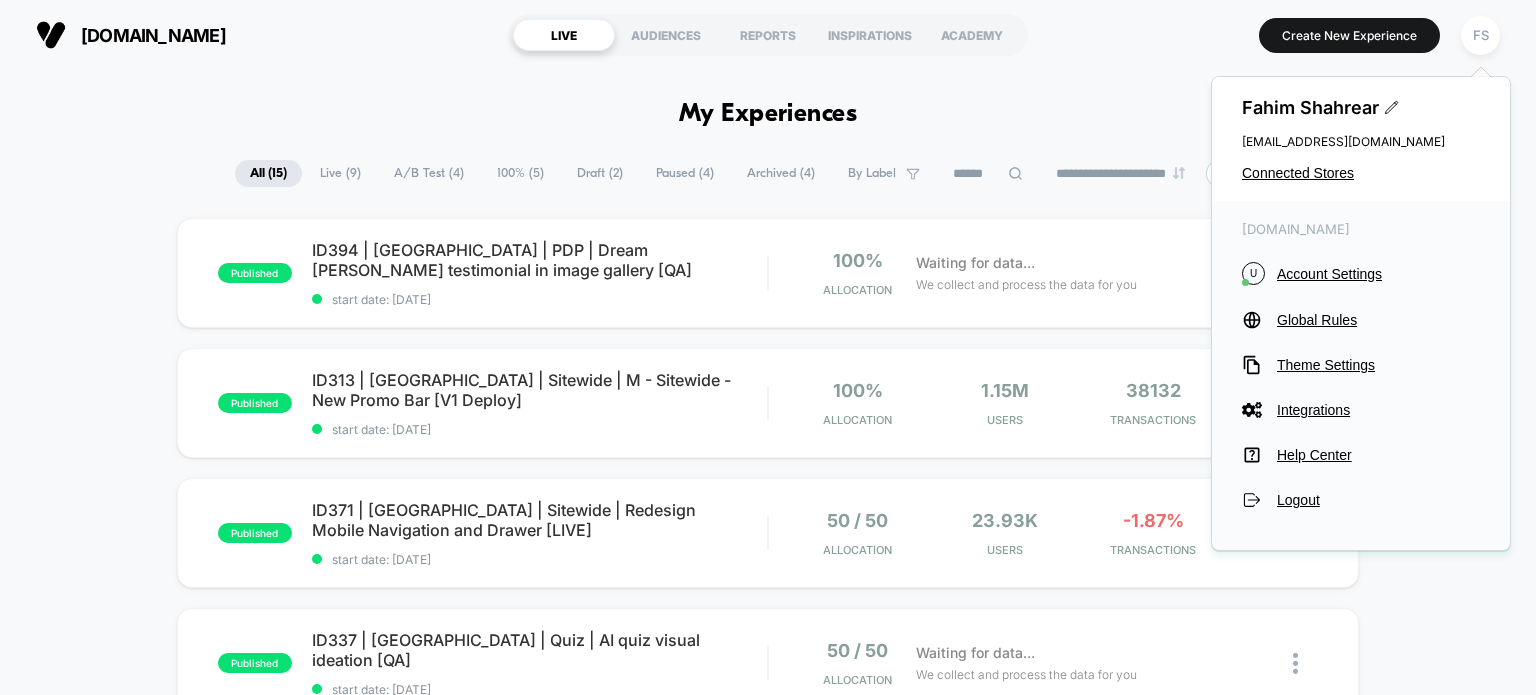 click on "Fahim   Shahrear fahim.shahrear@echologyx.com Connected Stores" at bounding box center (1361, 139) 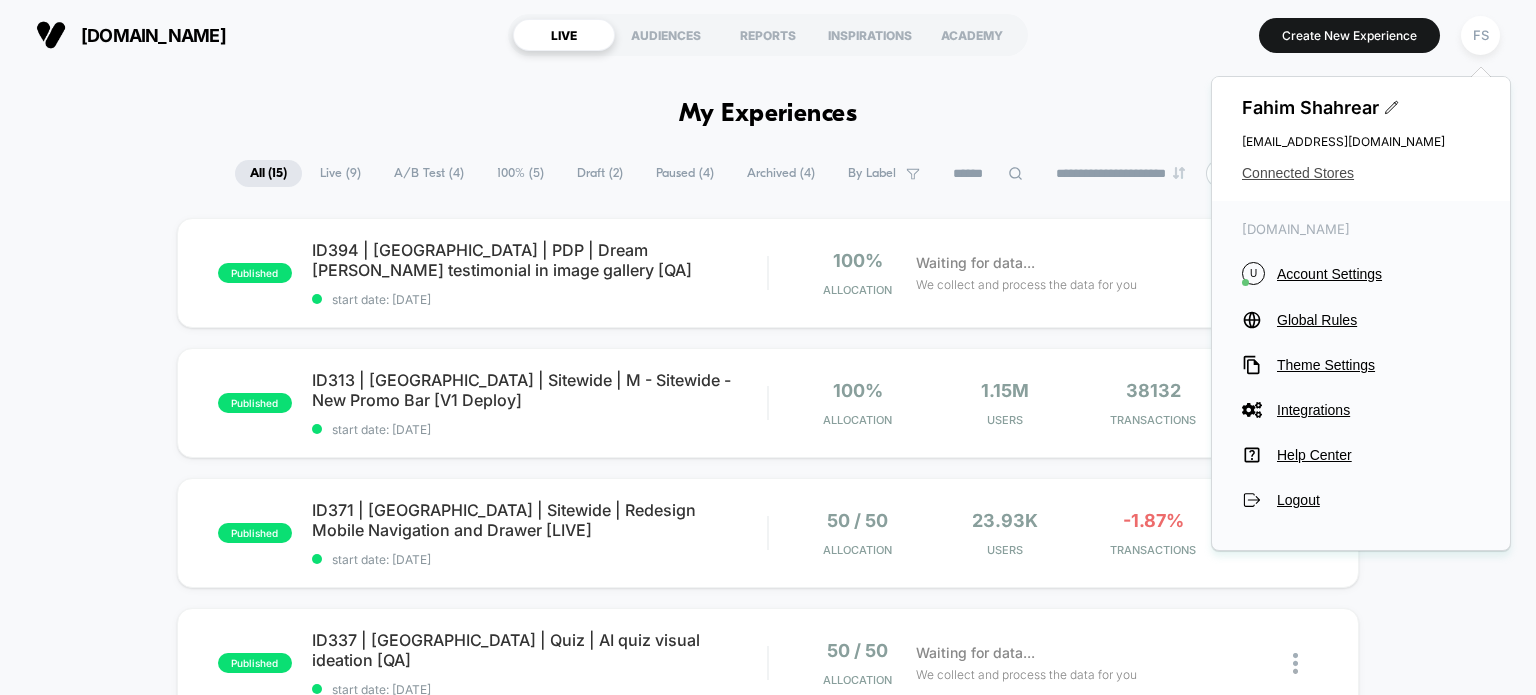 click on "Connected Stores" at bounding box center (1361, 173) 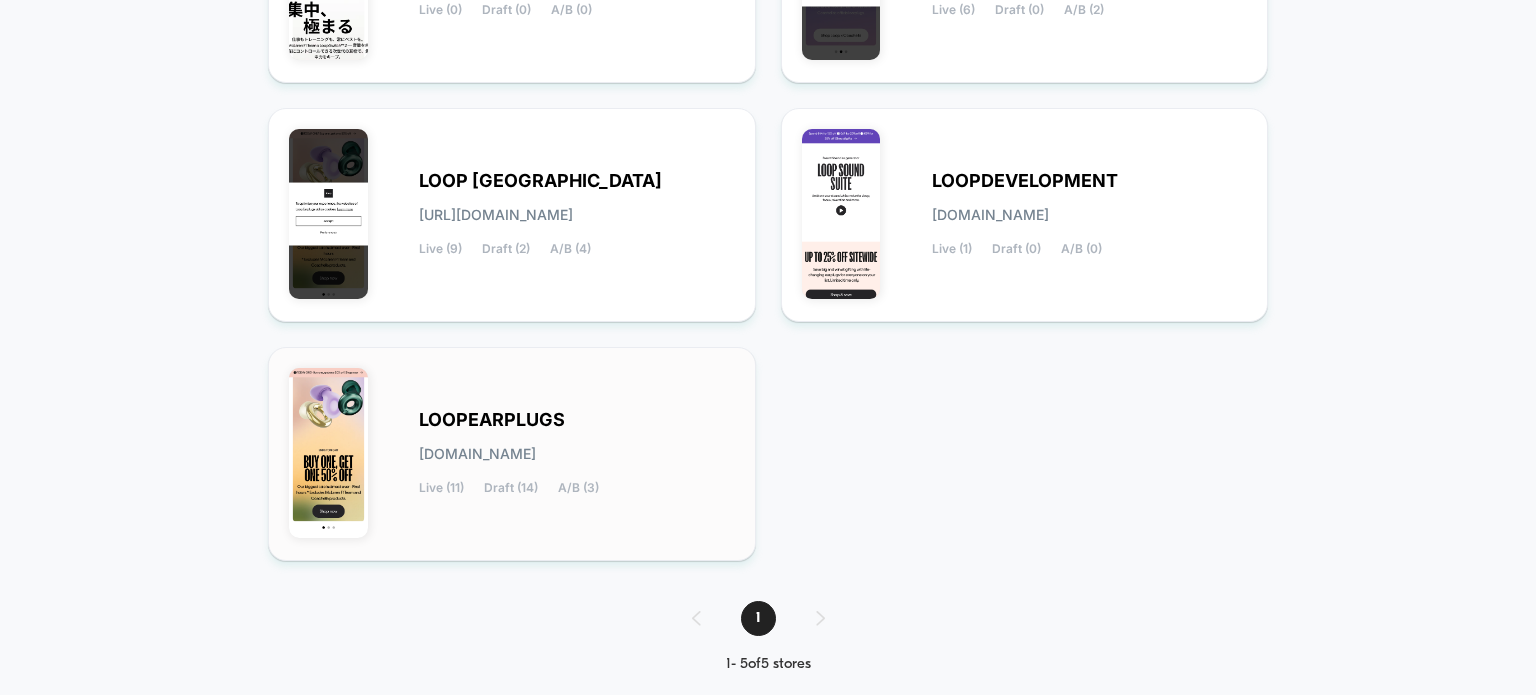 scroll, scrollTop: 400, scrollLeft: 0, axis: vertical 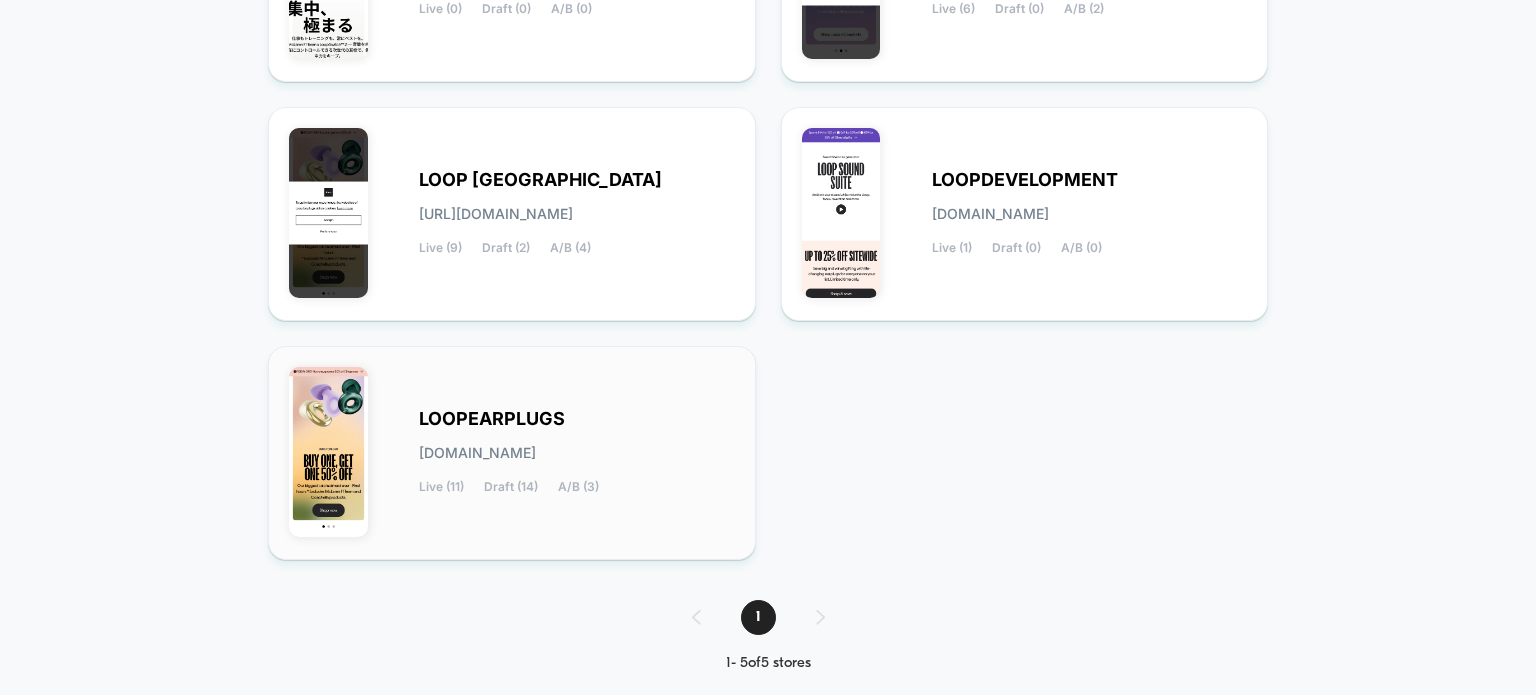 click on "LOOPEARPLUGS" at bounding box center [492, 419] 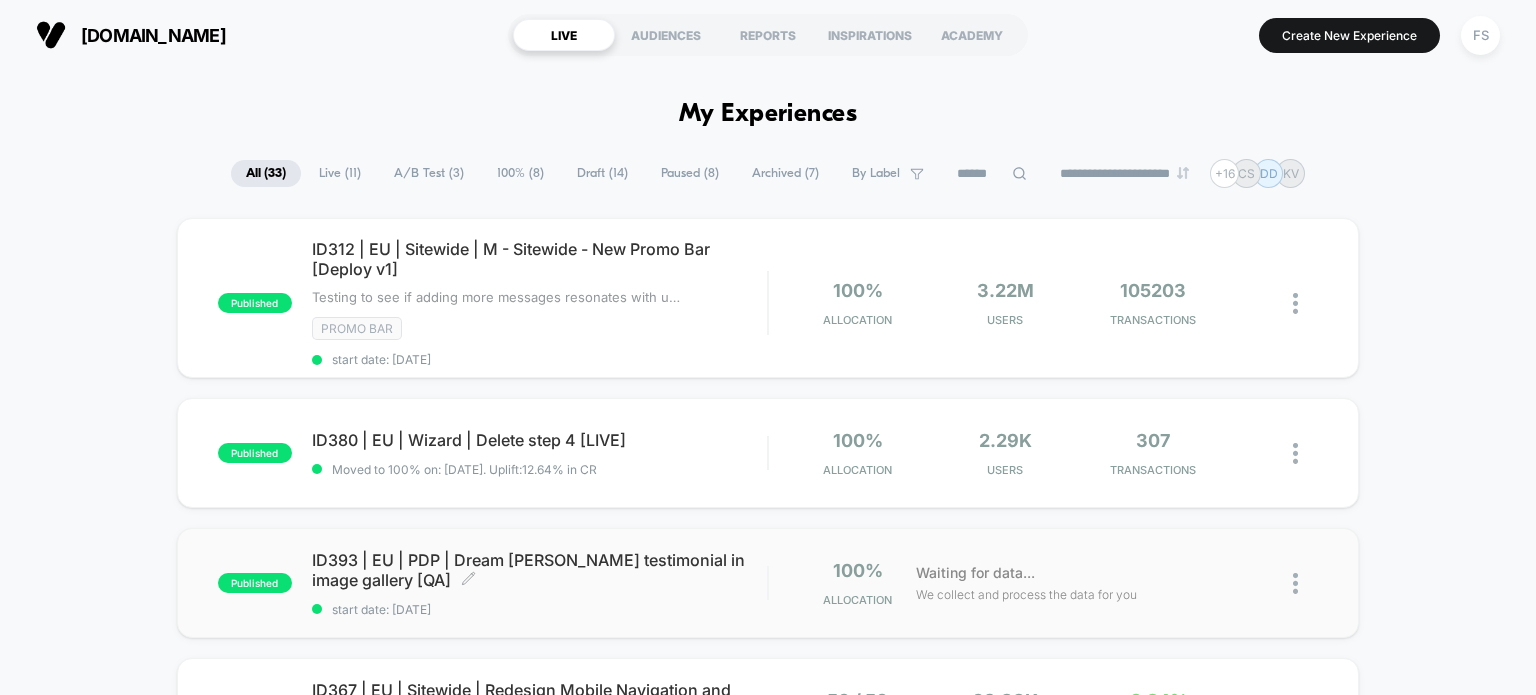 click on "ID393 | EU | PDP | Dream Matt Walker testimonial in image gallery [QA] Click to edit experience details" at bounding box center (540, 570) 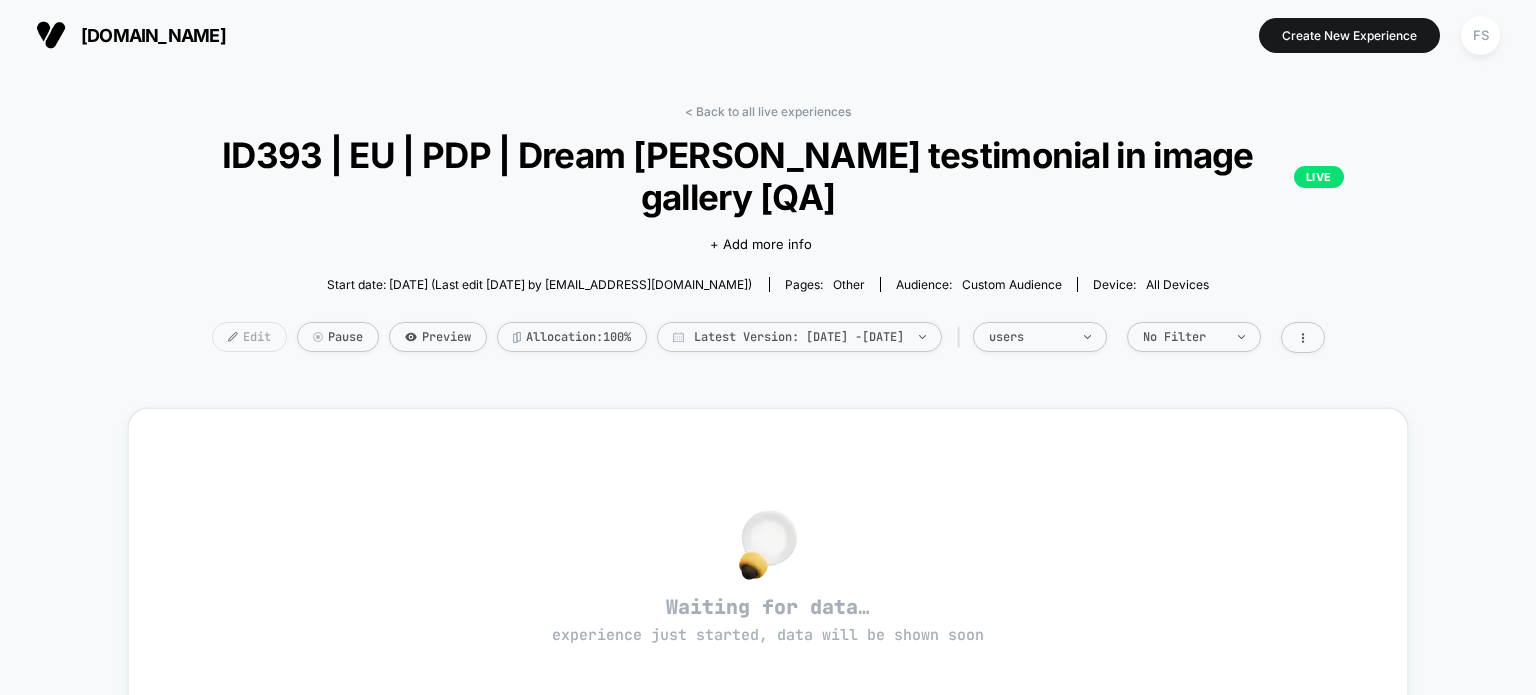 click on "Edit" at bounding box center [249, 337] 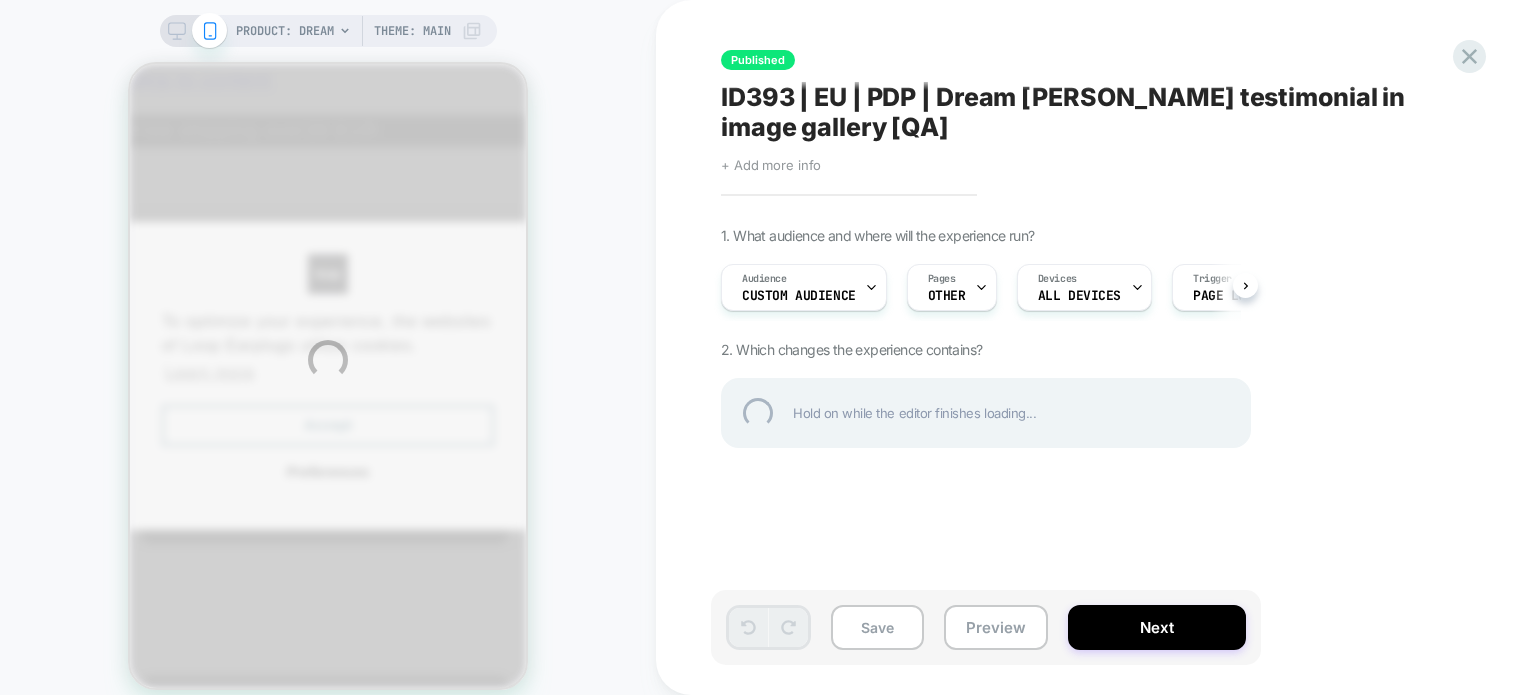 scroll, scrollTop: 0, scrollLeft: 0, axis: both 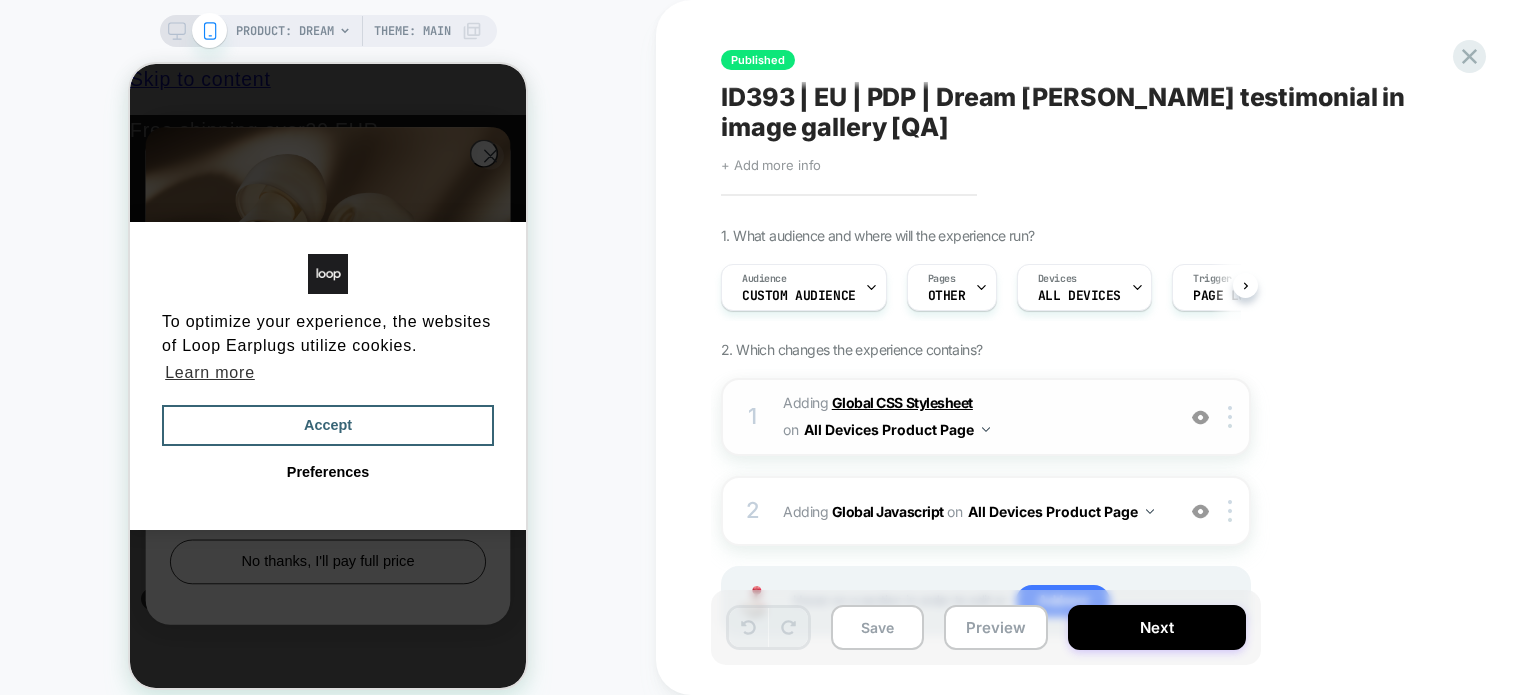 click on "Global CSS Stylesheet" at bounding box center [902, 402] 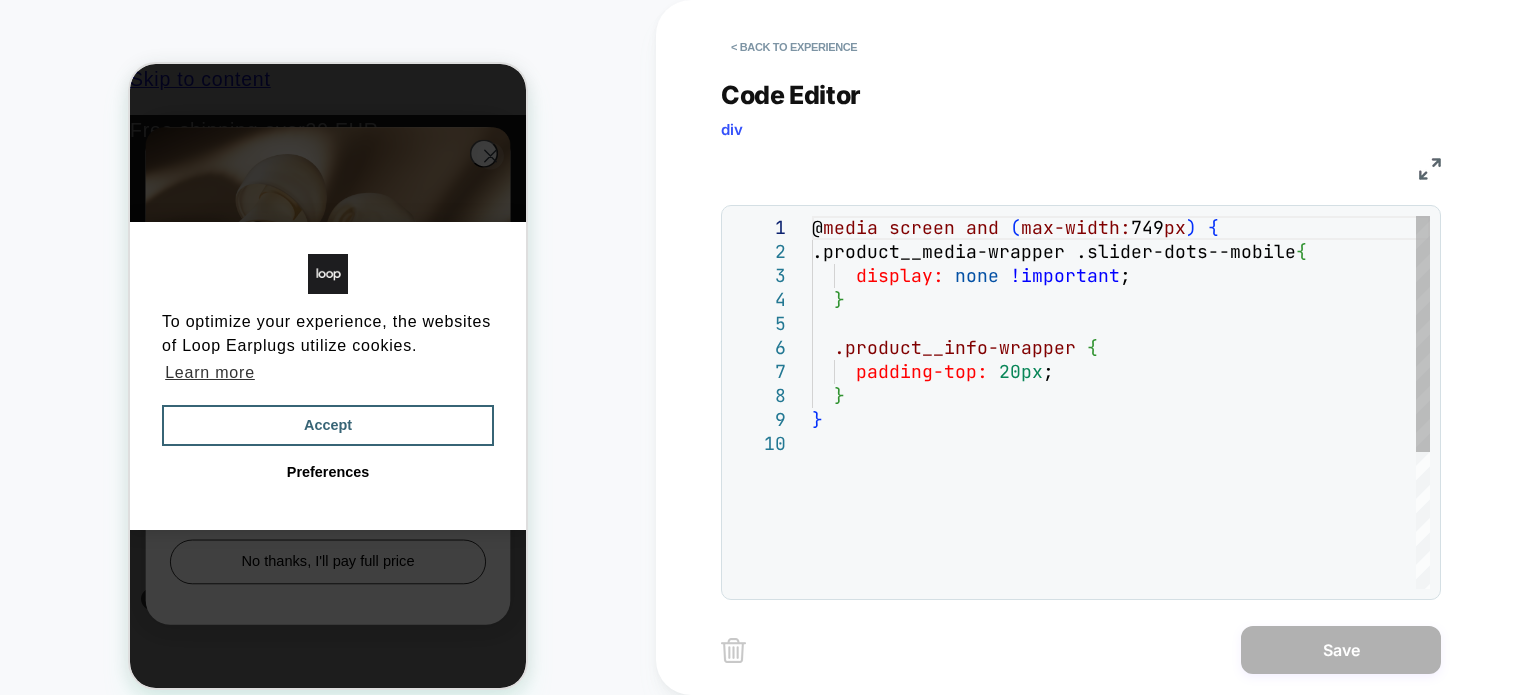 click on "@ media   screen   and   ( max-width:  749 px )   {   .product__media-wrapper .slider-dots--mobile  {      display:   none   !important ;    }    .product__info-wrapper   {      padding-top:   20px ;    } }" at bounding box center (1121, 510) 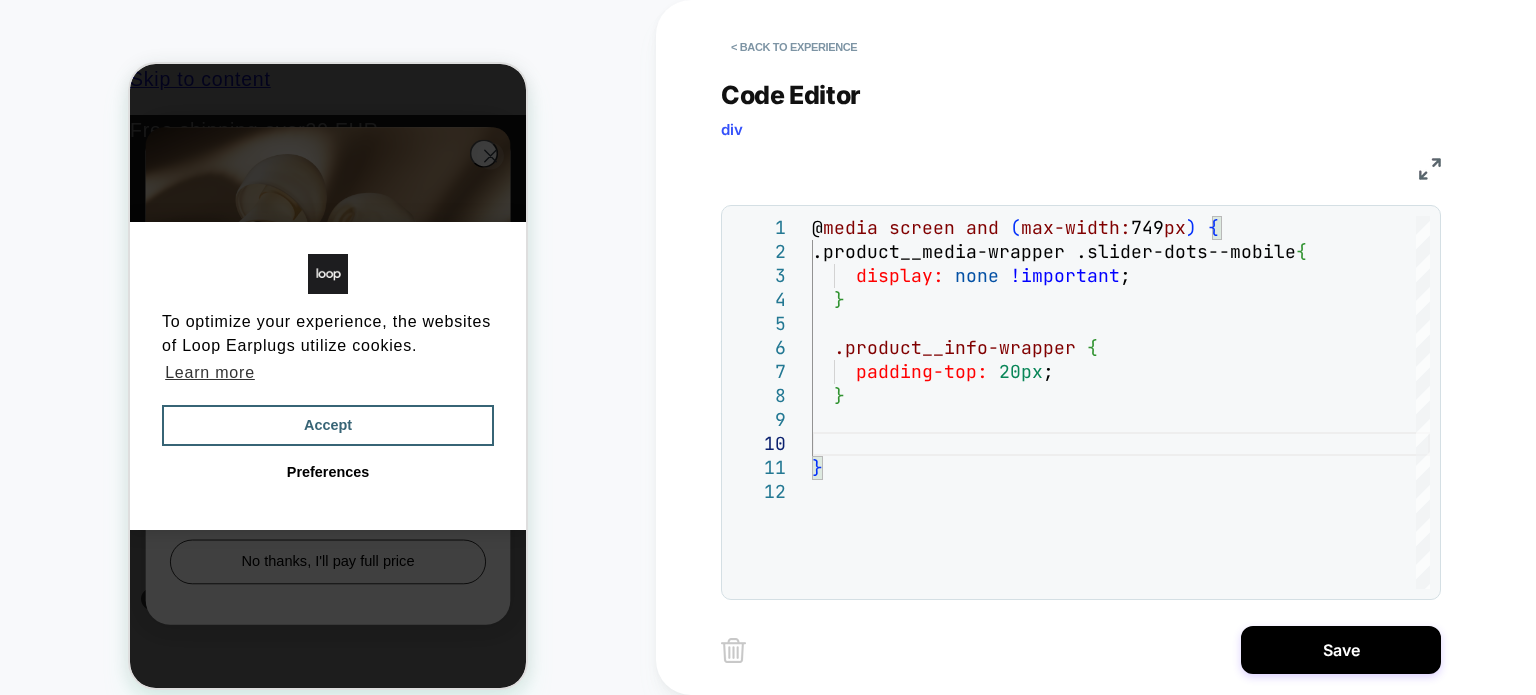 scroll, scrollTop: 215, scrollLeft: 20, axis: both 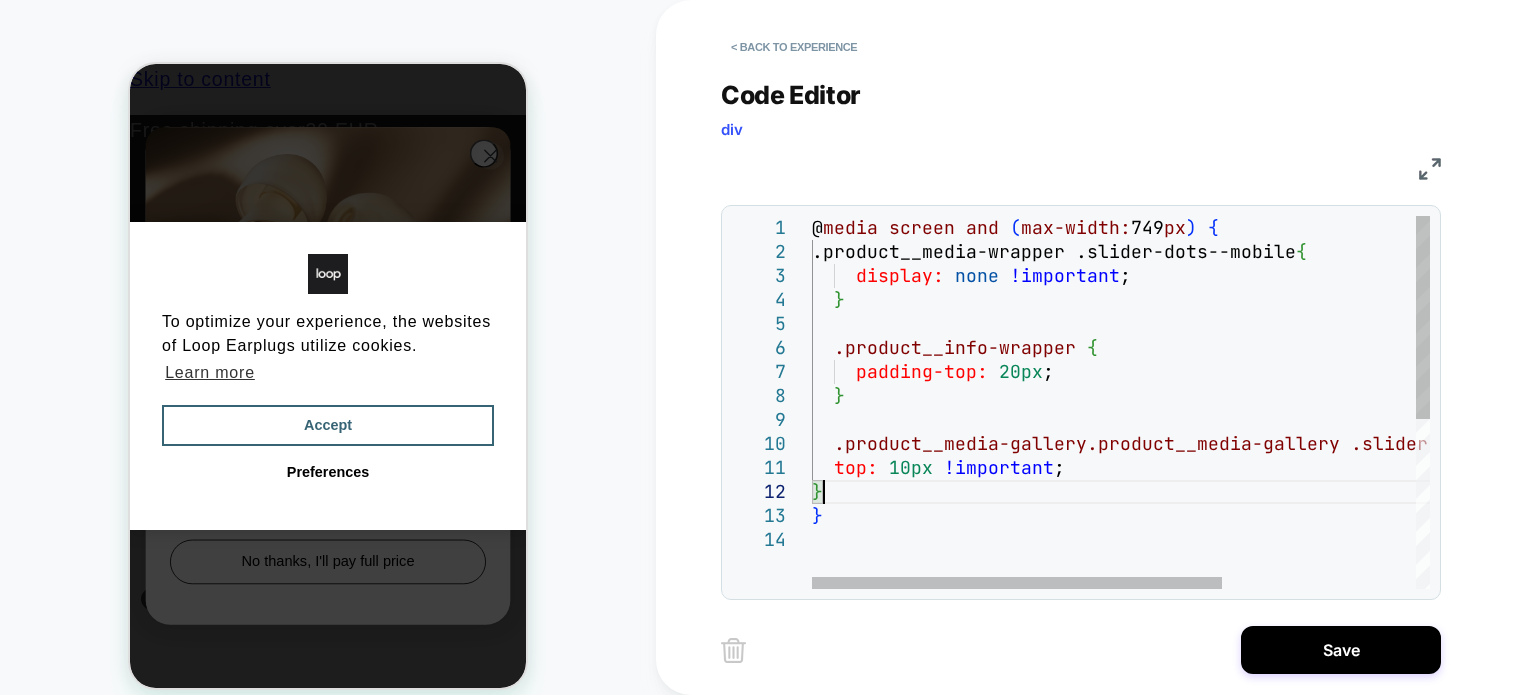 click on "@ media   screen   and   ( max-width:  749 px )   {   .product__media-wrapper .slider-dots--mobile  {      display:   none   !important ;    }    .product__info-wrapper   {      padding-top:   20px ;    }    .product__media-gallery.product__media-gallery   .slider-mobile-gutter::after   {    top:   10px   !important ; } }" at bounding box center [1267, 558] 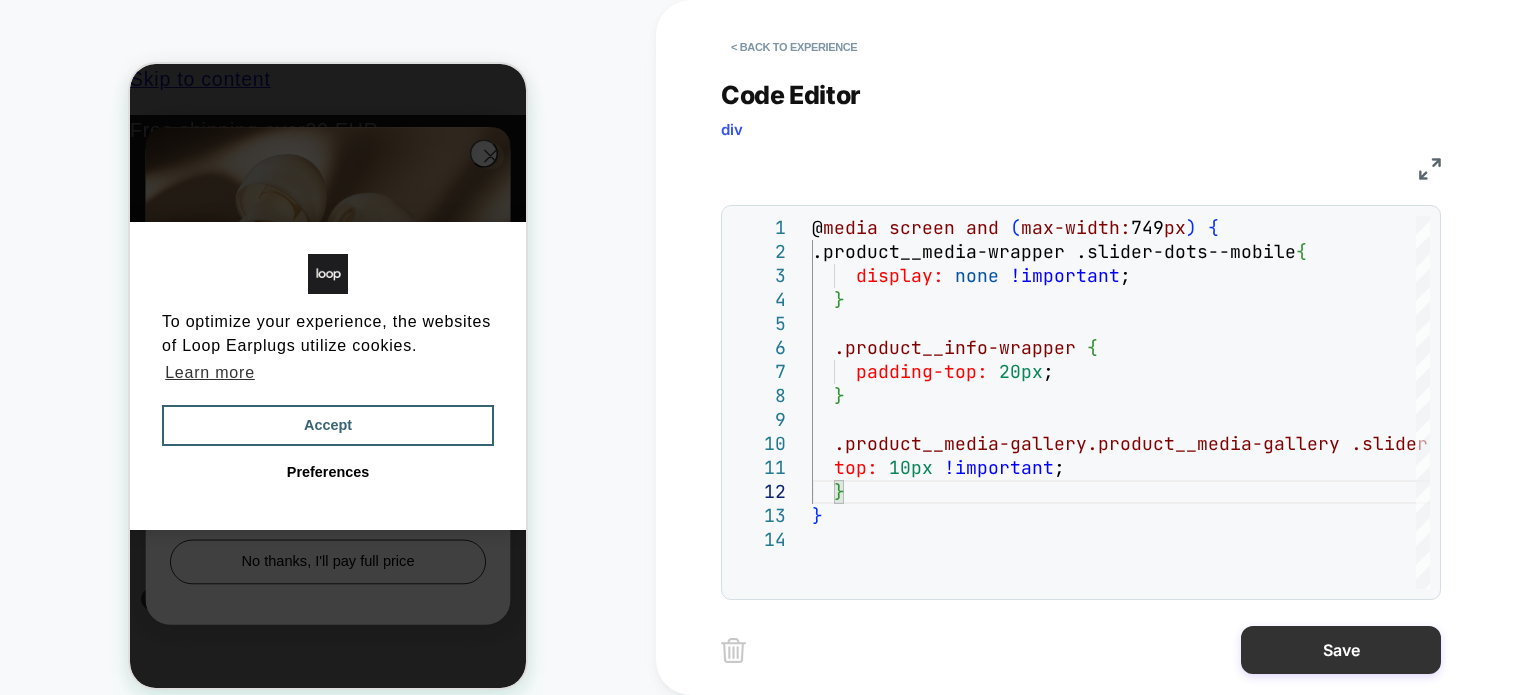 type on "**********" 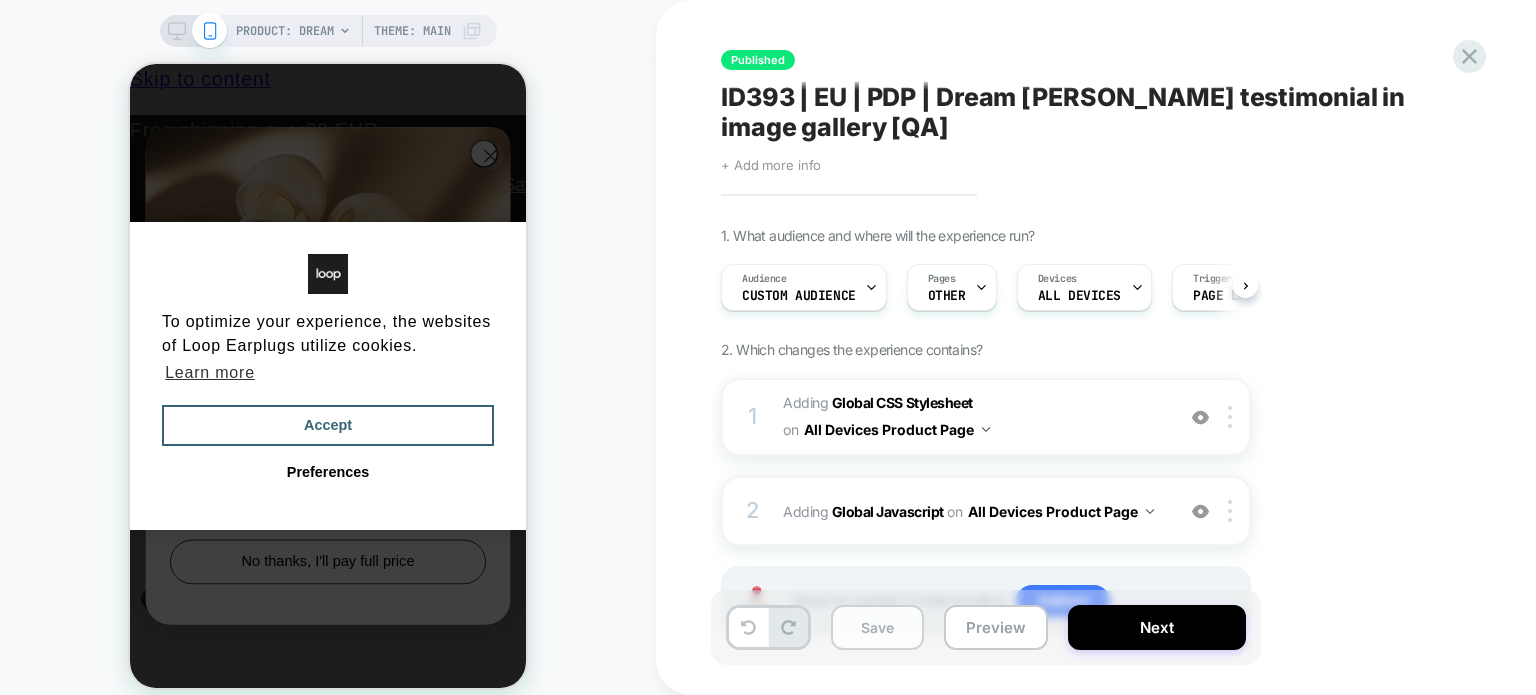 scroll, scrollTop: 0, scrollLeft: 0, axis: both 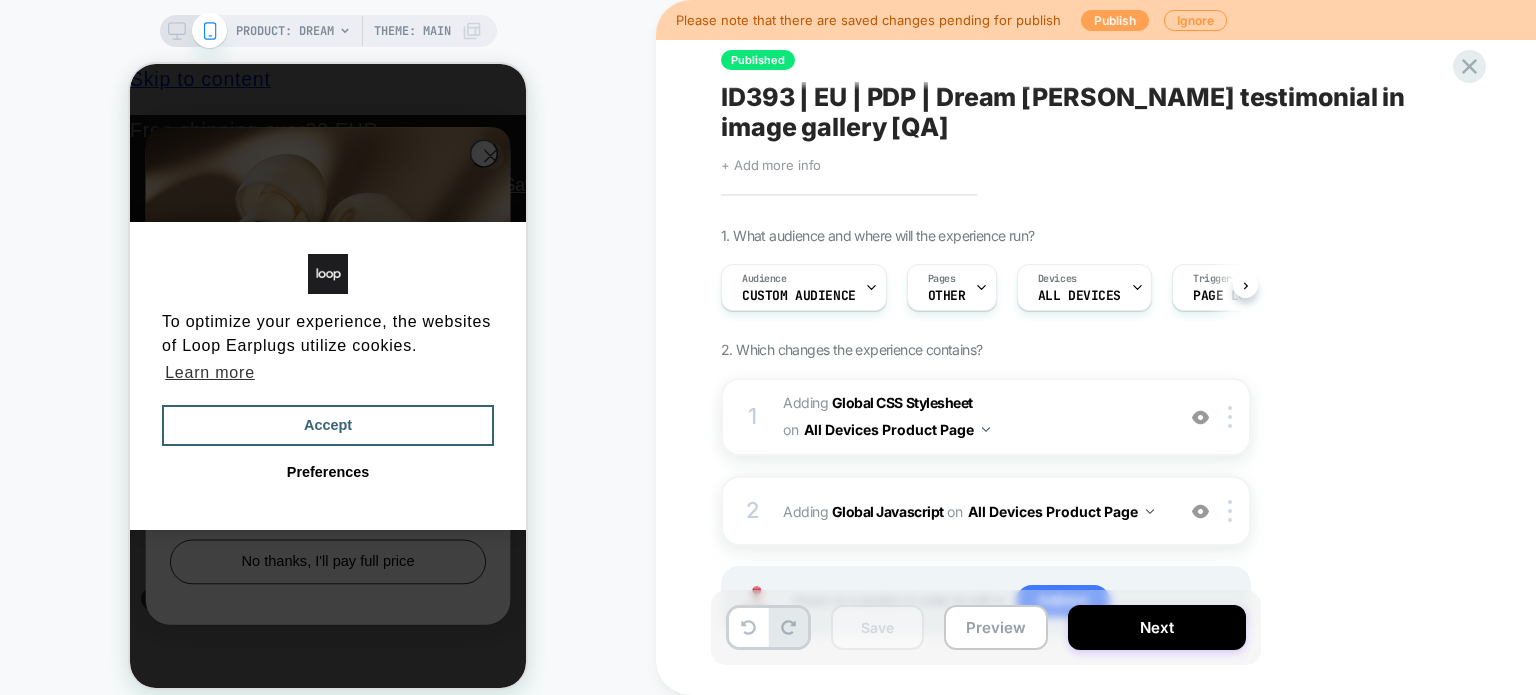 click on "Publish" at bounding box center (1115, 20) 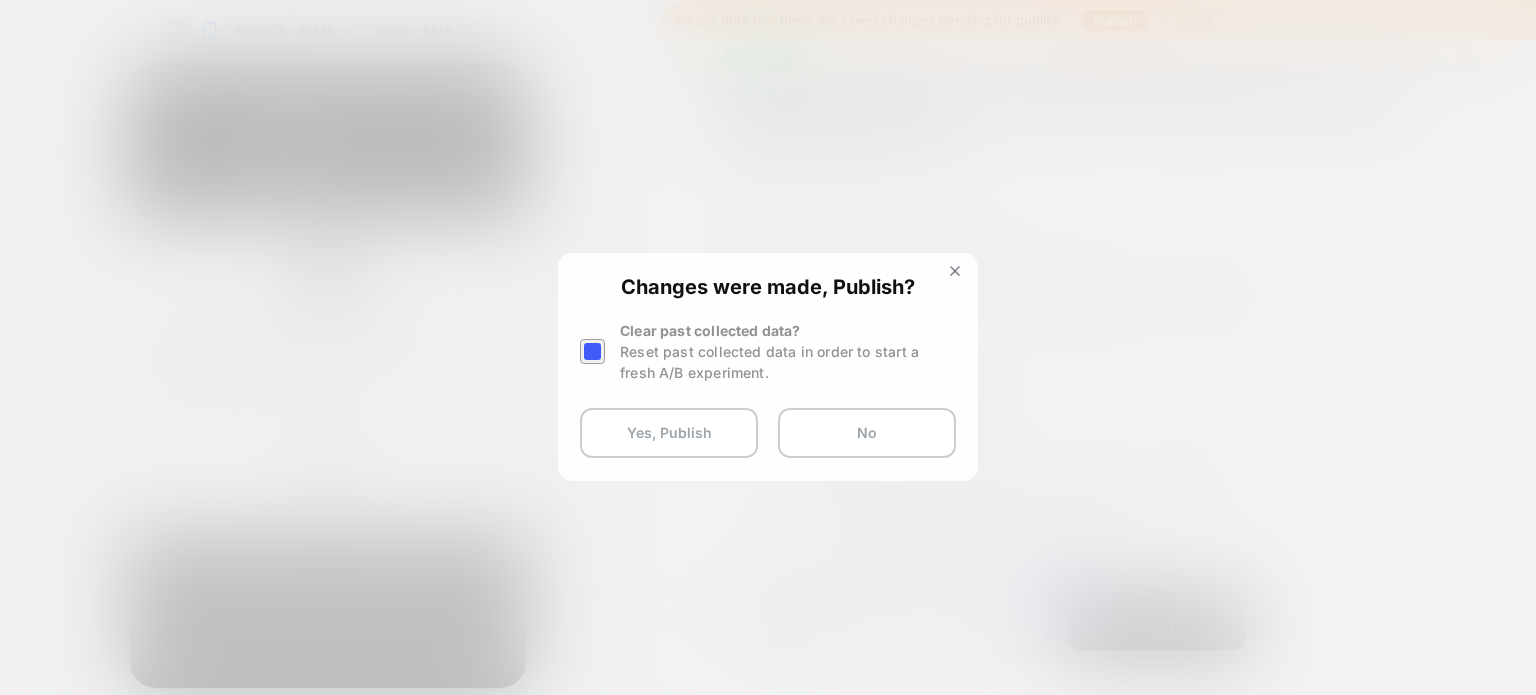 click at bounding box center [592, 351] 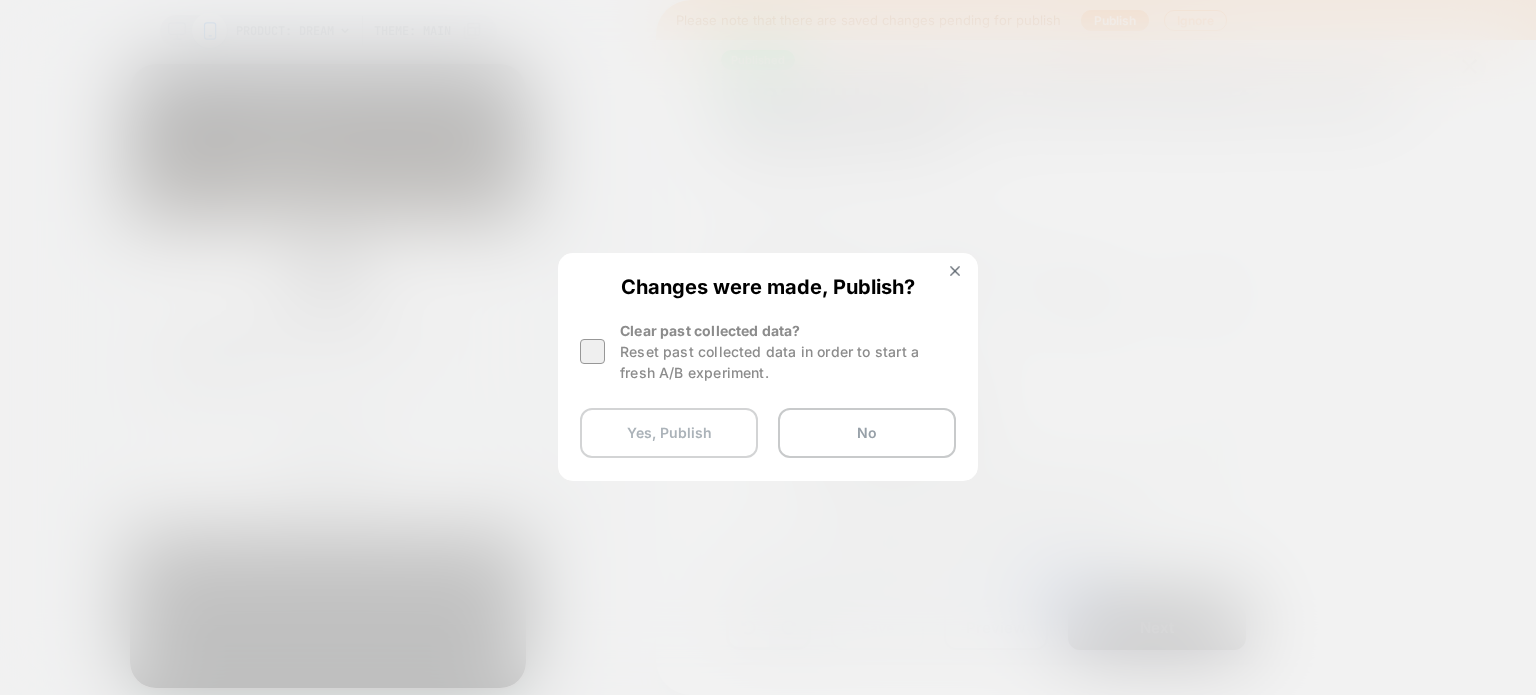 click on "Yes, Publish" at bounding box center [669, 433] 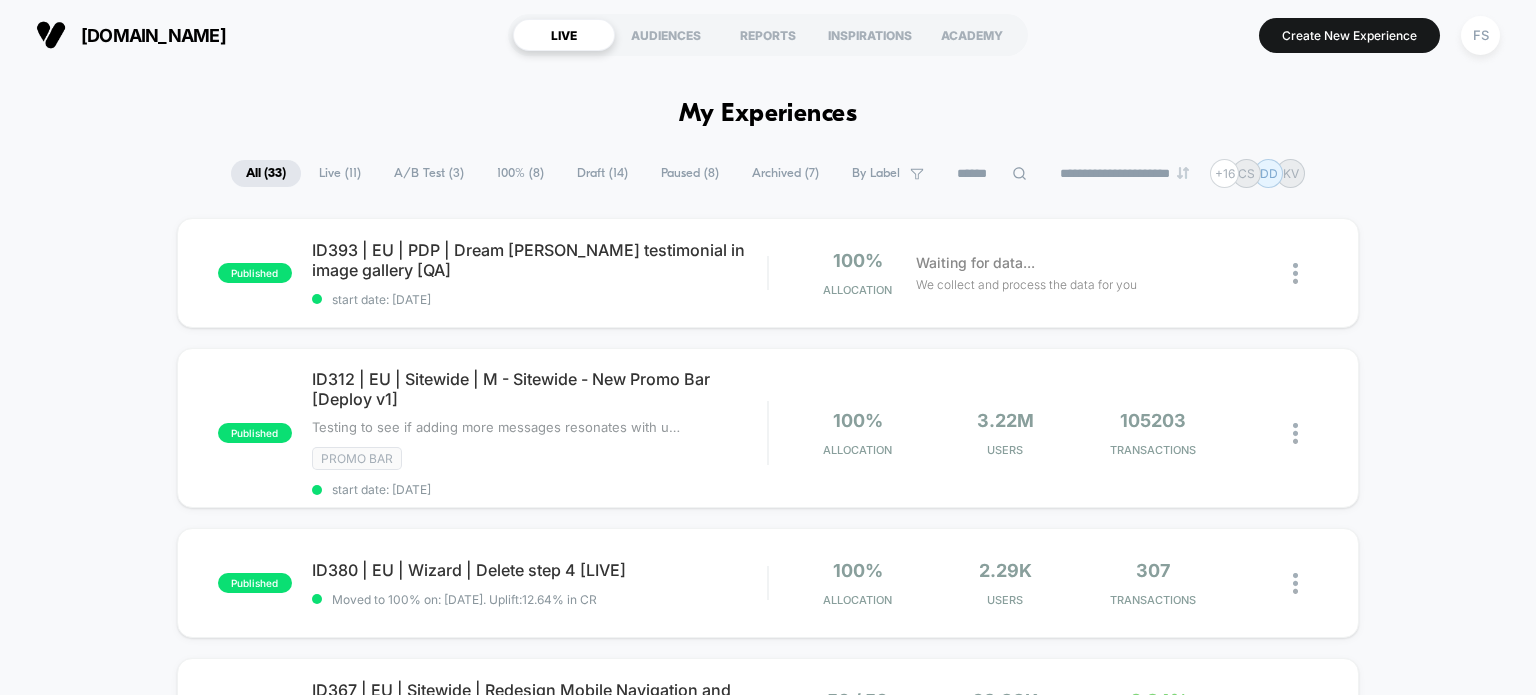 click on "**********" at bounding box center [1126, 173] 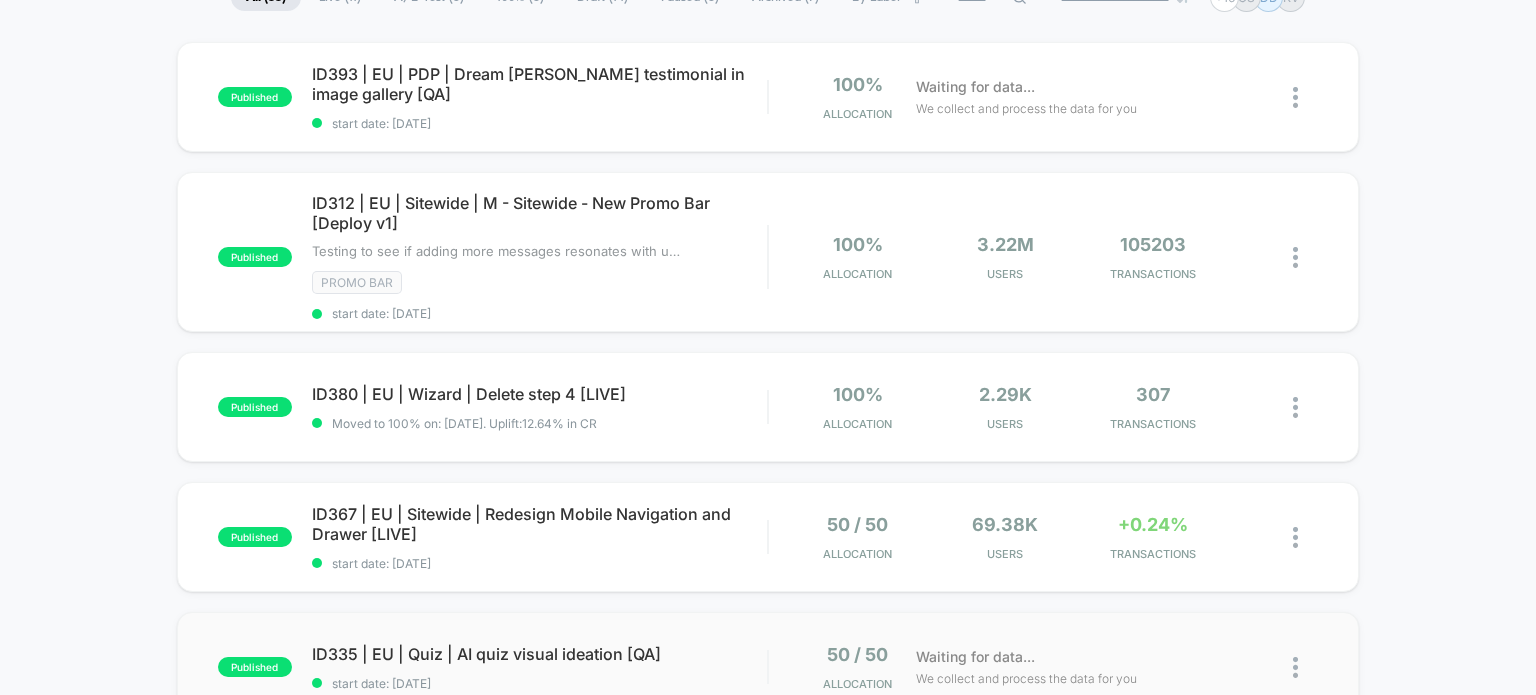 scroll, scrollTop: 300, scrollLeft: 0, axis: vertical 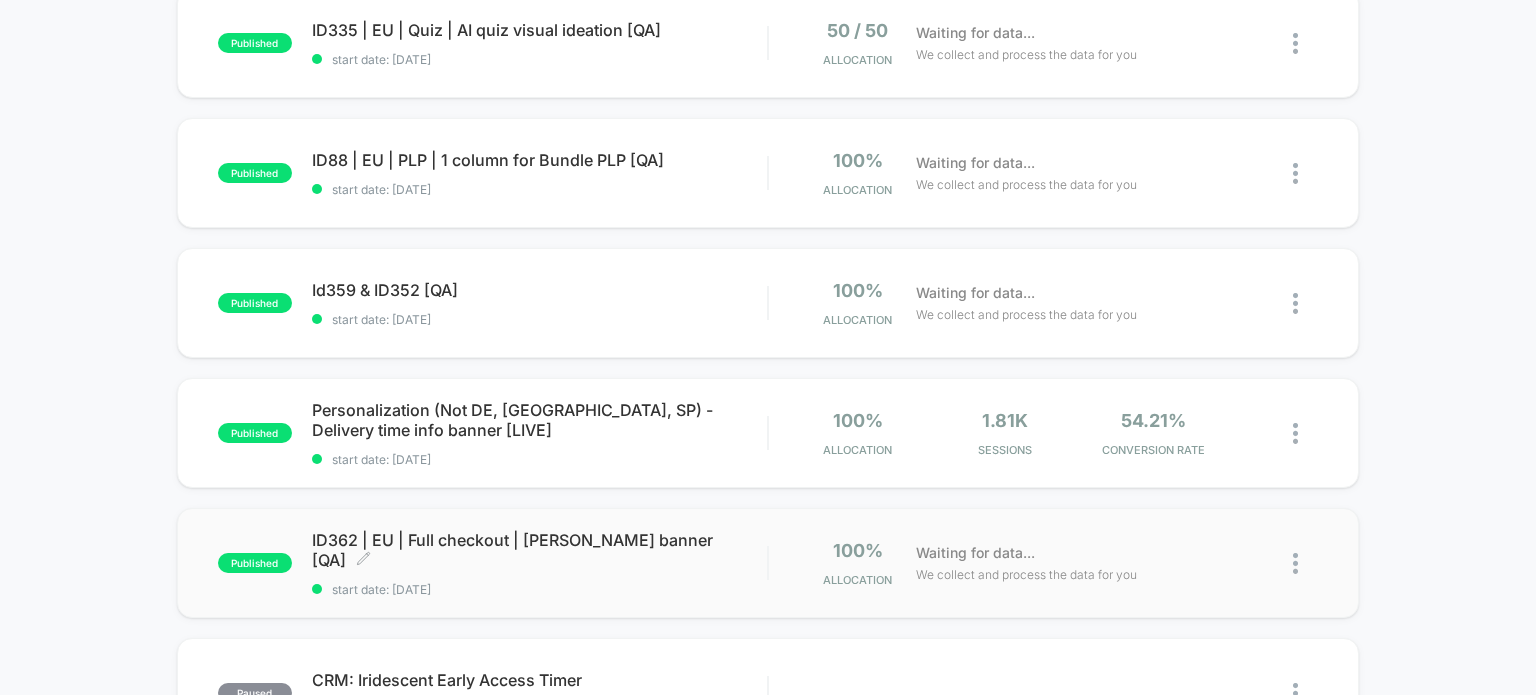 click on "ID362 | EU | Full checkout | Matt Walker banner [QA] Click to edit experience details Click to edit experience details start date: 6/16/2025" at bounding box center (540, 563) 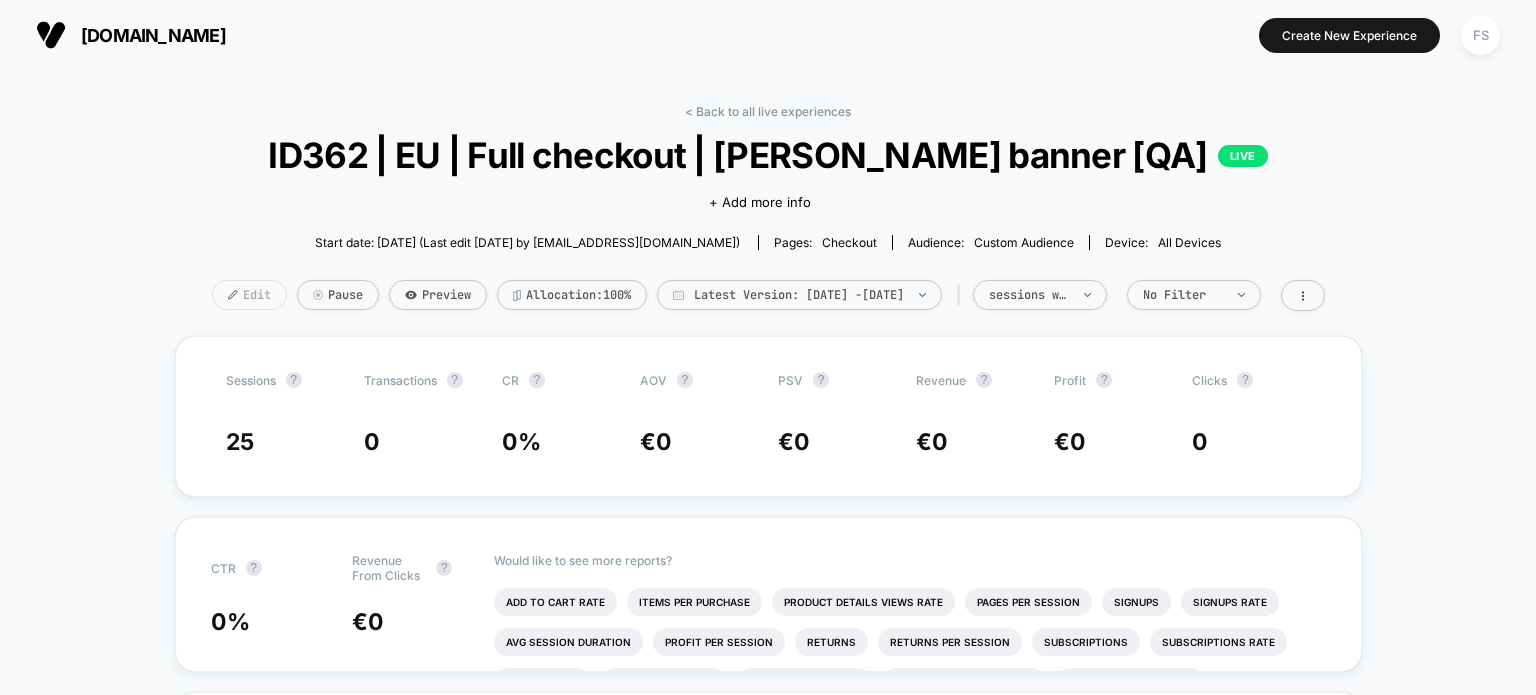 click on "Edit" at bounding box center (249, 295) 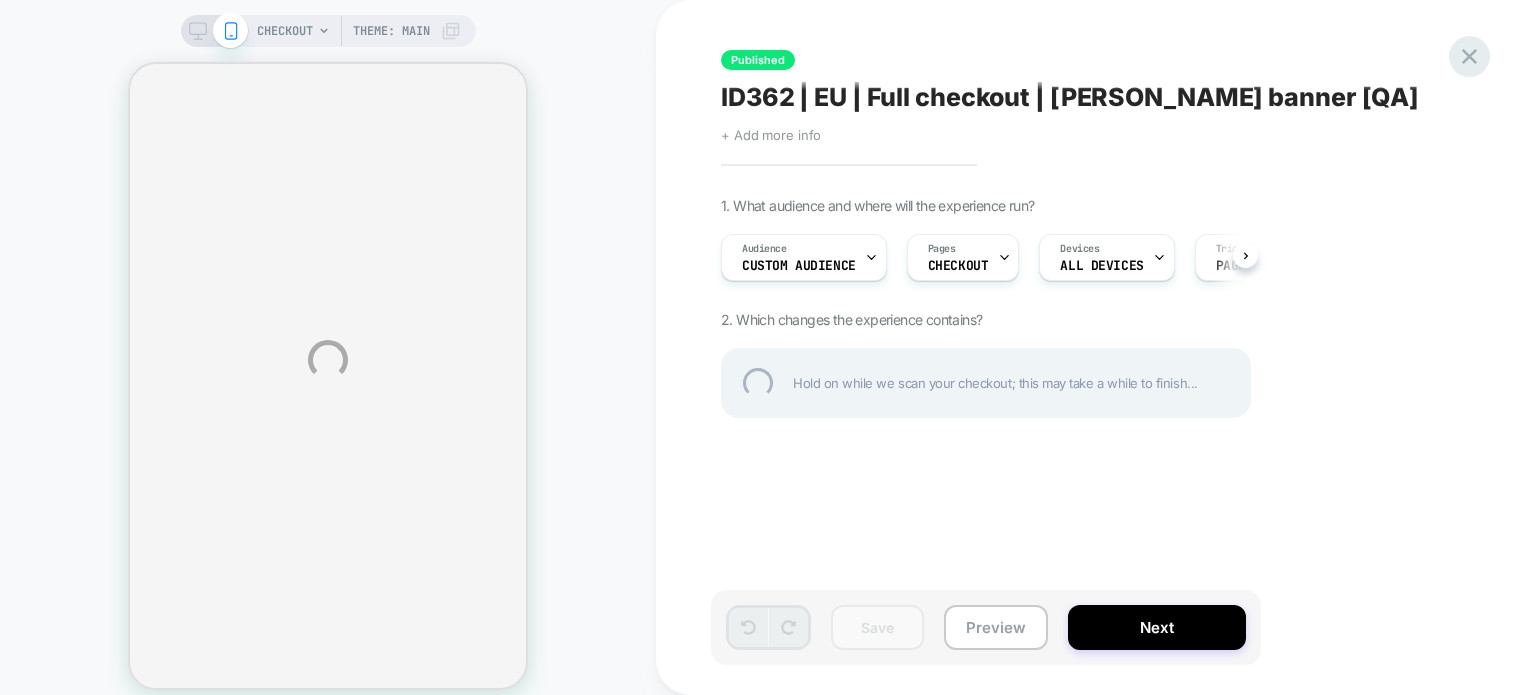 click at bounding box center (1469, 56) 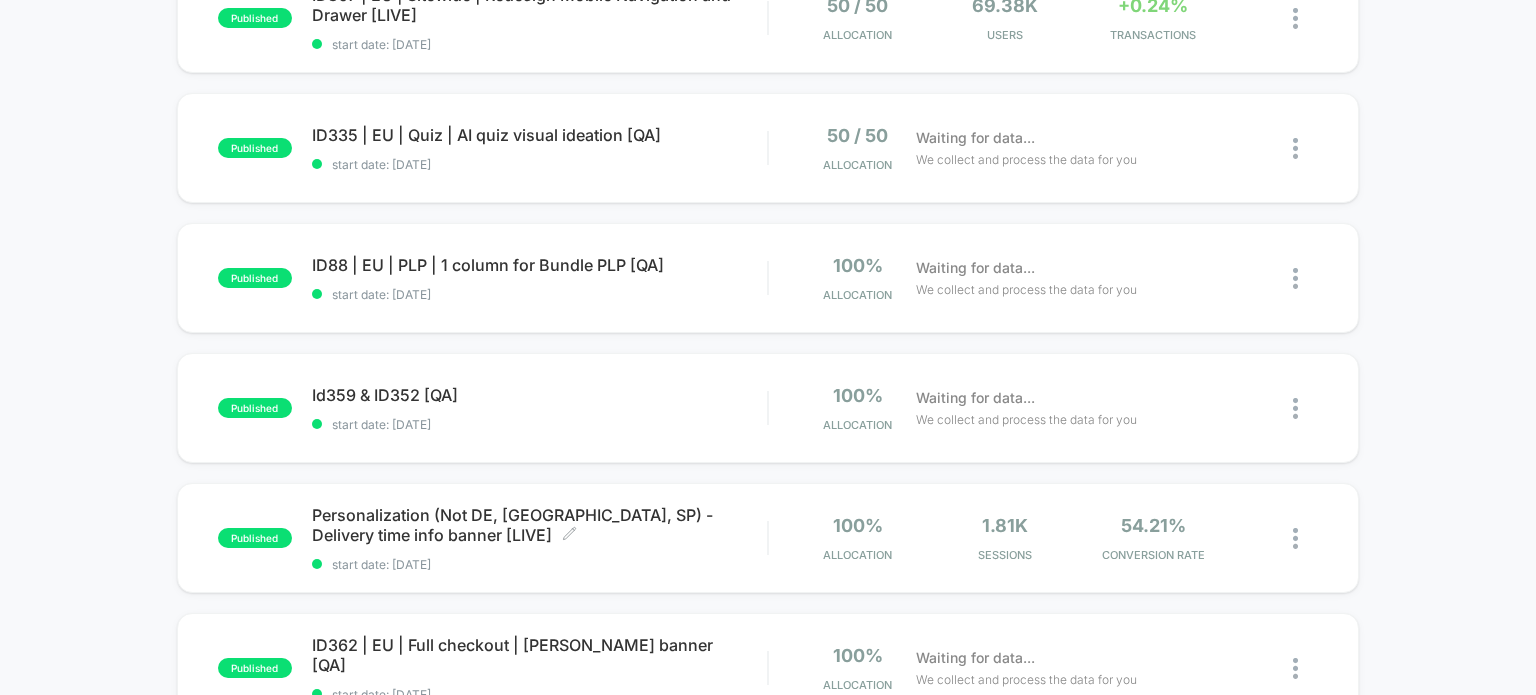 scroll, scrollTop: 800, scrollLeft: 0, axis: vertical 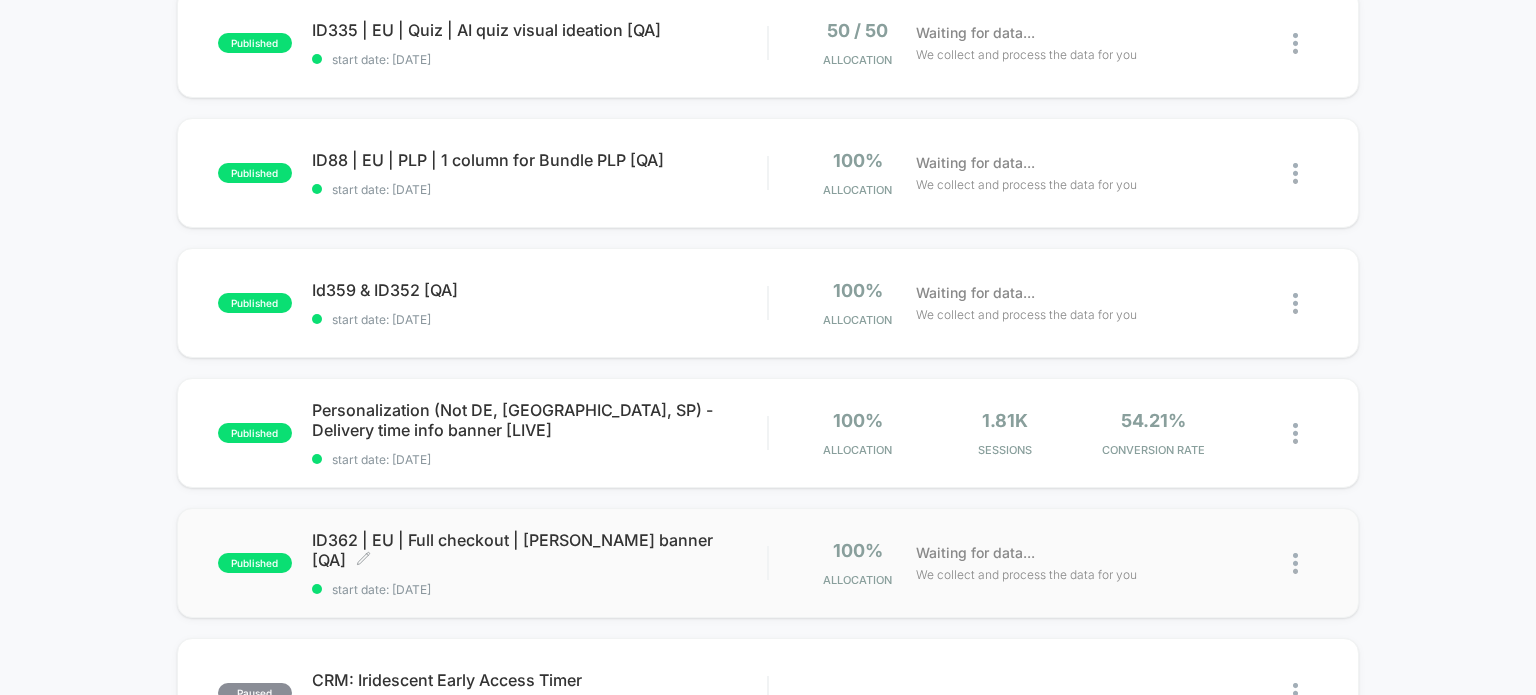 click on "ID362 | EU | Full checkout | Matt Walker banner [QA] Click to edit experience details" at bounding box center (540, 550) 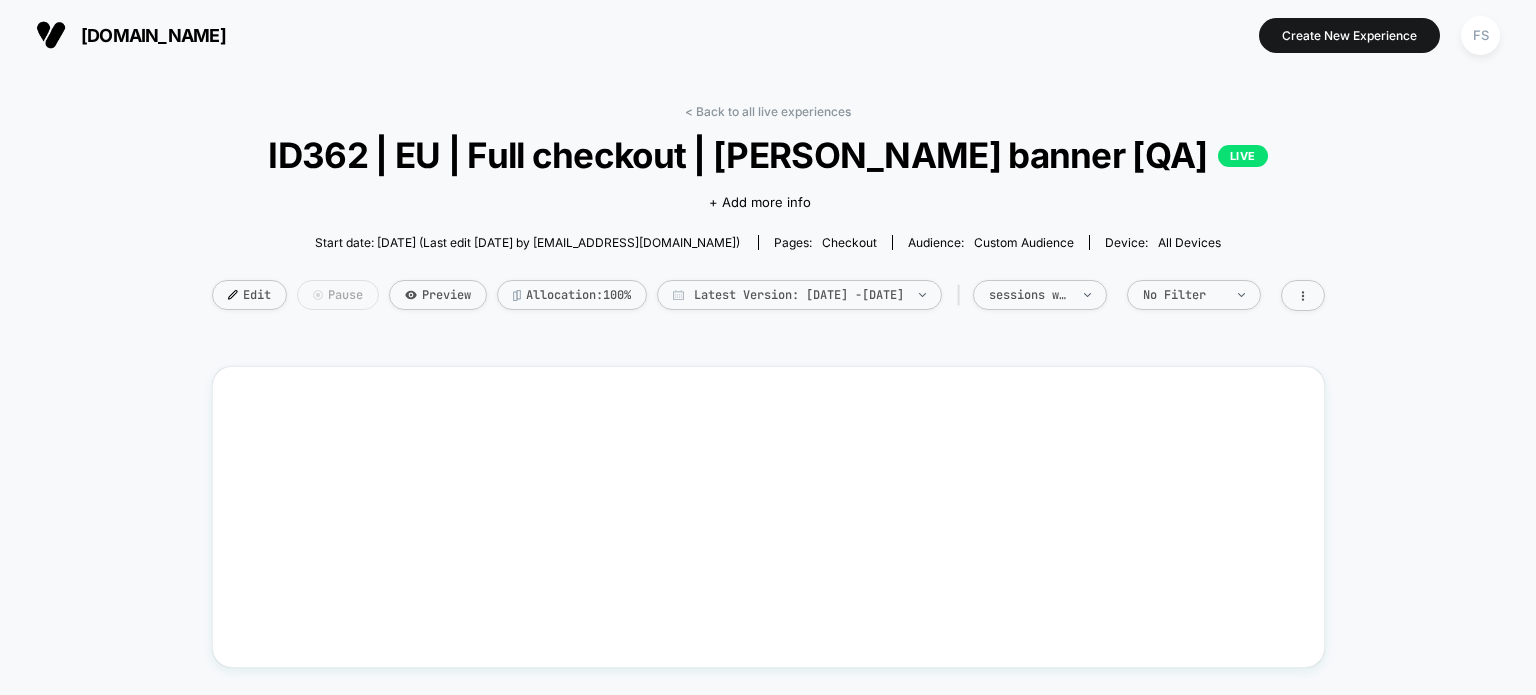 click on "Pause" at bounding box center [338, 295] 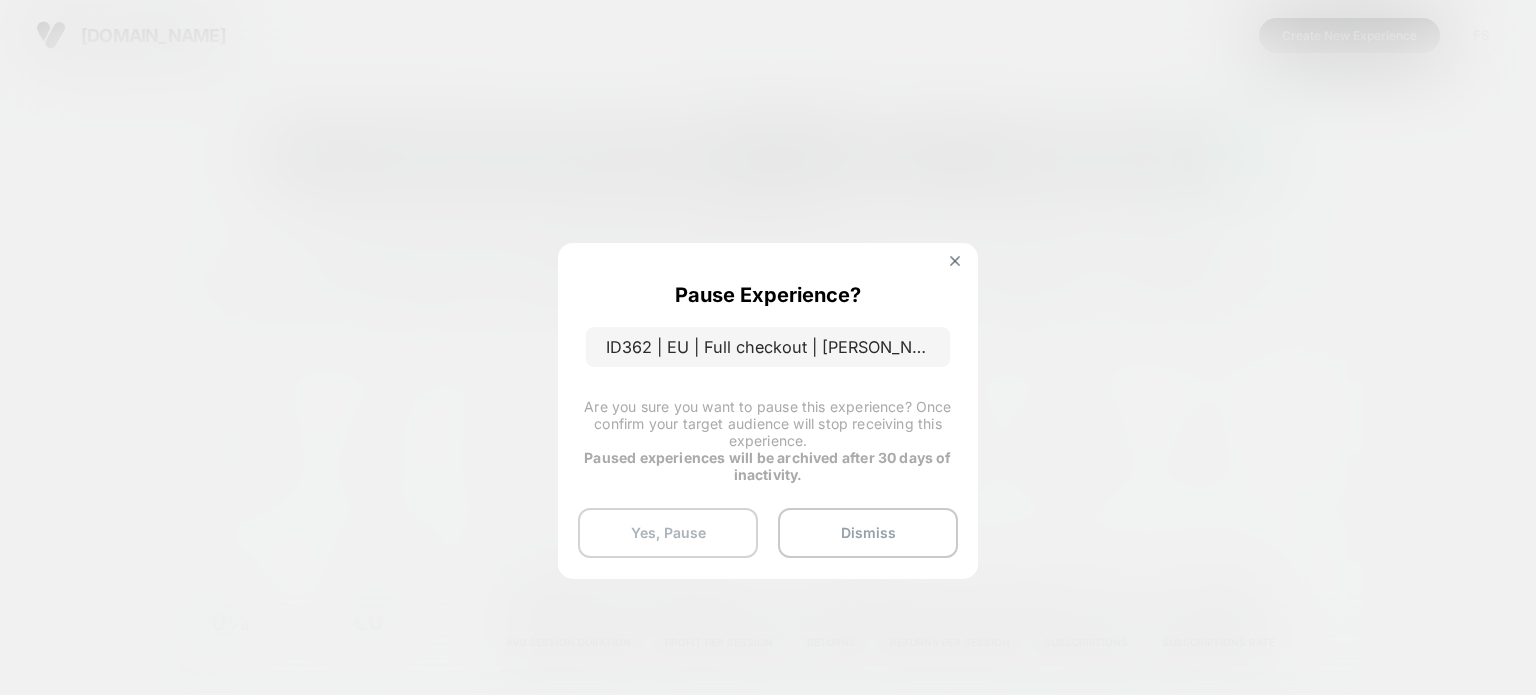 click on "Yes, Pause" at bounding box center (668, 533) 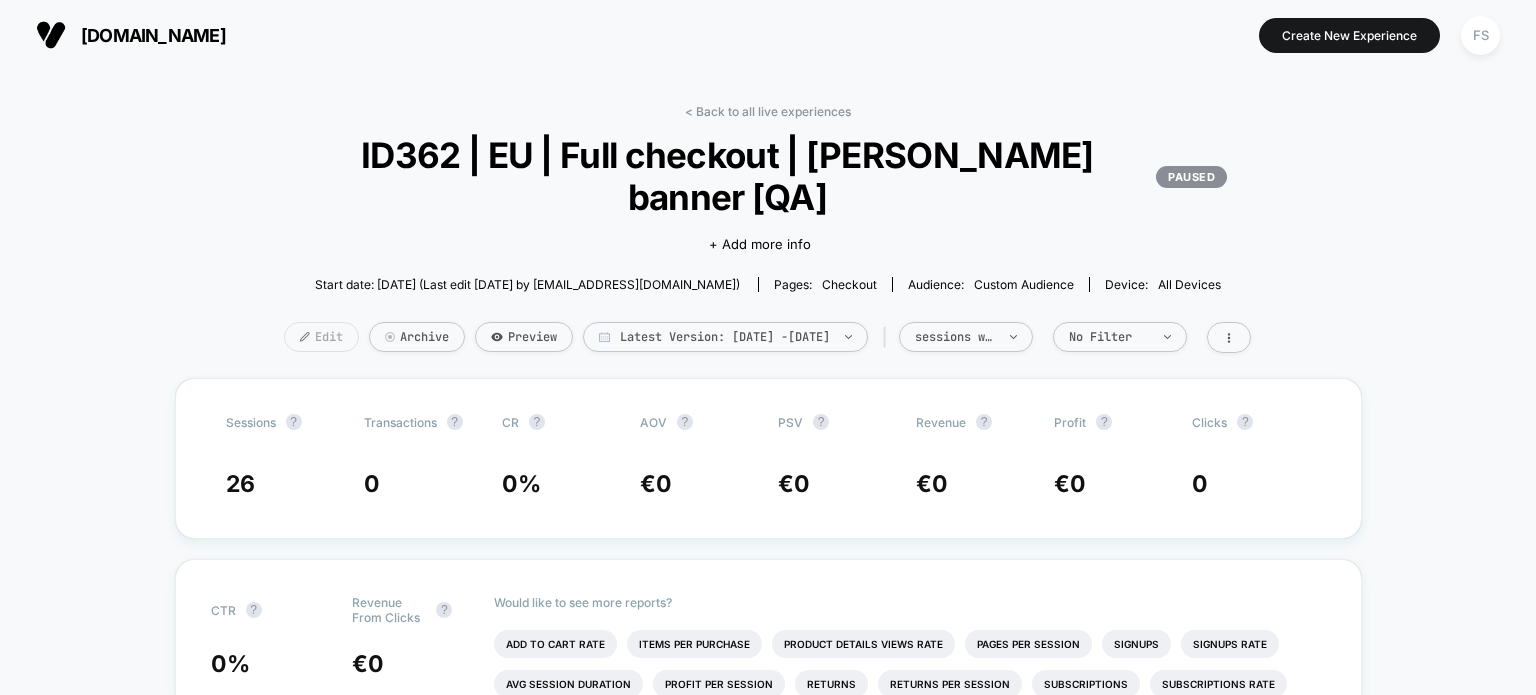 click at bounding box center [305, 337] 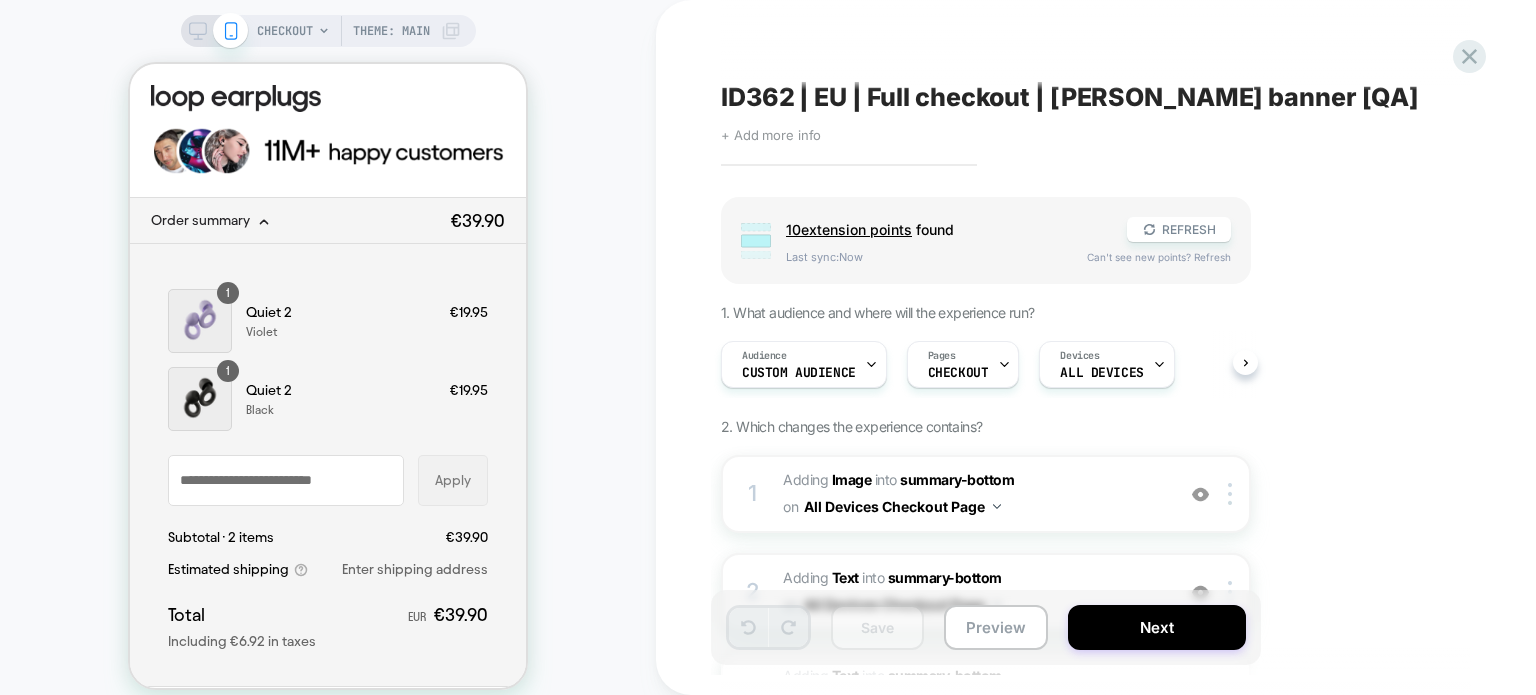 scroll, scrollTop: 0, scrollLeft: 0, axis: both 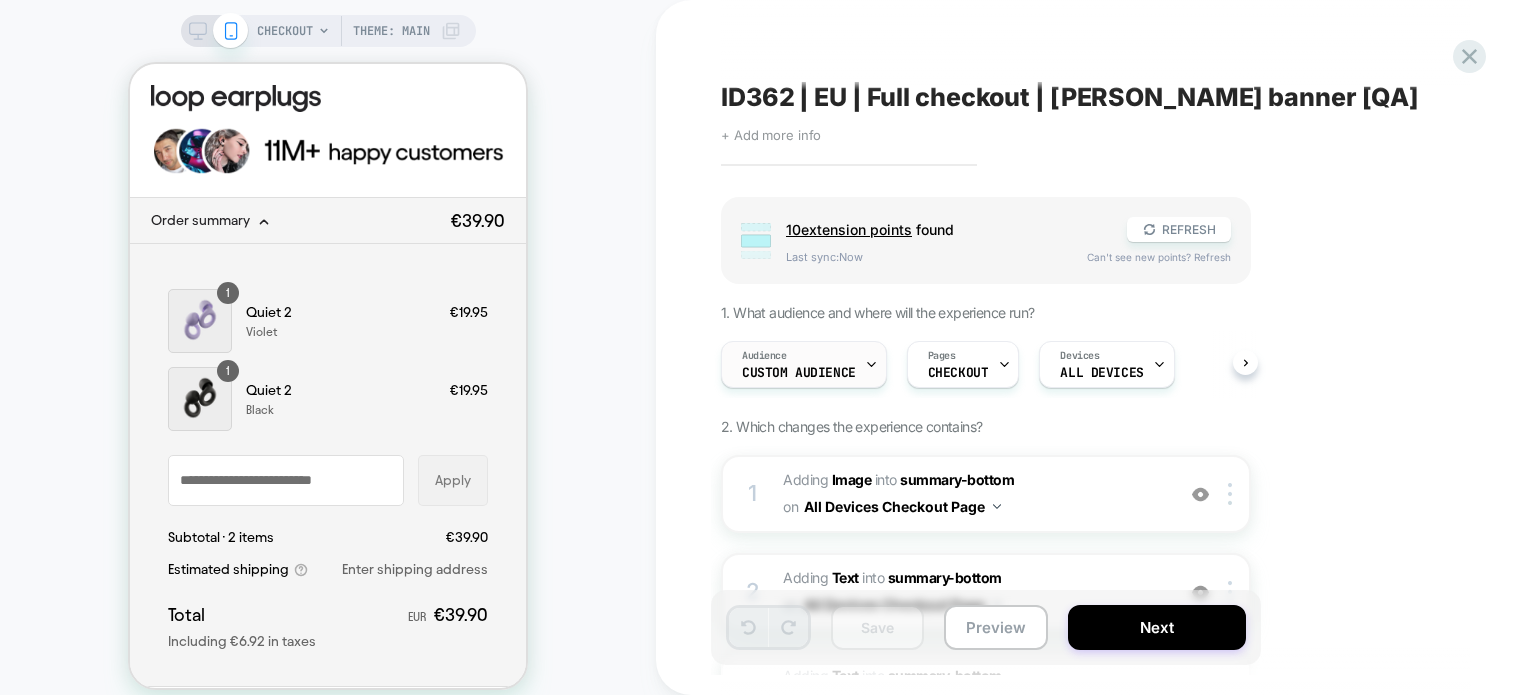 click on "Audience Custom Audience" at bounding box center (799, 364) 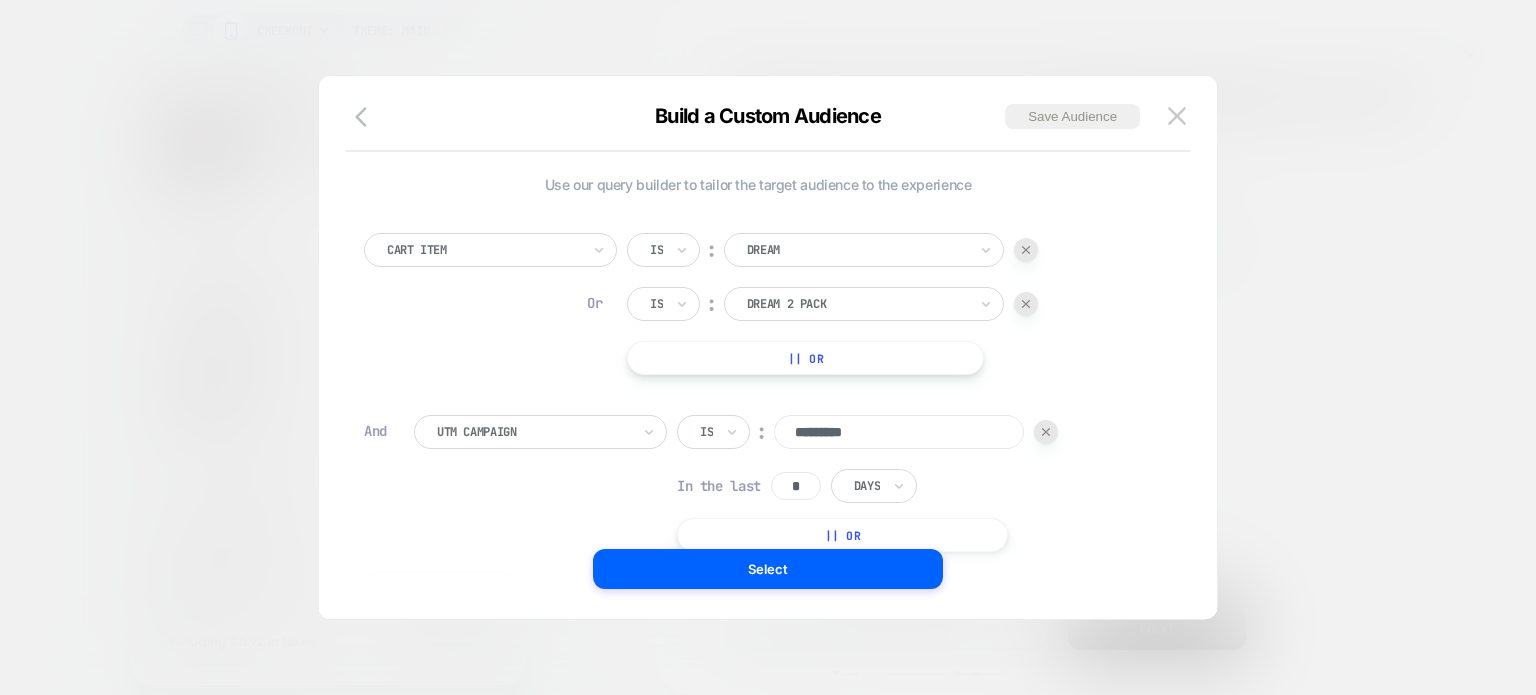 click at bounding box center (1046, 432) 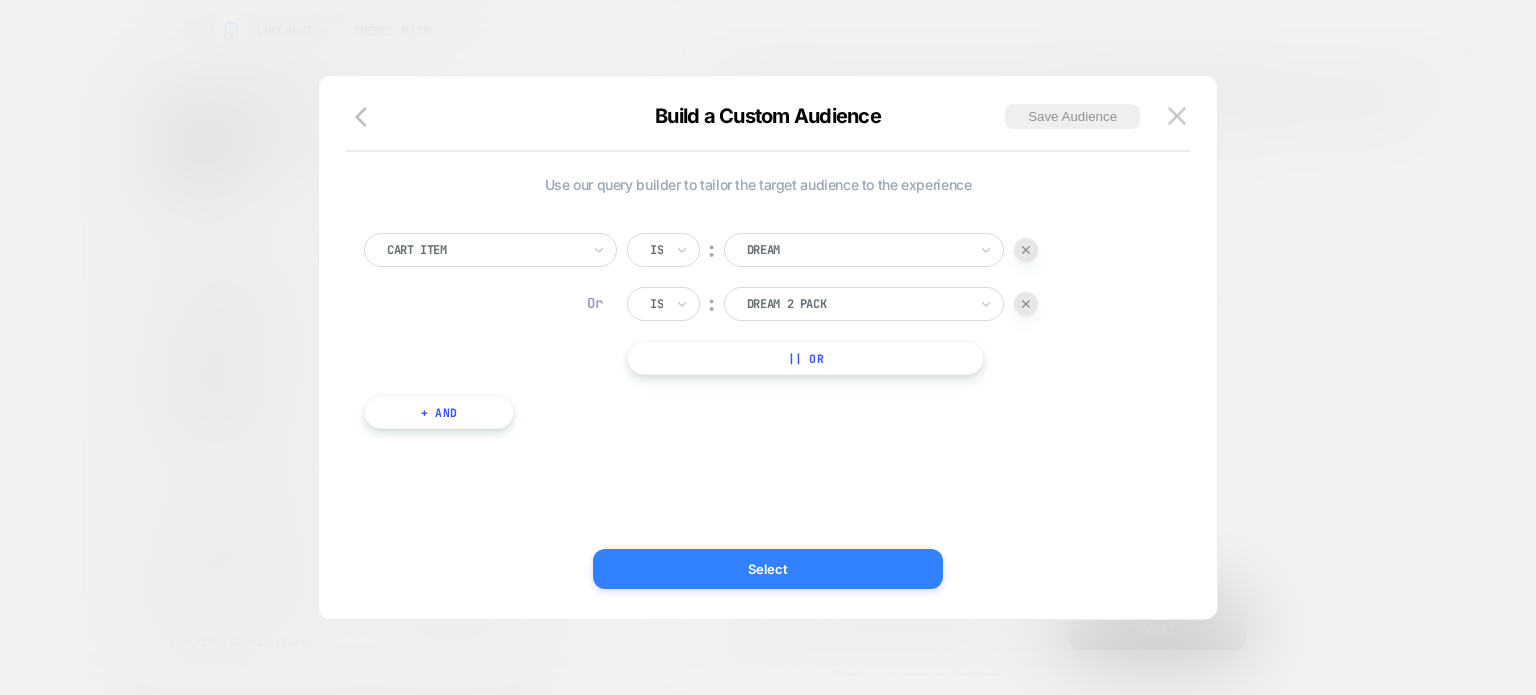 click on "Select" at bounding box center (768, 569) 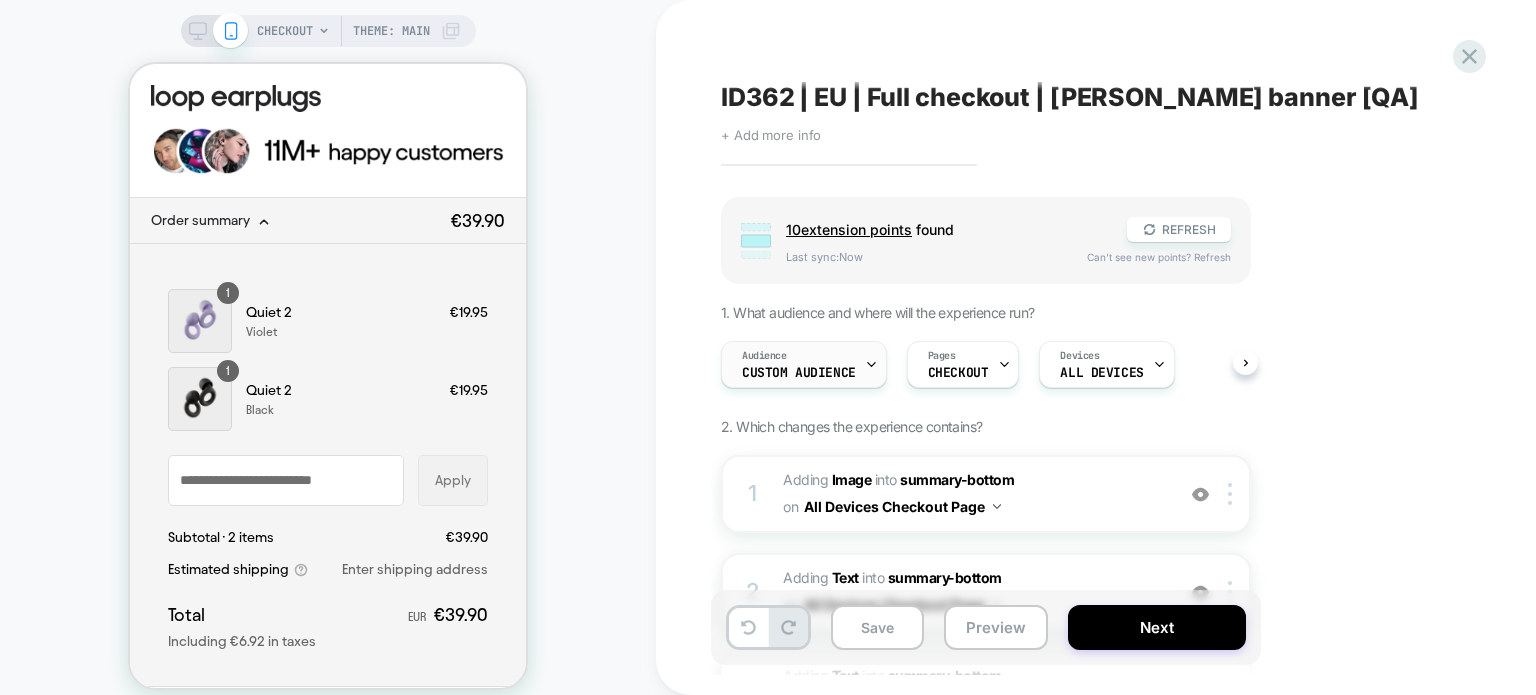 click on "Audience Custom Audience" at bounding box center [799, 364] 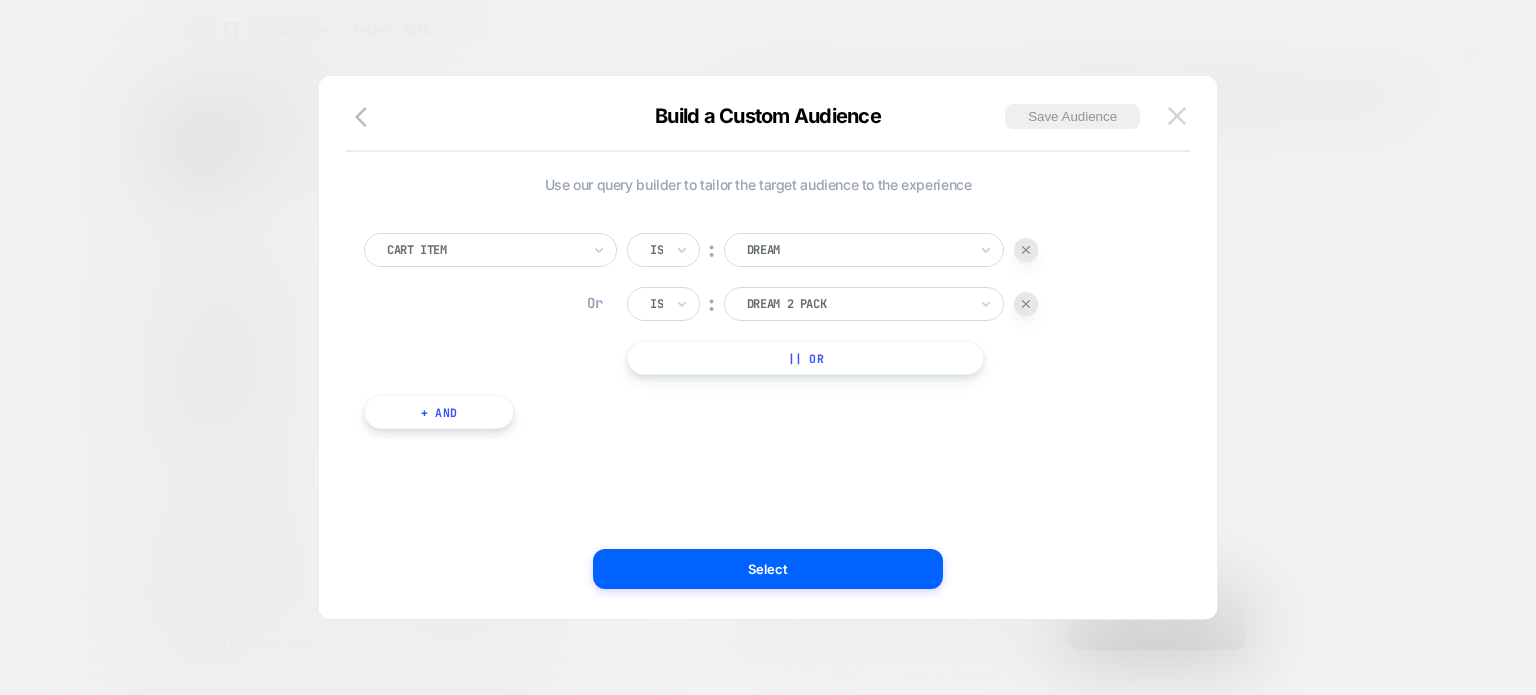 click at bounding box center (1177, 115) 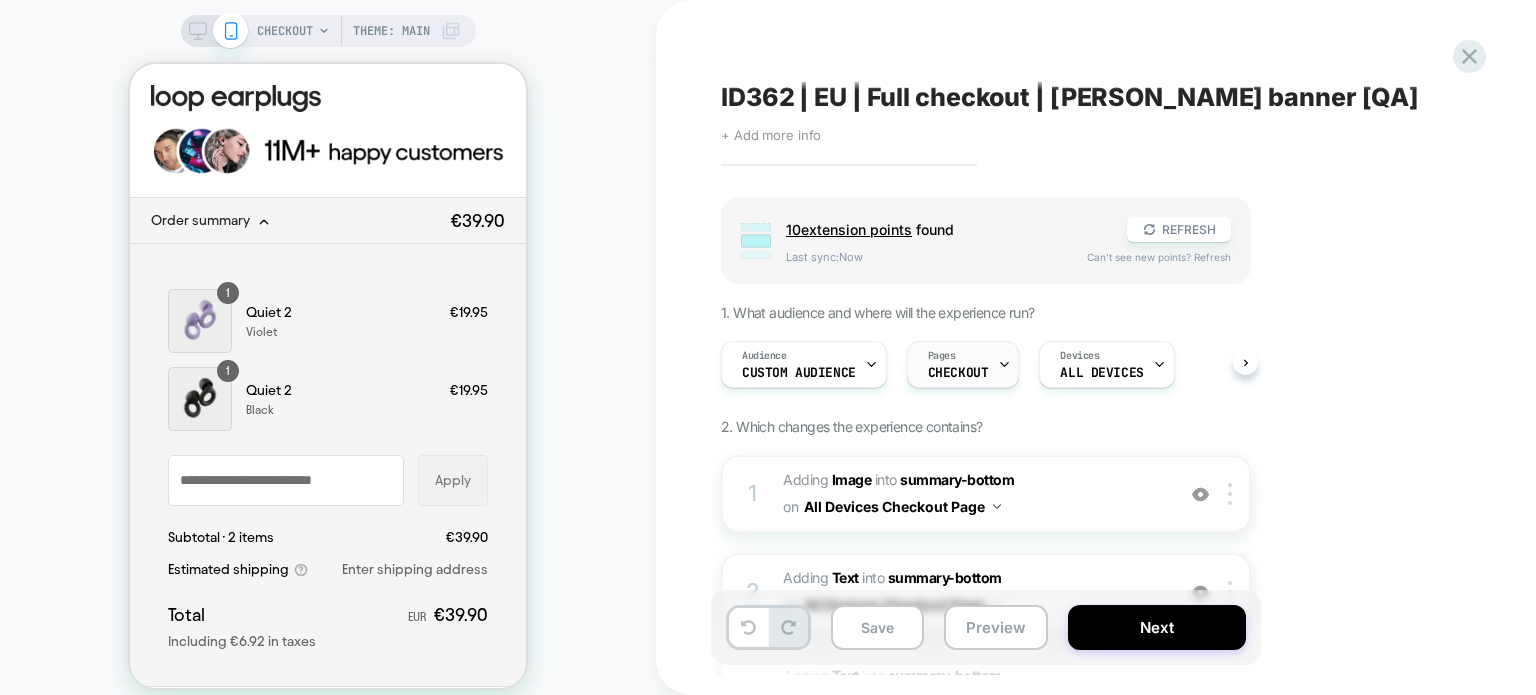 click on "Pages CHECKOUT" at bounding box center (958, 364) 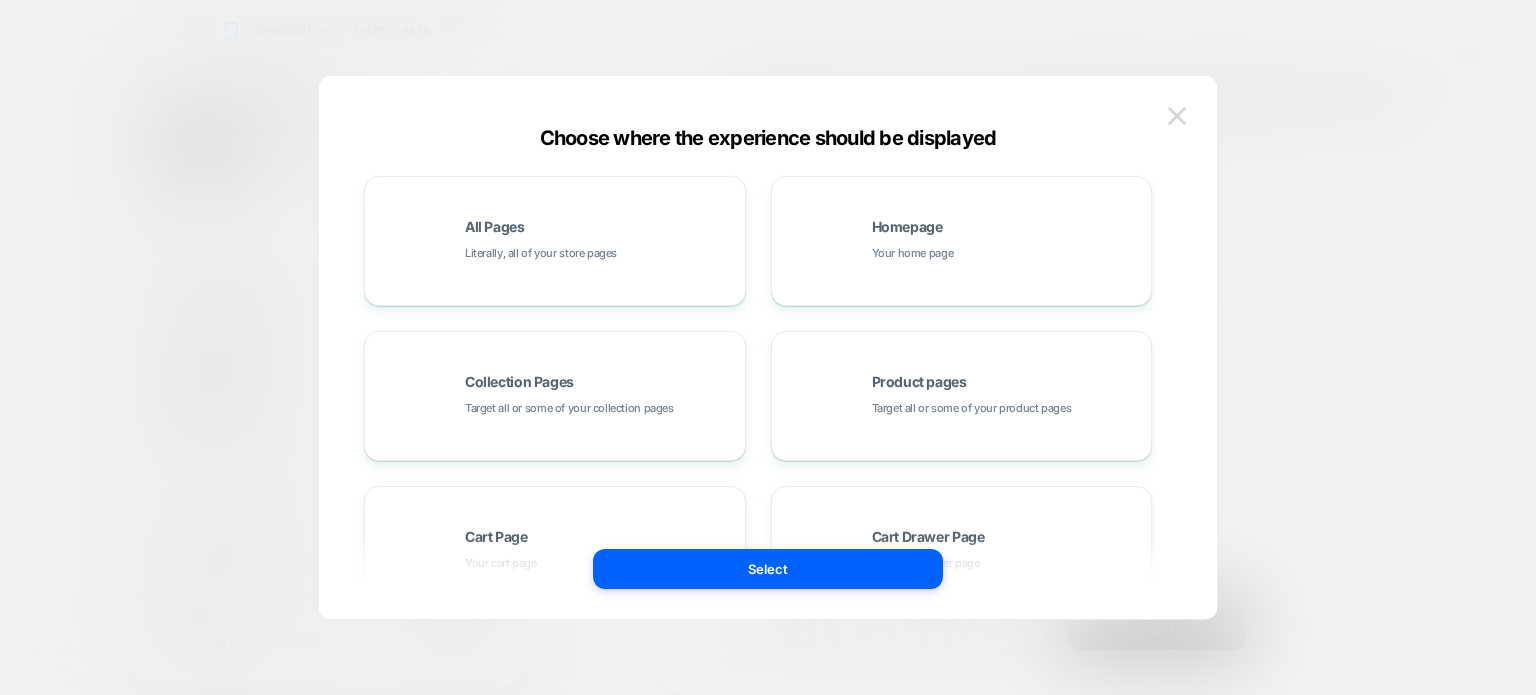 click at bounding box center (1177, 115) 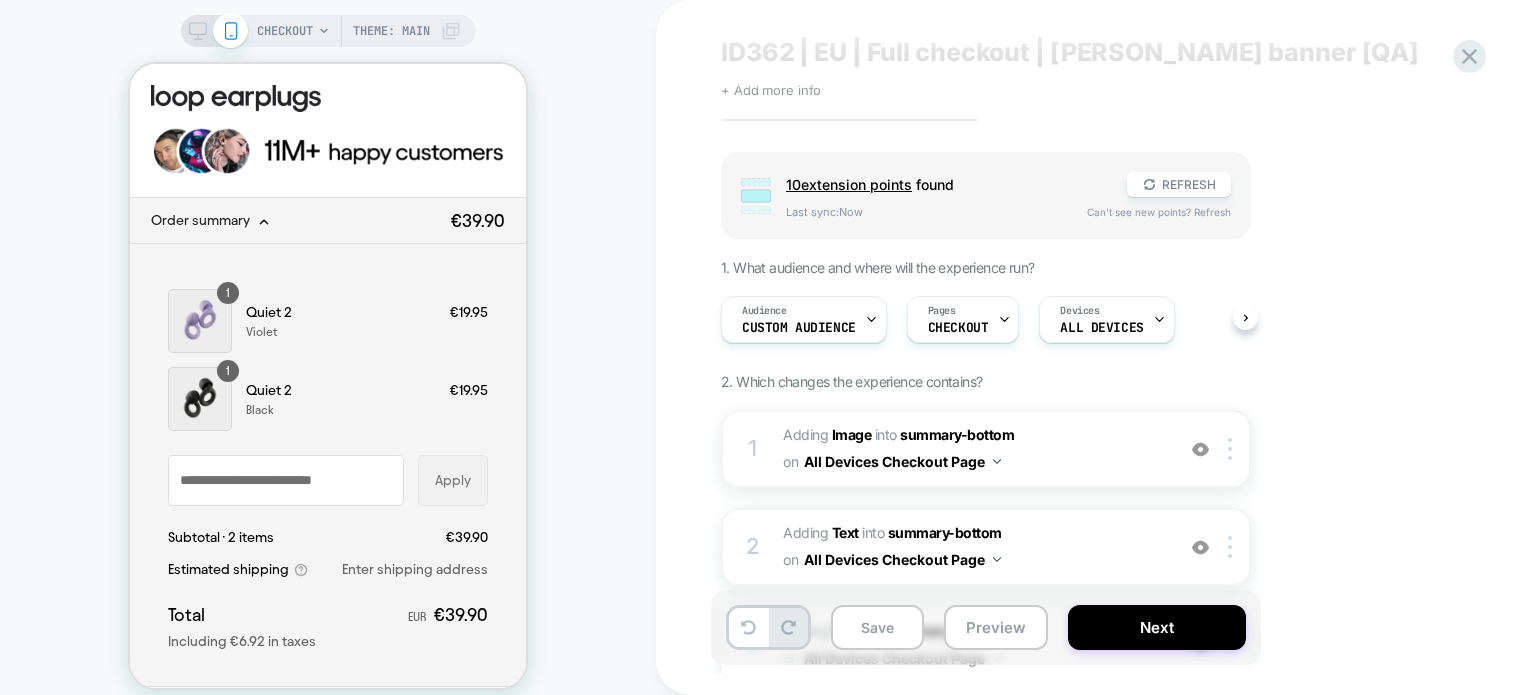 scroll, scrollTop: 0, scrollLeft: 0, axis: both 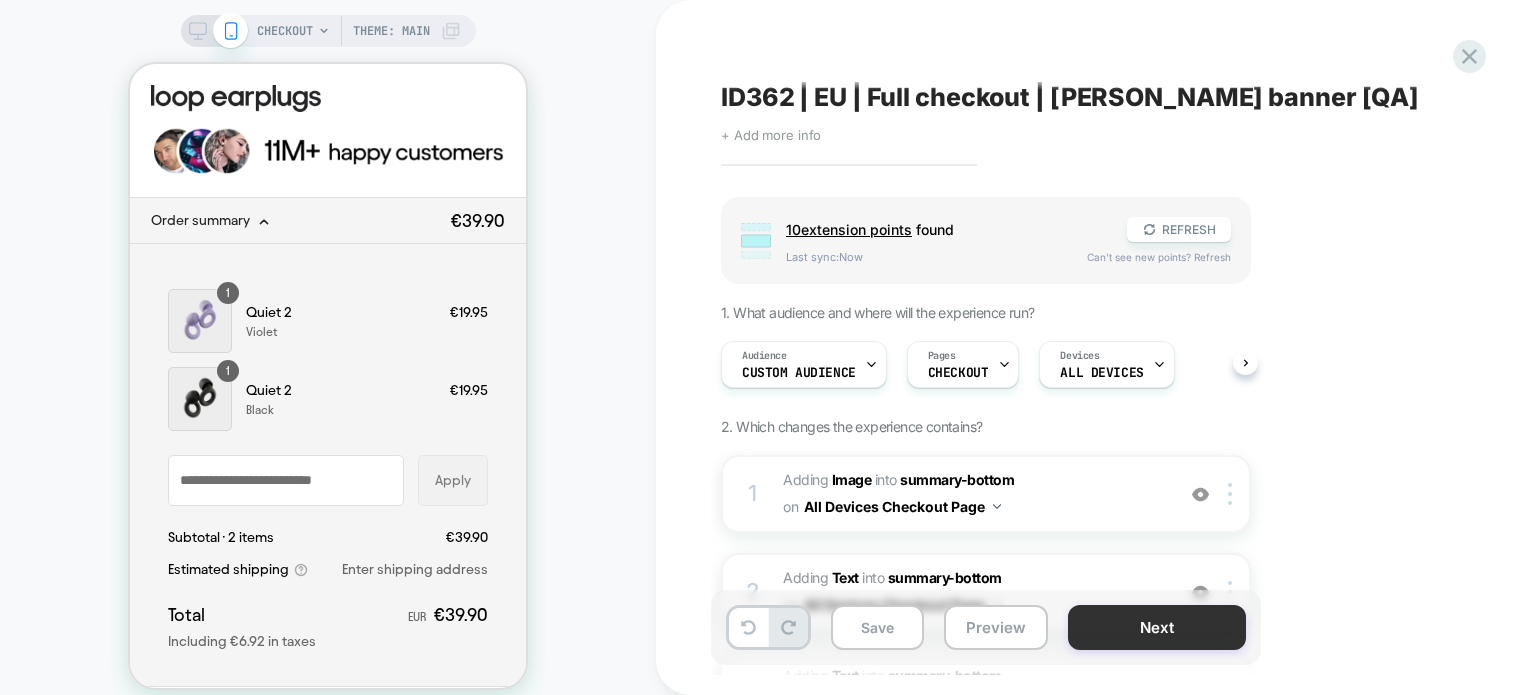click on "Next" at bounding box center (1157, 627) 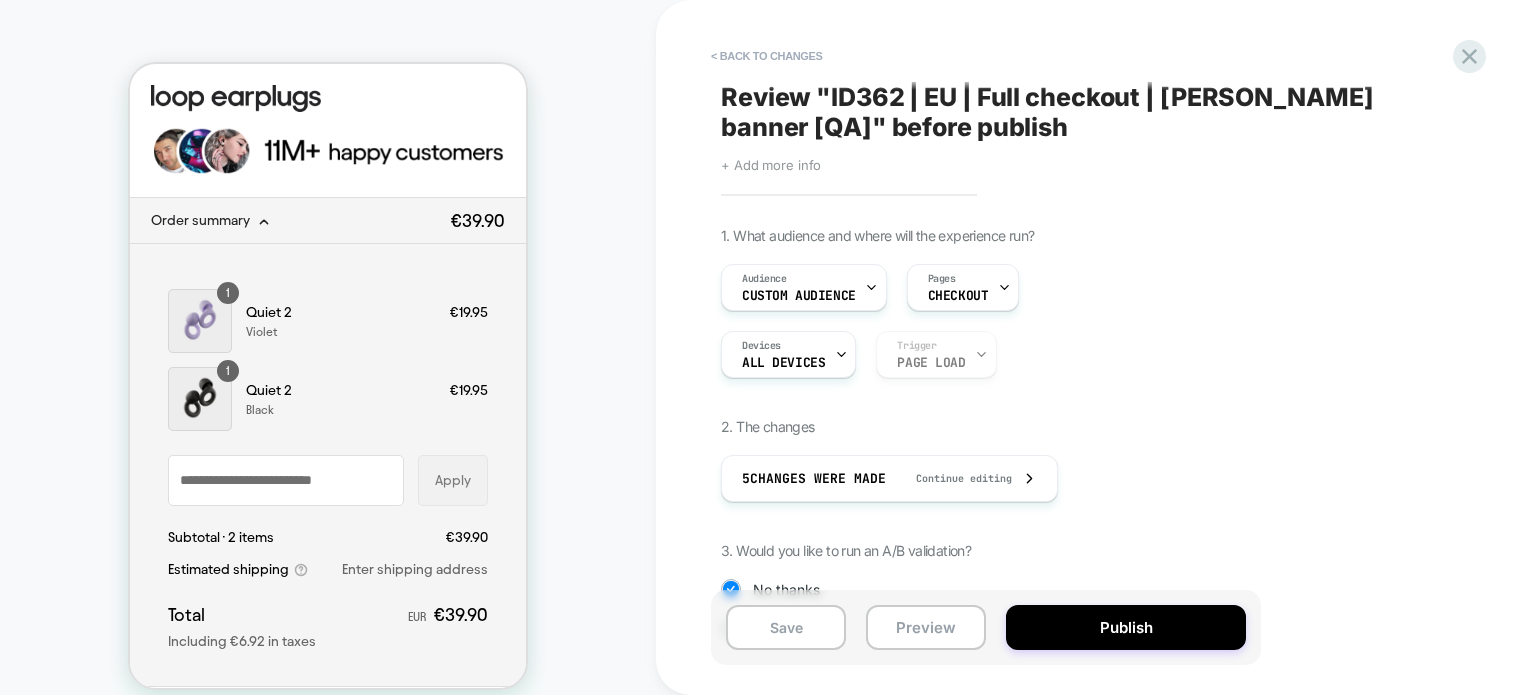scroll, scrollTop: 210, scrollLeft: 0, axis: vertical 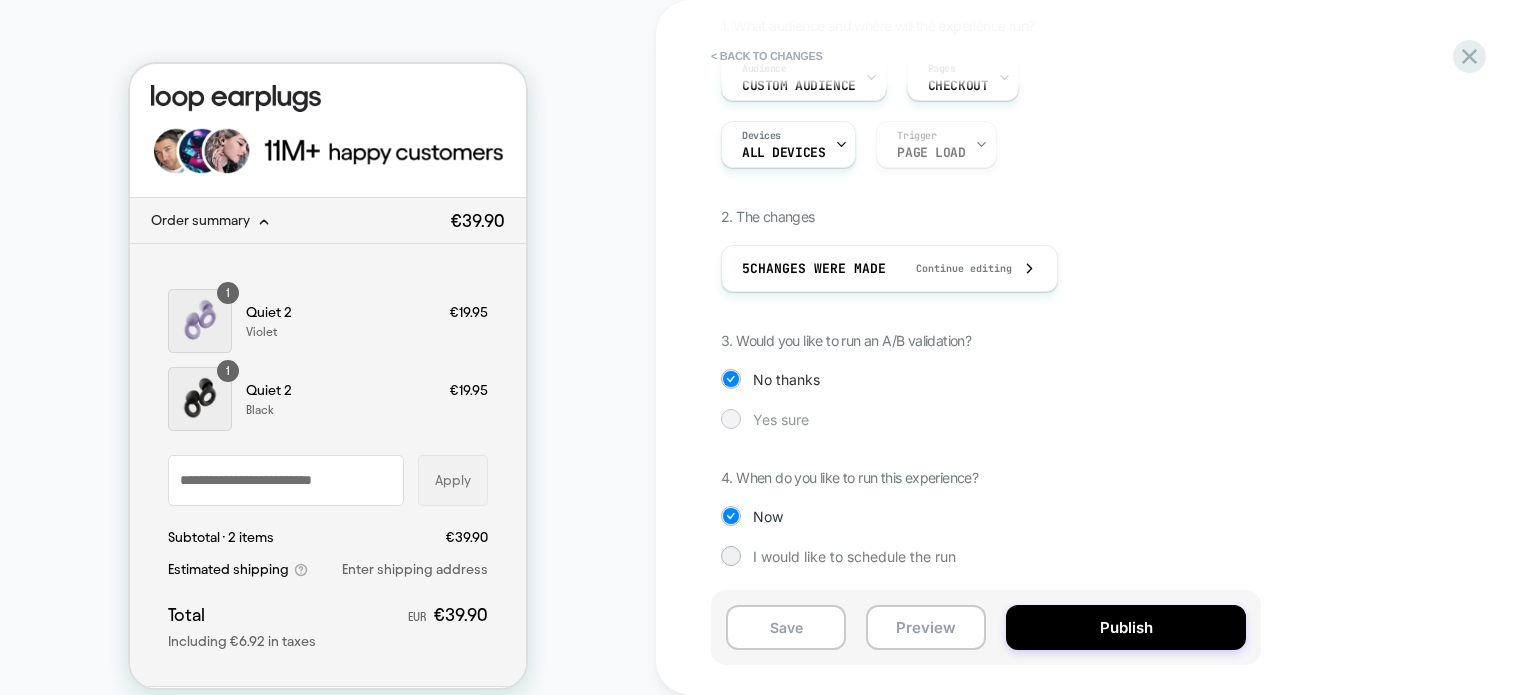 click on "Yes sure" at bounding box center (986, 419) 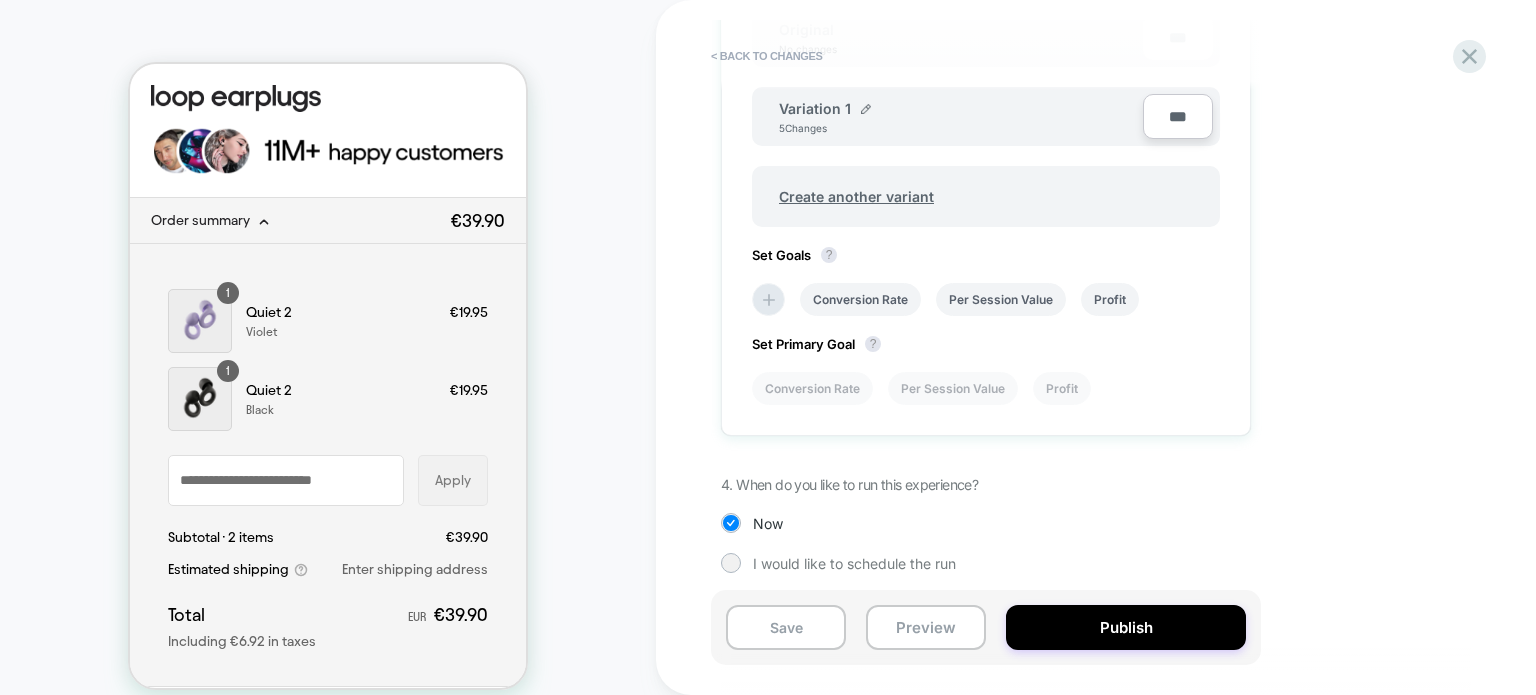 scroll, scrollTop: 721, scrollLeft: 0, axis: vertical 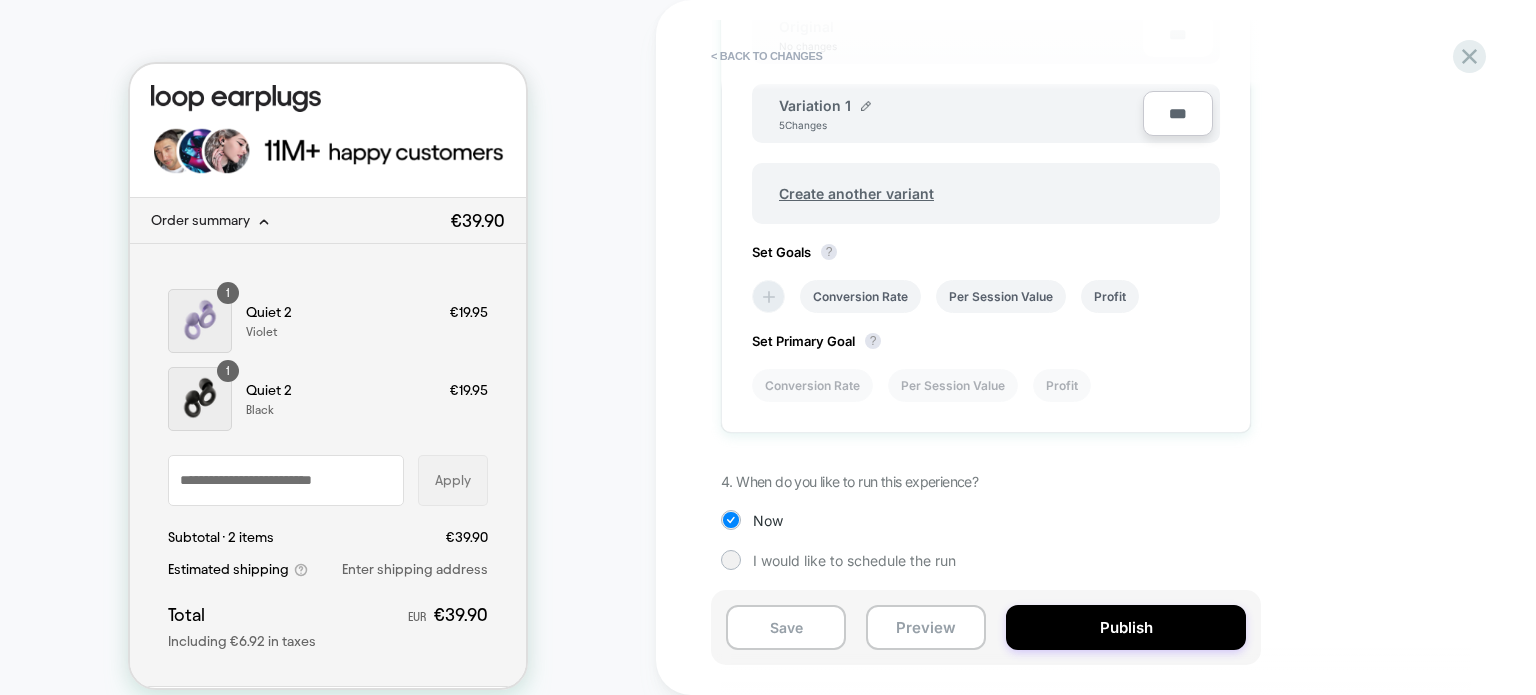 click 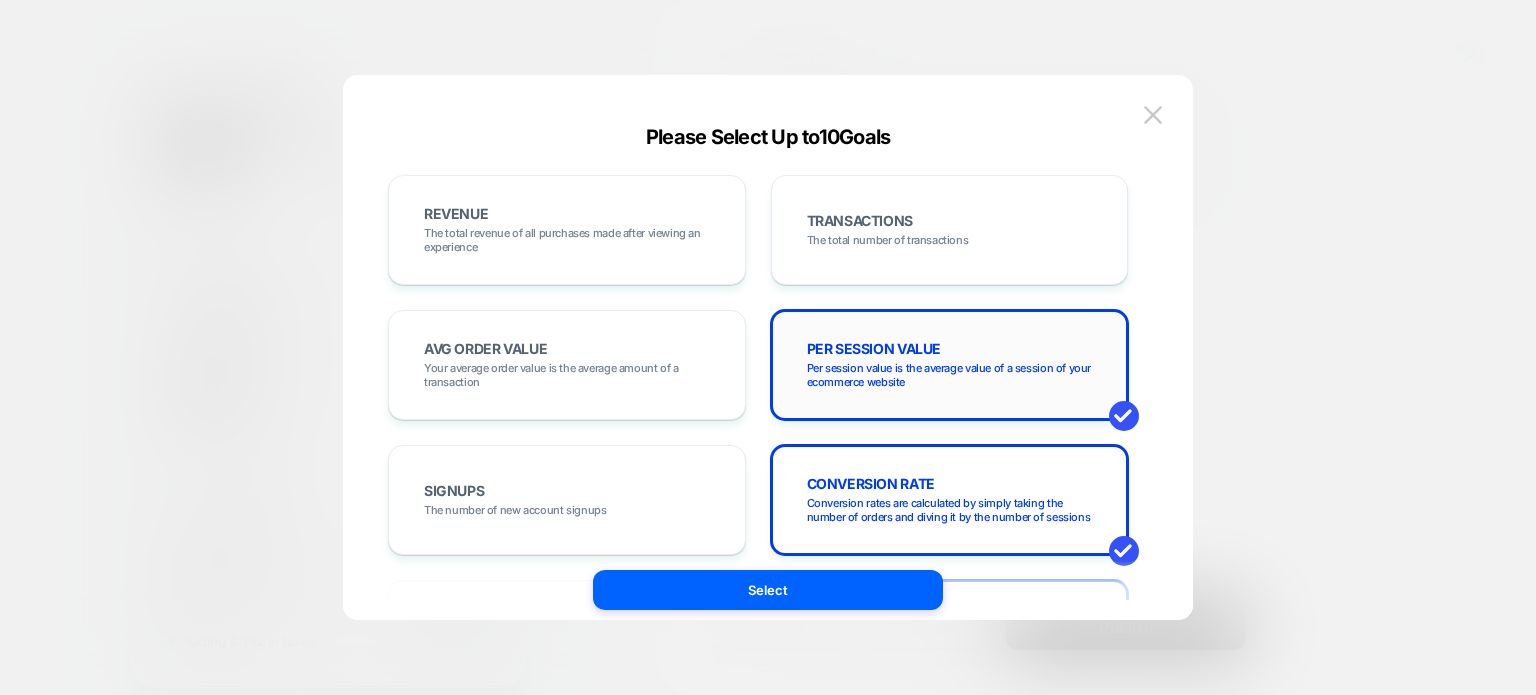 click on "Per session value is the average value of a session of your ecommerce website" at bounding box center (950, 375) 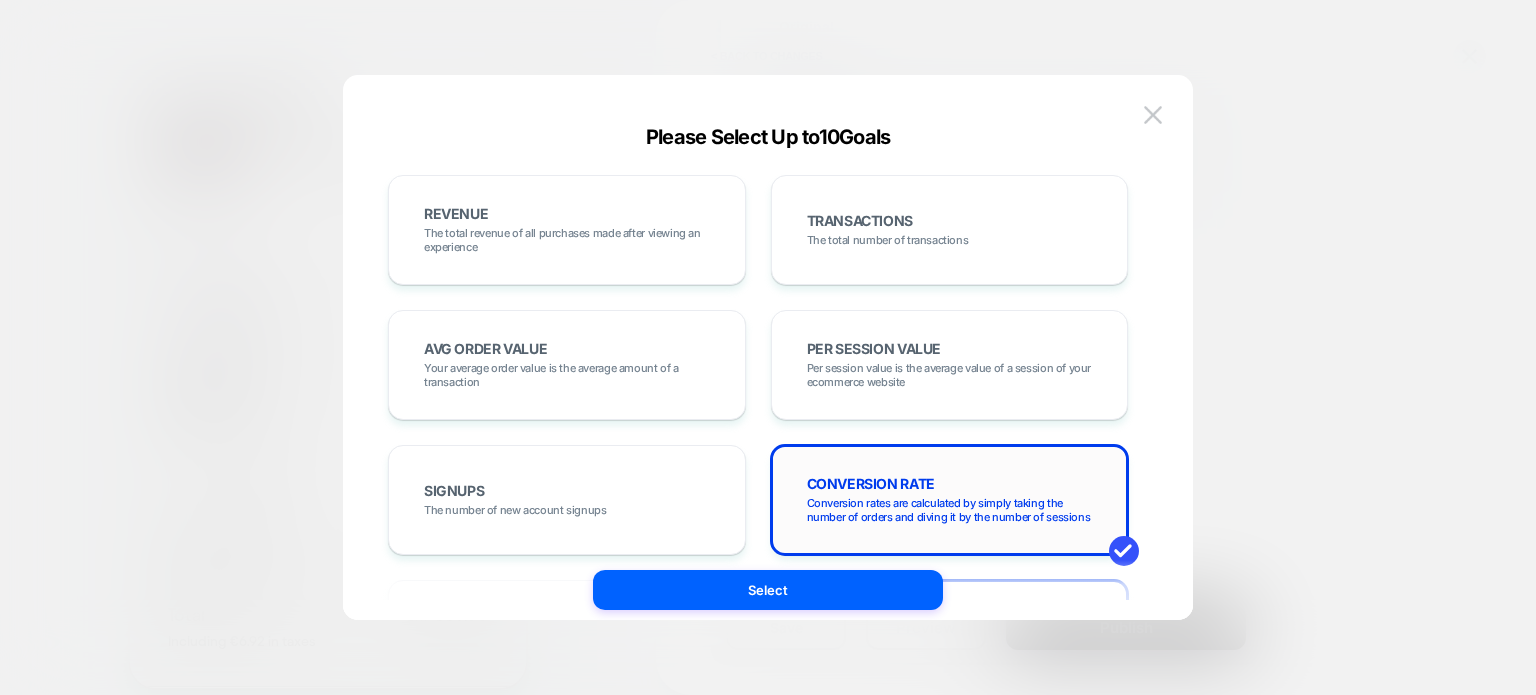 click on "CONVERSION RATE Conversion rates are calculated by simply taking the number of orders and diving it by the number of sessions" at bounding box center [950, 500] 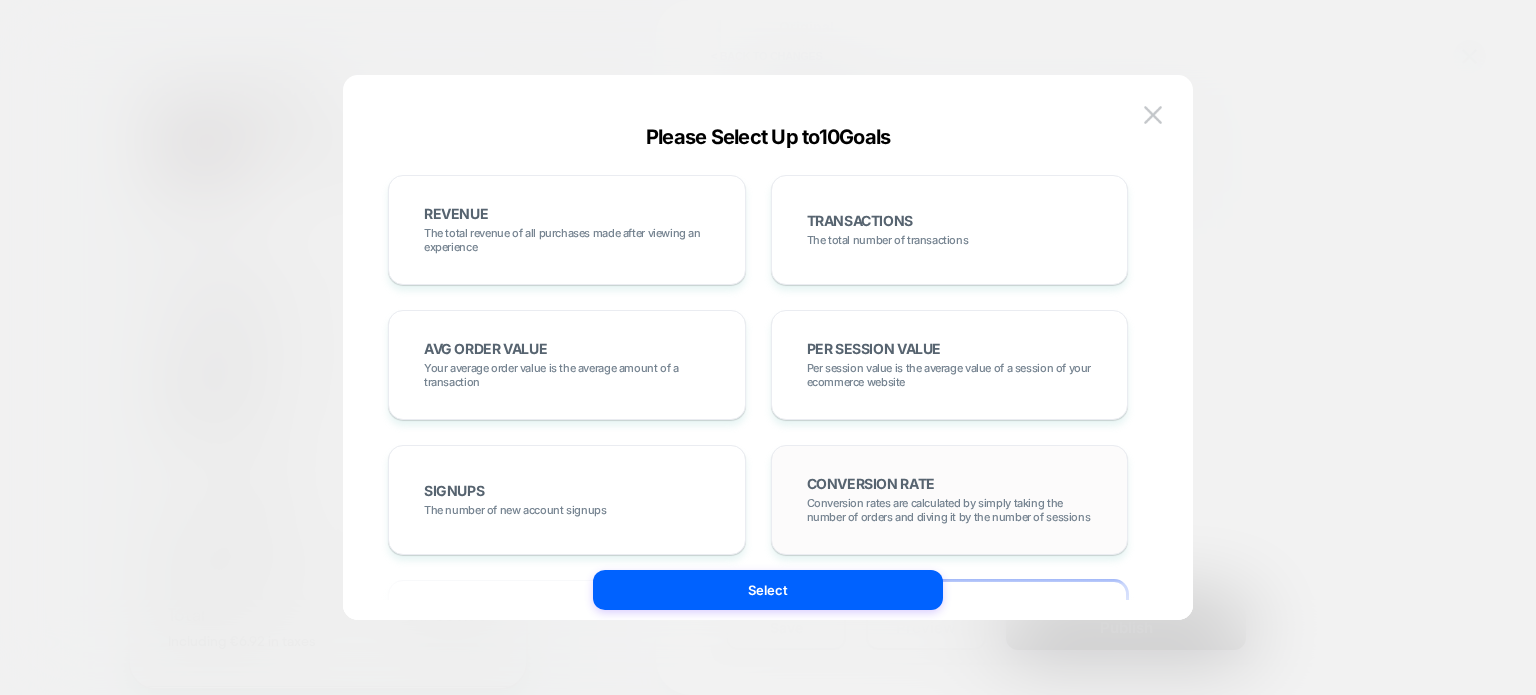 scroll, scrollTop: 400, scrollLeft: 0, axis: vertical 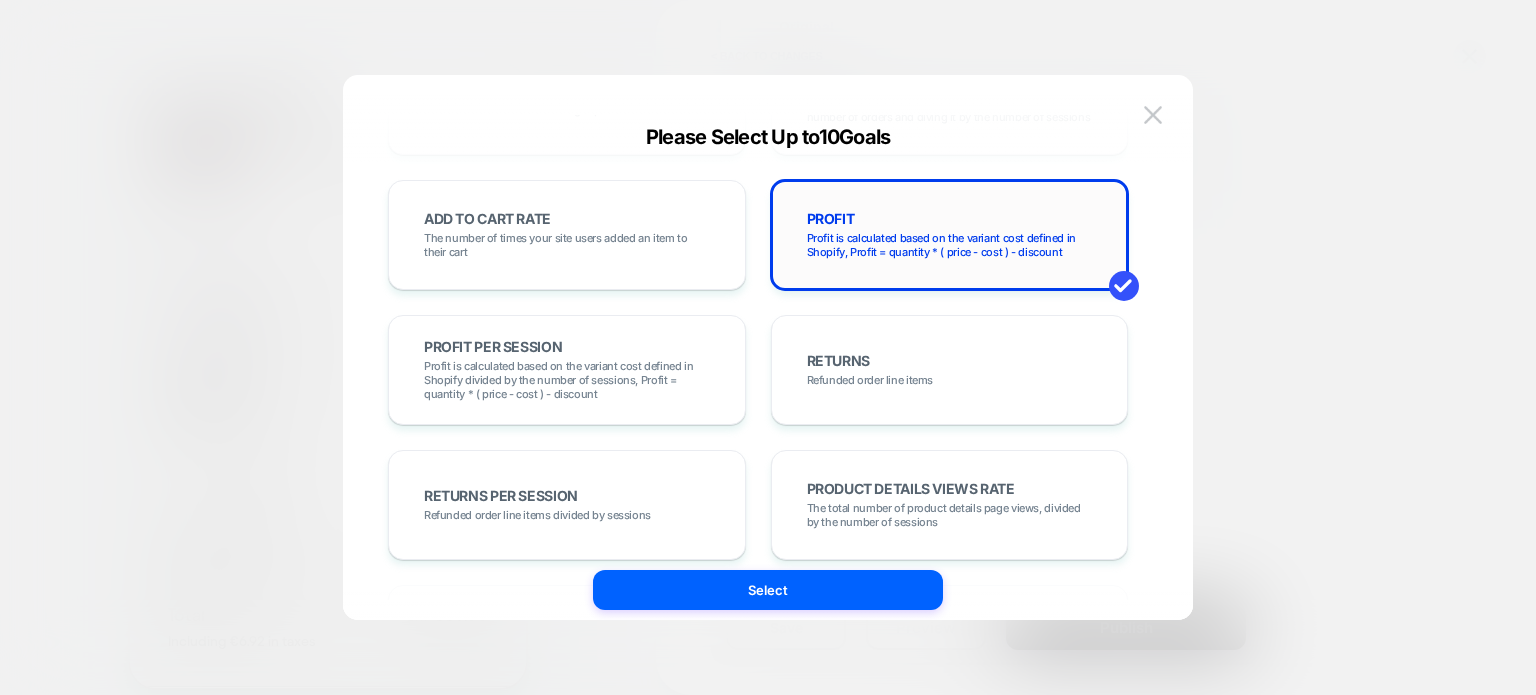 click on "PROFIT Profit is calculated based on the variant cost defined in Shopify, Profit = quantity * ( price - cost ) - discount" at bounding box center (950, 235) 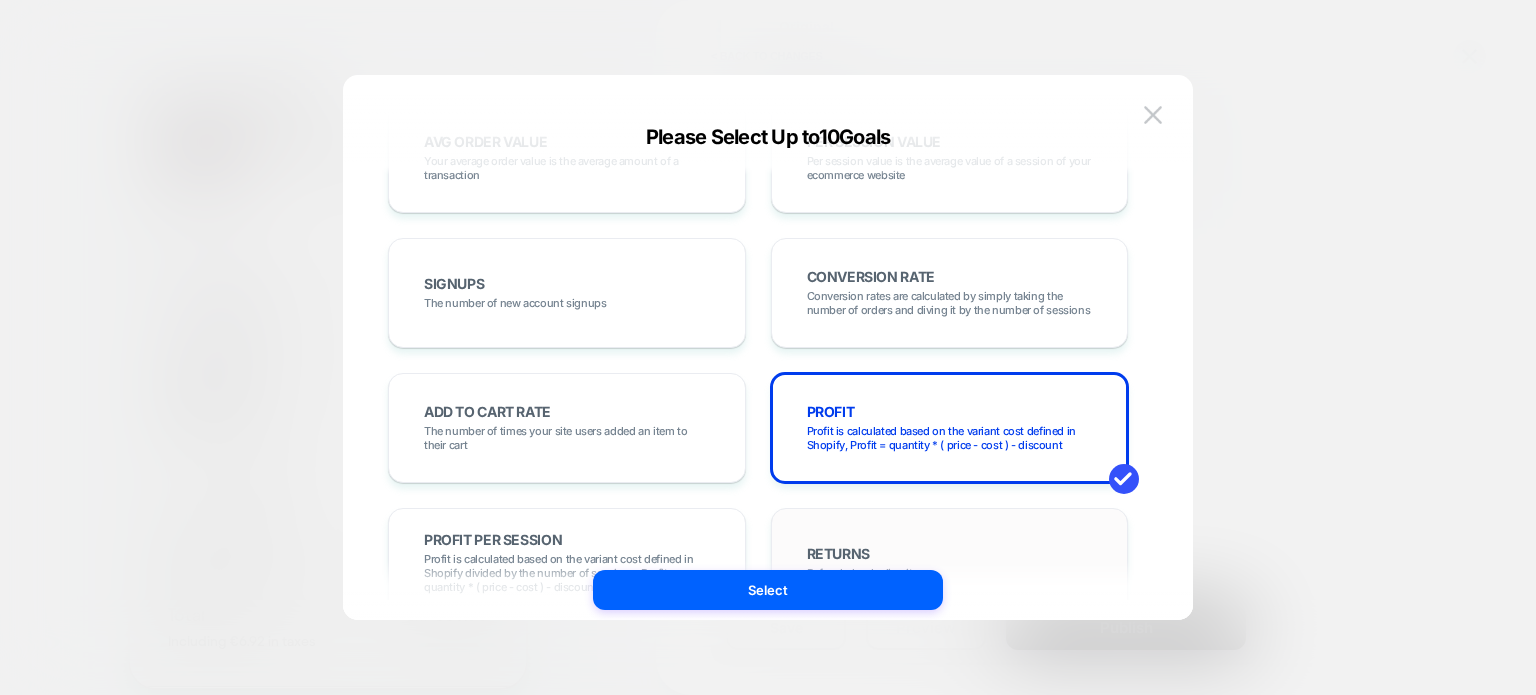 scroll, scrollTop: 0, scrollLeft: 0, axis: both 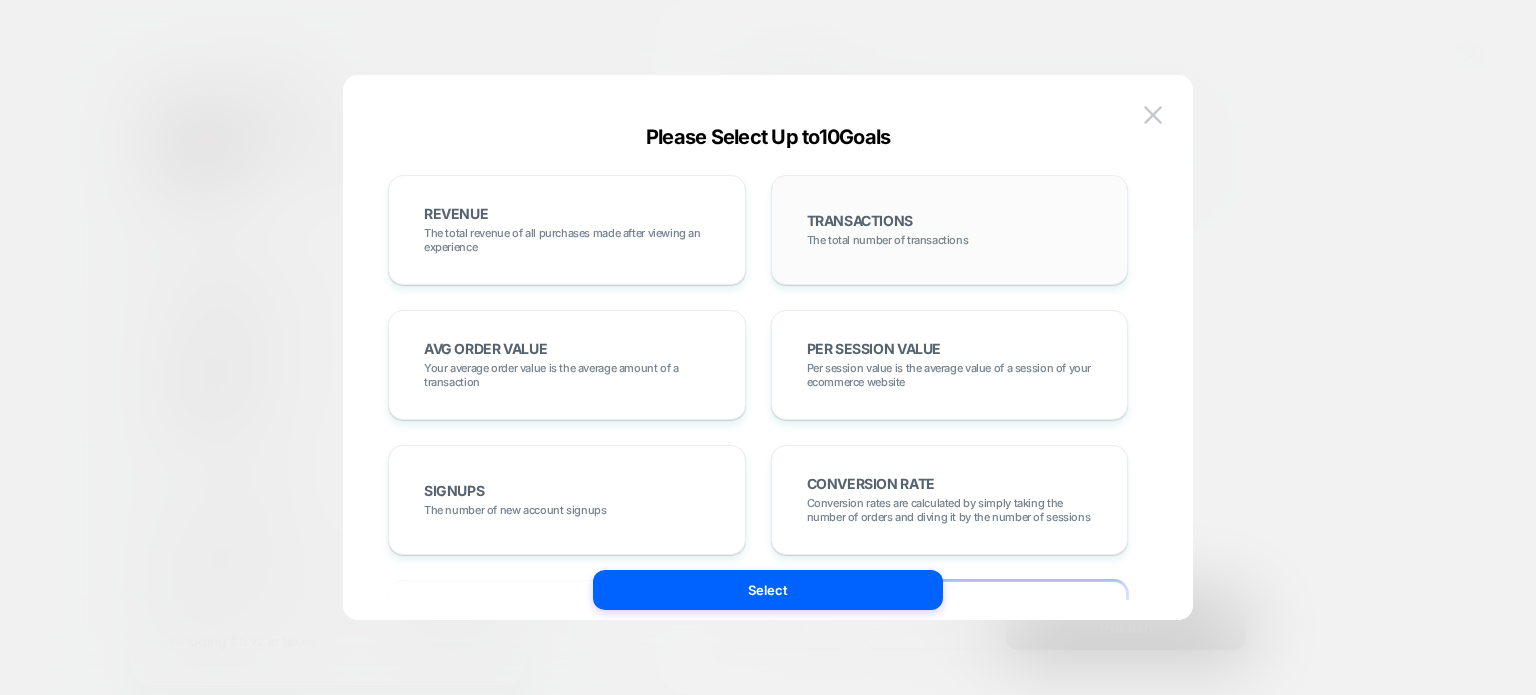 click on "The total number of transactions" at bounding box center [888, 240] 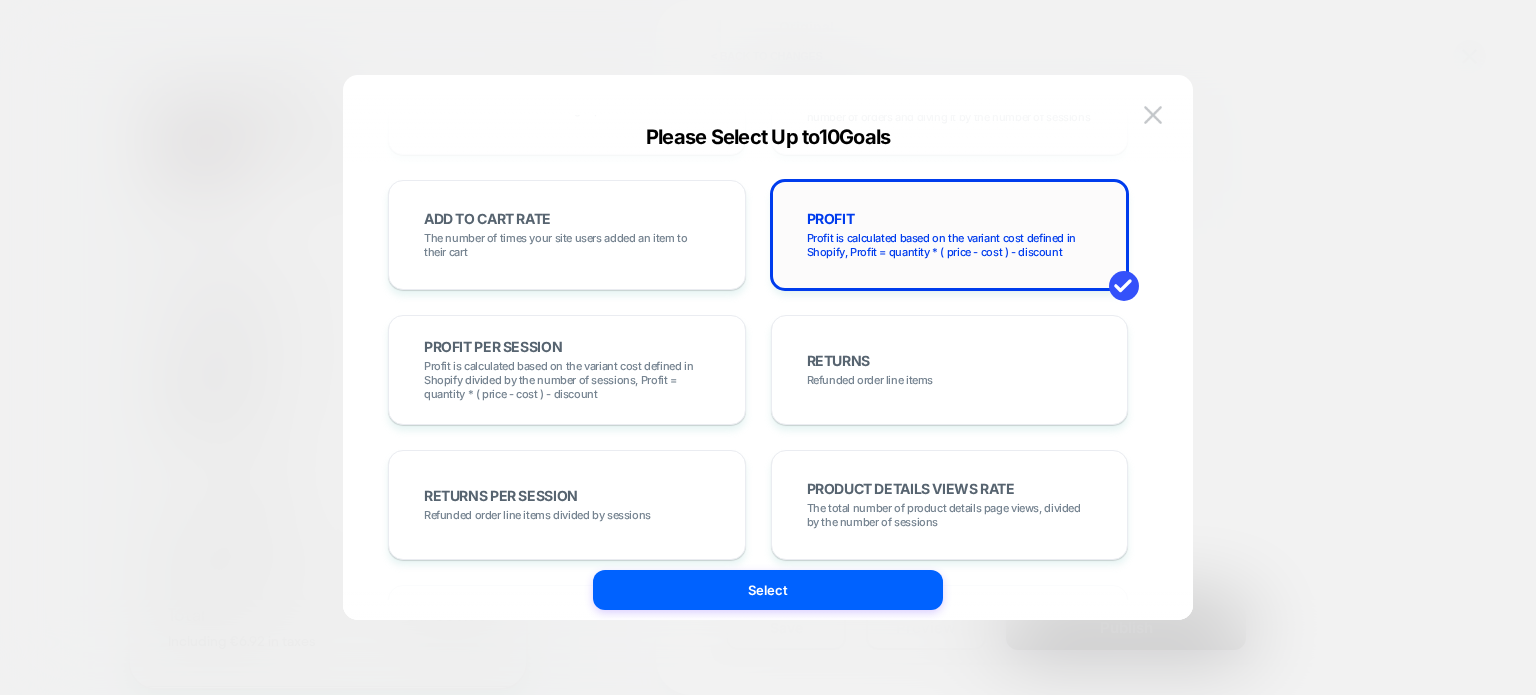 click on "Profit is calculated based on the variant cost defined in Shopify, Profit = quantity * ( price - cost ) - discount" at bounding box center [950, 245] 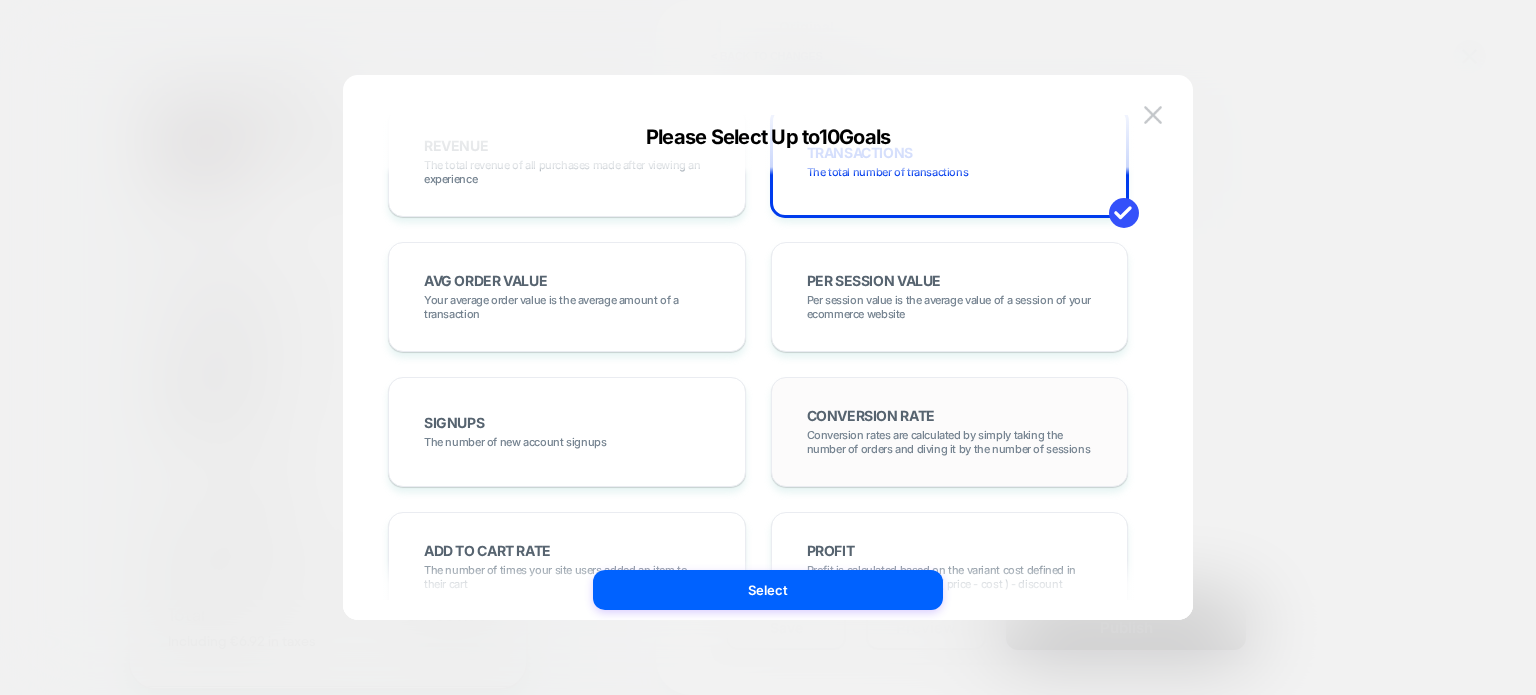 scroll, scrollTop: 0, scrollLeft: 0, axis: both 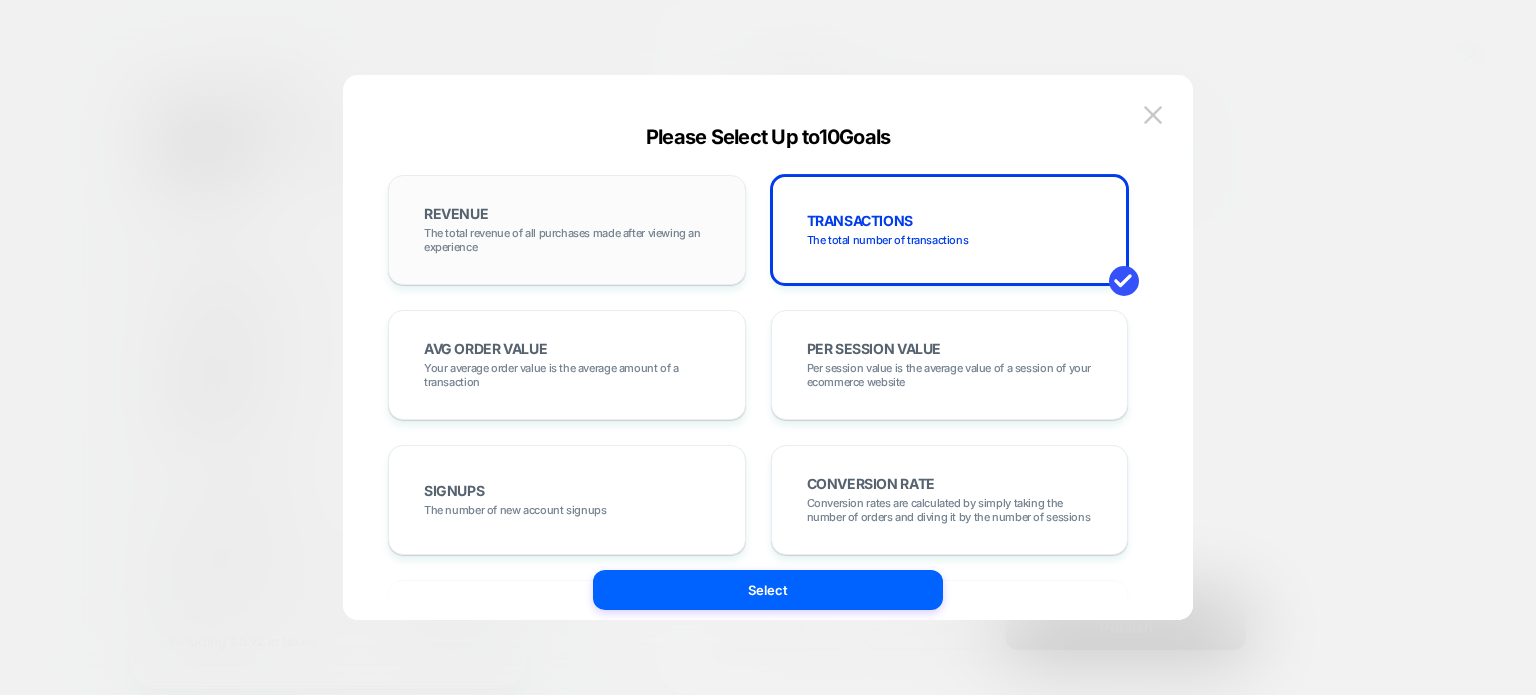 click on "The total revenue of all purchases made after viewing an experience" at bounding box center (567, 240) 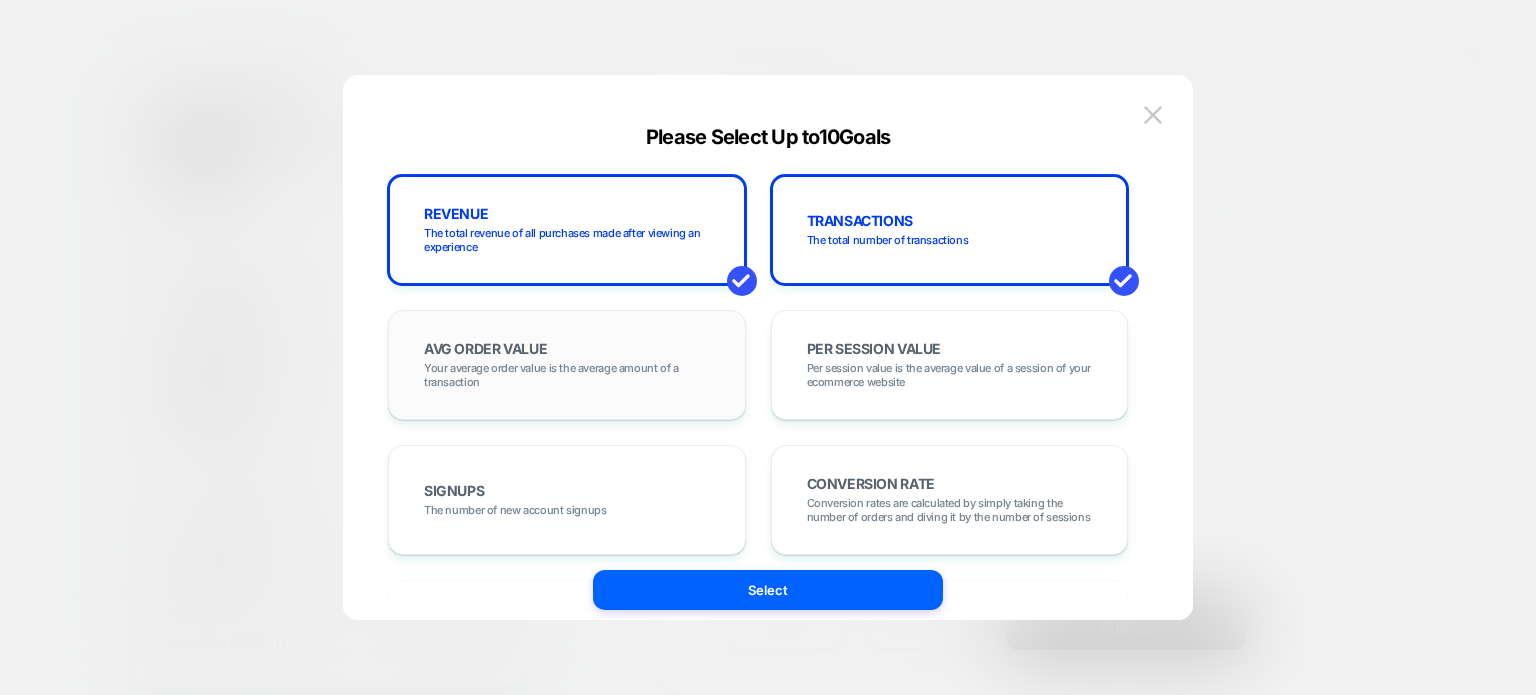 click on "AVG ORDER VALUE Your average order value is the average amount of a transaction" at bounding box center (567, 365) 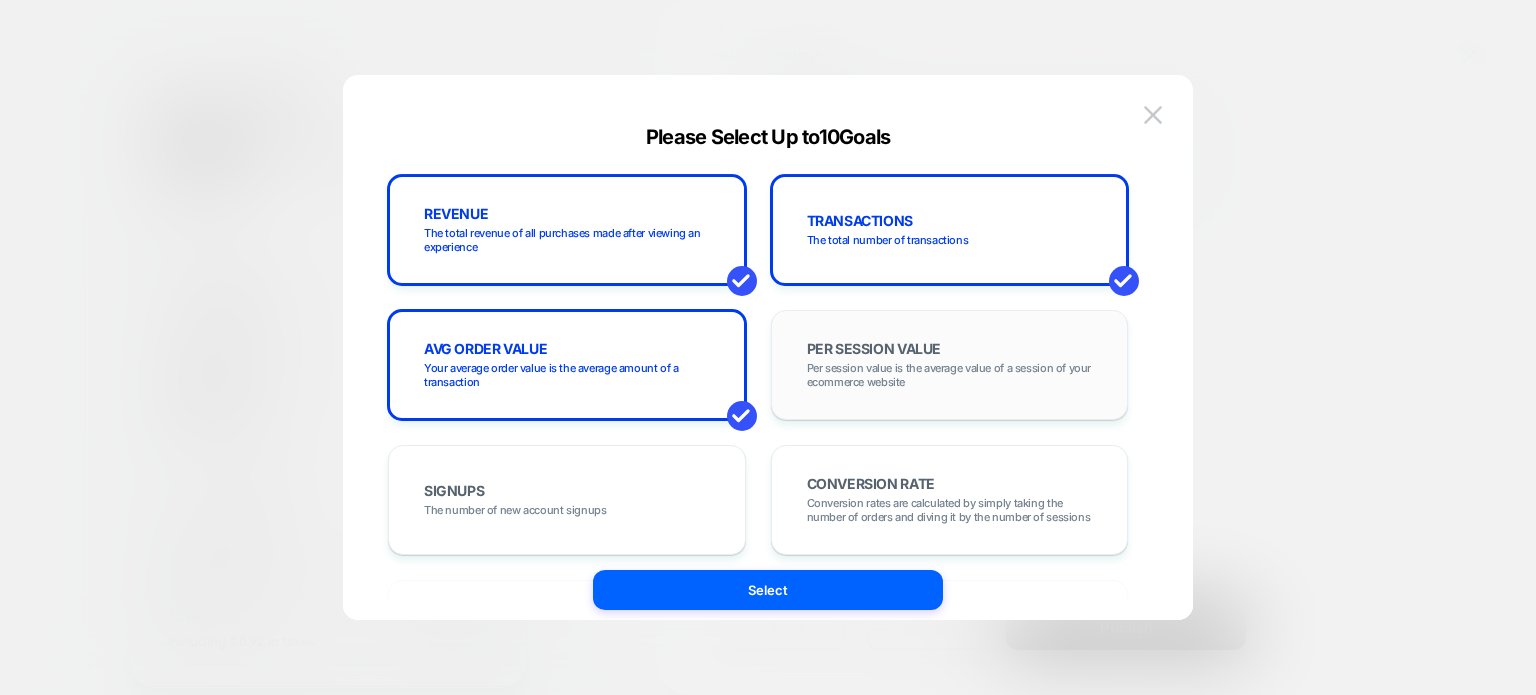 click on "Per session value is the average value of a session of your ecommerce website" at bounding box center [950, 375] 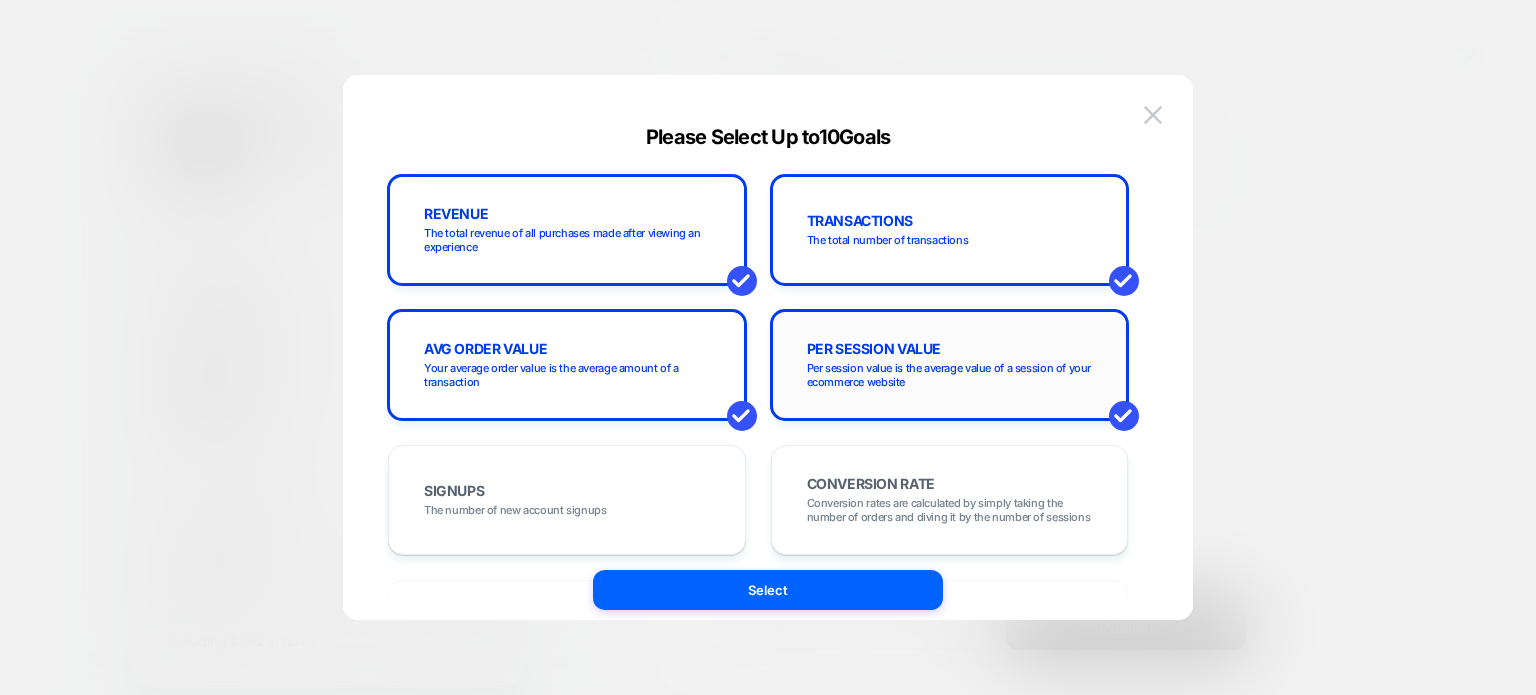 scroll, scrollTop: 100, scrollLeft: 0, axis: vertical 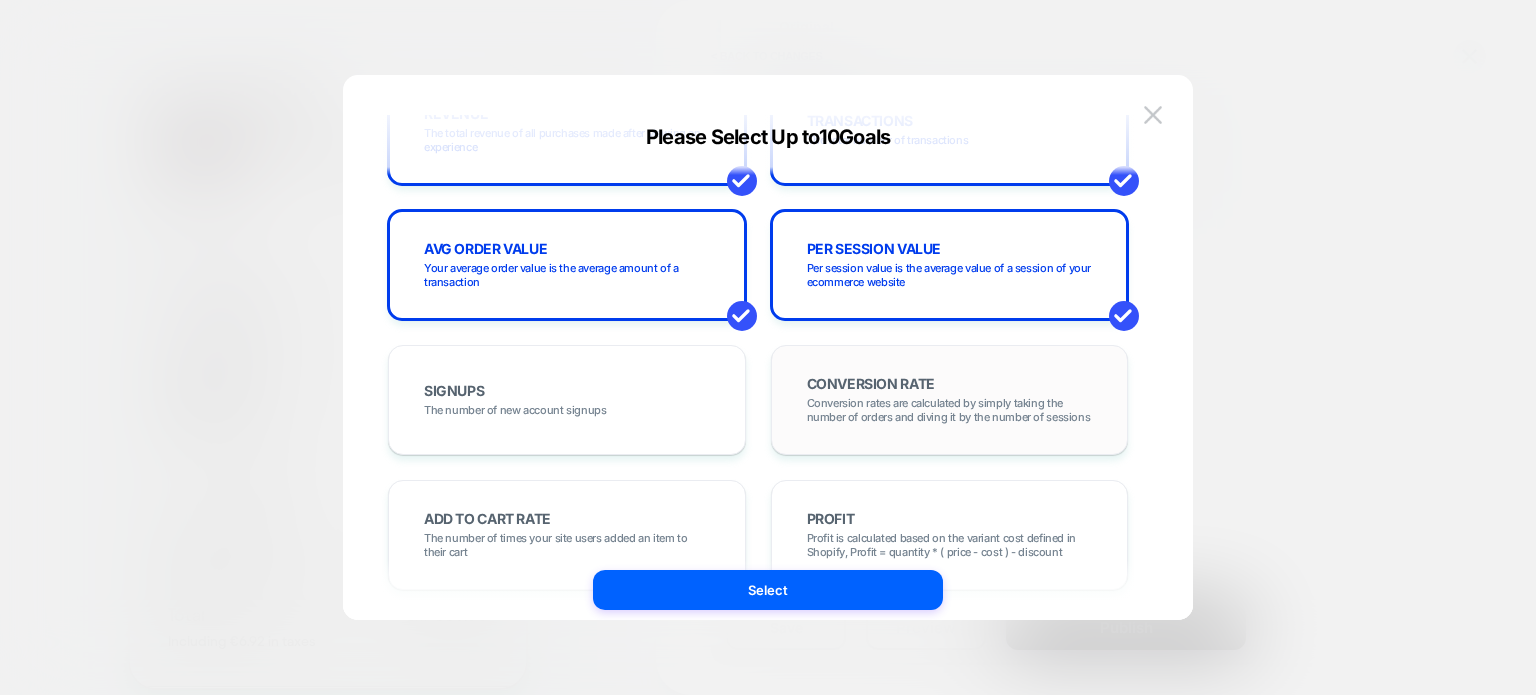 click on "CONVERSION RATE Conversion rates are calculated by simply taking the number of orders and diving it by the number of sessions" at bounding box center [950, 400] 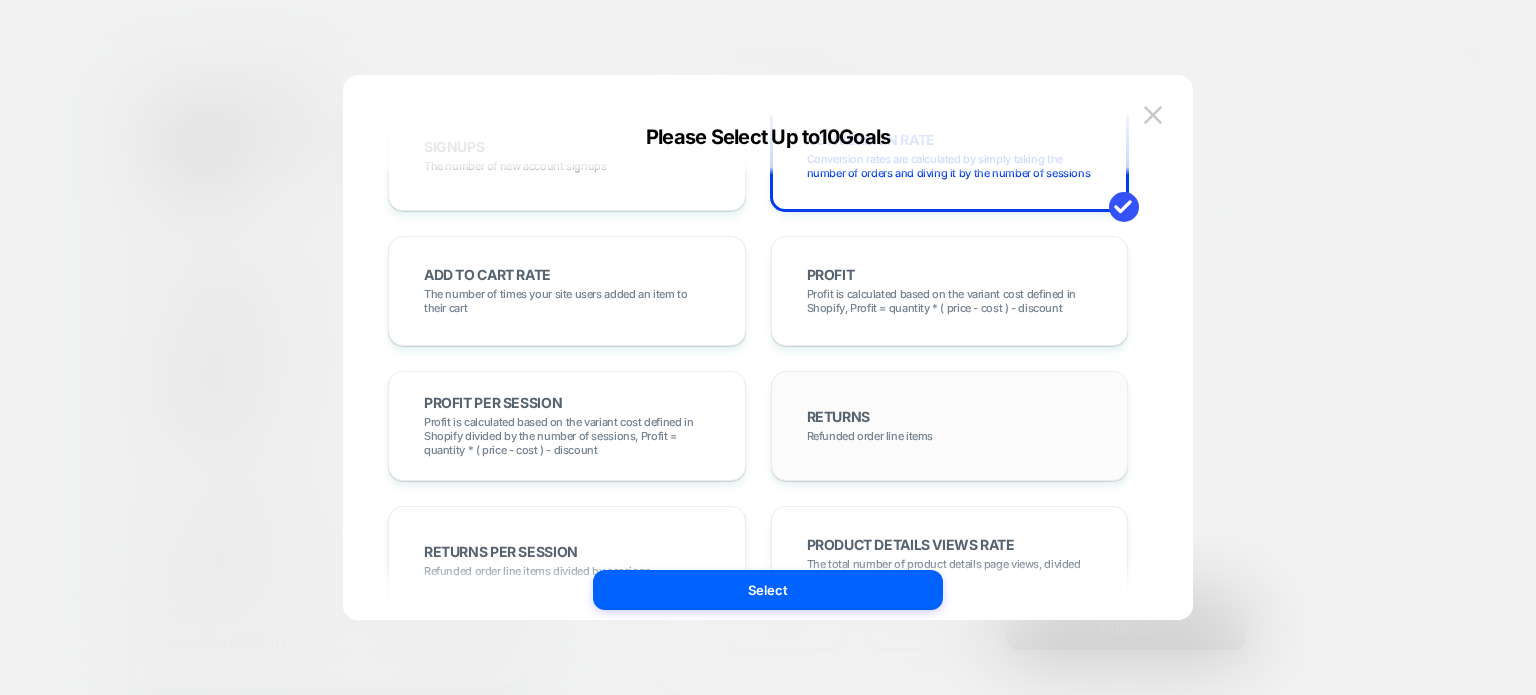scroll, scrollTop: 400, scrollLeft: 0, axis: vertical 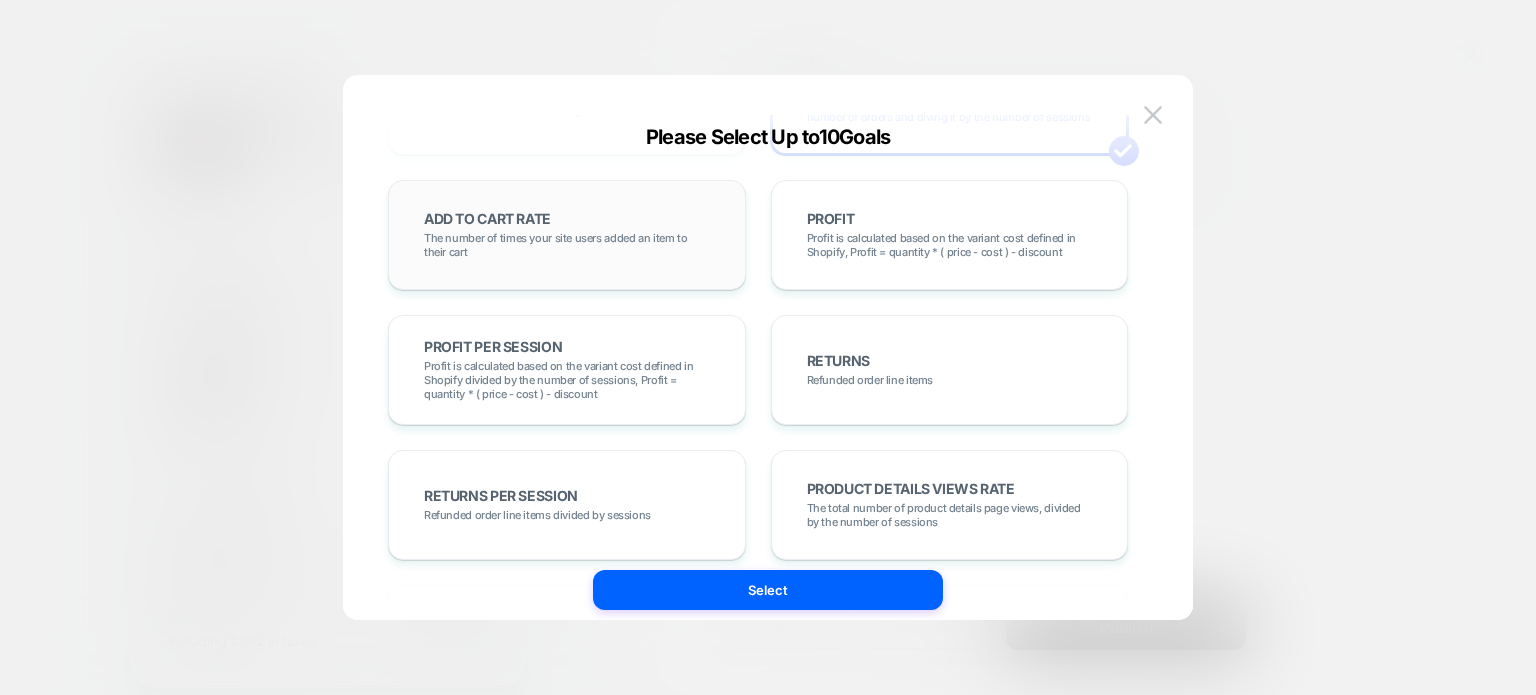 click on "The number of times your site users added an item to their cart" at bounding box center [567, 245] 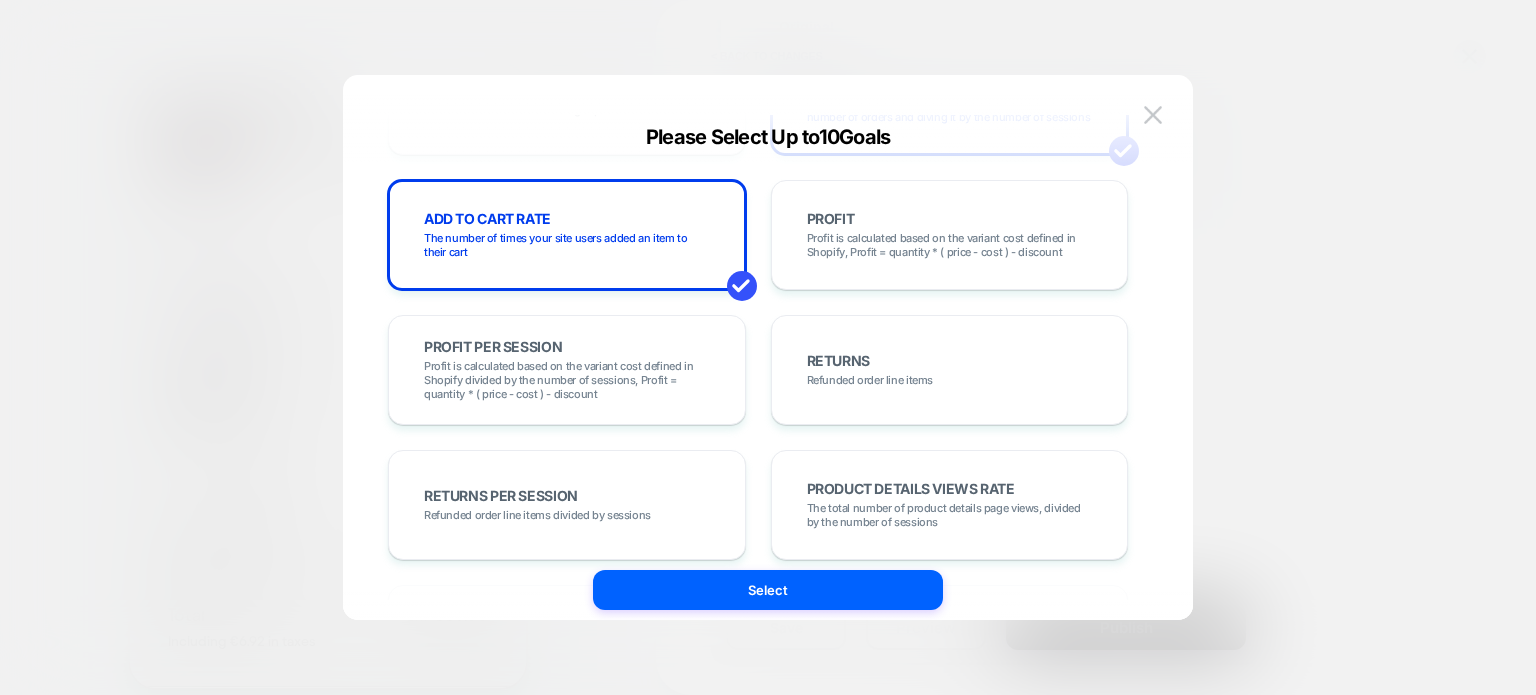 click on "REVENUE The total revenue of all purchases made after viewing an experience TRANSACTIONS The total number of transactions AVG ORDER VALUE Your average order value is the average amount of a transaction PER SESSION VALUE Per session value is the average value of a session of your ecommerce website SIGNUPS The number of new account signups CONVERSION RATE Conversion rates are calculated by simply taking the number of orders and diving it by the number of sessions ADD TO CART RATE The number of times your site users added an item to their cart PROFIT Profit is calculated based on the variant cost defined in Shopify, Profit = quantity * ( price - cost ) - discount PROFIT PER SESSION Profit is calculated based on the variant cost defined in Shopify divided by the number of sessions, Profit = quantity * ( price - cost ) - discount RETURNS Refunded order line items RETURNS PER SESSION Refunded order line items divided by sessions PRODUCT DETAILS VIEWS RATE CHECKOUT RATE Visits To Plp Custom Goal Visits To Plp Rate" at bounding box center [758, 505] 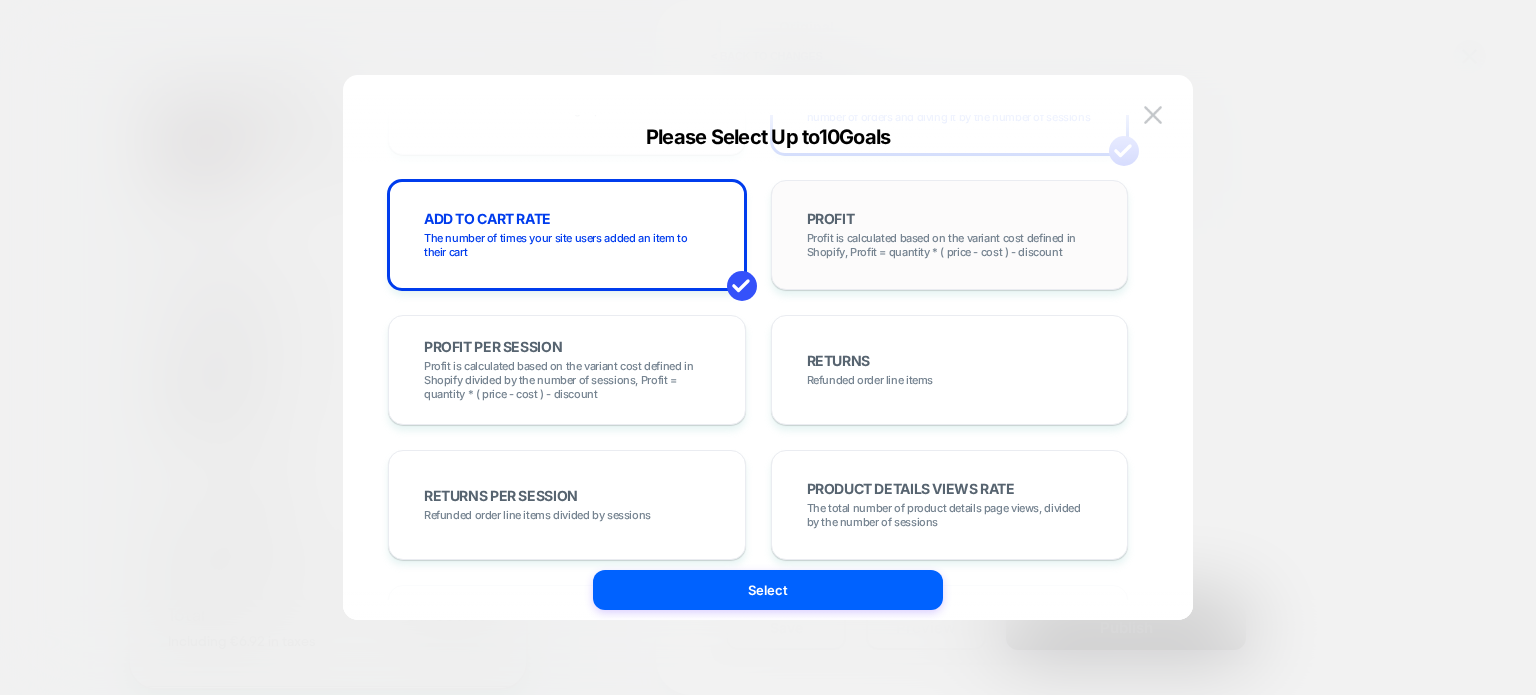 click on "PROFIT" at bounding box center (831, 219) 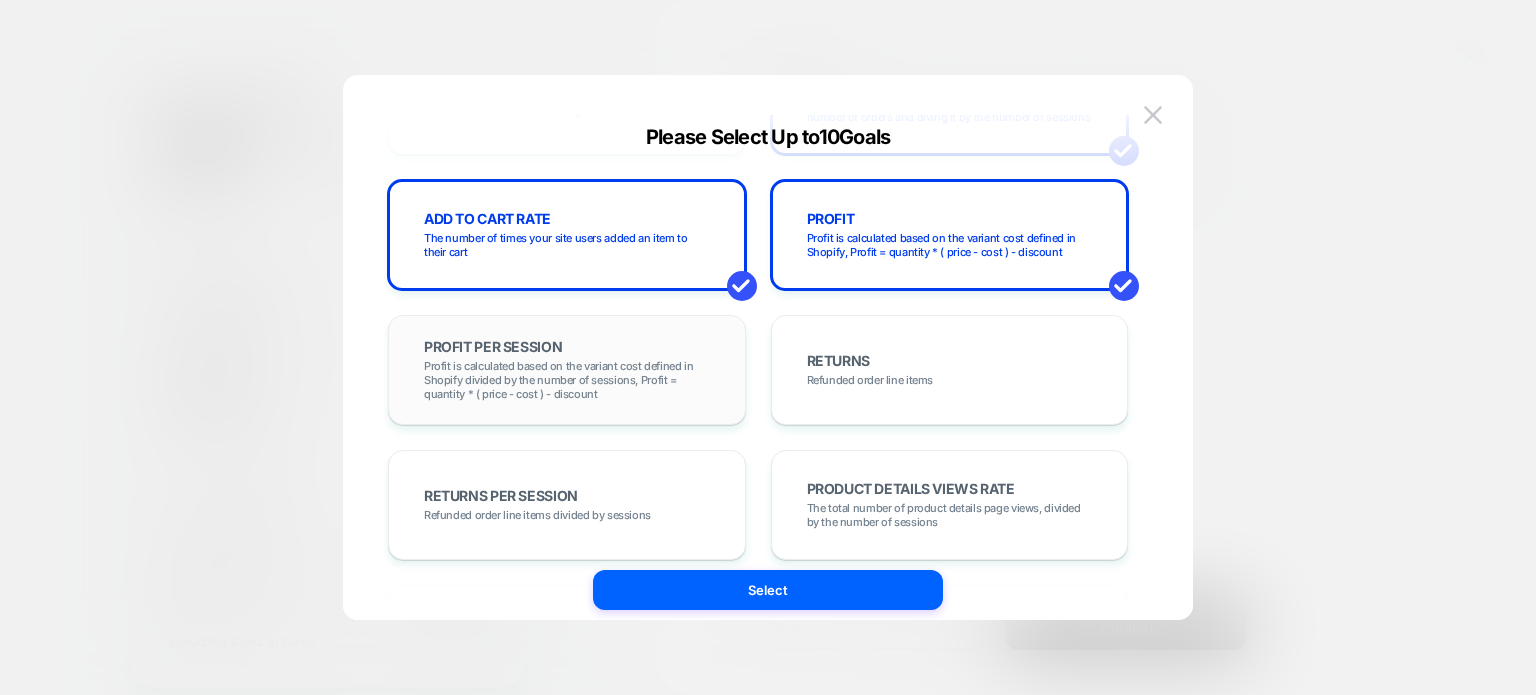 click on "Profit is calculated based on the variant cost defined in Shopify divided by the number of sessions, Profit = quantity * ( price - cost ) - discount" at bounding box center (567, 380) 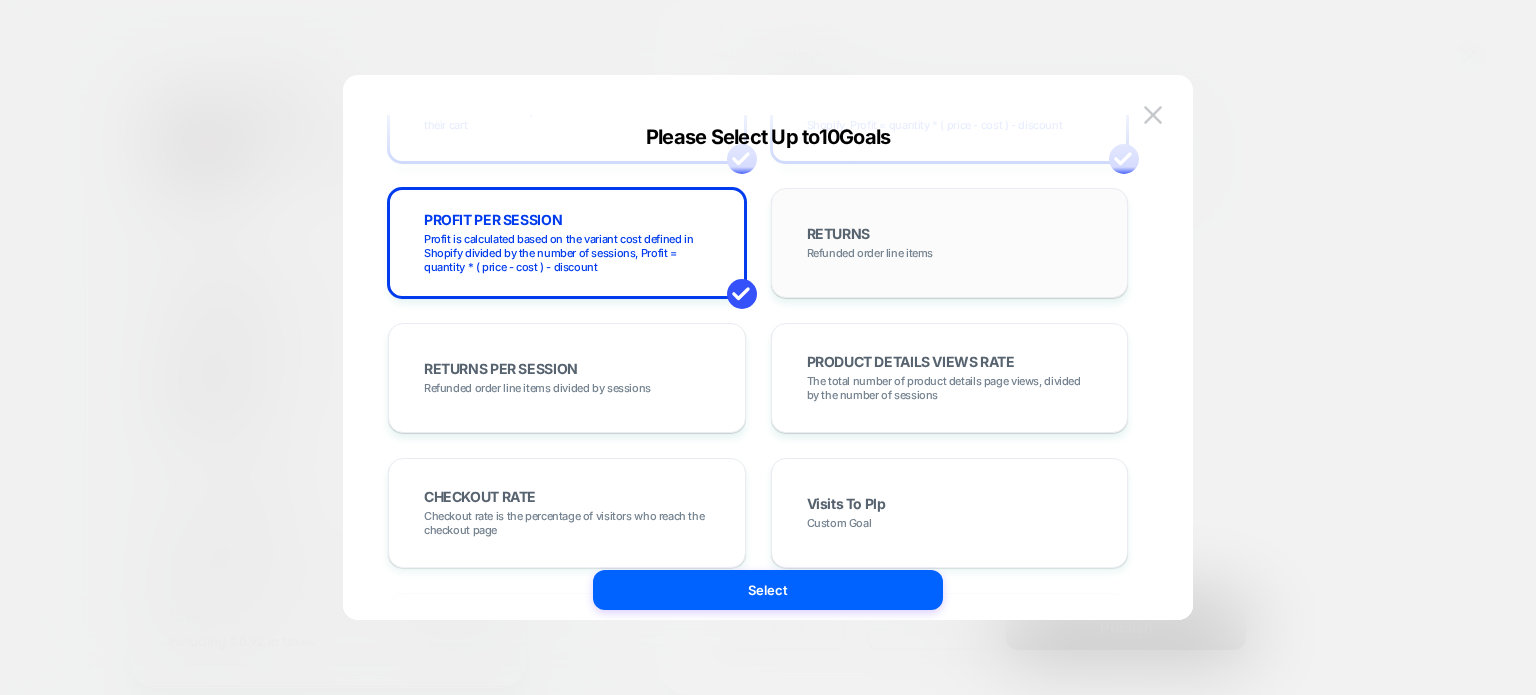scroll, scrollTop: 600, scrollLeft: 0, axis: vertical 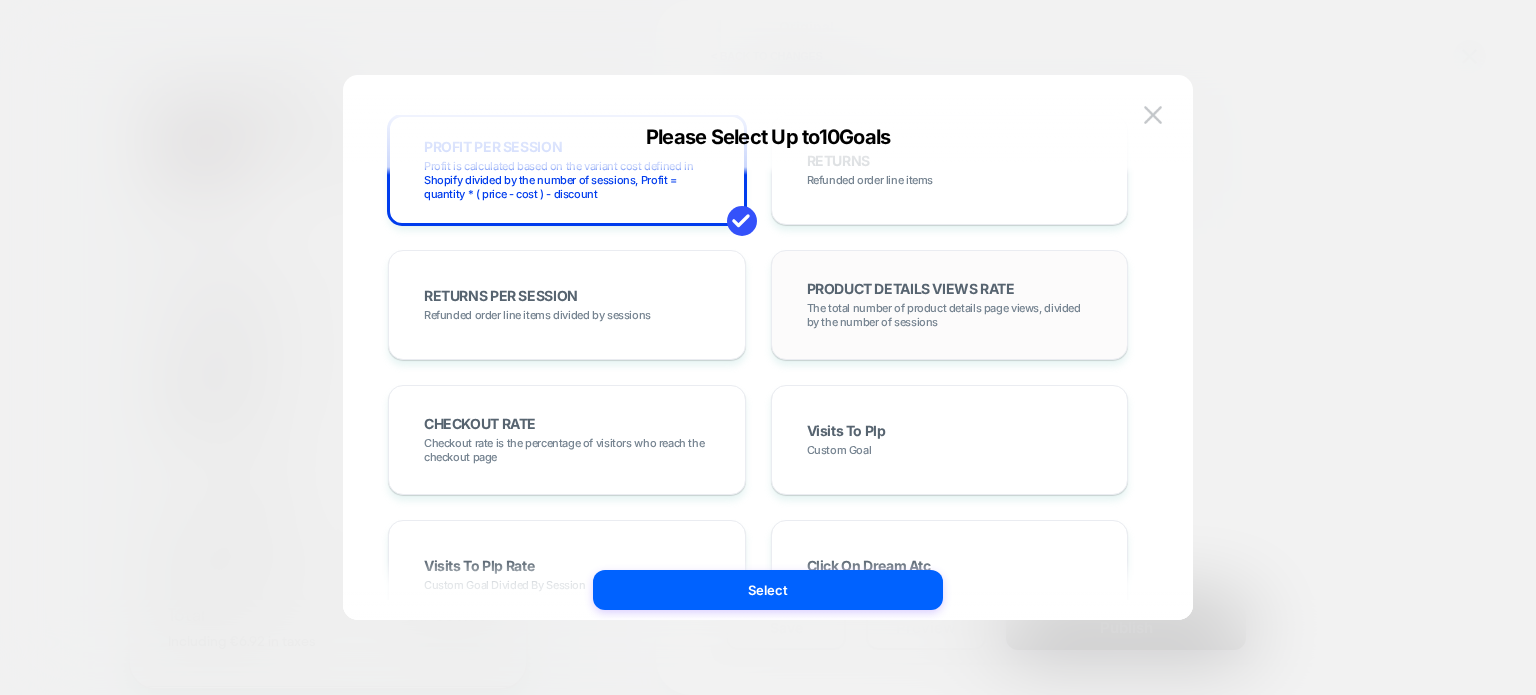 click on "PRODUCT DETAILS VIEWS RATE The total number of product details page views, divided by the number of sessions" at bounding box center [950, 305] 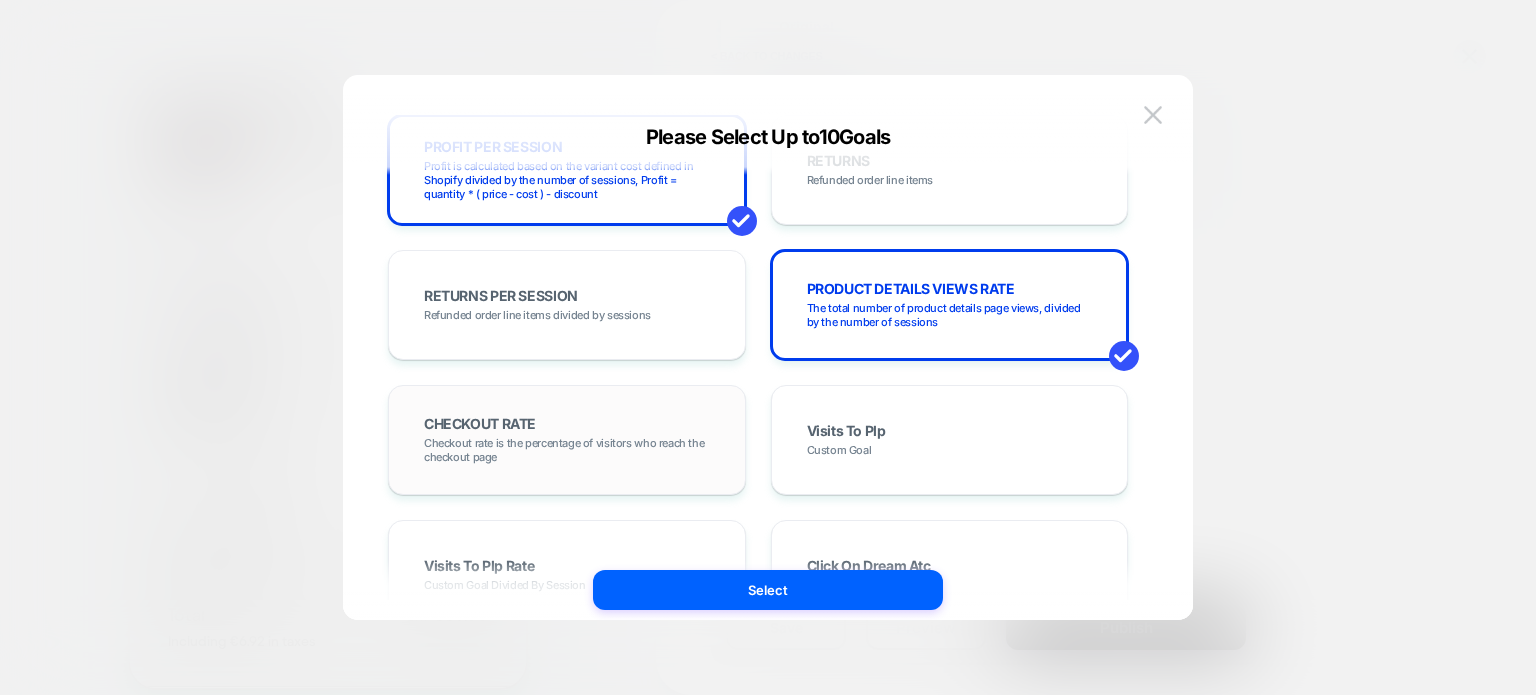 click on "Checkout rate is the percentage of visitors who reach the checkout page" at bounding box center [567, 450] 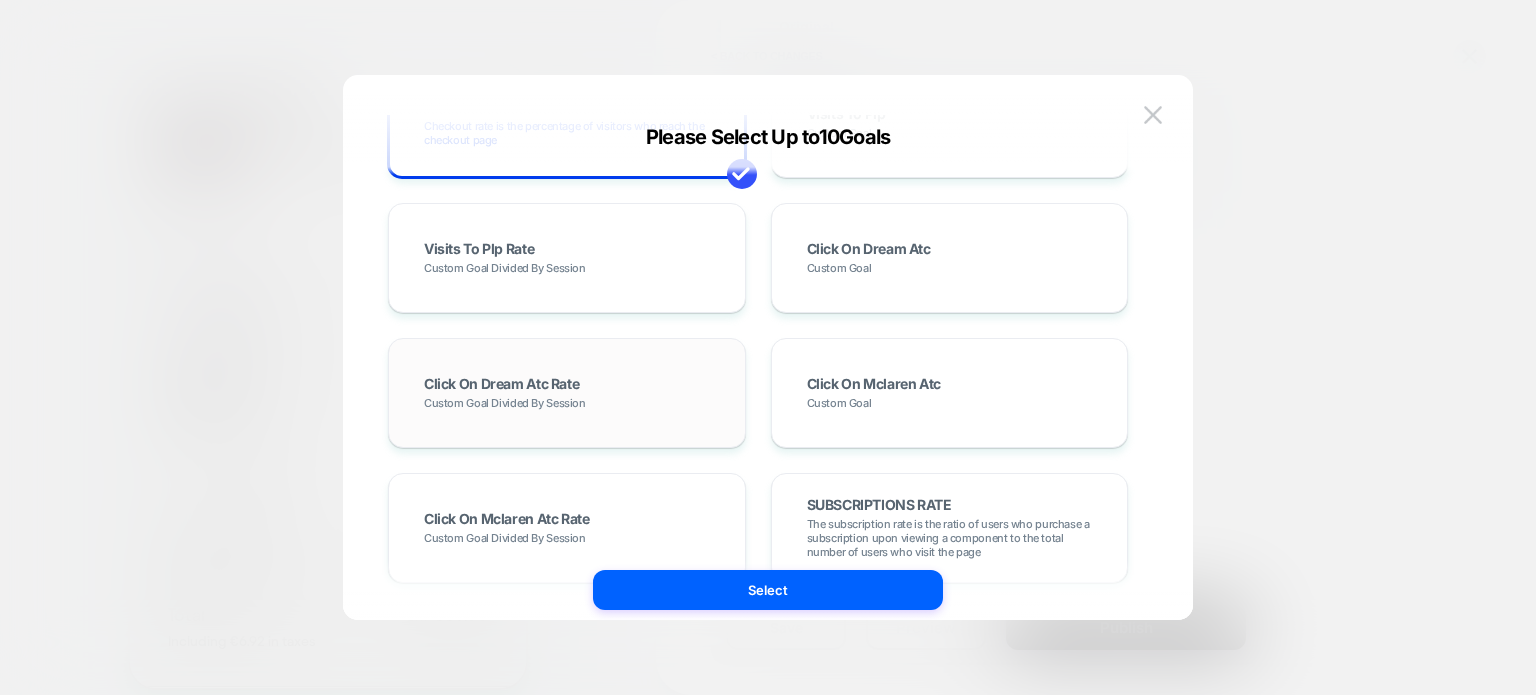 scroll, scrollTop: 800, scrollLeft: 0, axis: vertical 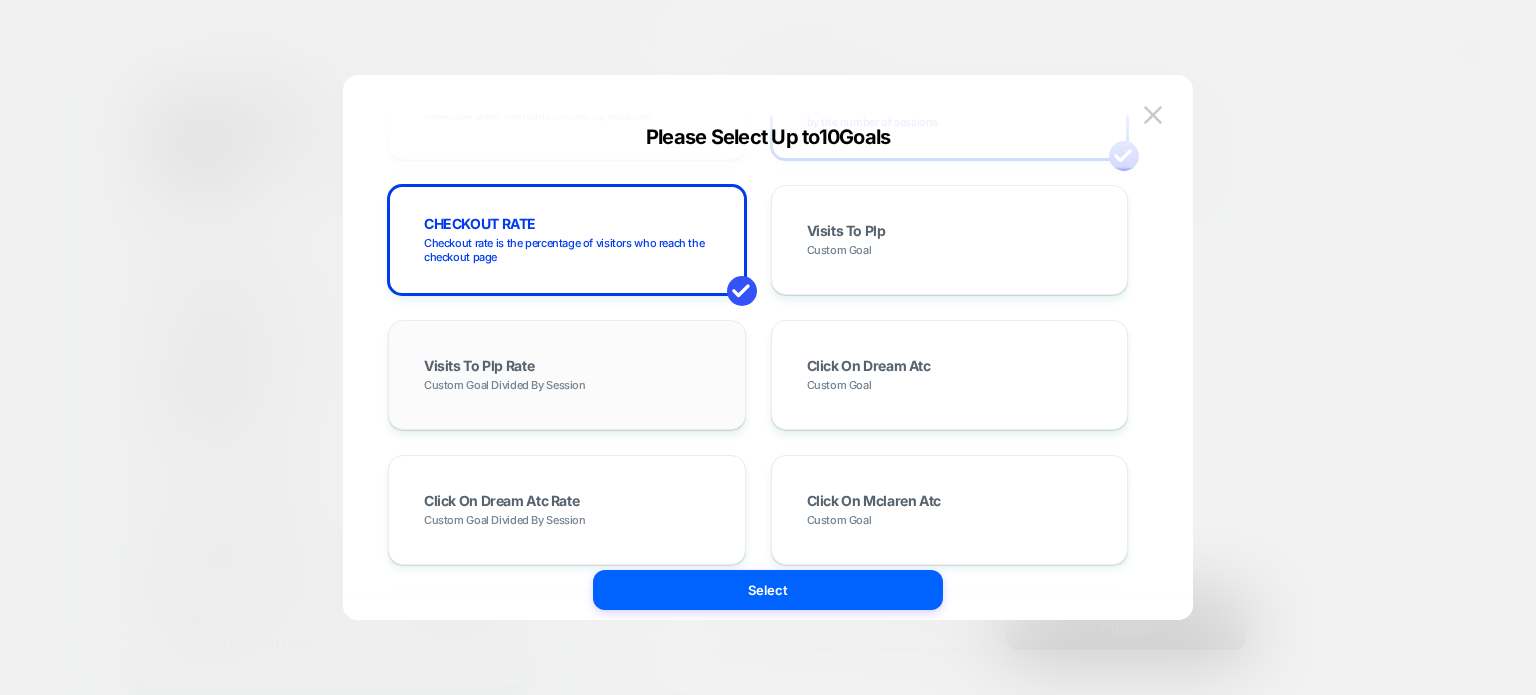 click on "Visits To Plp Rate Custom Goal Divided By Session" at bounding box center (567, 375) 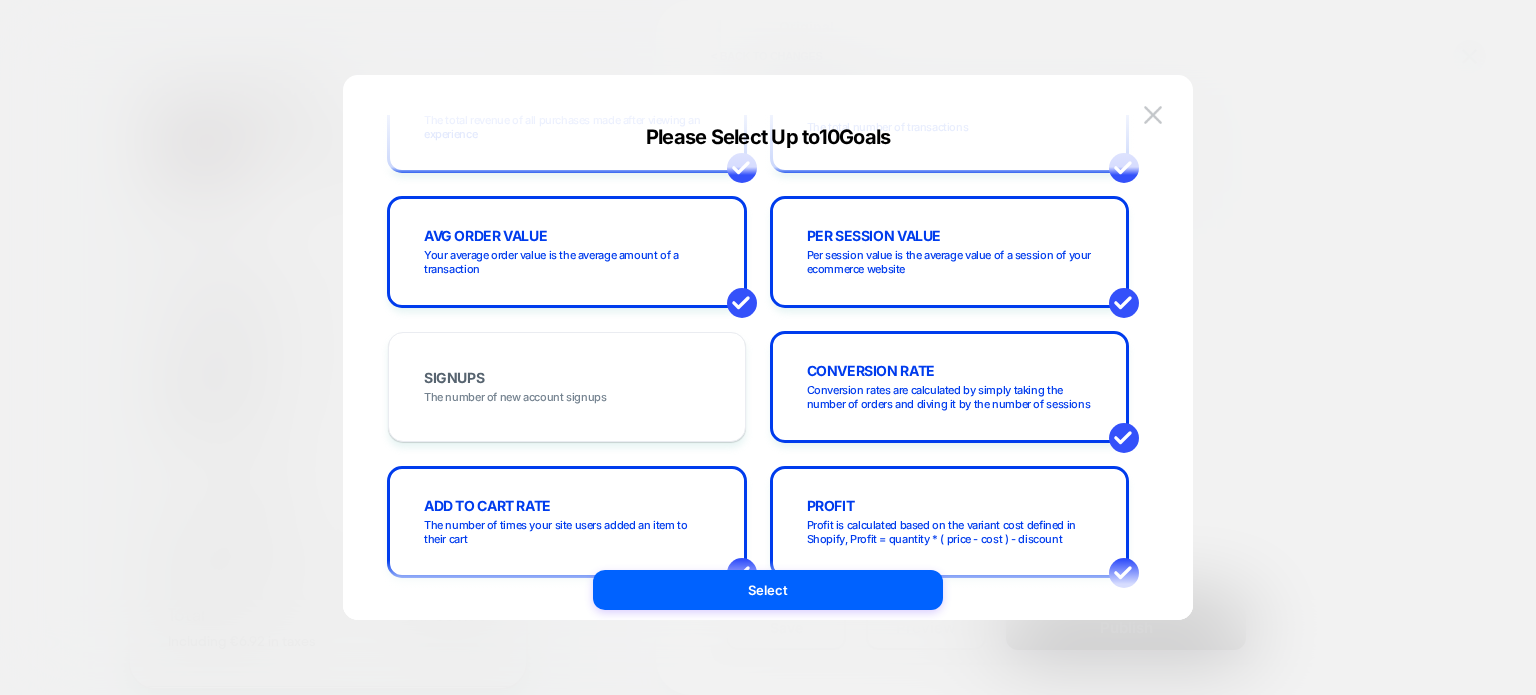 scroll, scrollTop: 0, scrollLeft: 0, axis: both 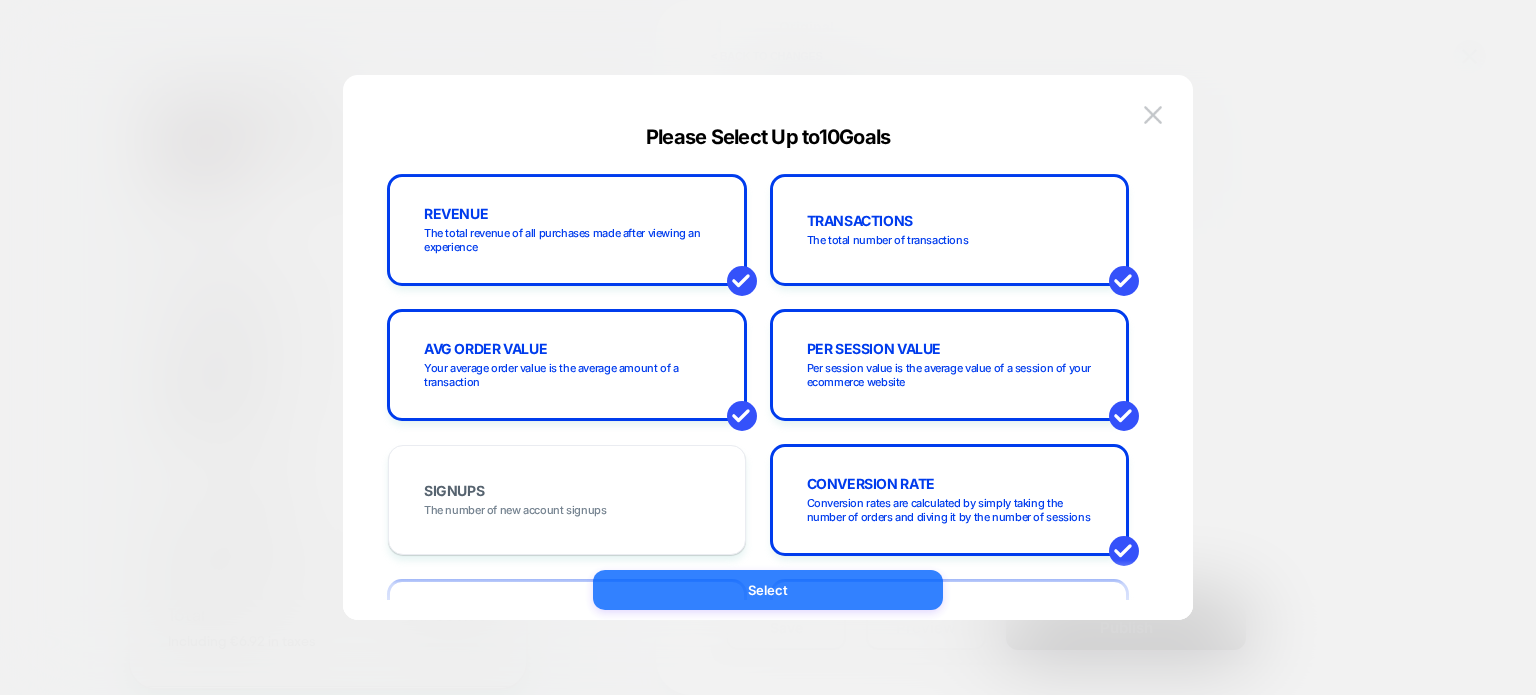 click on "Select" at bounding box center (768, 590) 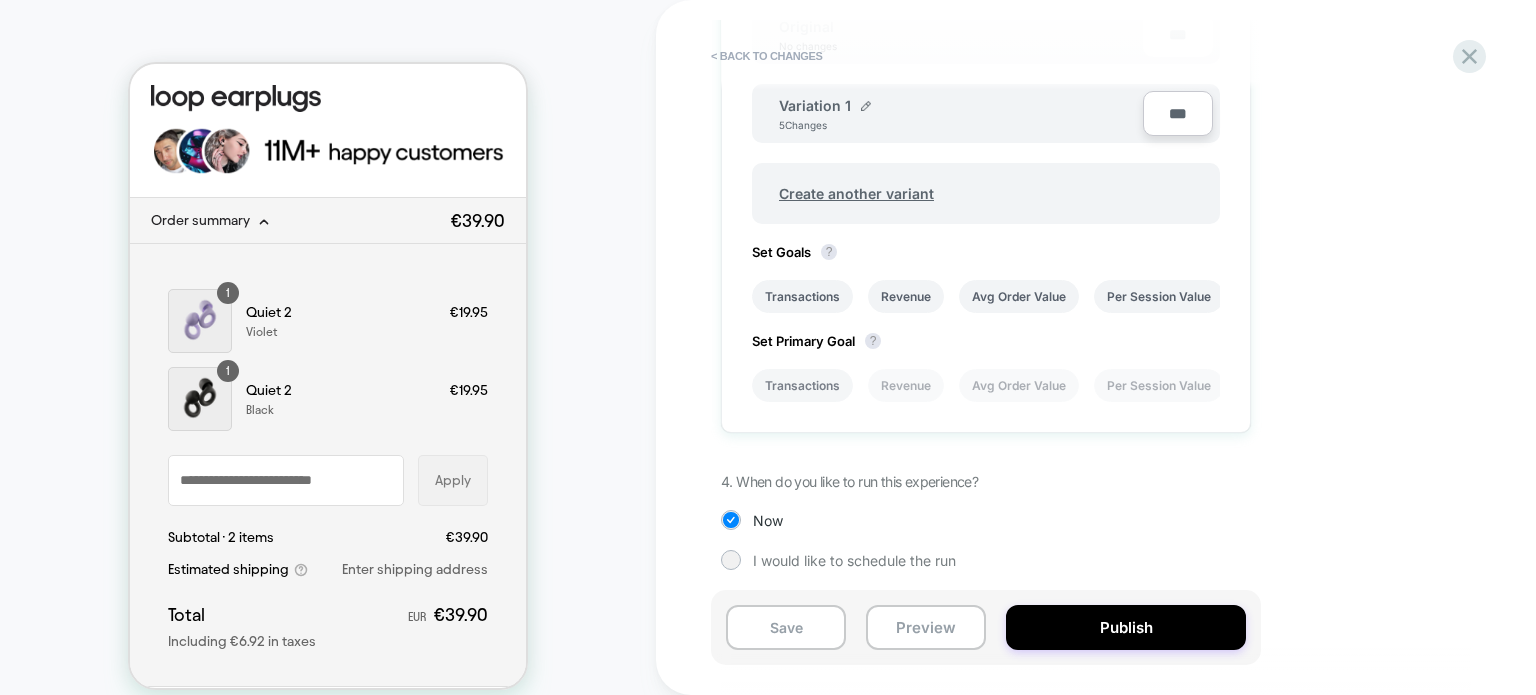 click on "Transactions" at bounding box center (802, 385) 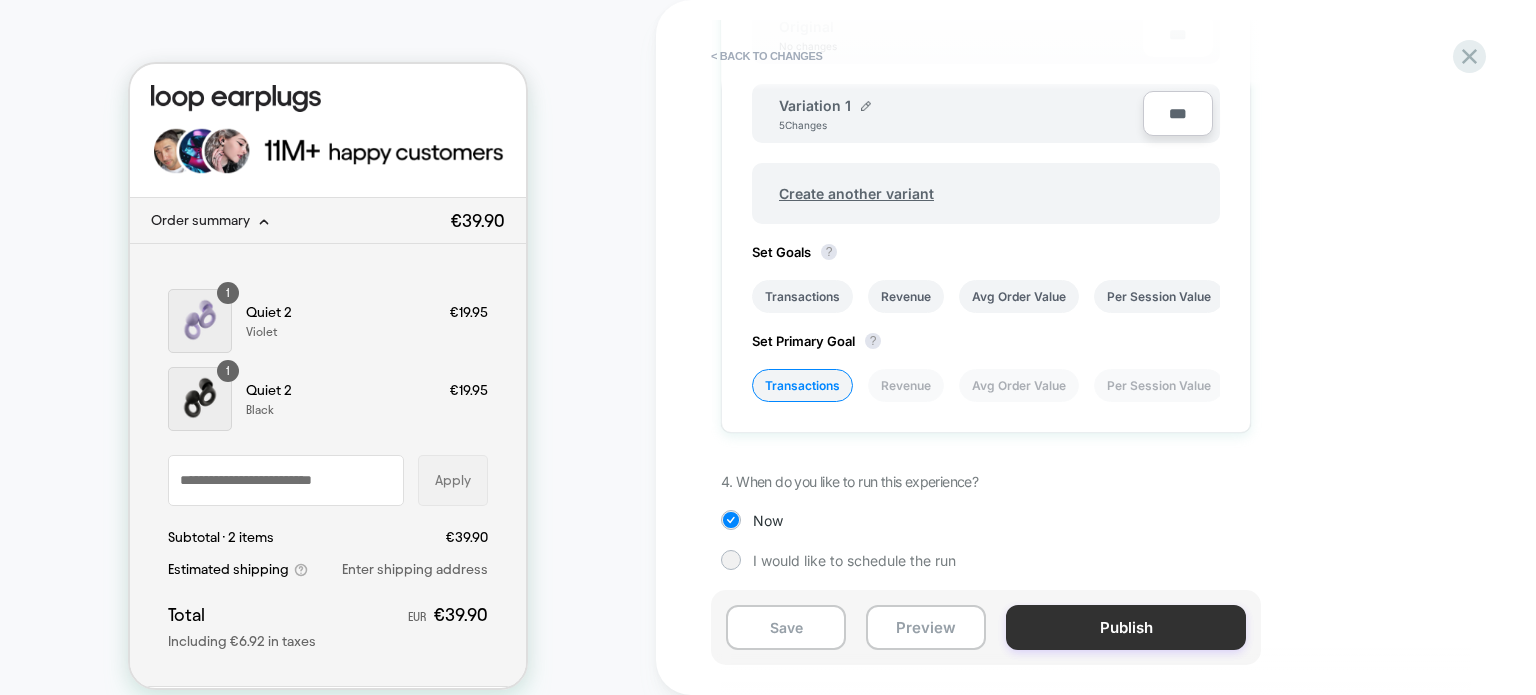 click on "Publish" at bounding box center [1126, 627] 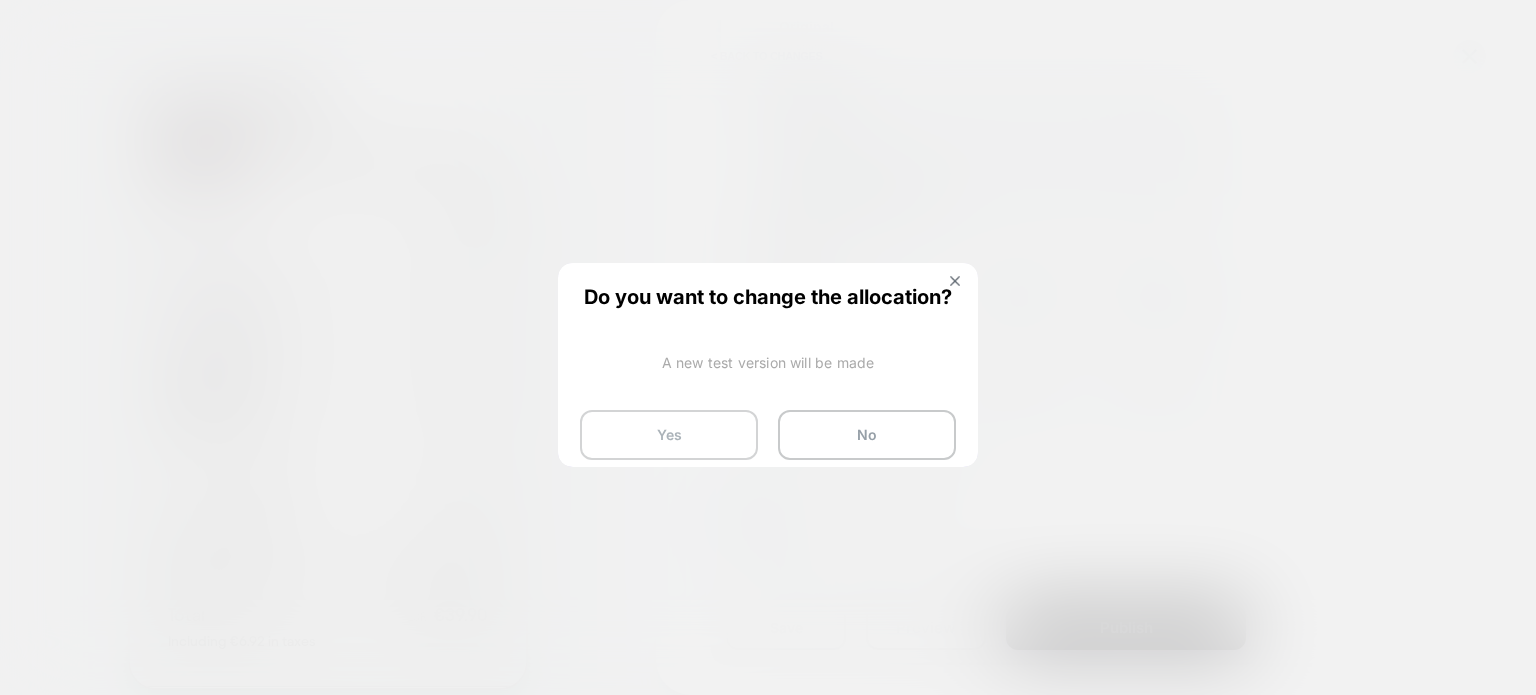 click on "Yes" at bounding box center [669, 435] 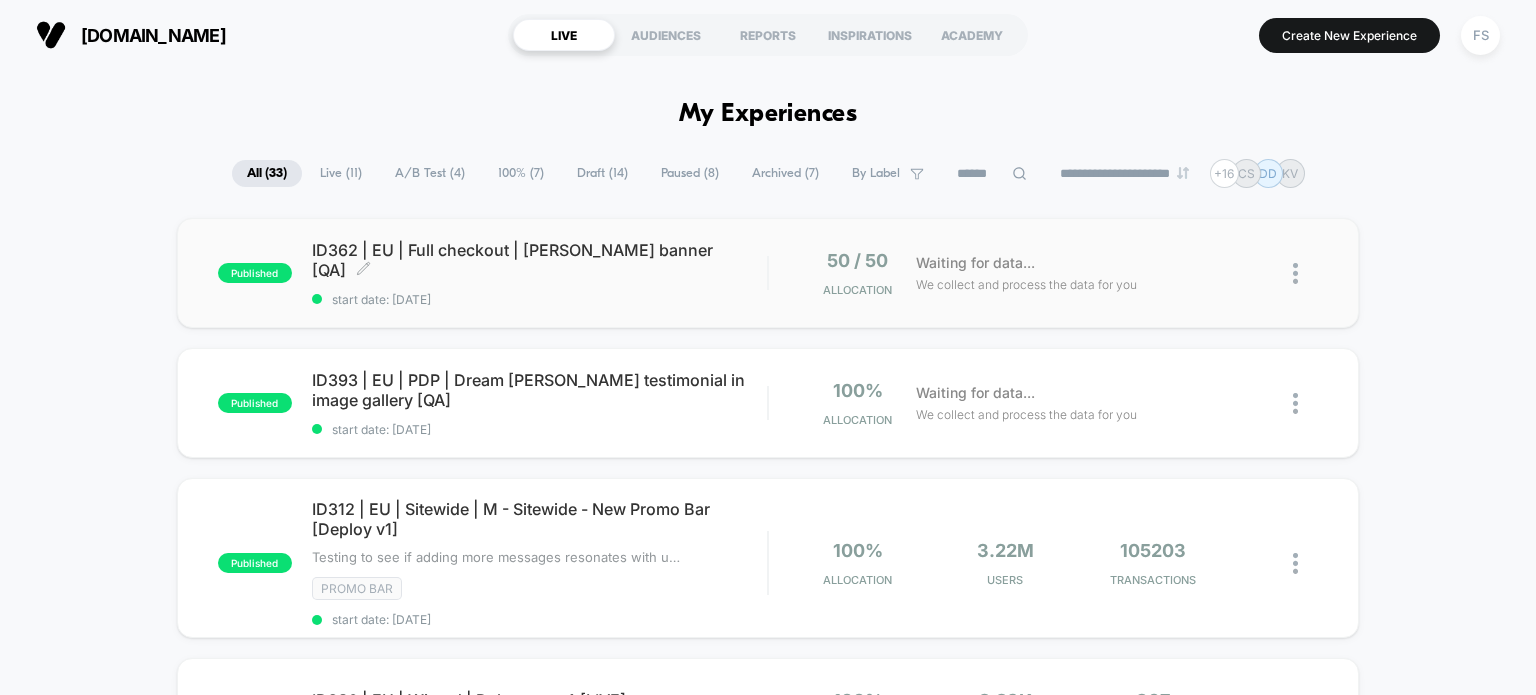 click on "ID362 | EU | Full checkout | Matt Walker banner [QA] Click to edit experience details" at bounding box center [540, 260] 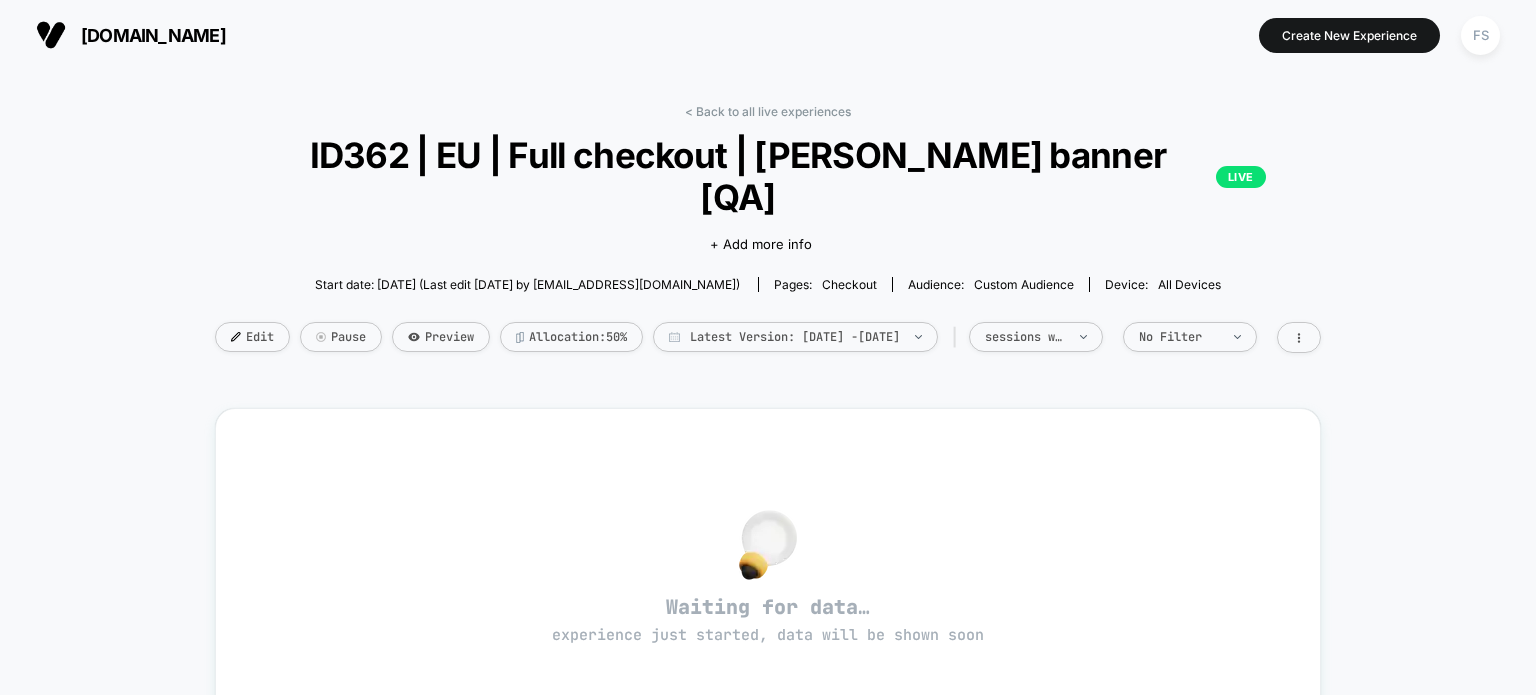 click on "ID362 | EU | Full checkout | Matt Walker banner [QA] LIVE" at bounding box center (767, 176) 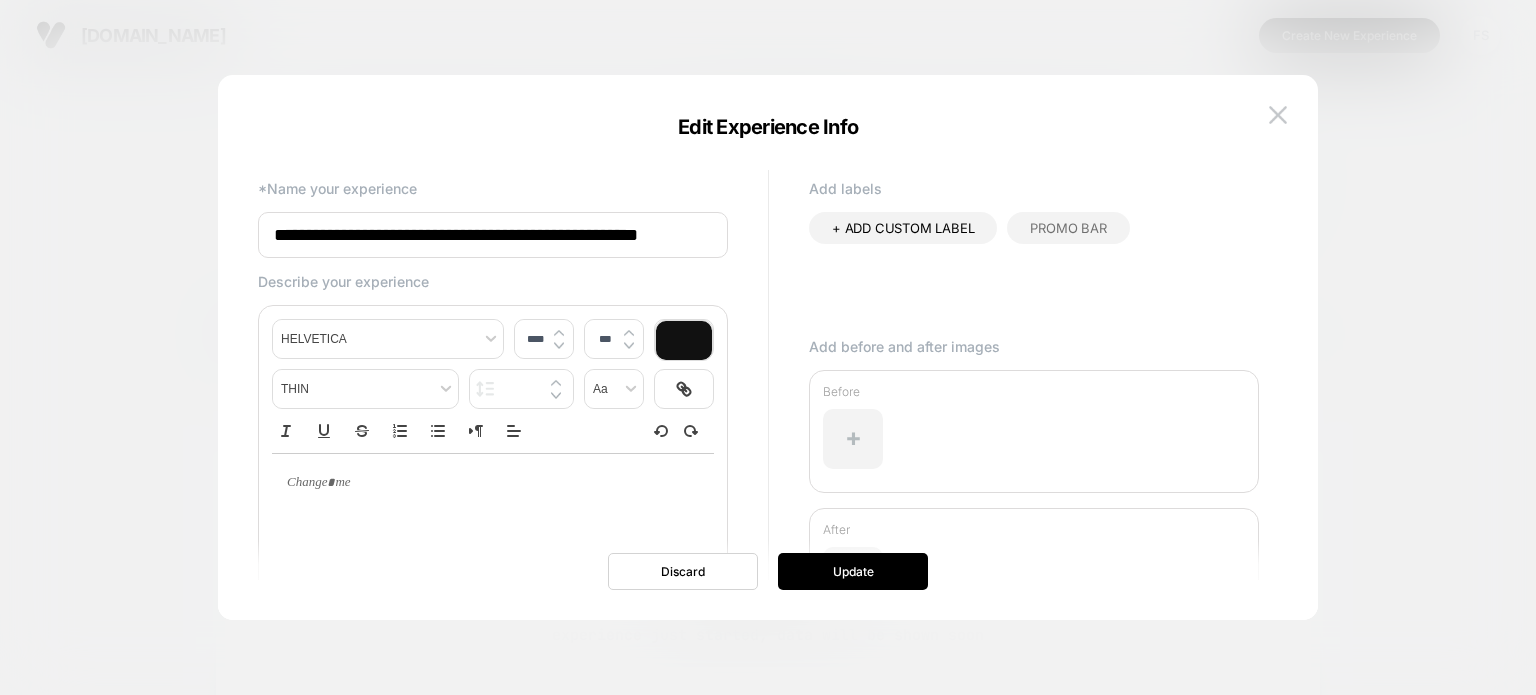click on "**********" at bounding box center (493, 235) 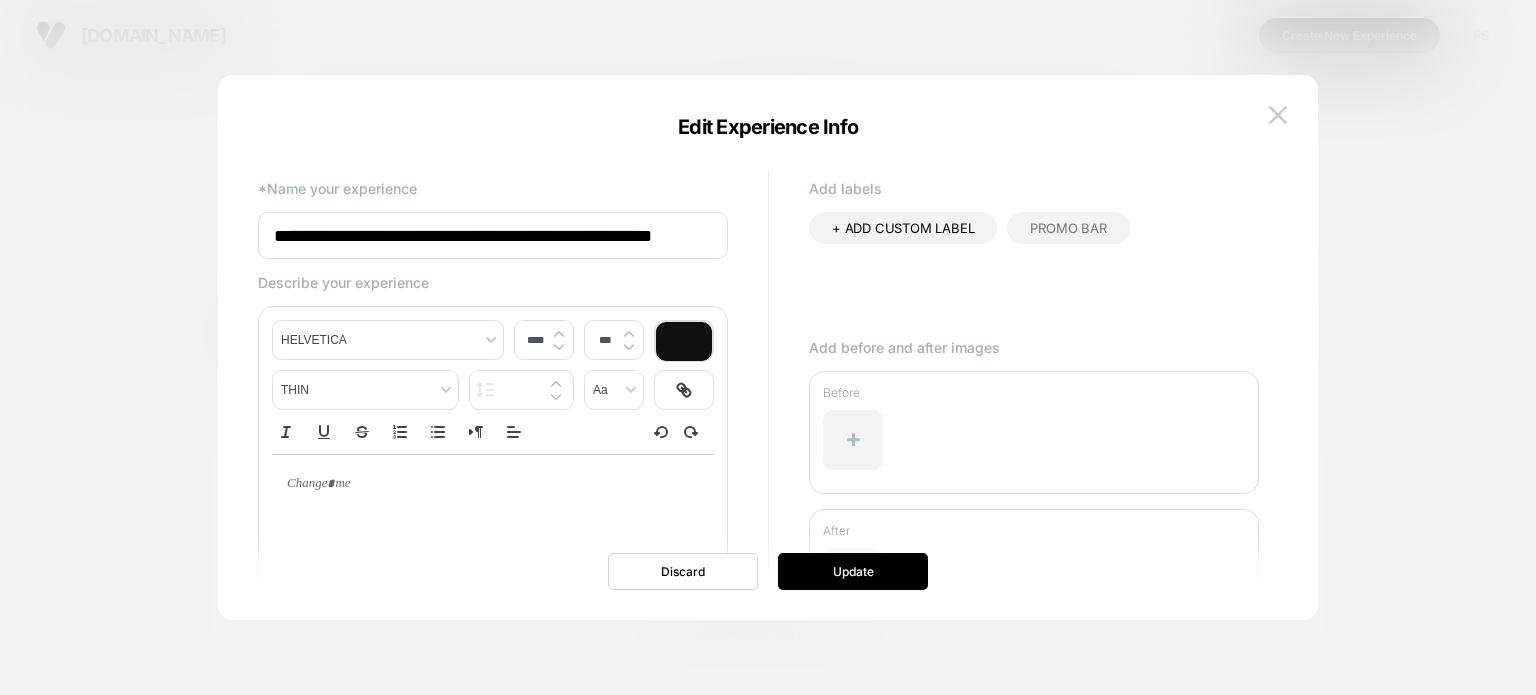 scroll, scrollTop: 0, scrollLeft: 12, axis: horizontal 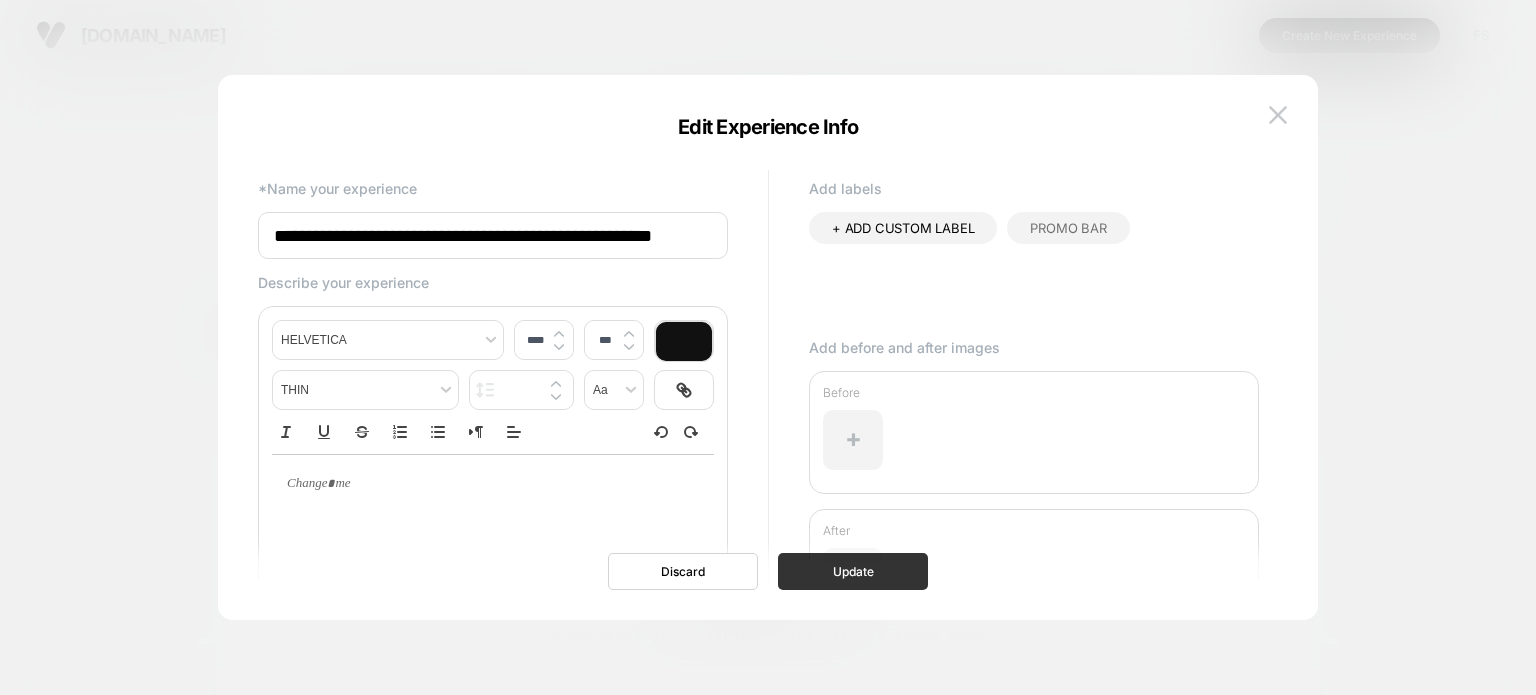 type on "**********" 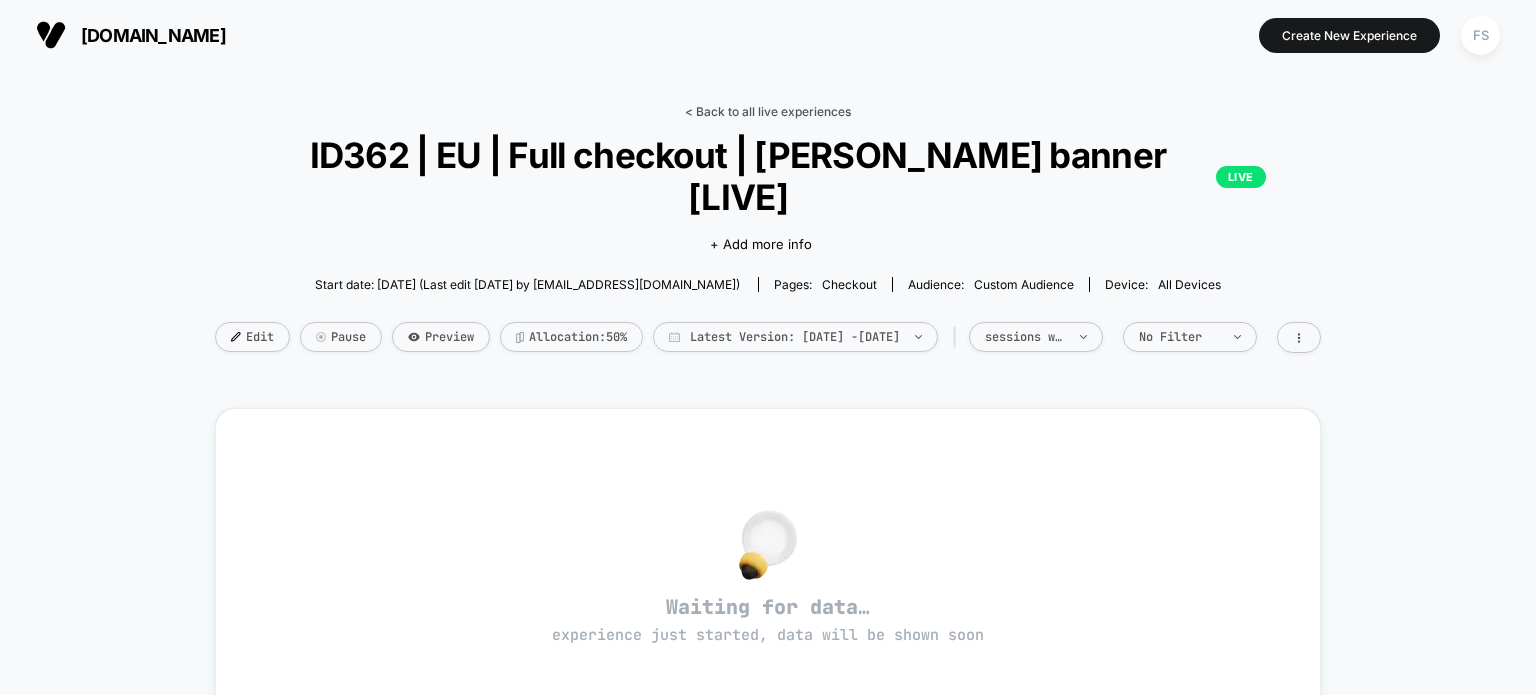 click on "< Back to all live experiences" at bounding box center [768, 111] 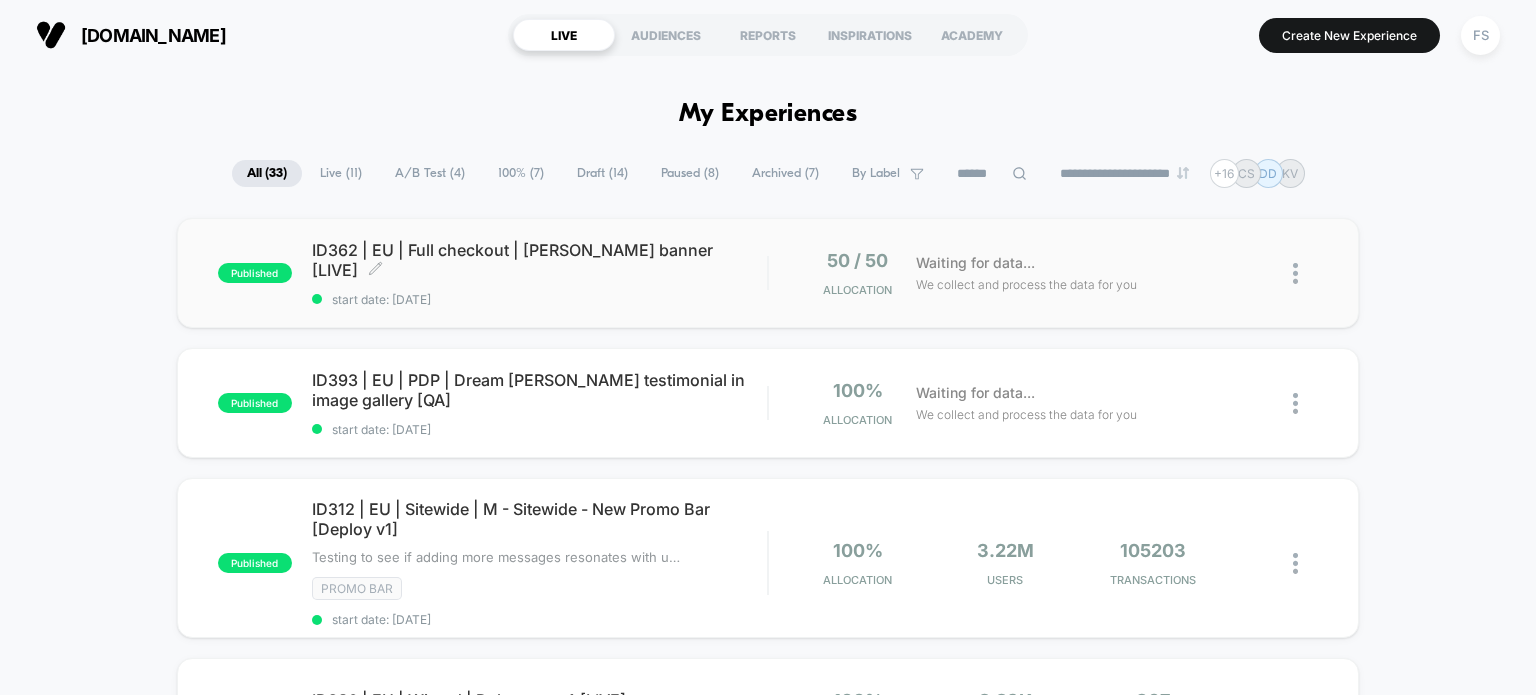 click on "ID362 | EU | Full checkout | Matt Walker banner [LIVE] Click to edit experience details" at bounding box center (540, 260) 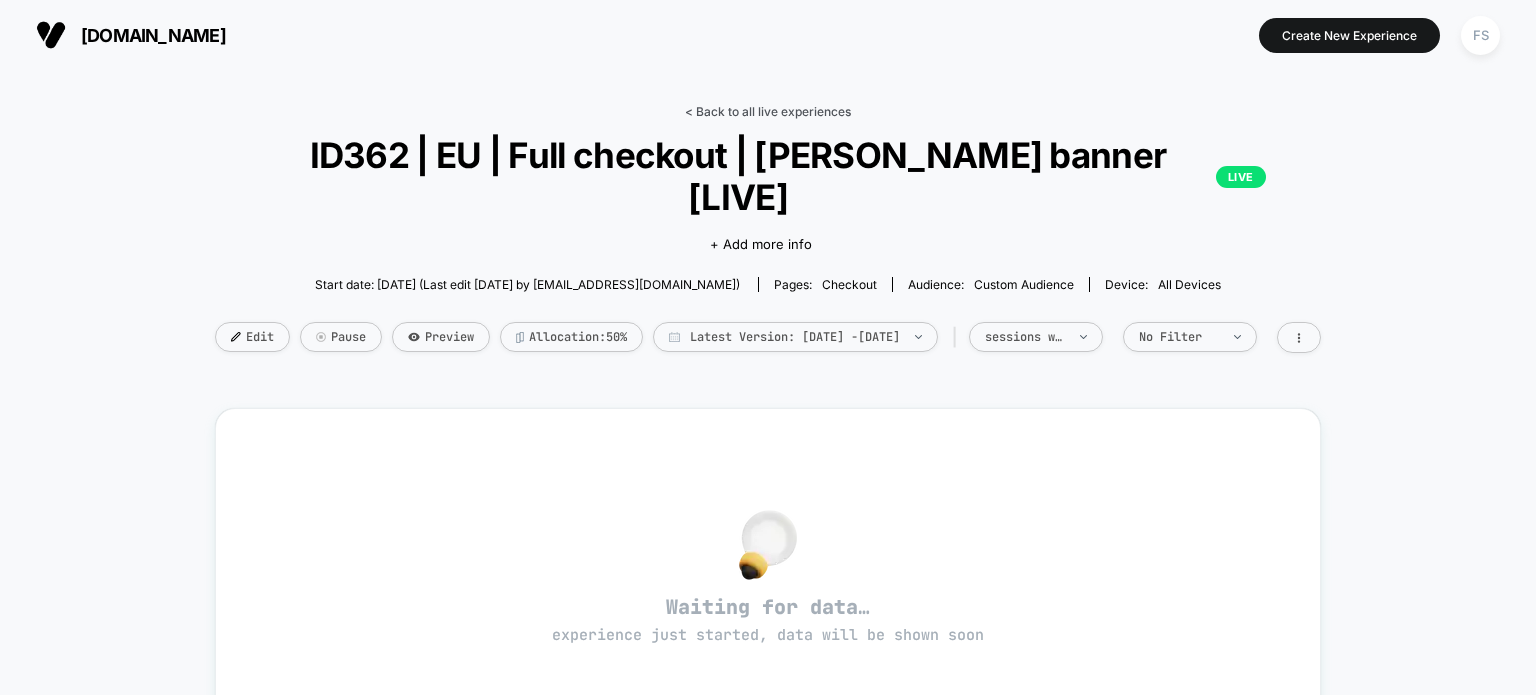 click on "< Back to all live experiences" at bounding box center [768, 111] 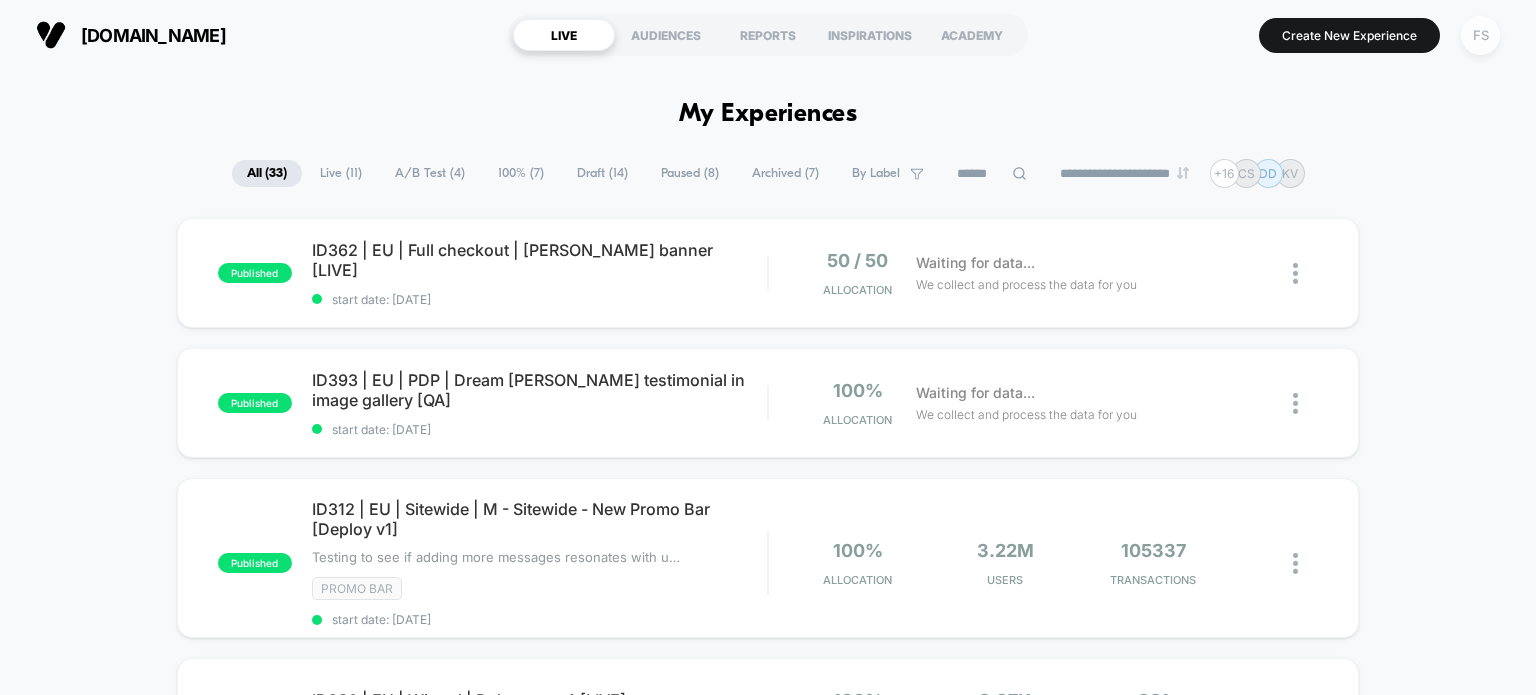 click on "FS" at bounding box center [1480, 35] 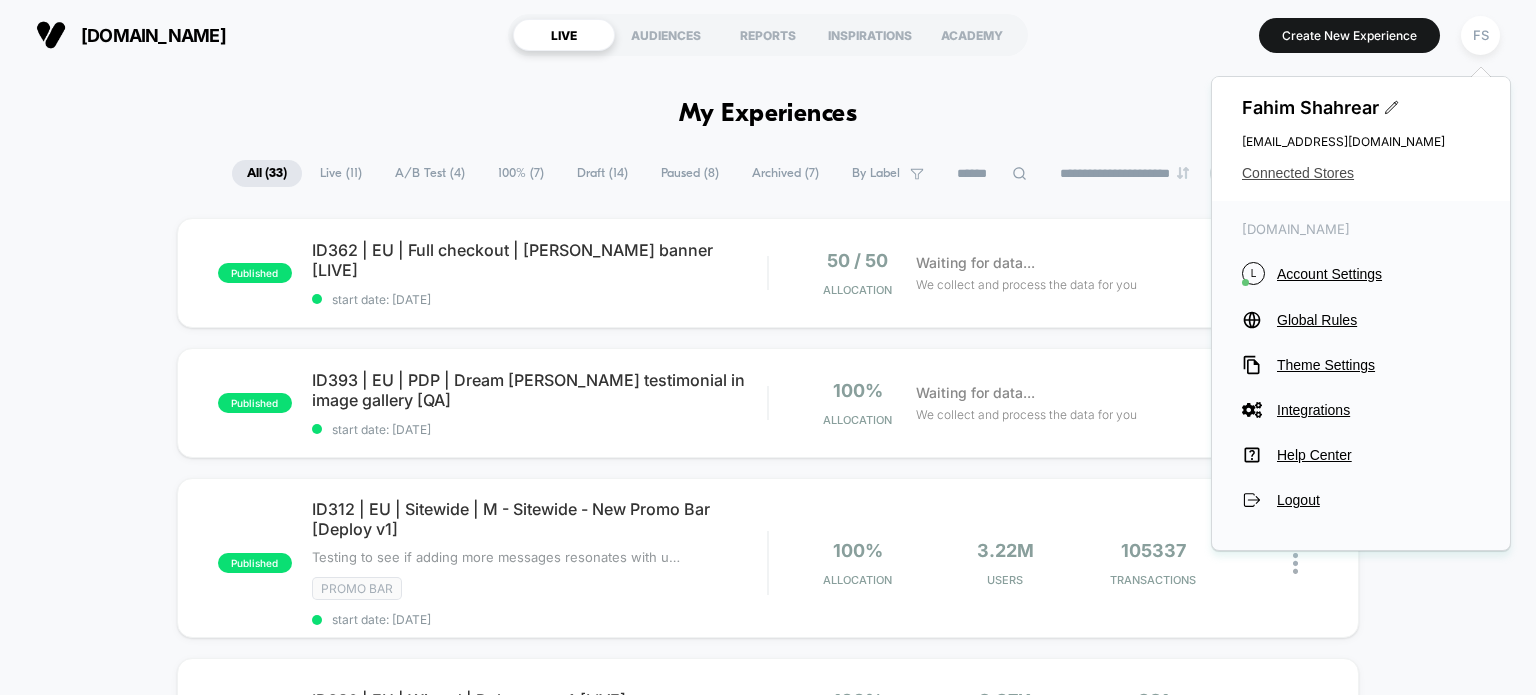 click on "Connected Stores" at bounding box center (1361, 173) 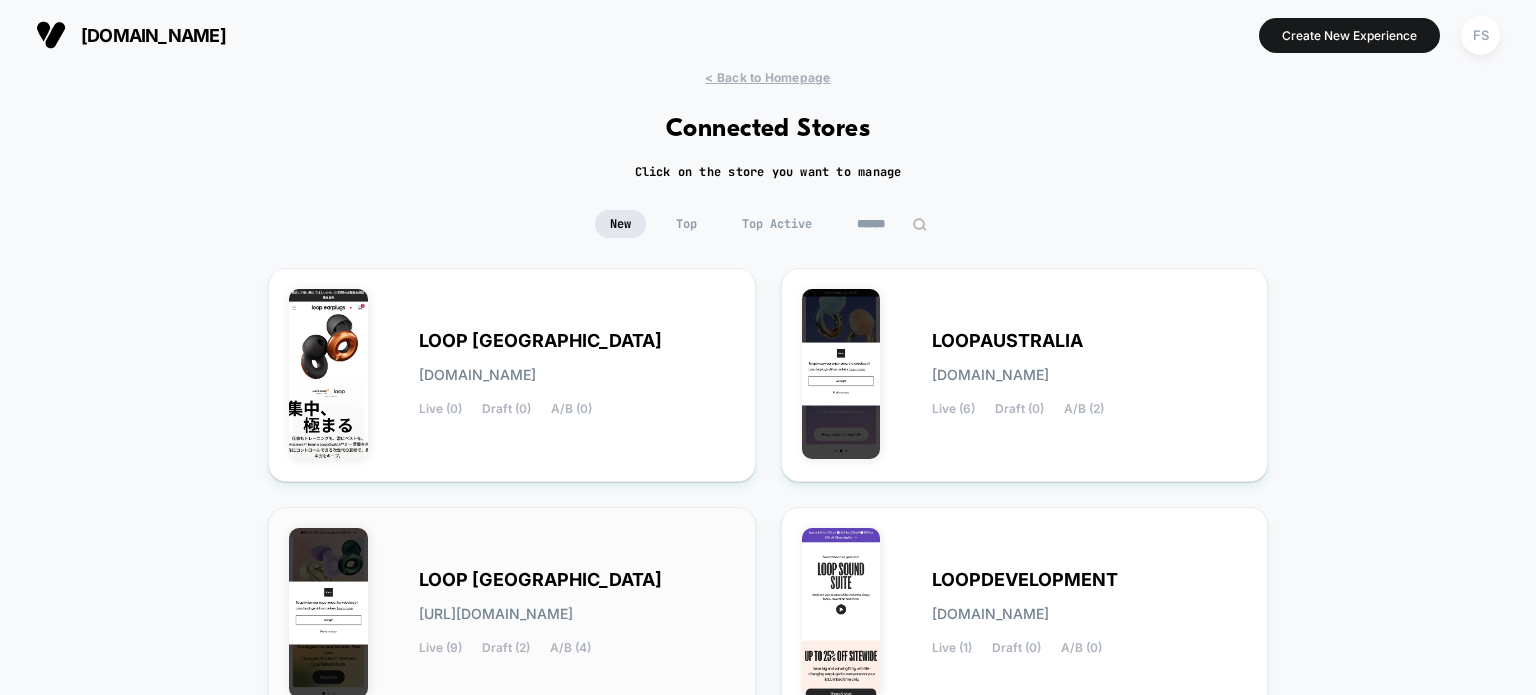 click on "LOOP [GEOGRAPHIC_DATA]" at bounding box center [540, 580] 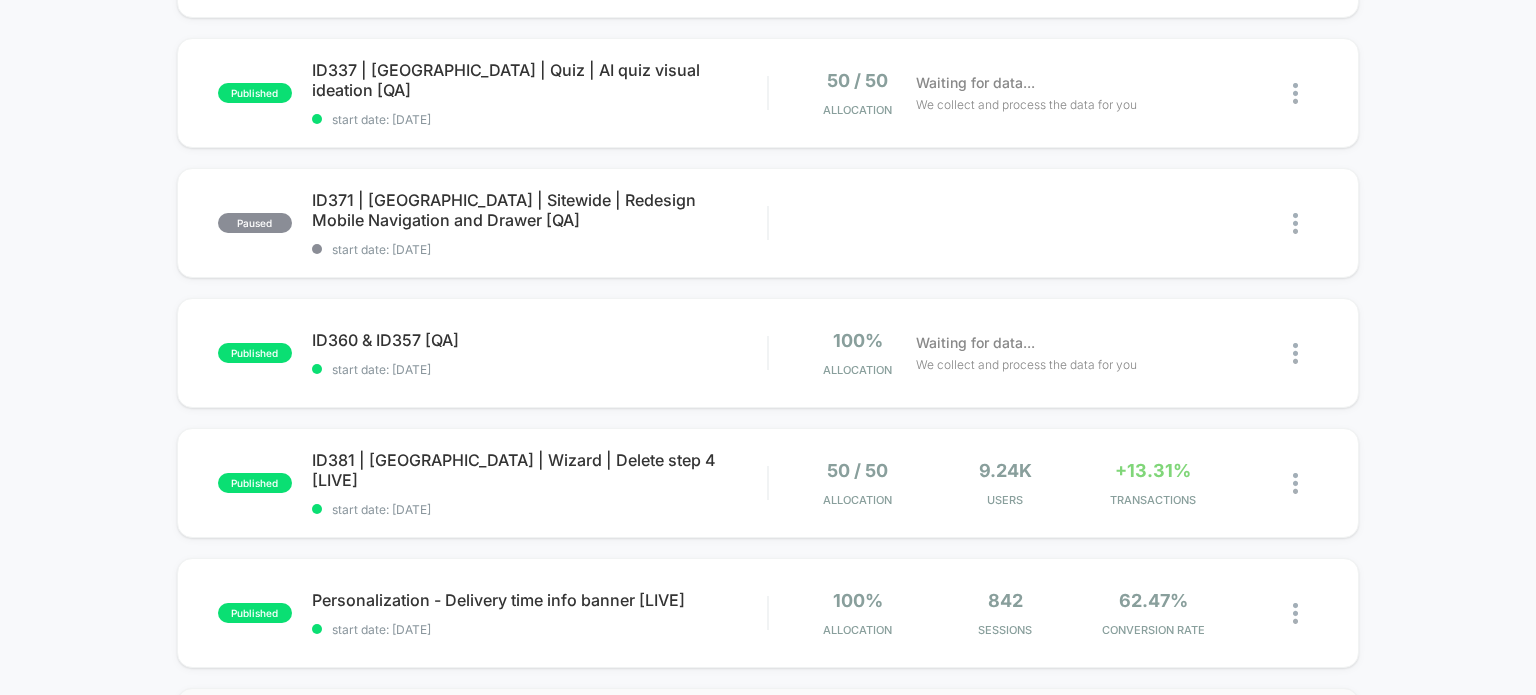 scroll, scrollTop: 800, scrollLeft: 0, axis: vertical 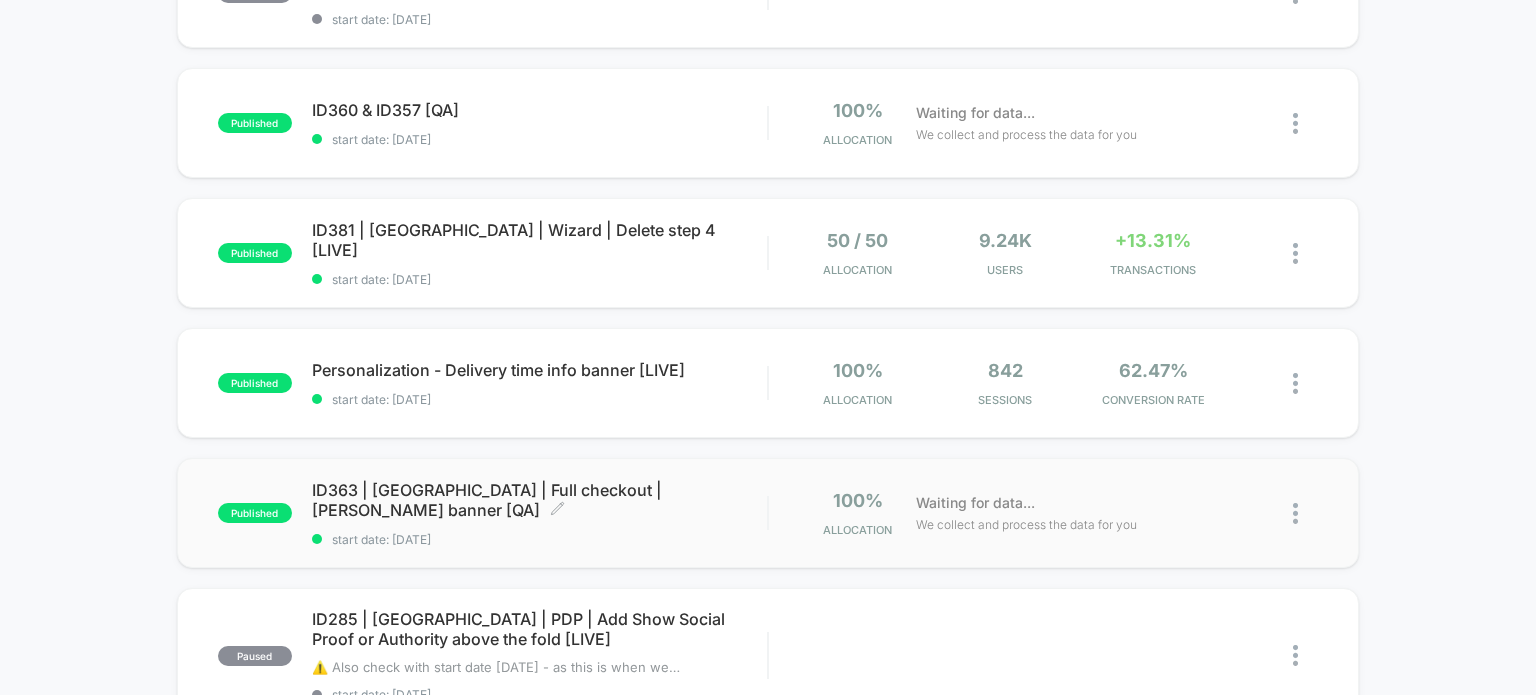 click on "ID363 | USA | Full checkout | Matt Walker banner [QA] Click to edit experience details" at bounding box center (540, 500) 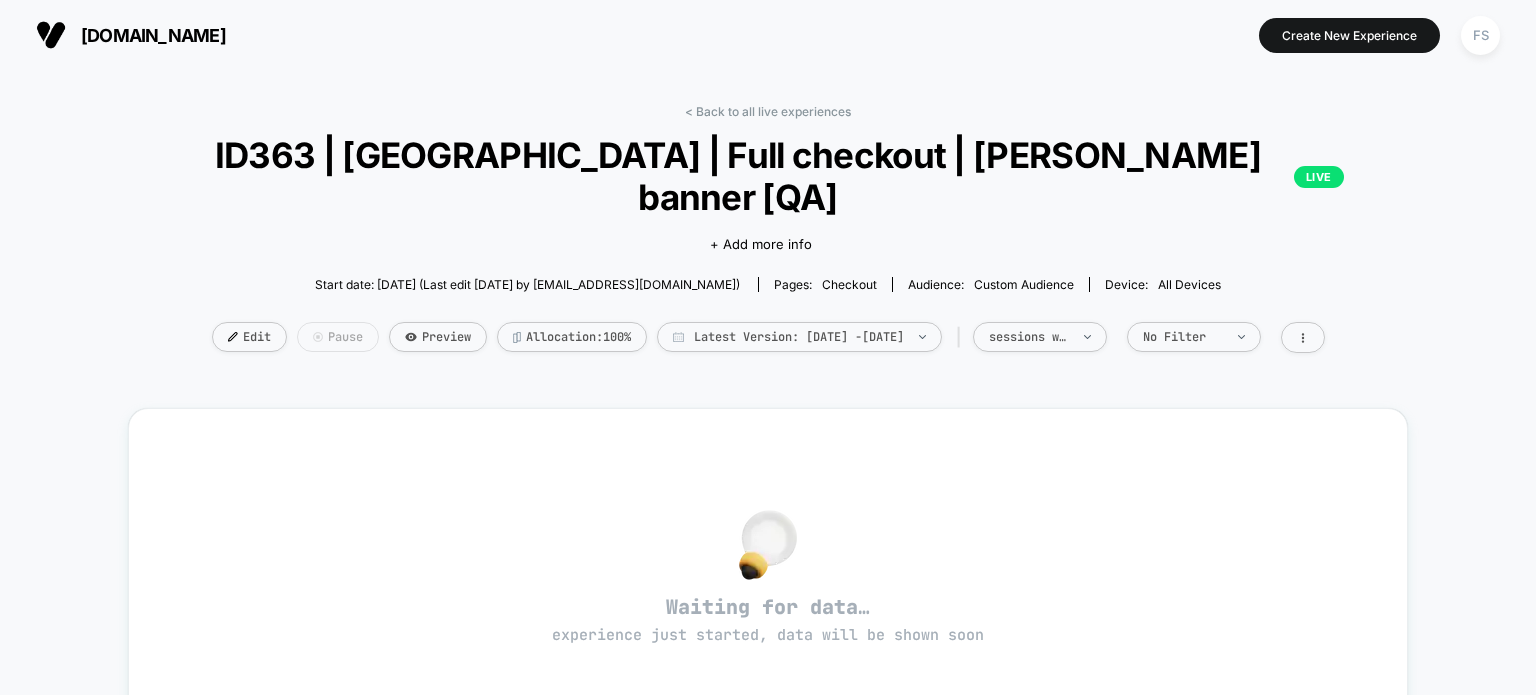 click on "Pause" at bounding box center [338, 337] 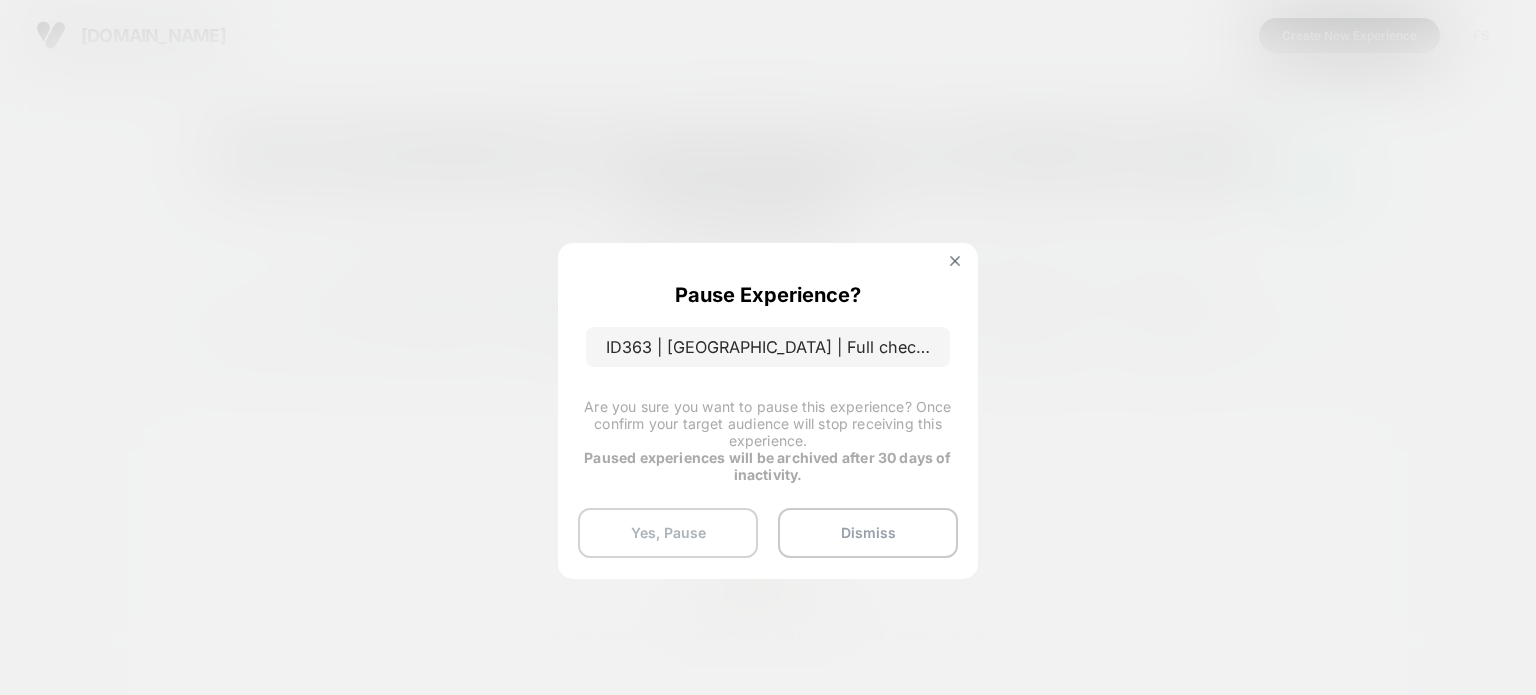 click on "Yes, Pause" at bounding box center (668, 533) 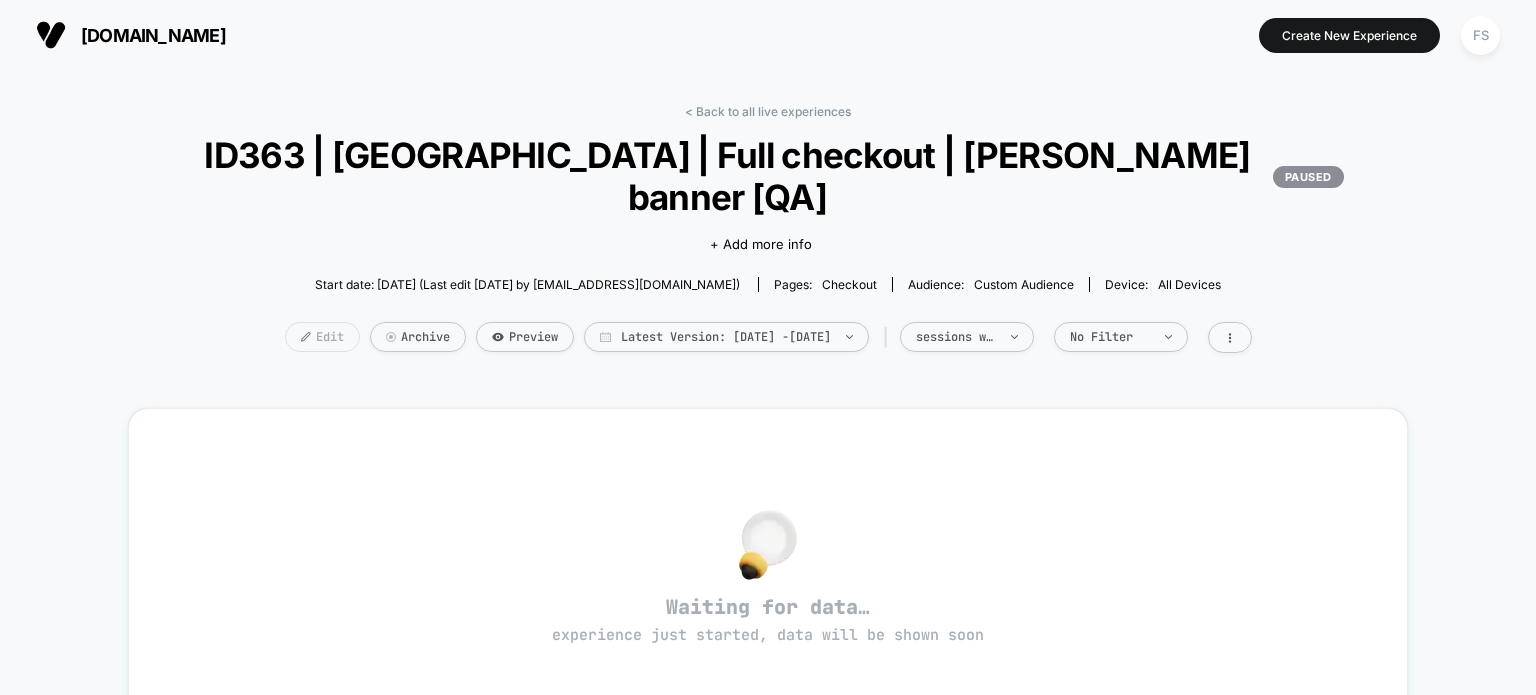 click on "Edit" at bounding box center [322, 337] 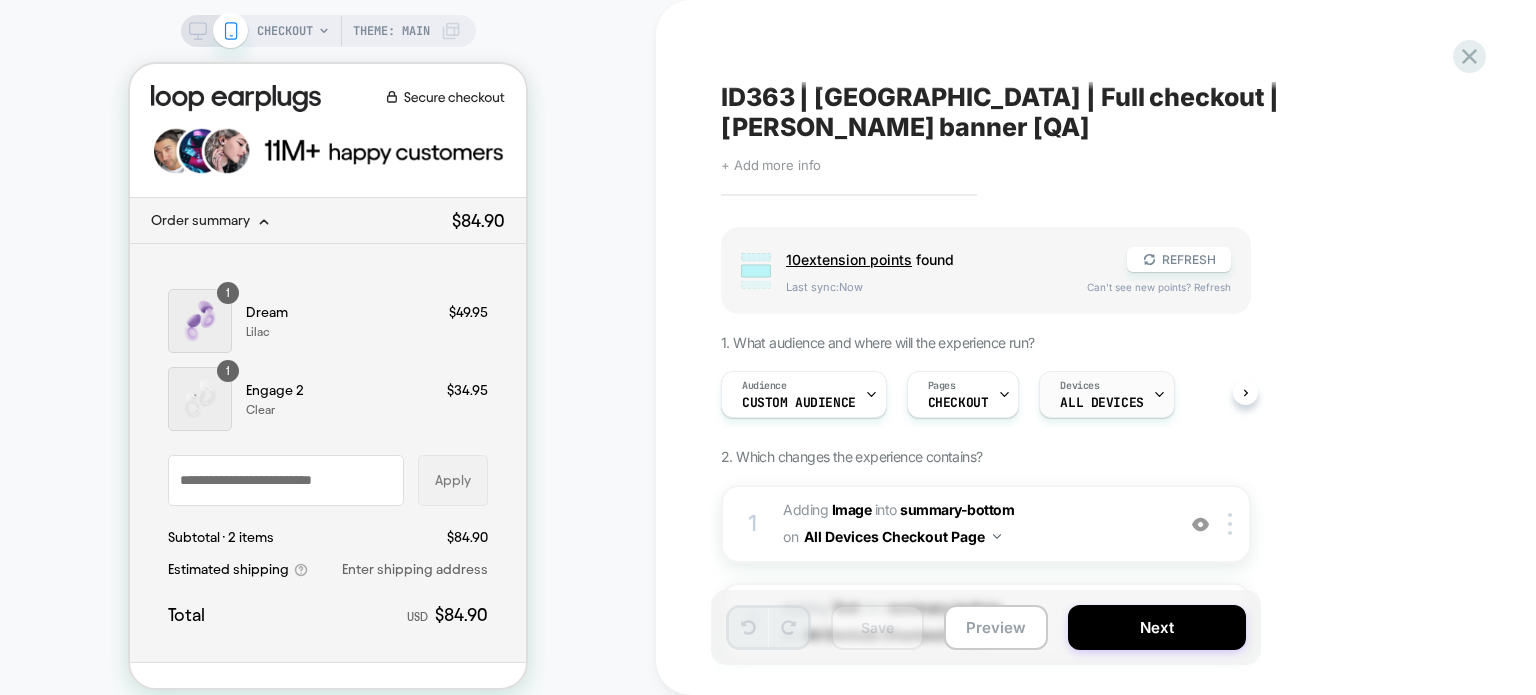 scroll, scrollTop: 0, scrollLeft: 0, axis: both 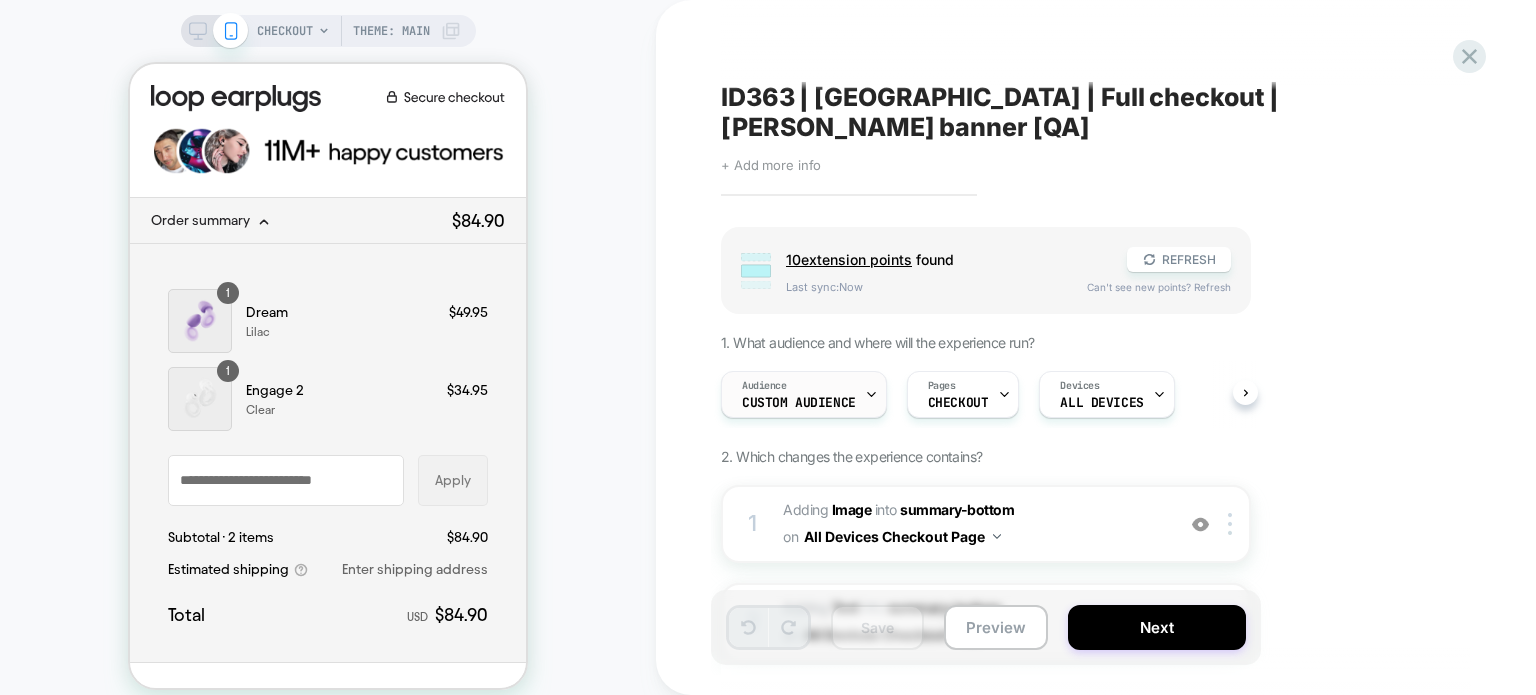 click on "Custom Audience" at bounding box center (799, 403) 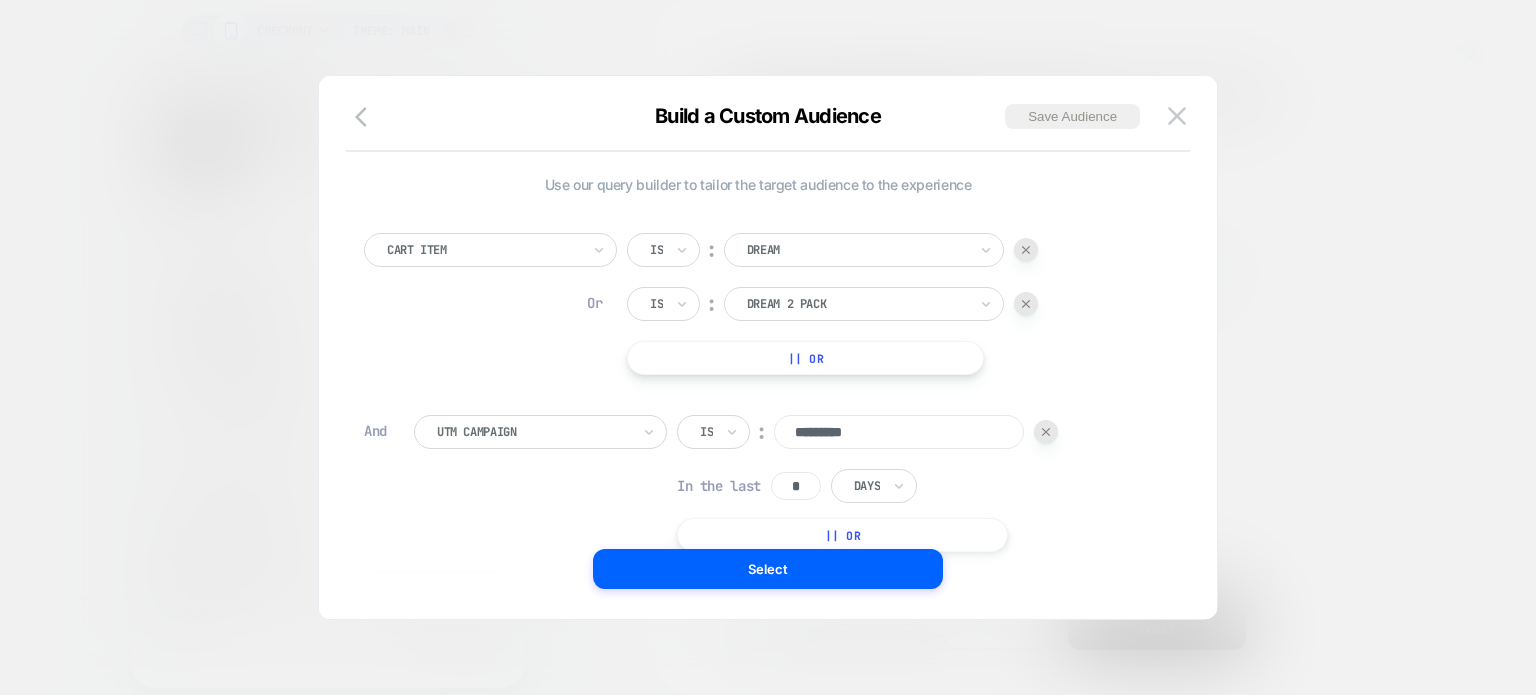 click at bounding box center (1046, 432) 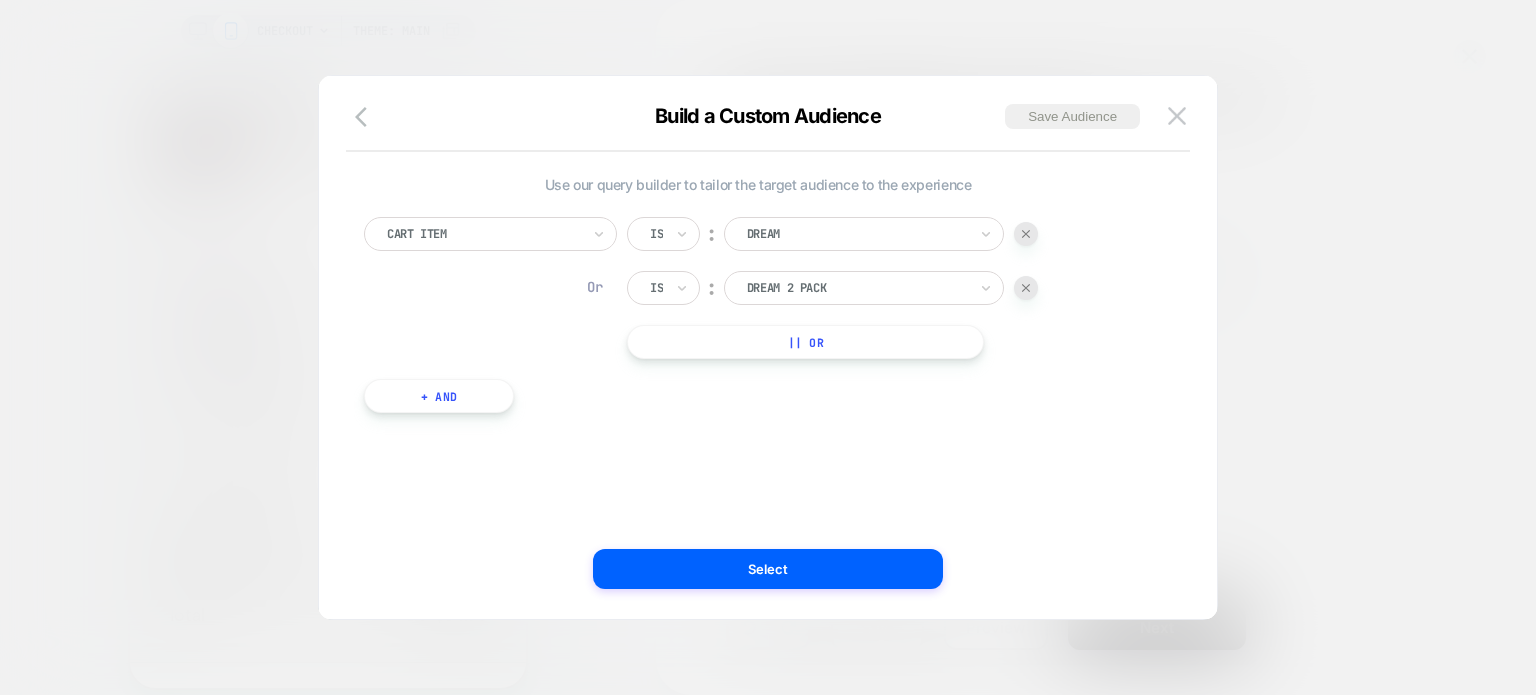 scroll, scrollTop: 20, scrollLeft: 0, axis: vertical 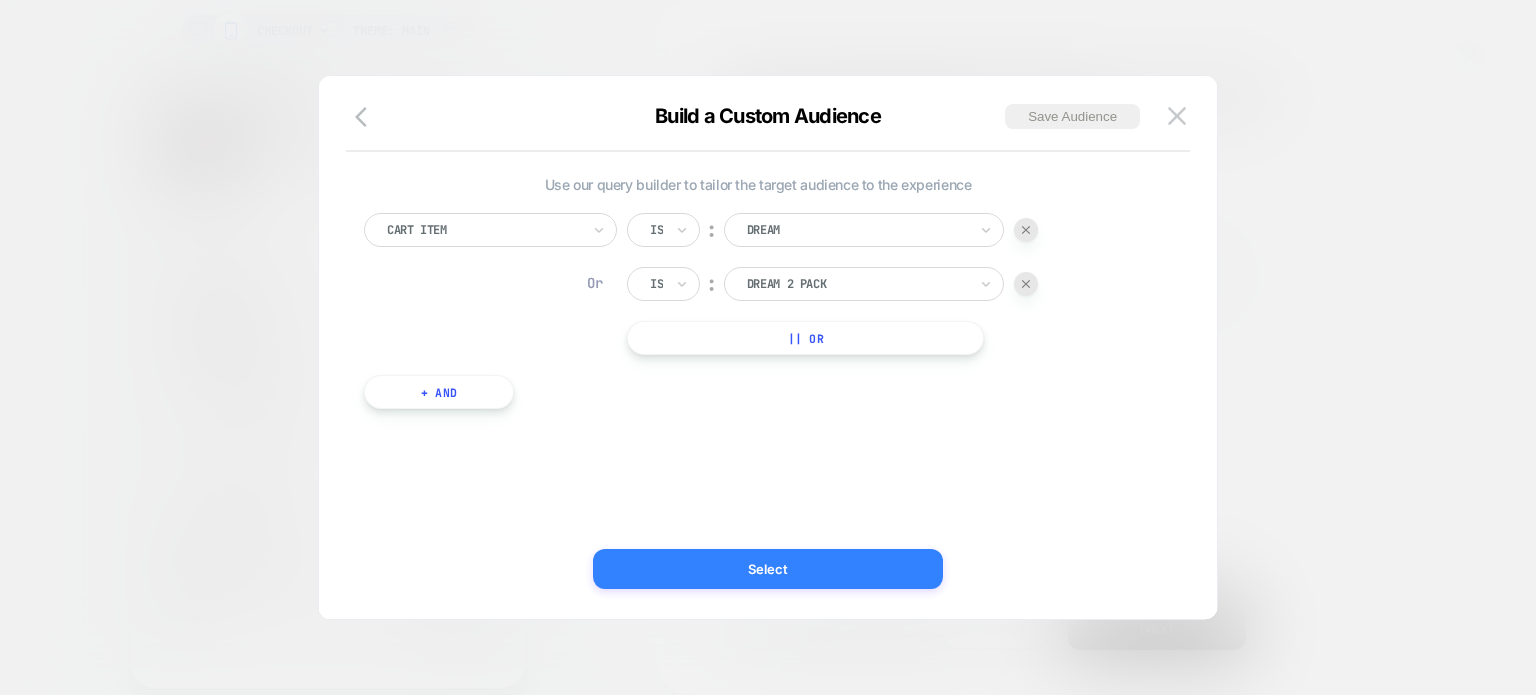 click on "Select" at bounding box center (768, 569) 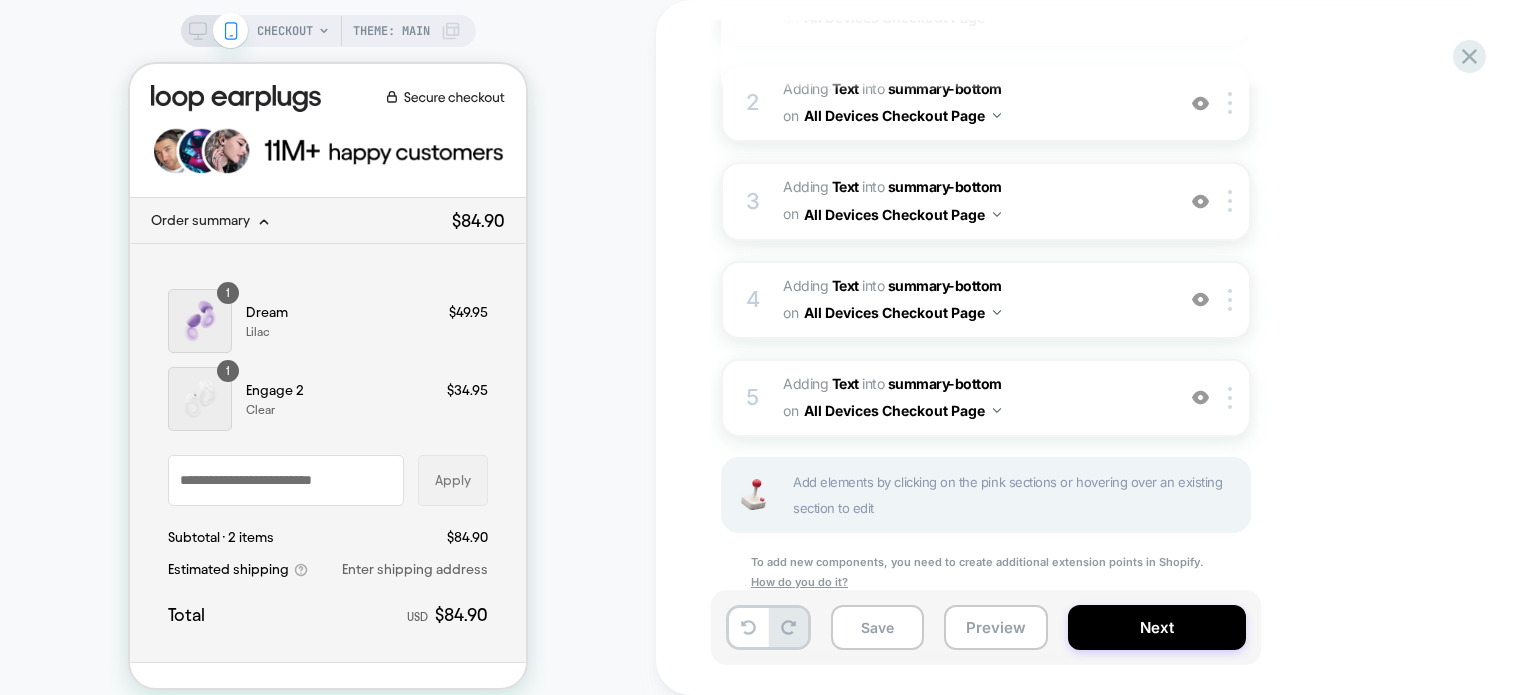 scroll, scrollTop: 529, scrollLeft: 0, axis: vertical 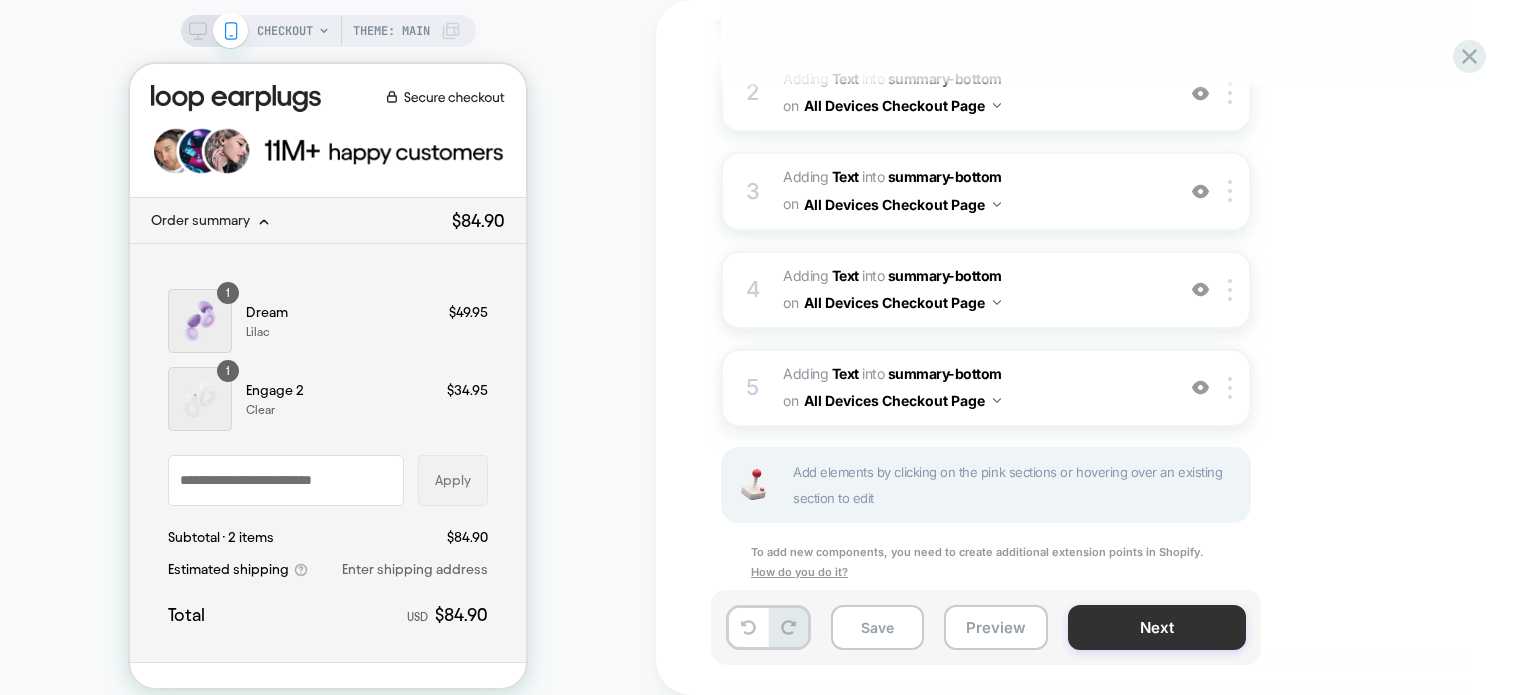 click on "Next" at bounding box center [1157, 627] 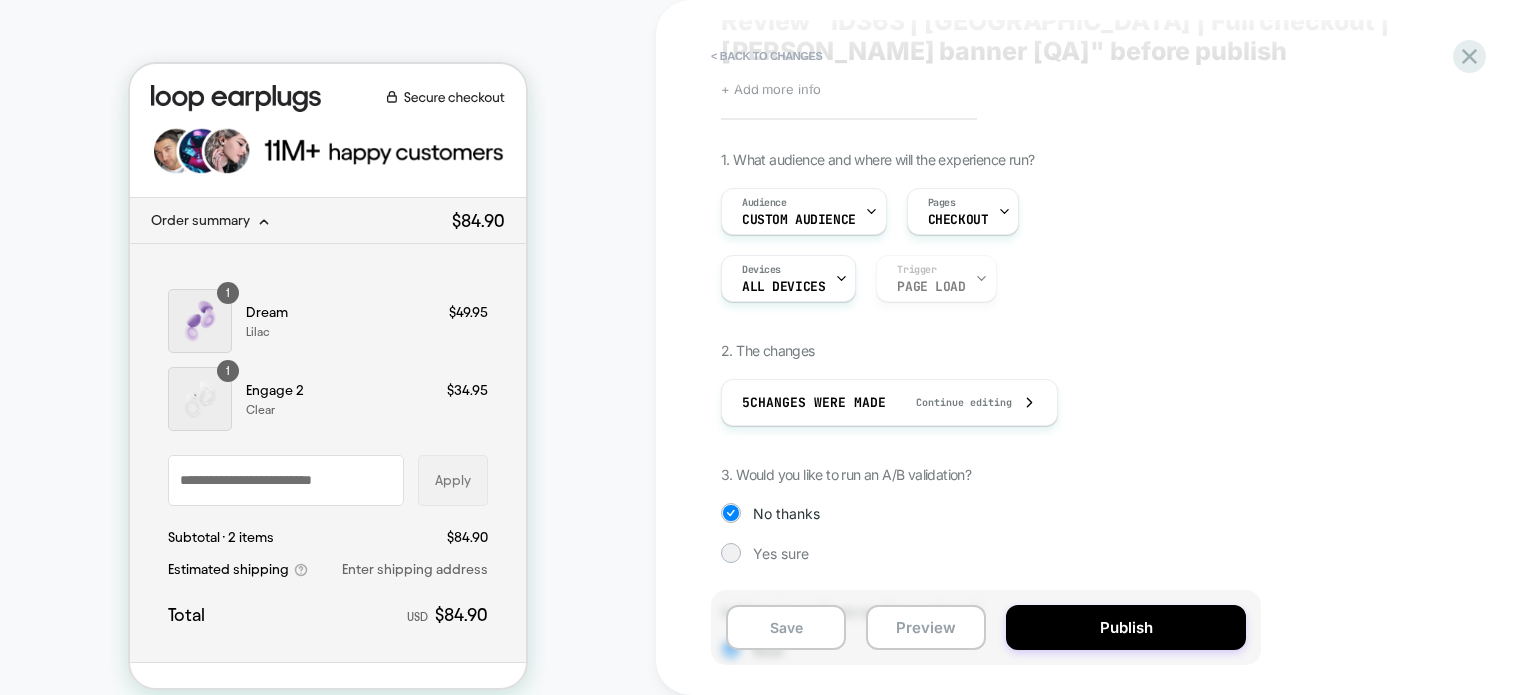 scroll, scrollTop: 210, scrollLeft: 0, axis: vertical 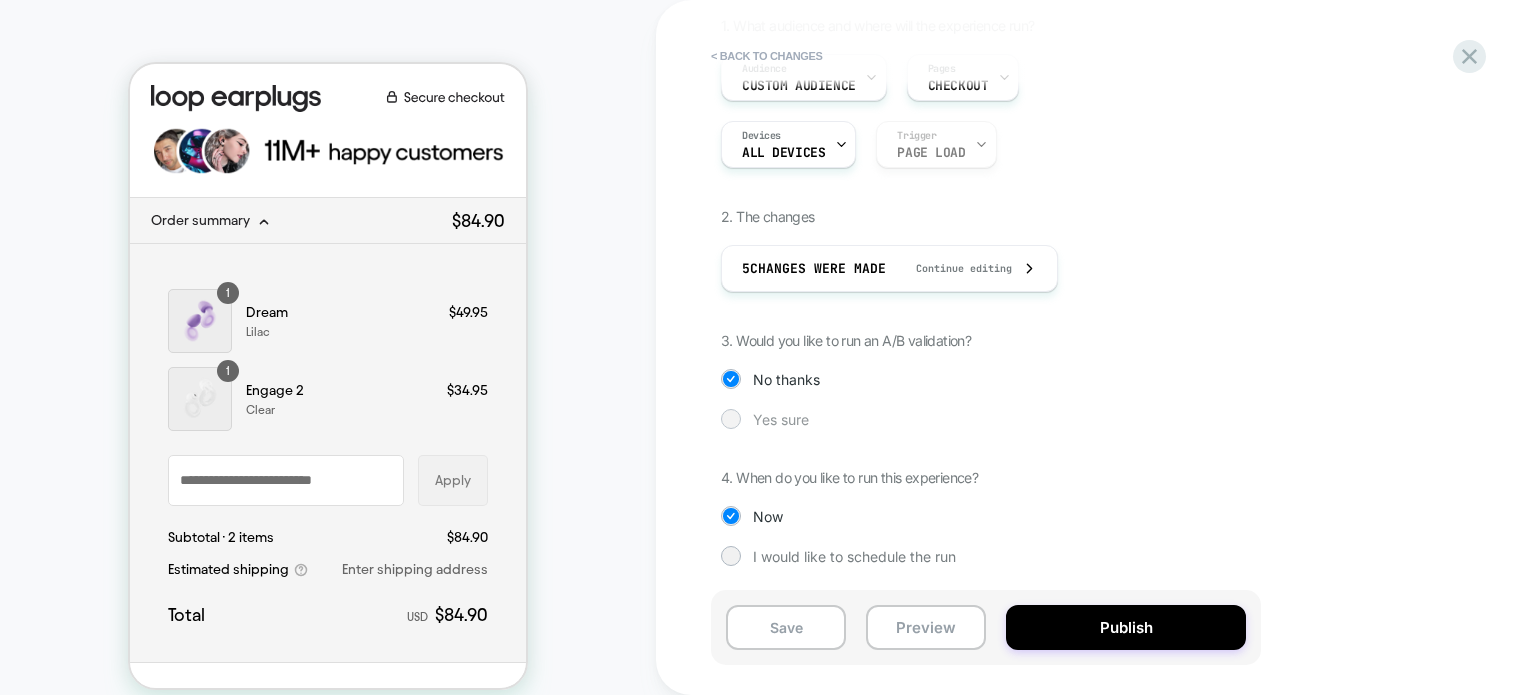 click at bounding box center (730, 418) 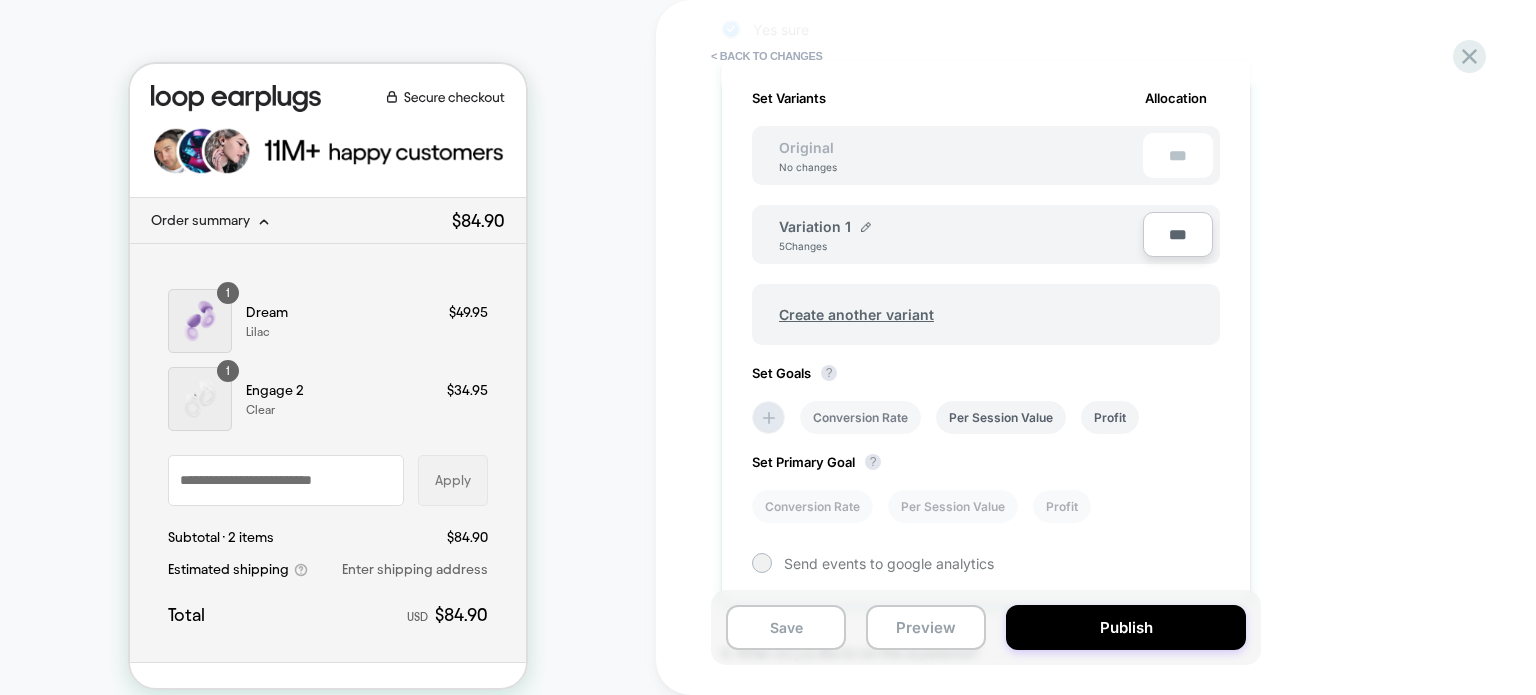 scroll, scrollTop: 572, scrollLeft: 0, axis: vertical 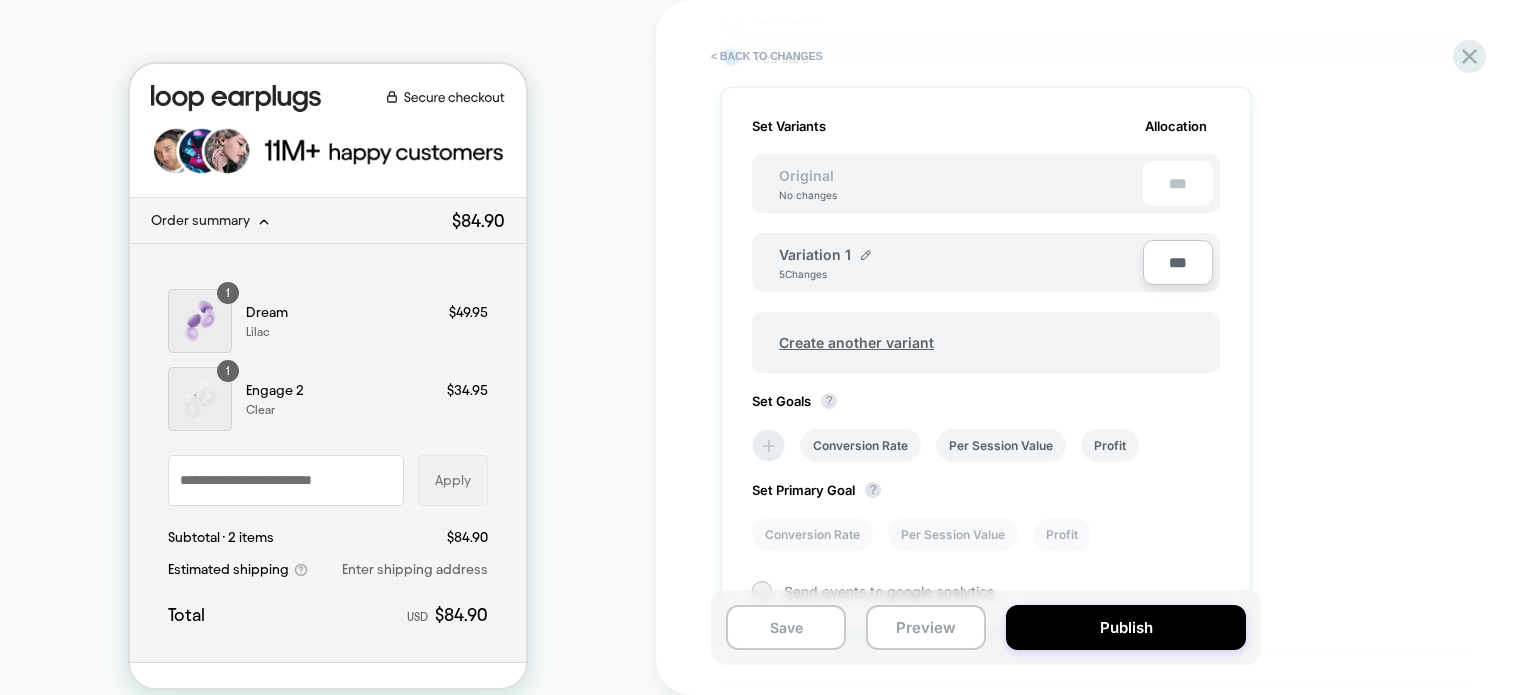click 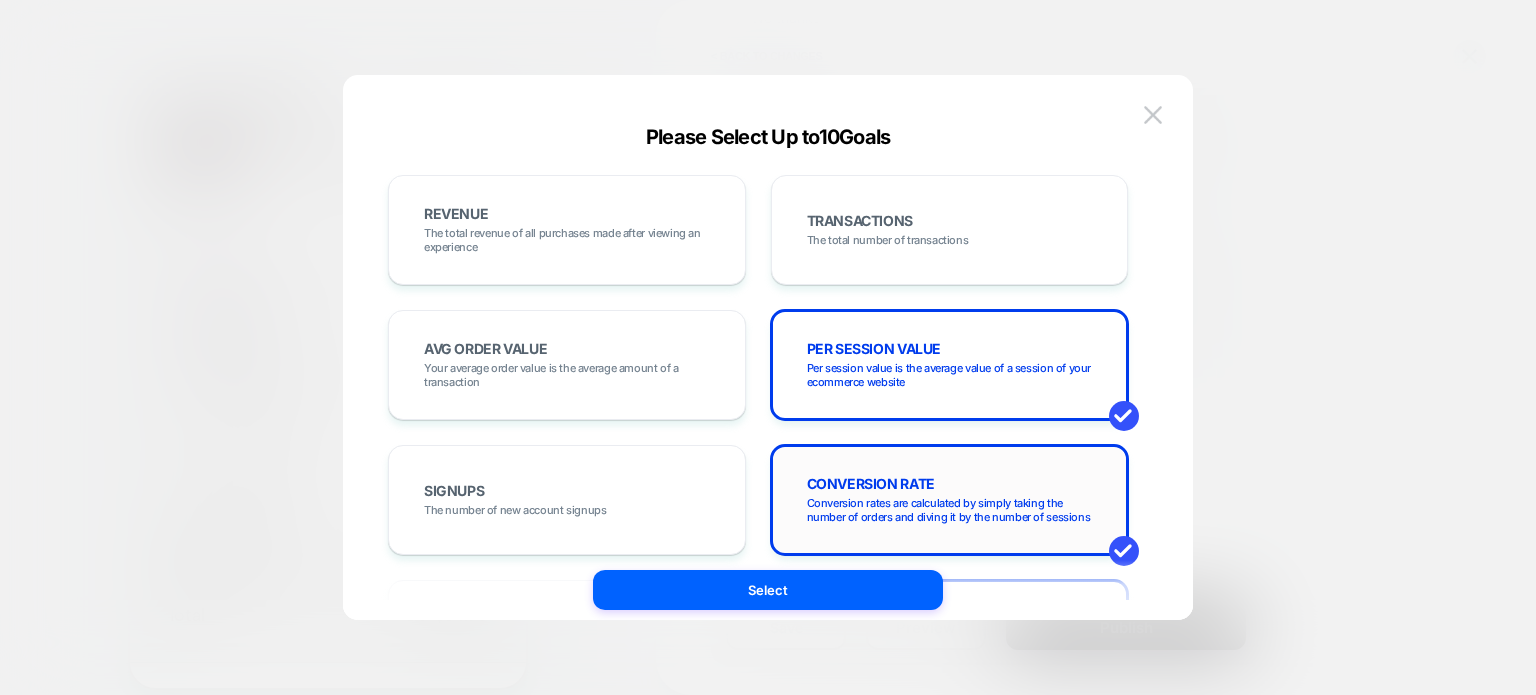 drag, startPoint x: 902, startPoint y: 371, endPoint x: 889, endPoint y: 465, distance: 94.89468 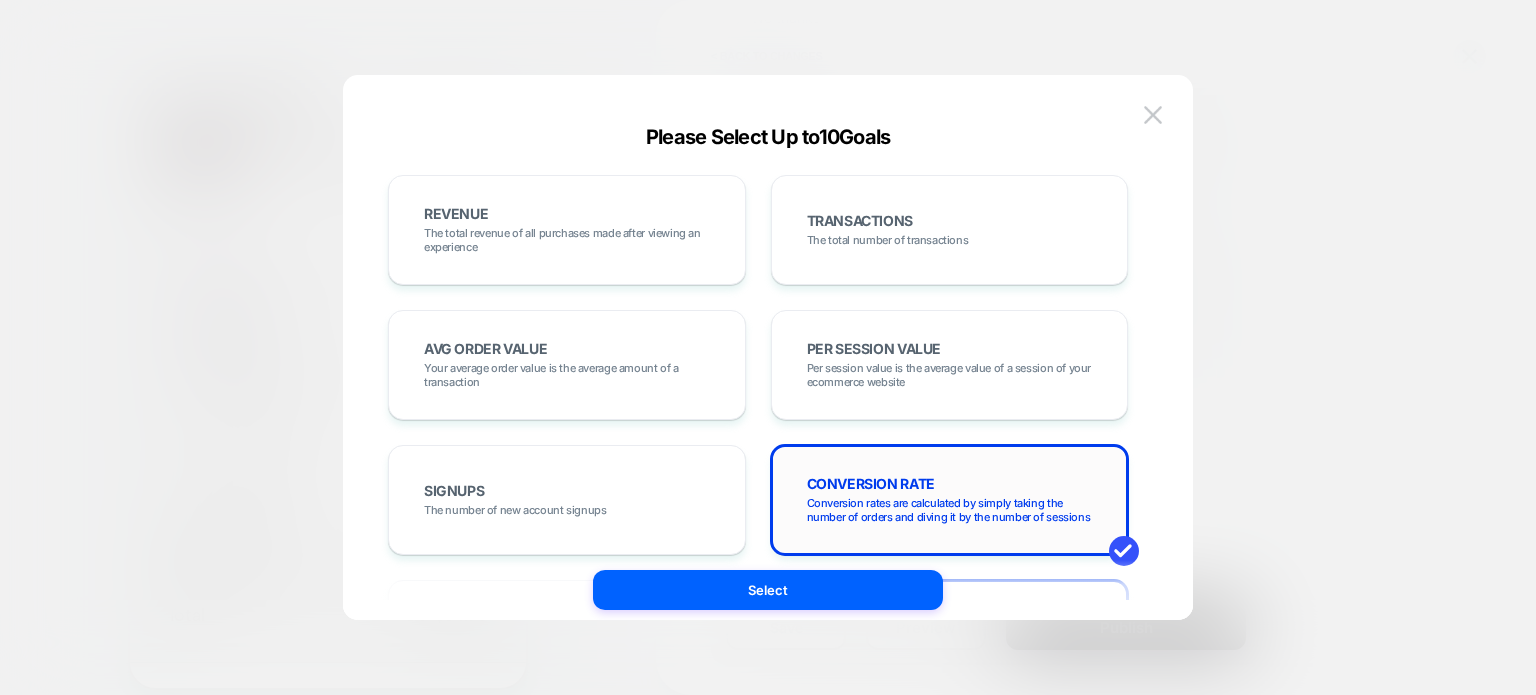 click on "CONVERSION RATE Conversion rates are calculated by simply taking the number of orders and diving it by the number of sessions" at bounding box center [950, 500] 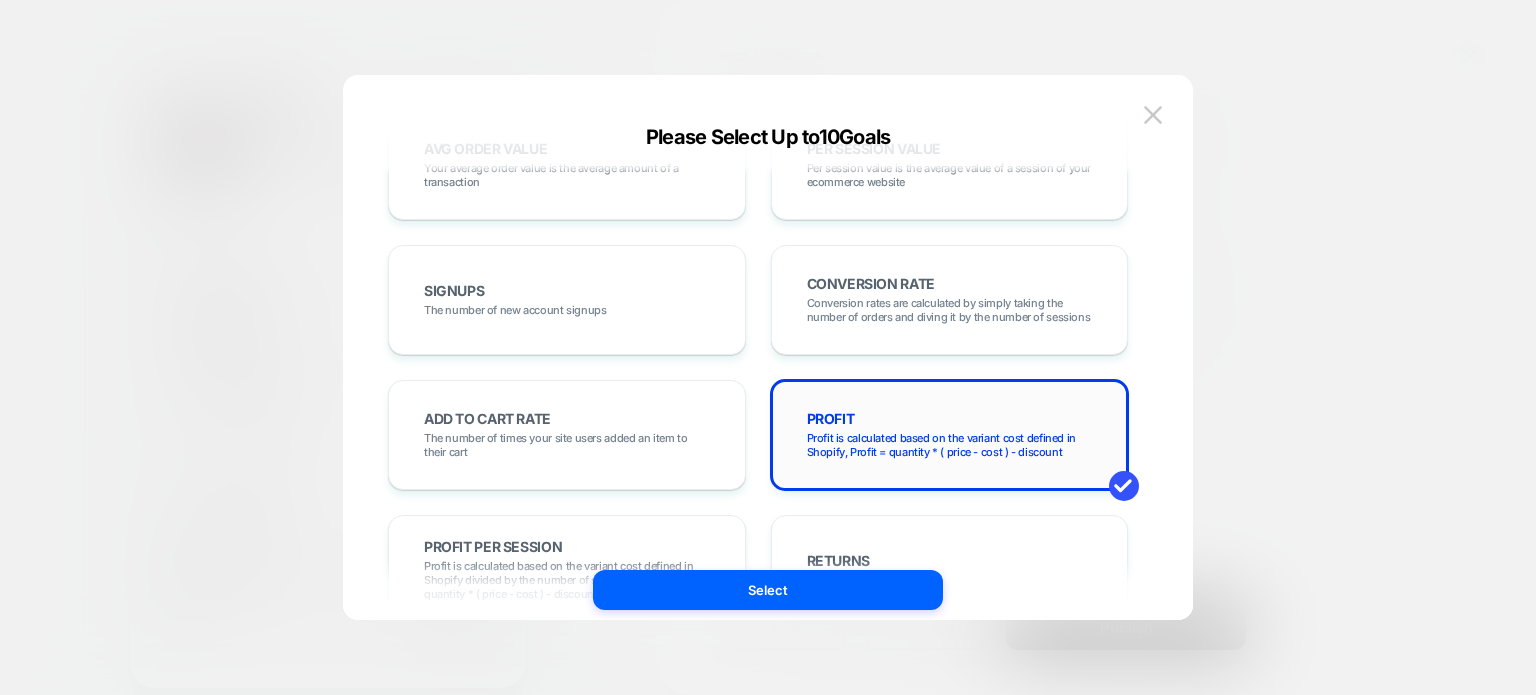 click on "PROFIT Profit is calculated based on the variant cost defined in Shopify, Profit = quantity * ( price - cost ) - discount" at bounding box center [950, 435] 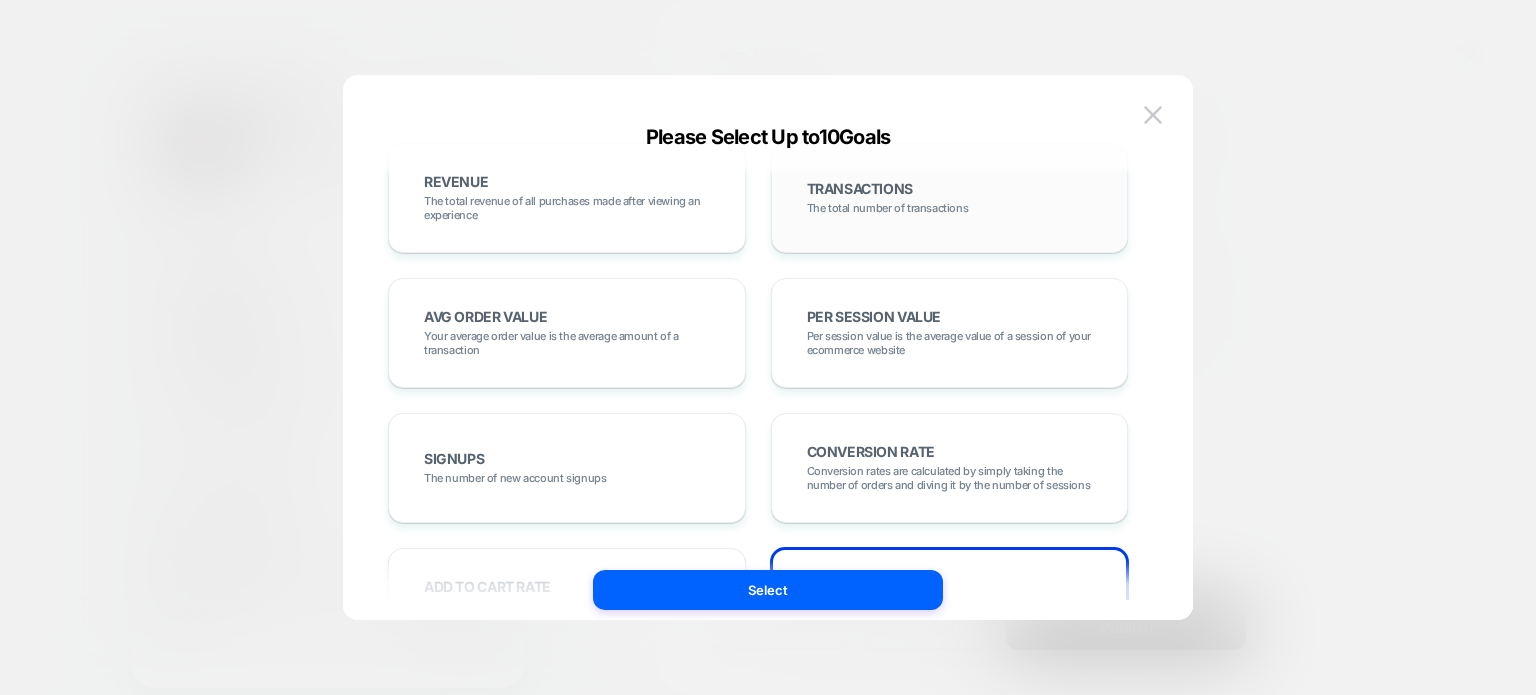 scroll, scrollTop: 0, scrollLeft: 0, axis: both 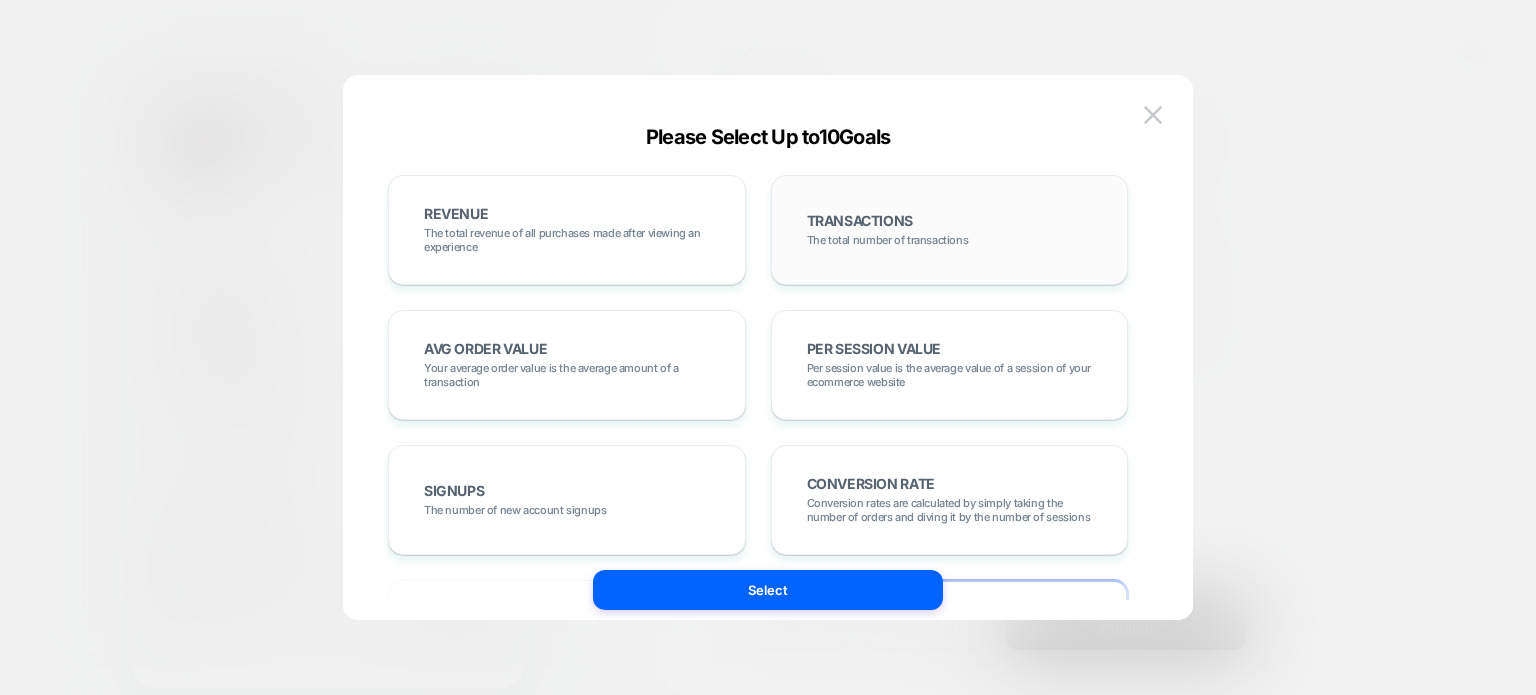click on "TRANSACTIONS The total number of transactions" at bounding box center [950, 230] 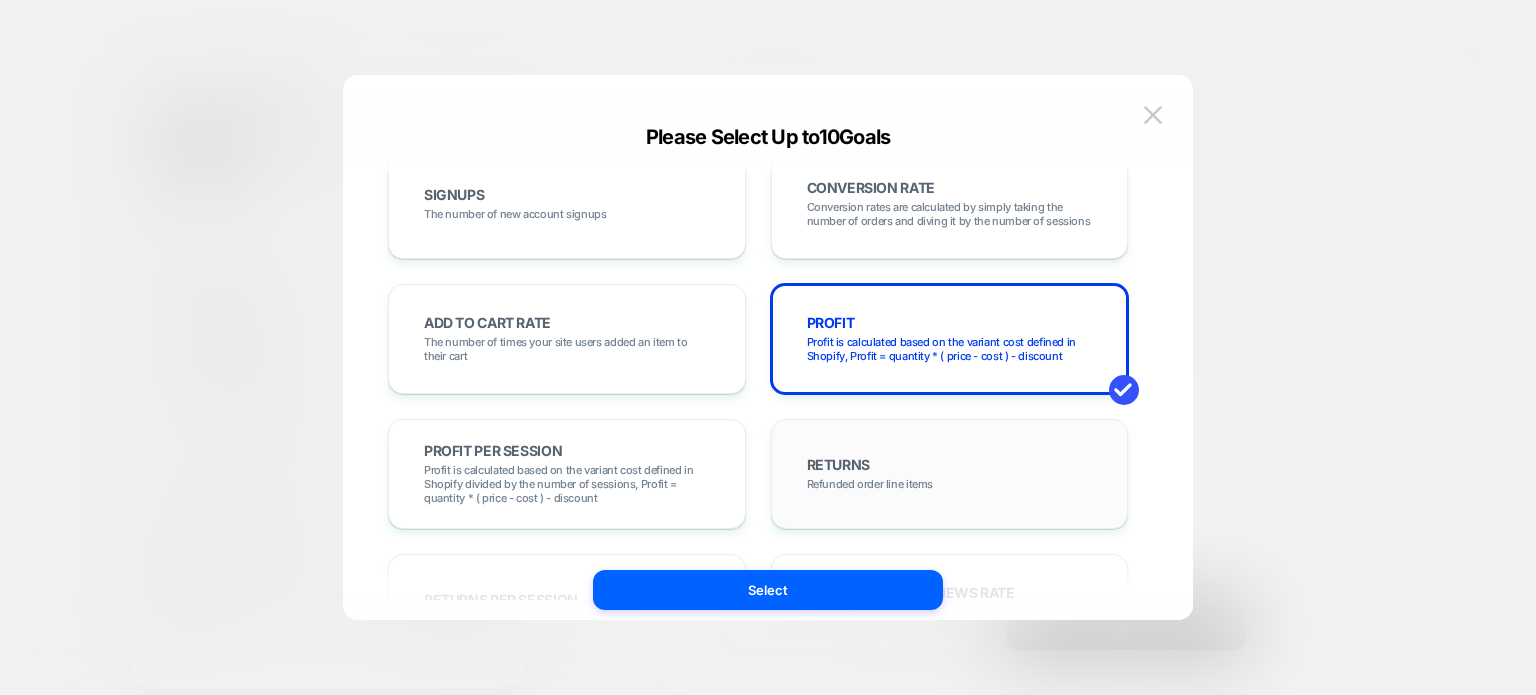 scroll, scrollTop: 300, scrollLeft: 0, axis: vertical 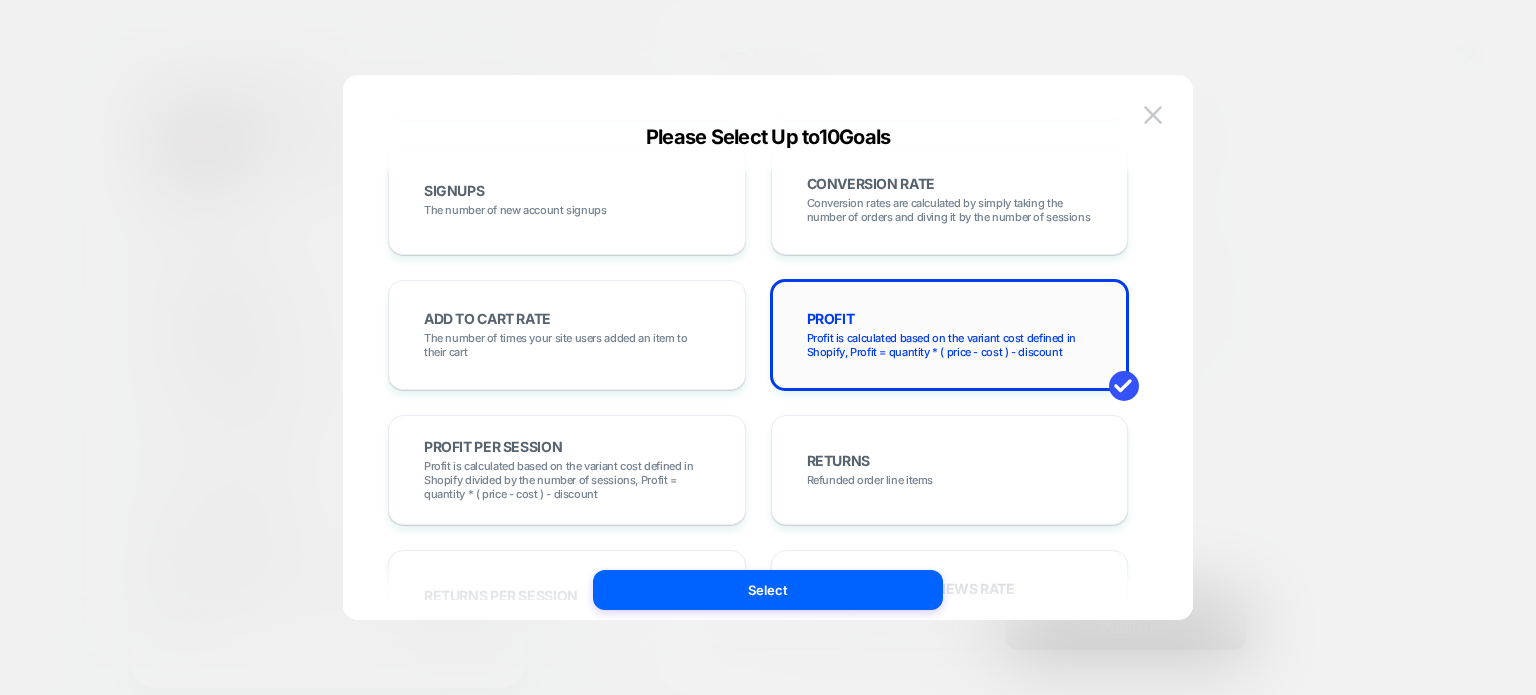 click on "PROFIT Profit is calculated based on the variant cost defined in Shopify, Profit = quantity * ( price - cost ) - discount" at bounding box center [950, 335] 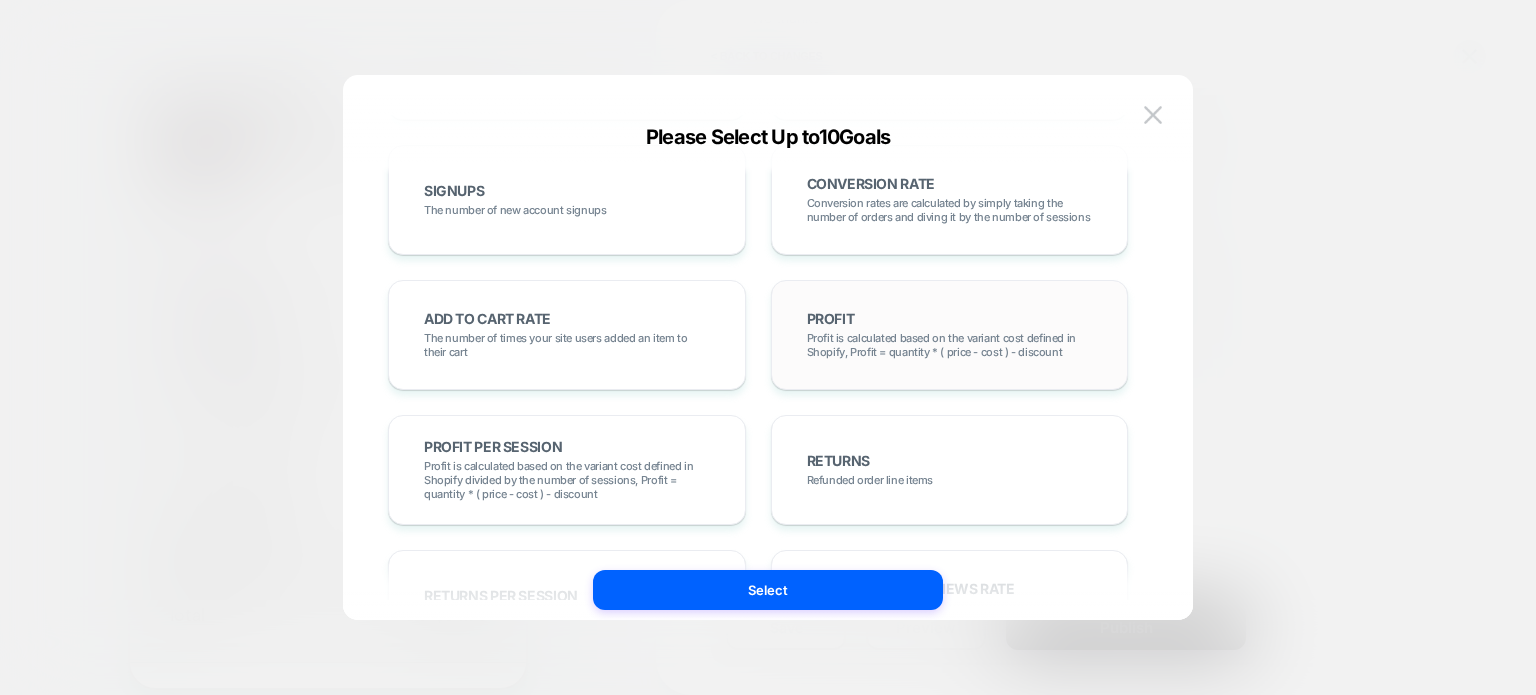 scroll, scrollTop: 0, scrollLeft: 0, axis: both 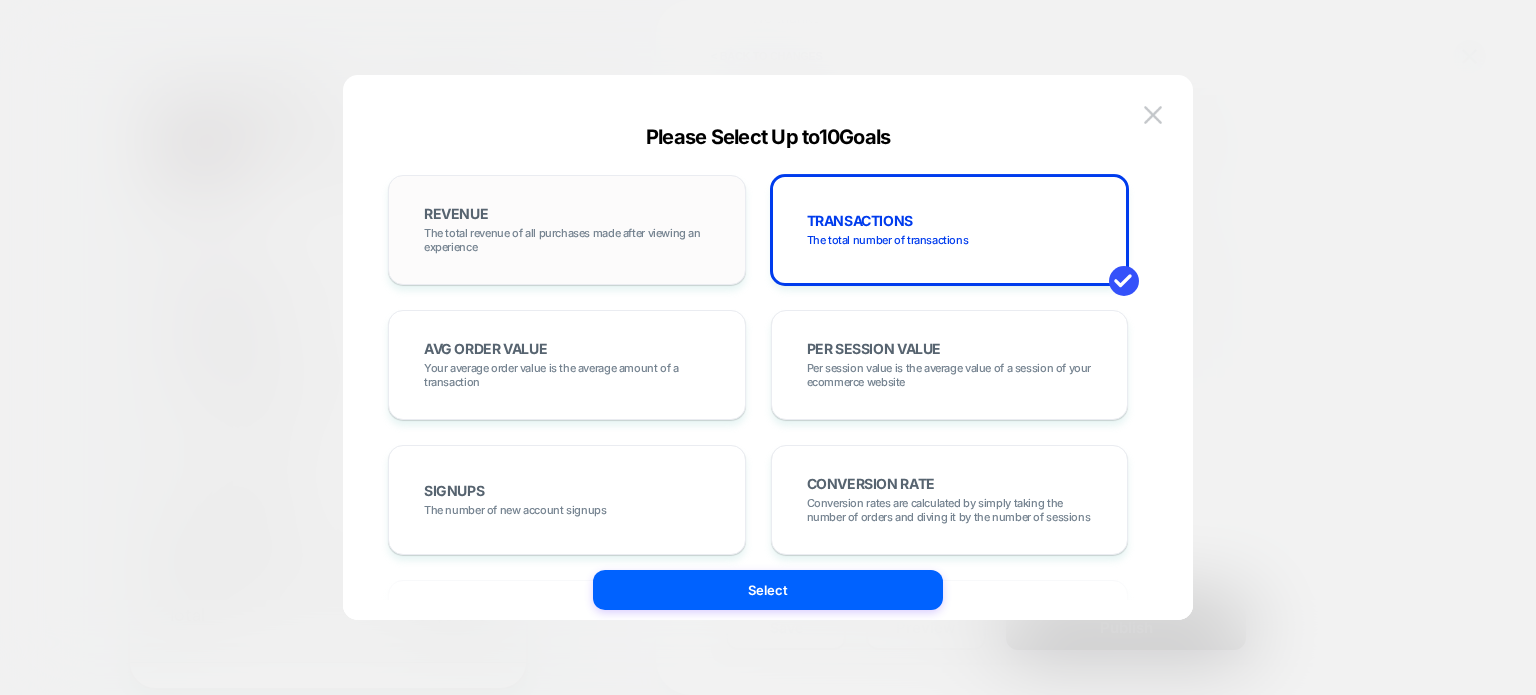 click on "The total revenue of all purchases made after viewing an experience" at bounding box center [567, 240] 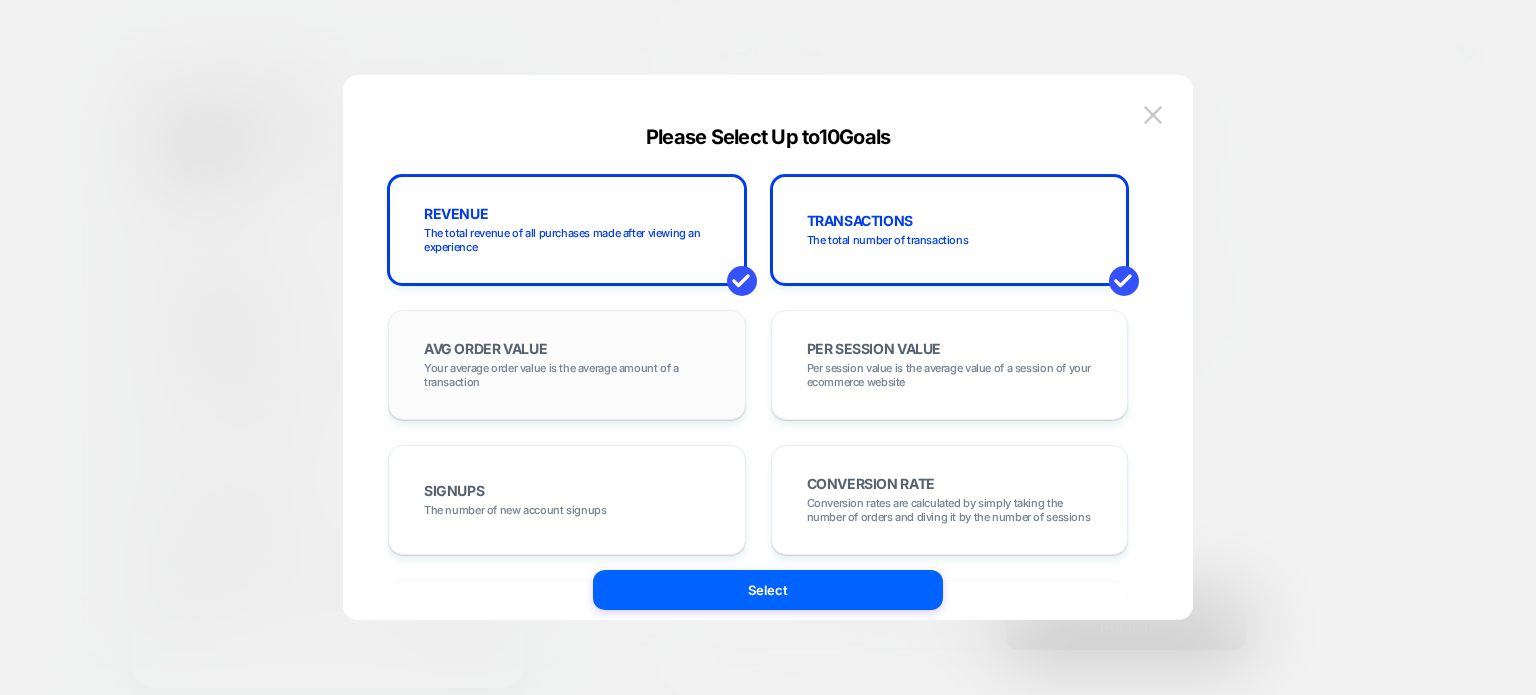 click on "AVG ORDER VALUE Your average order value is the average amount of a transaction" at bounding box center (567, 365) 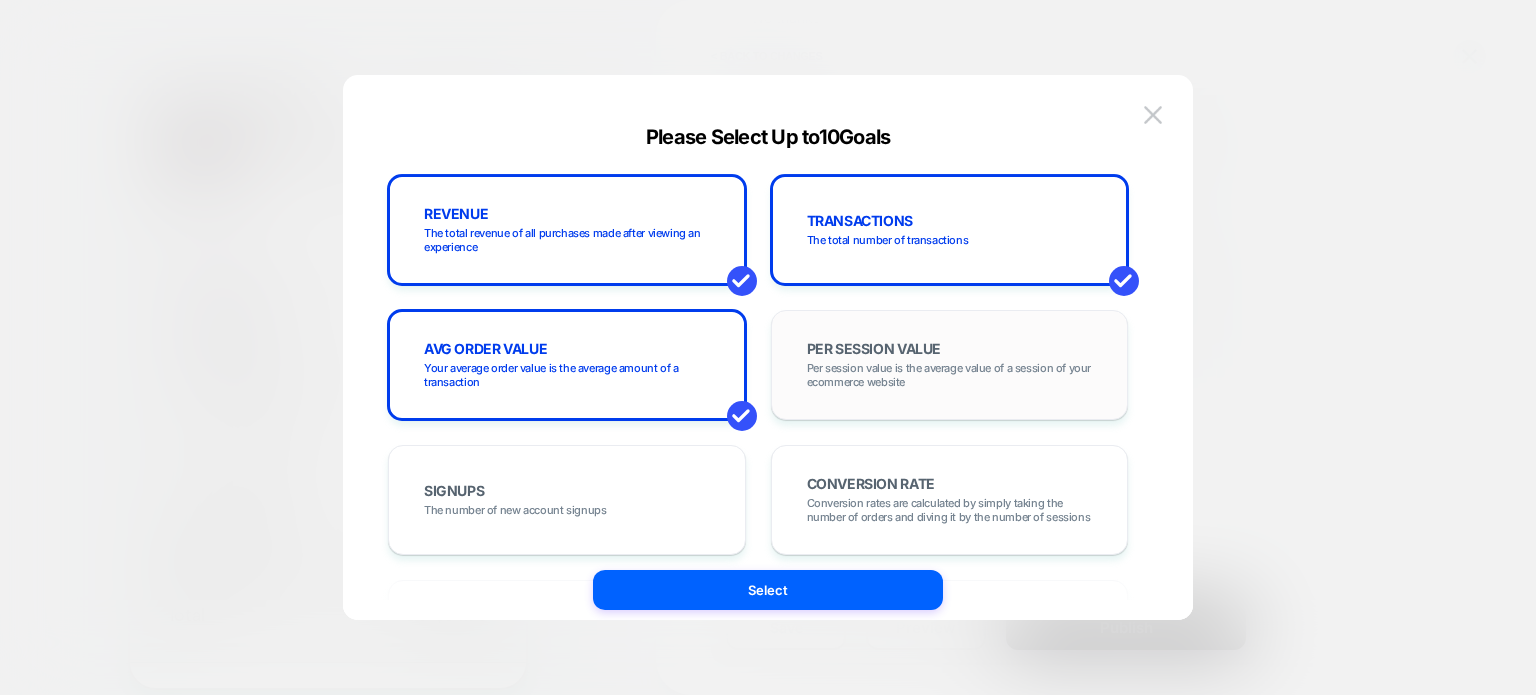 click on "Per session value is the average value of a session of your ecommerce website" at bounding box center (950, 375) 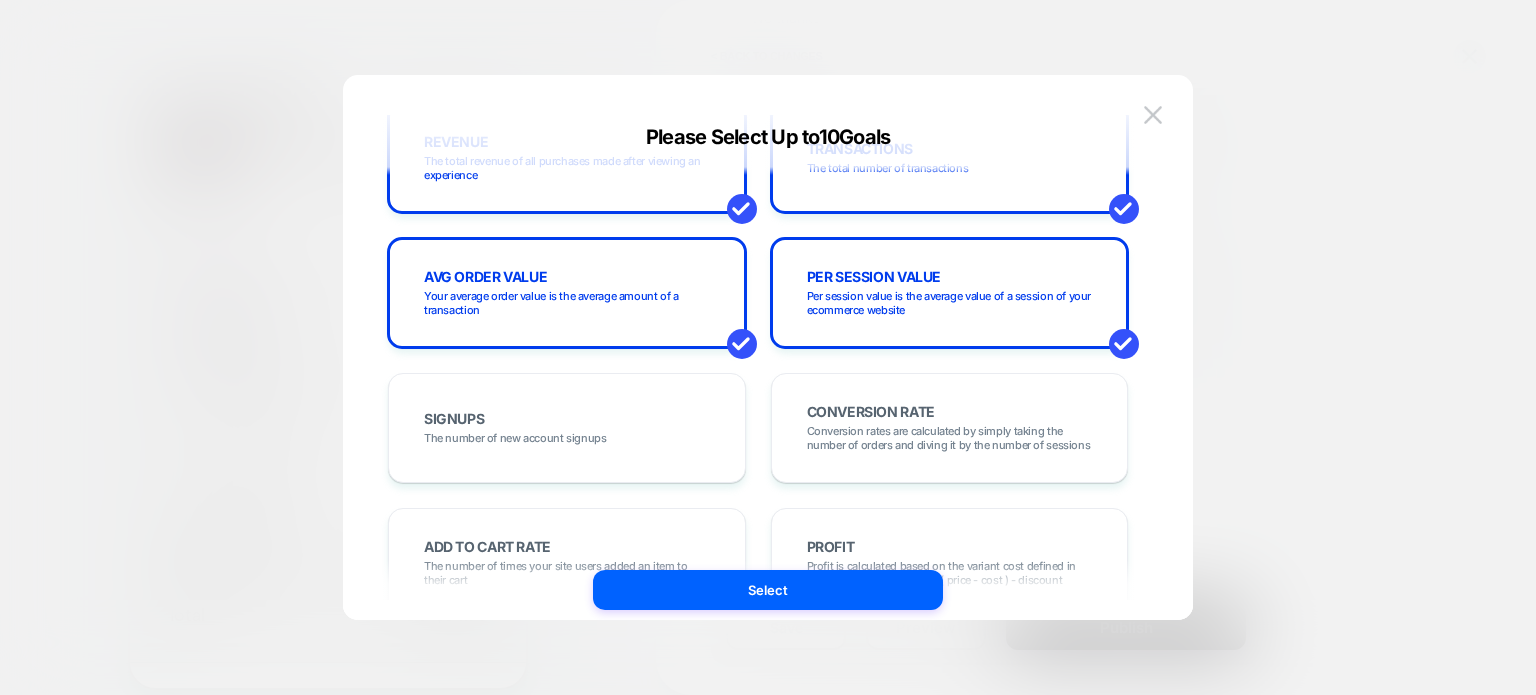 scroll, scrollTop: 100, scrollLeft: 0, axis: vertical 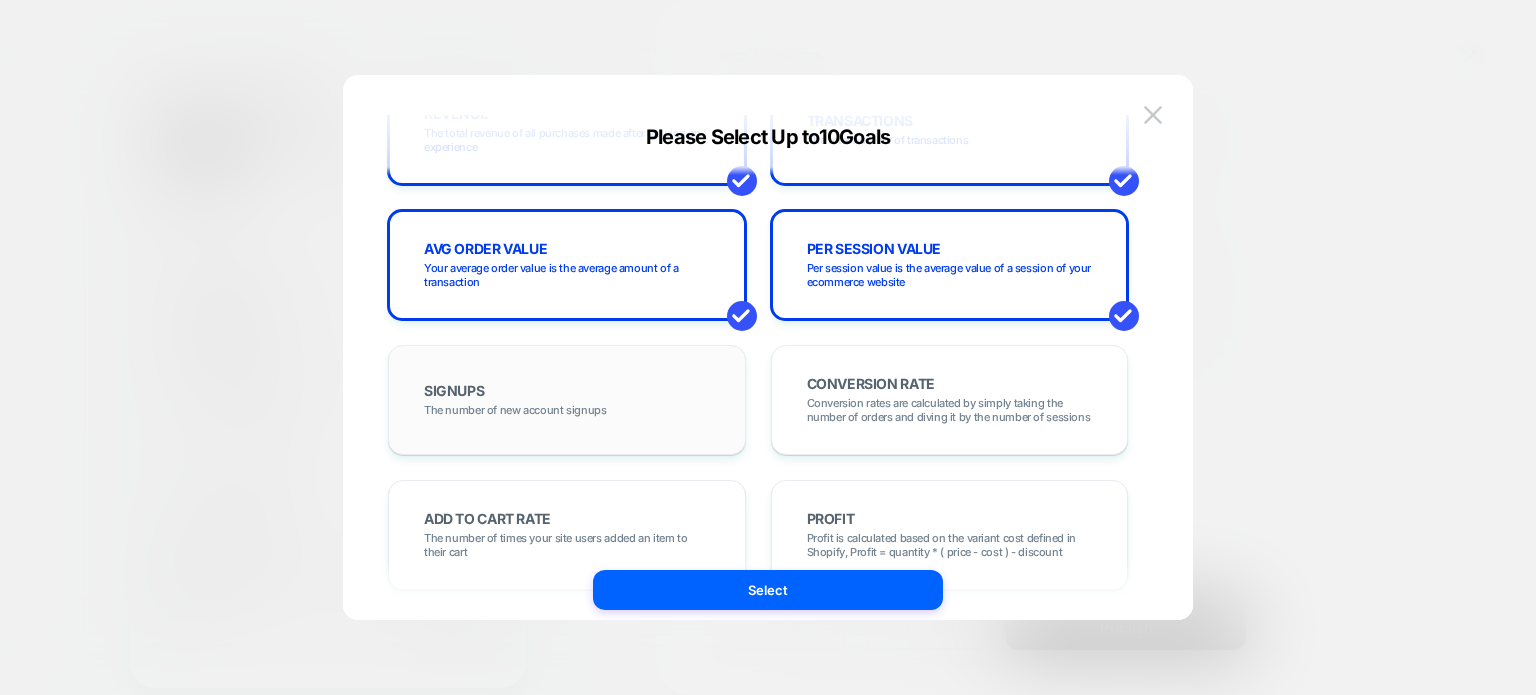 click on "SIGNUPS The number of new account signups" at bounding box center [567, 400] 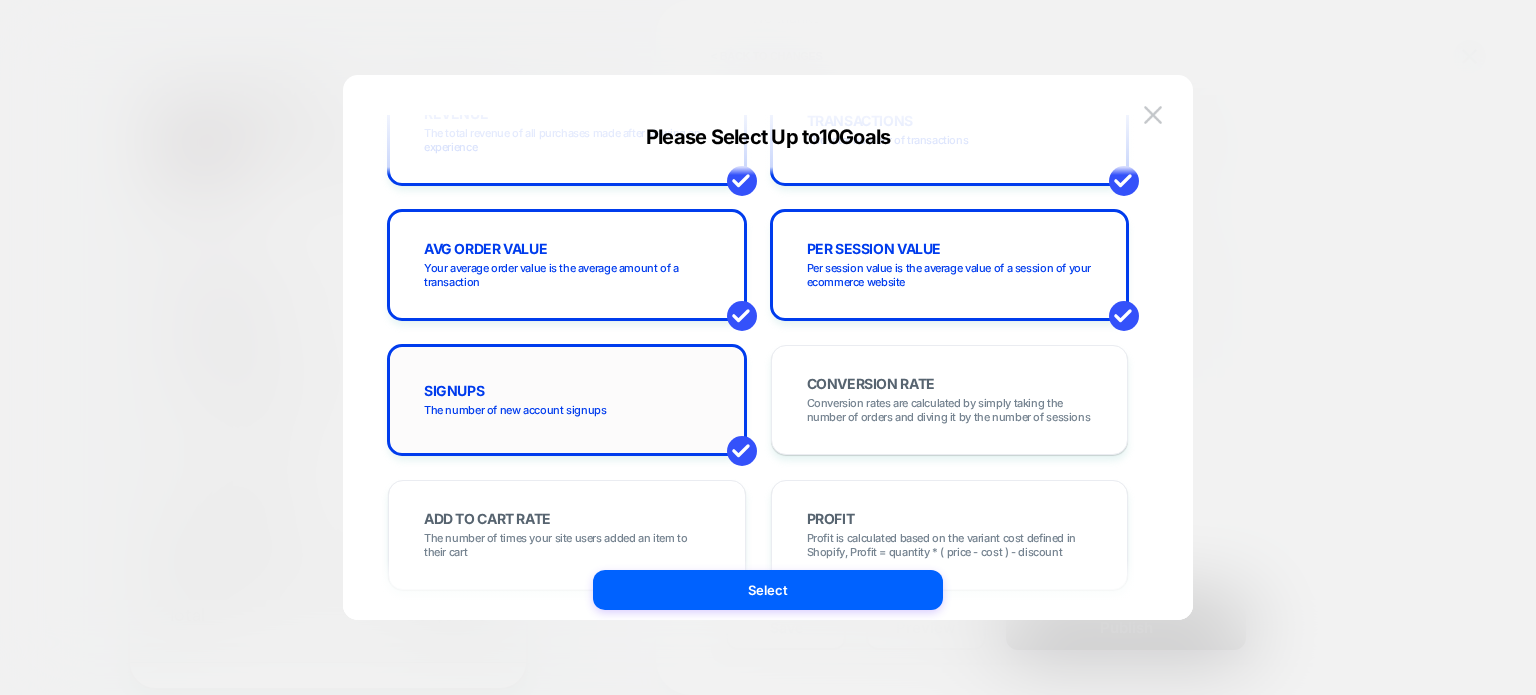 drag, startPoint x: 632, startPoint y: 368, endPoint x: 904, endPoint y: 369, distance: 272.00183 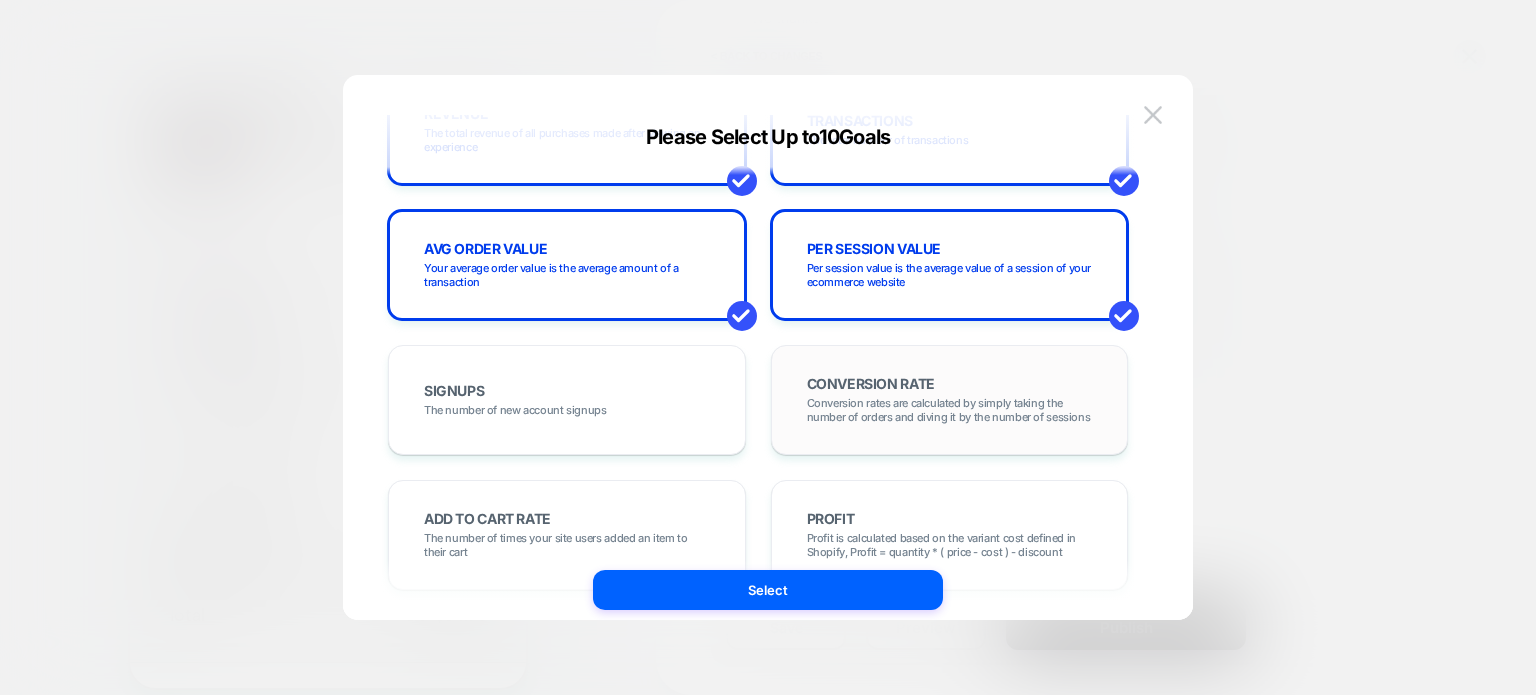click on "CONVERSION RATE Conversion rates are calculated by simply taking the number of orders and diving it by the number of sessions" at bounding box center [950, 400] 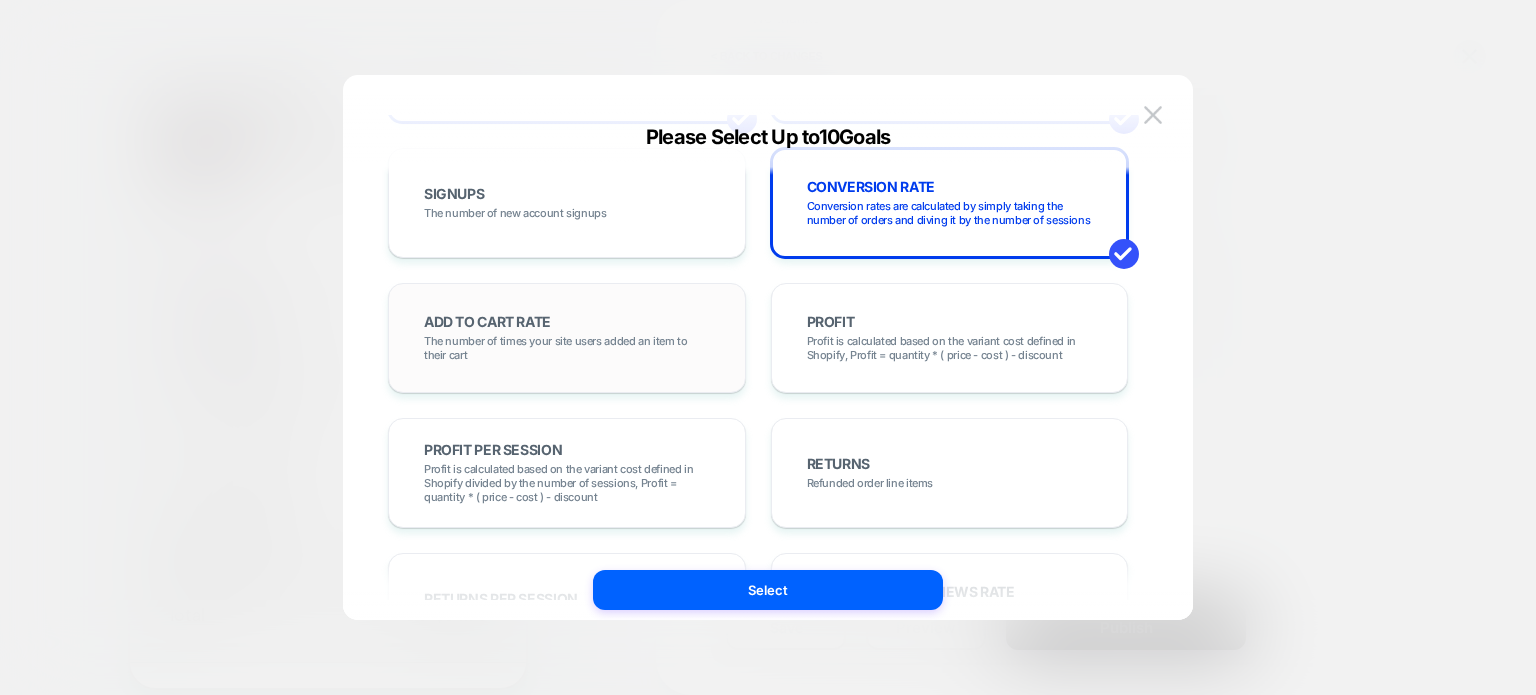 scroll, scrollTop: 300, scrollLeft: 0, axis: vertical 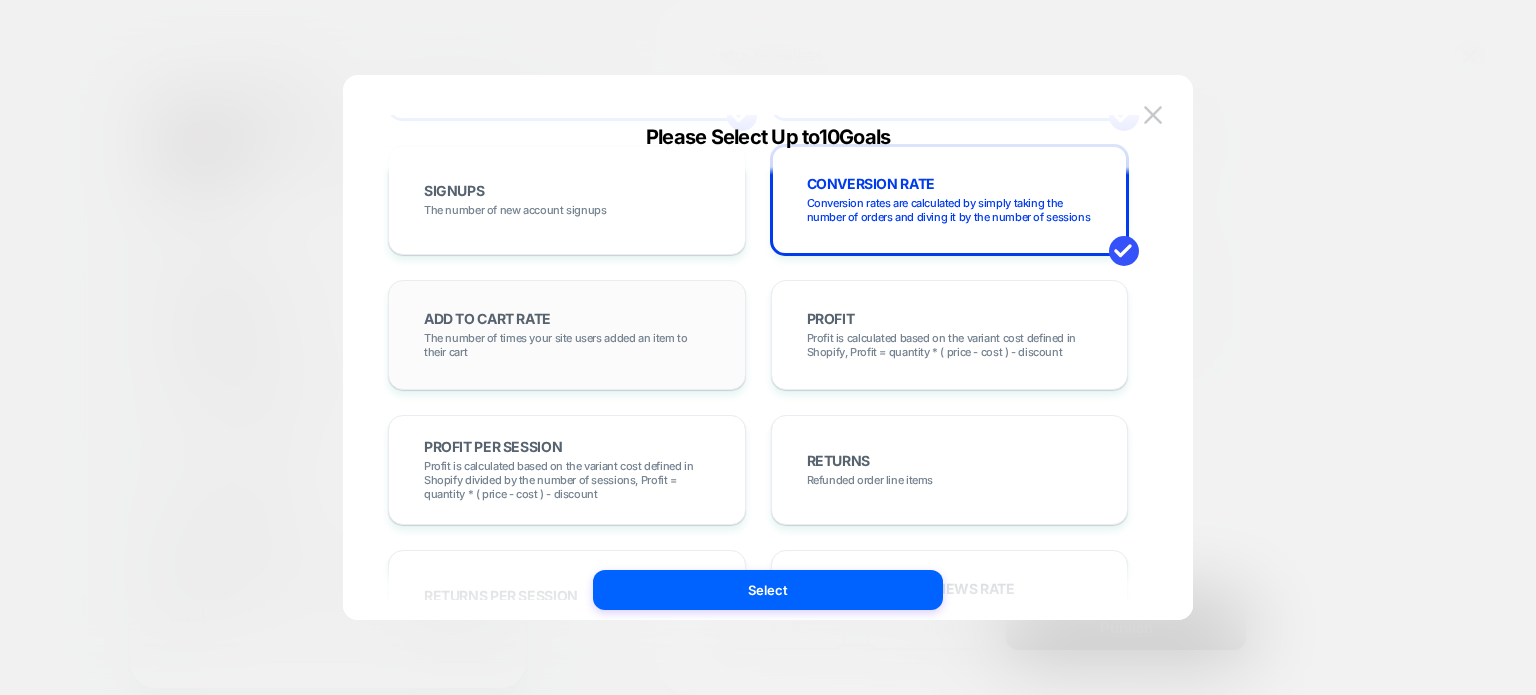 click on "ADD TO CART RATE The number of times your site users added an item to their cart" at bounding box center [567, 335] 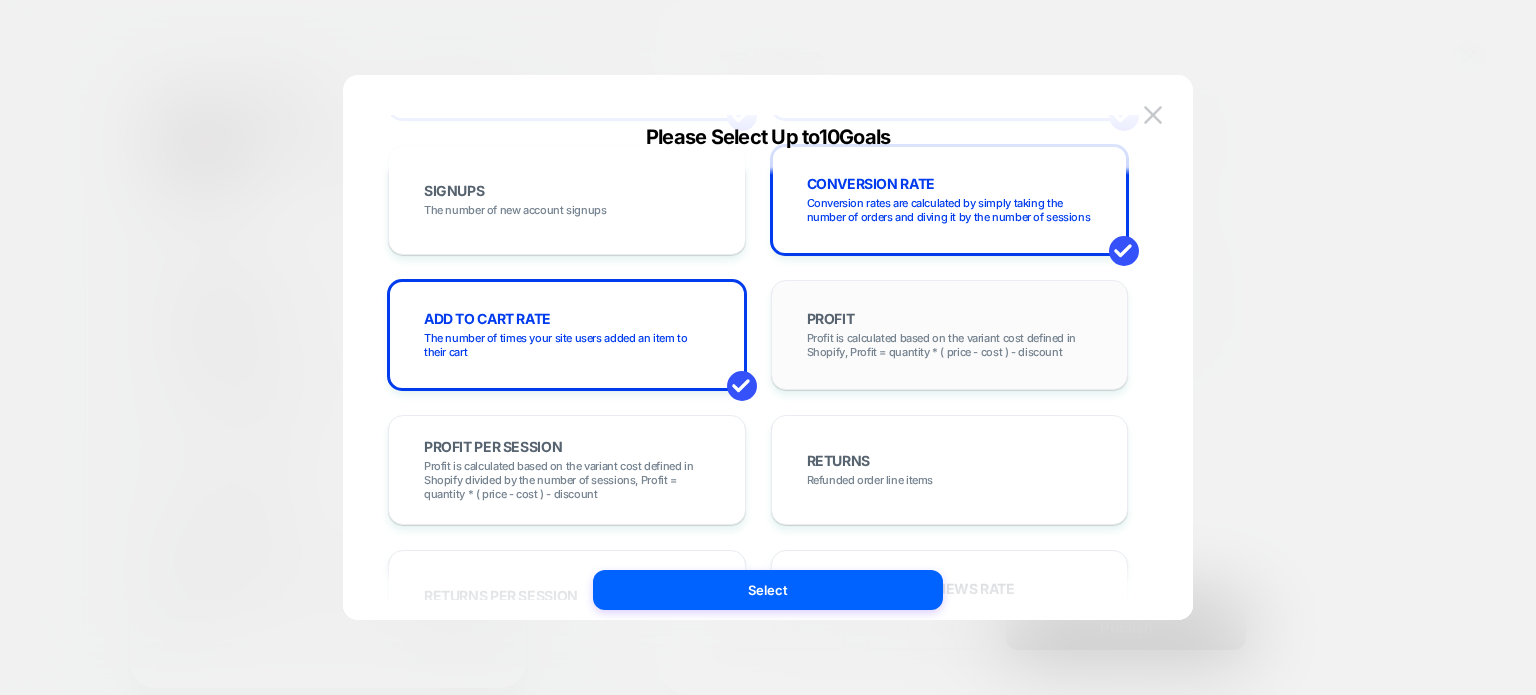 click on "PROFIT Profit is calculated based on the variant cost defined in Shopify, Profit = quantity * ( price - cost ) - discount" at bounding box center (950, 335) 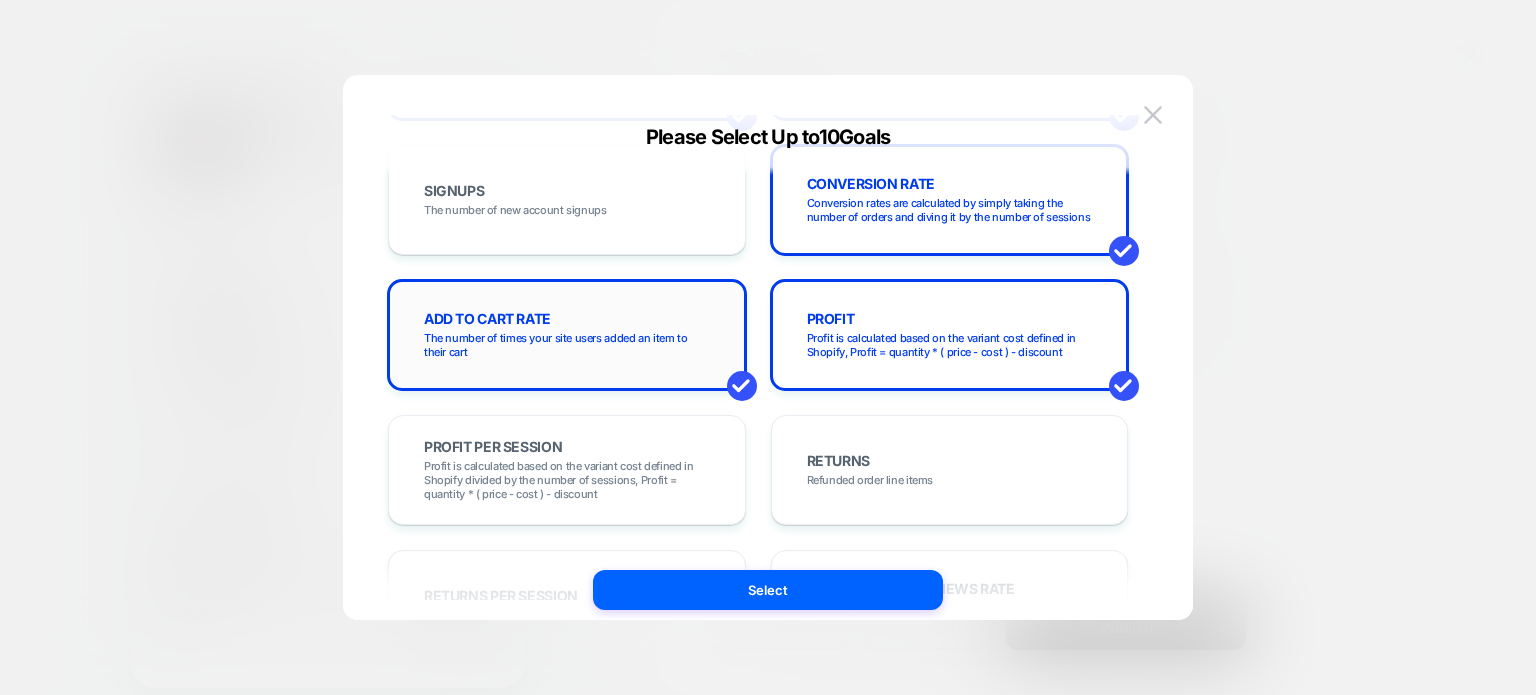 scroll, scrollTop: 500, scrollLeft: 0, axis: vertical 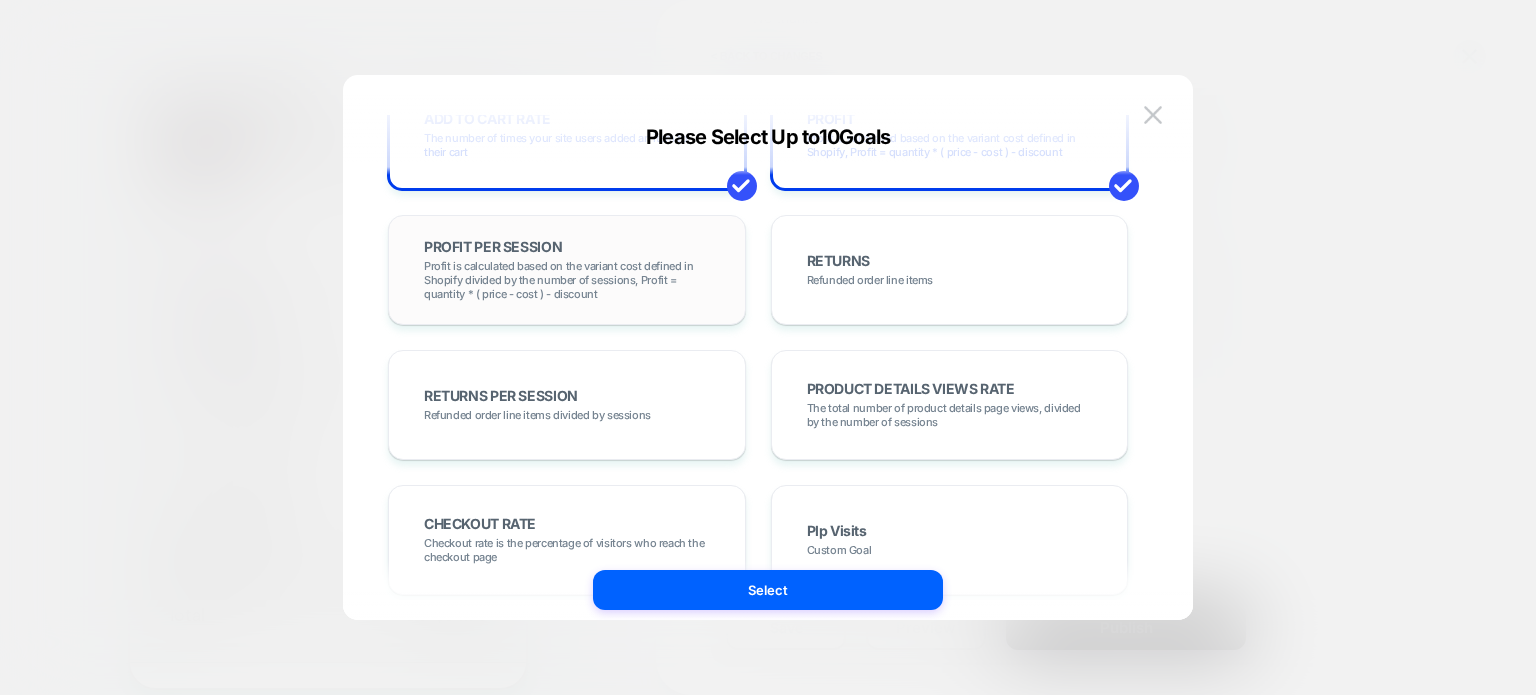 click on "Profit is calculated based on the variant cost defined in Shopify divided by the number of sessions, Profit = quantity * ( price - cost ) - discount" at bounding box center [567, 280] 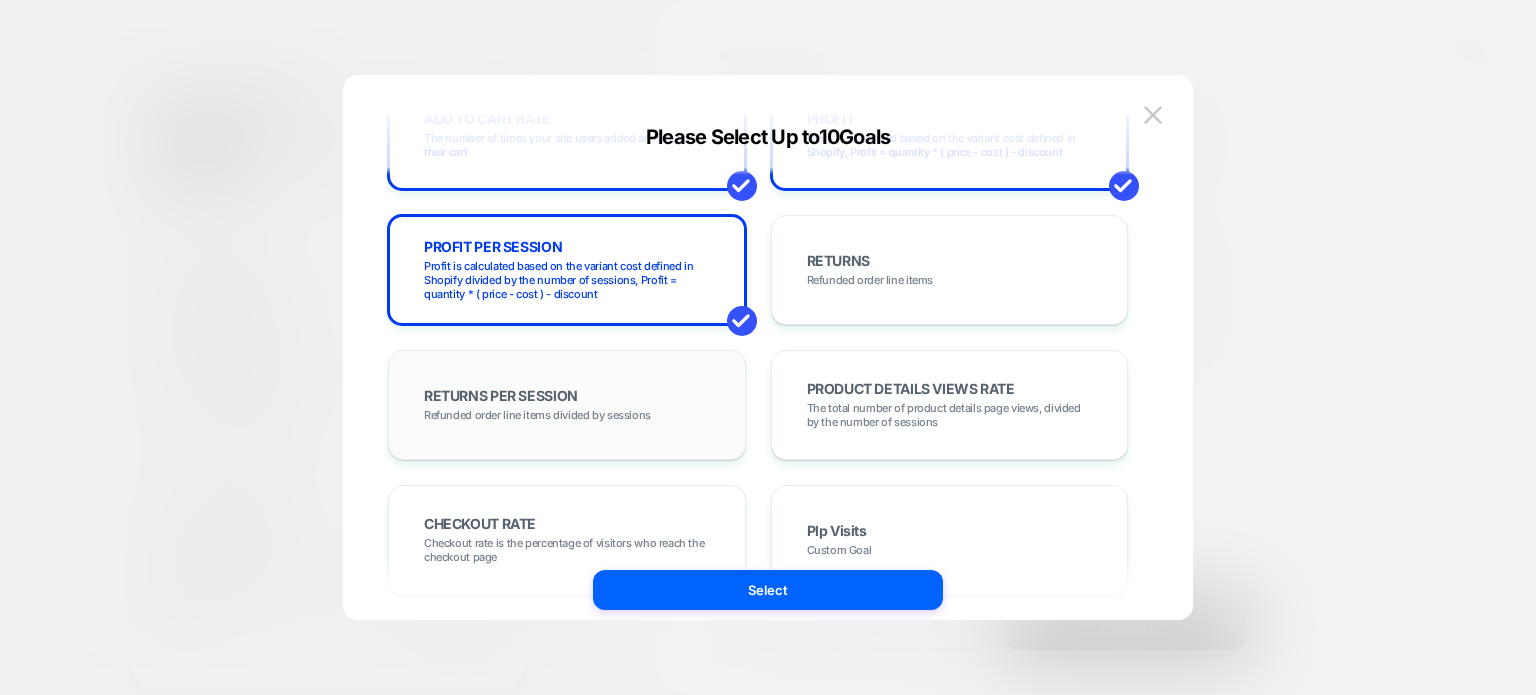 click on "RETURNS PER SESSION Refunded order line items divided by sessions" at bounding box center [567, 405] 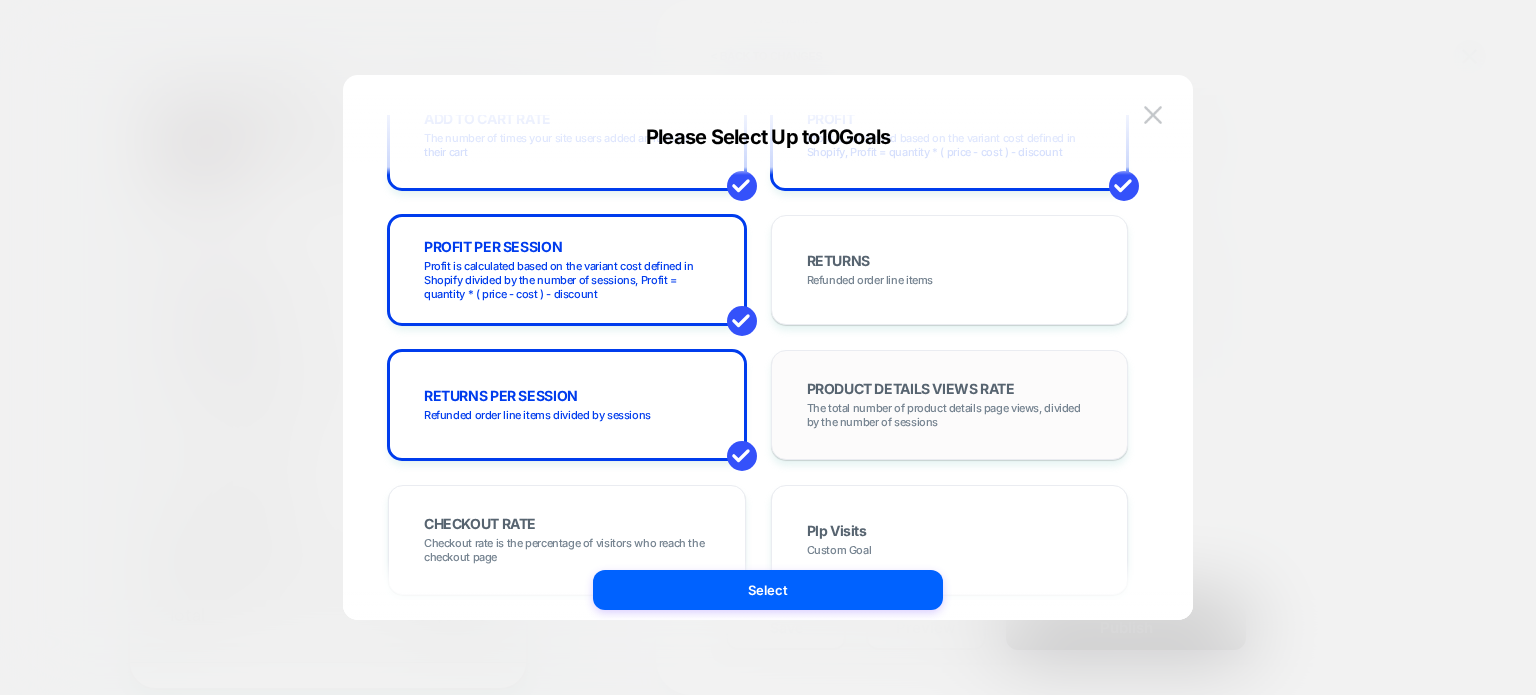 click on "PRODUCT DETAILS VIEWS RATE The total number of product details page views, divided by the number of sessions" at bounding box center (950, 405) 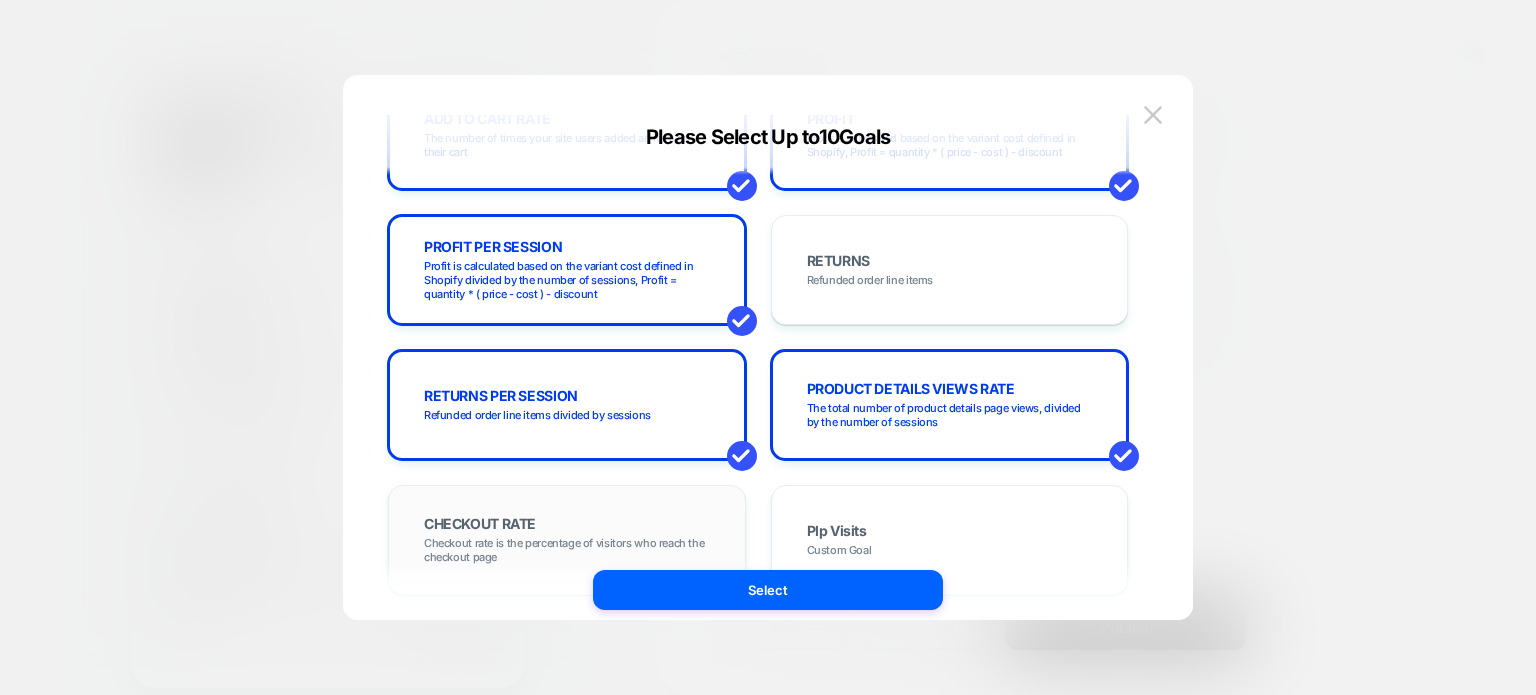 click on "CHECKOUT RATE Checkout rate is the percentage of visitors who reach the checkout page" at bounding box center (567, 540) 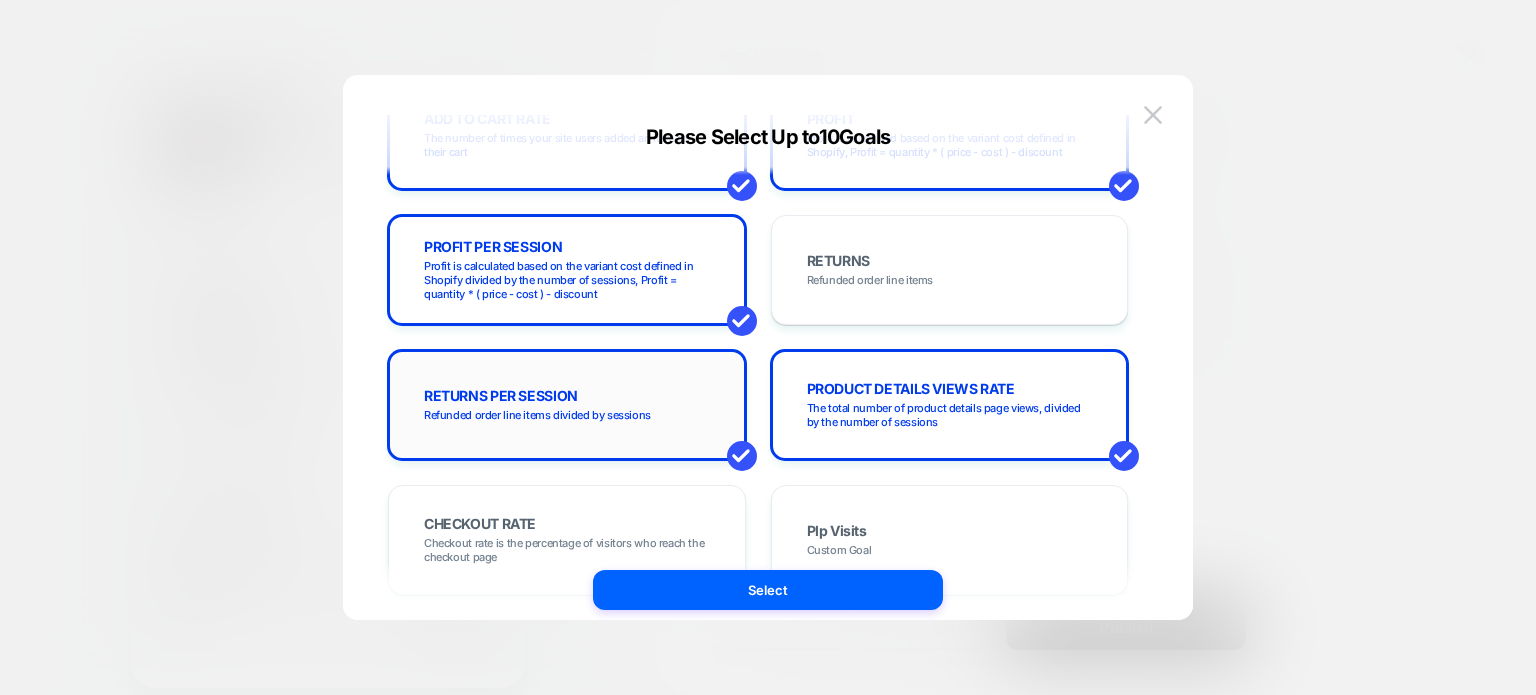 click on "Refunded order line items divided by sessions" at bounding box center (537, 415) 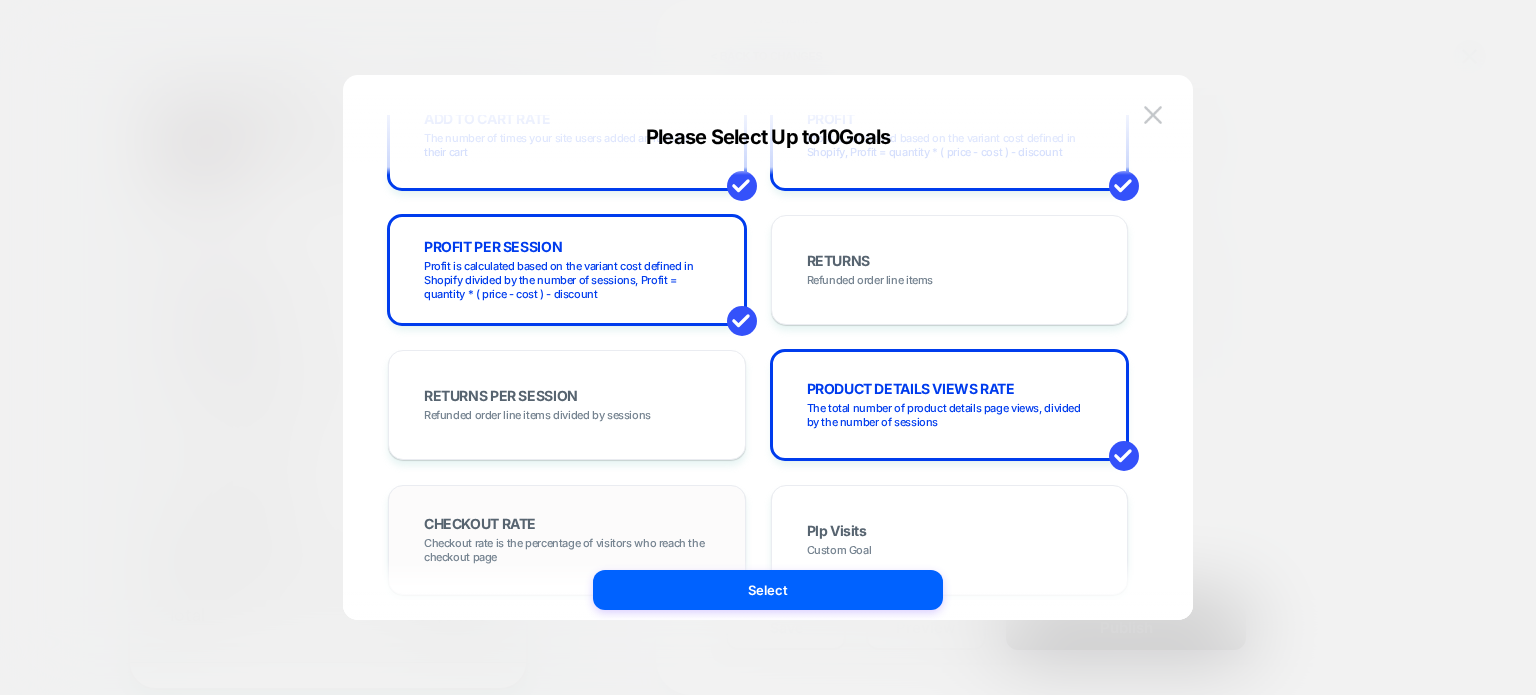 click on "CHECKOUT RATE Checkout rate is the percentage of visitors who reach the checkout page" at bounding box center [567, 540] 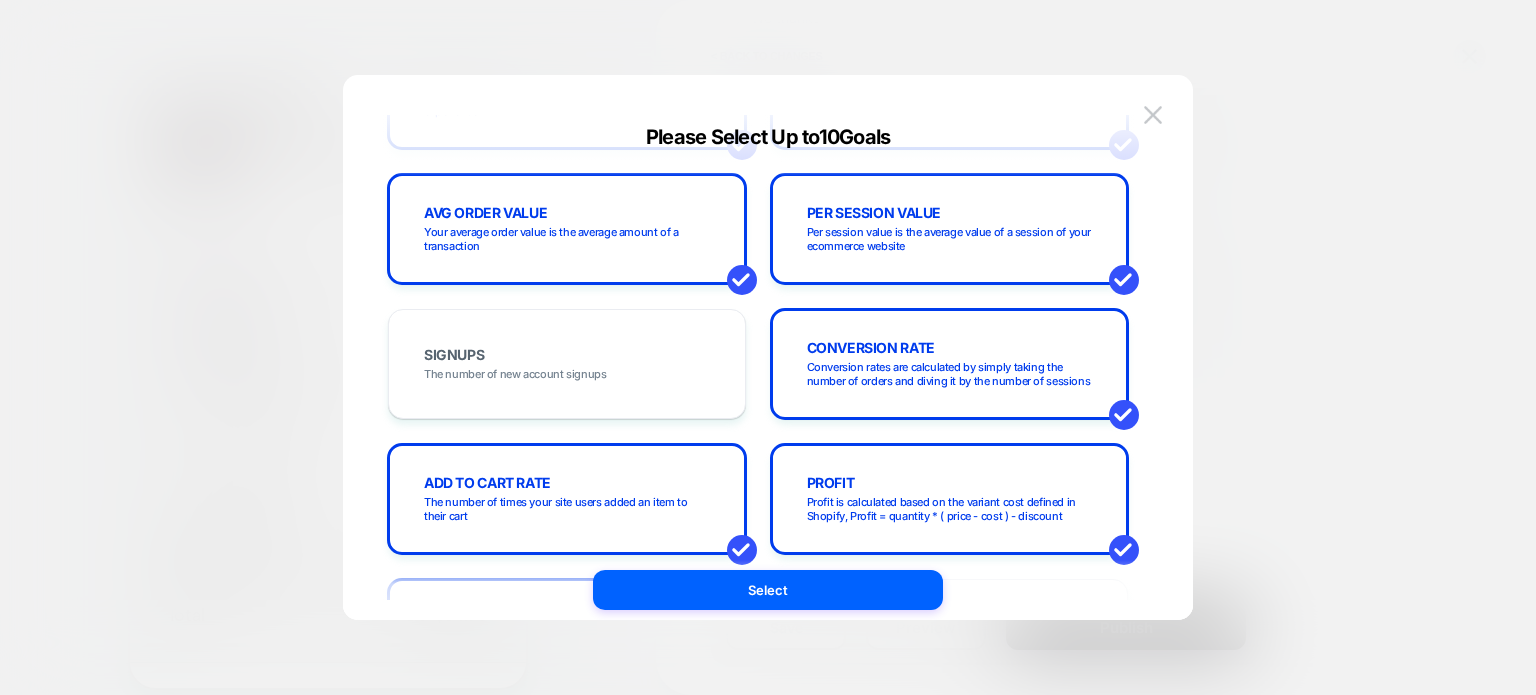 scroll, scrollTop: 300, scrollLeft: 0, axis: vertical 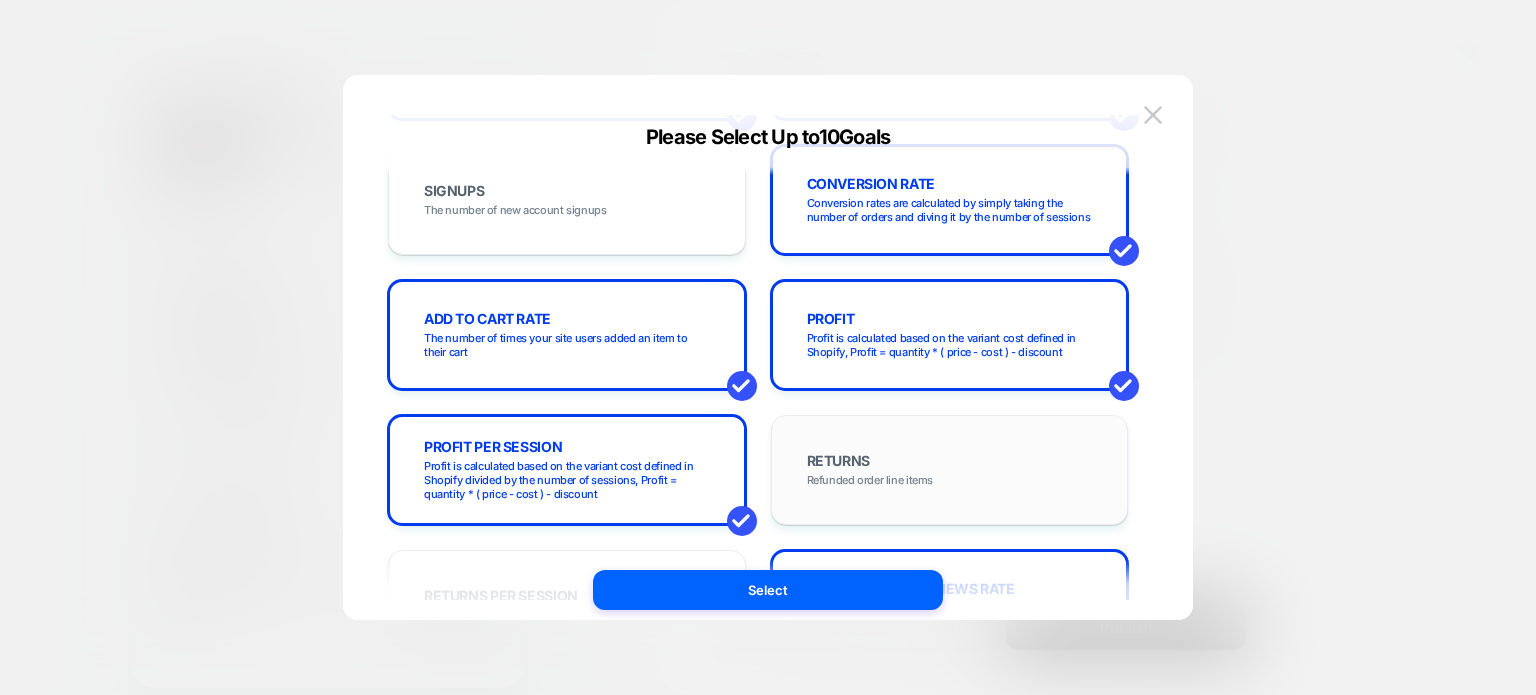 click on "RETURNS Refunded order line items" at bounding box center (950, 470) 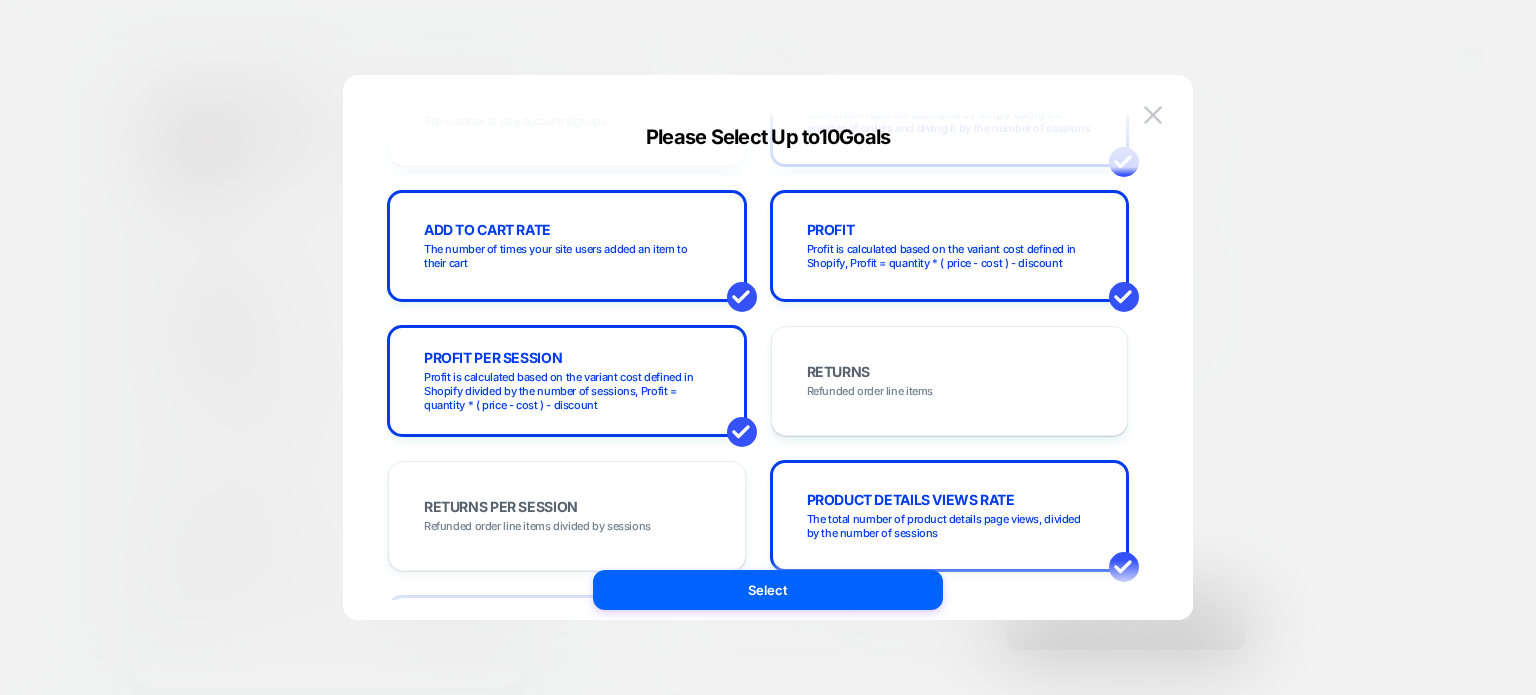scroll, scrollTop: 600, scrollLeft: 0, axis: vertical 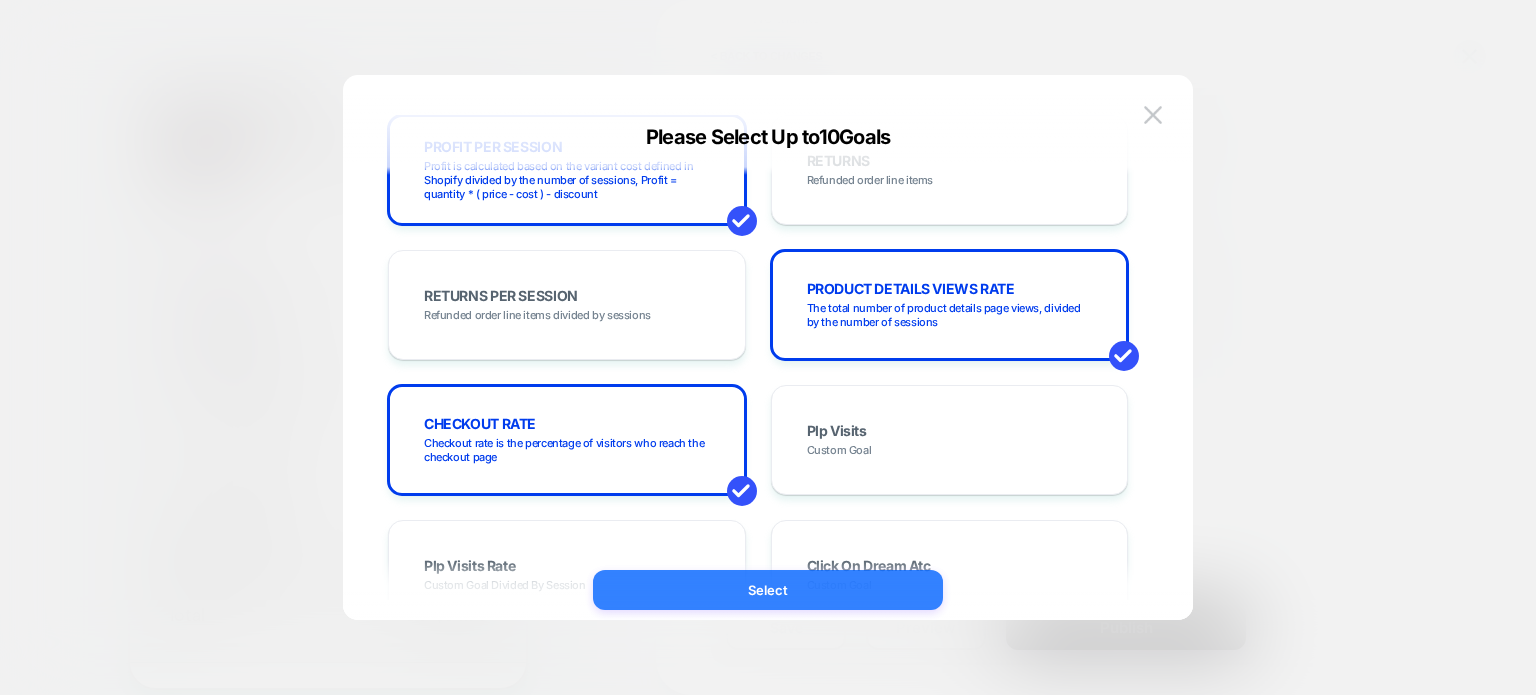 click on "Select" at bounding box center [768, 590] 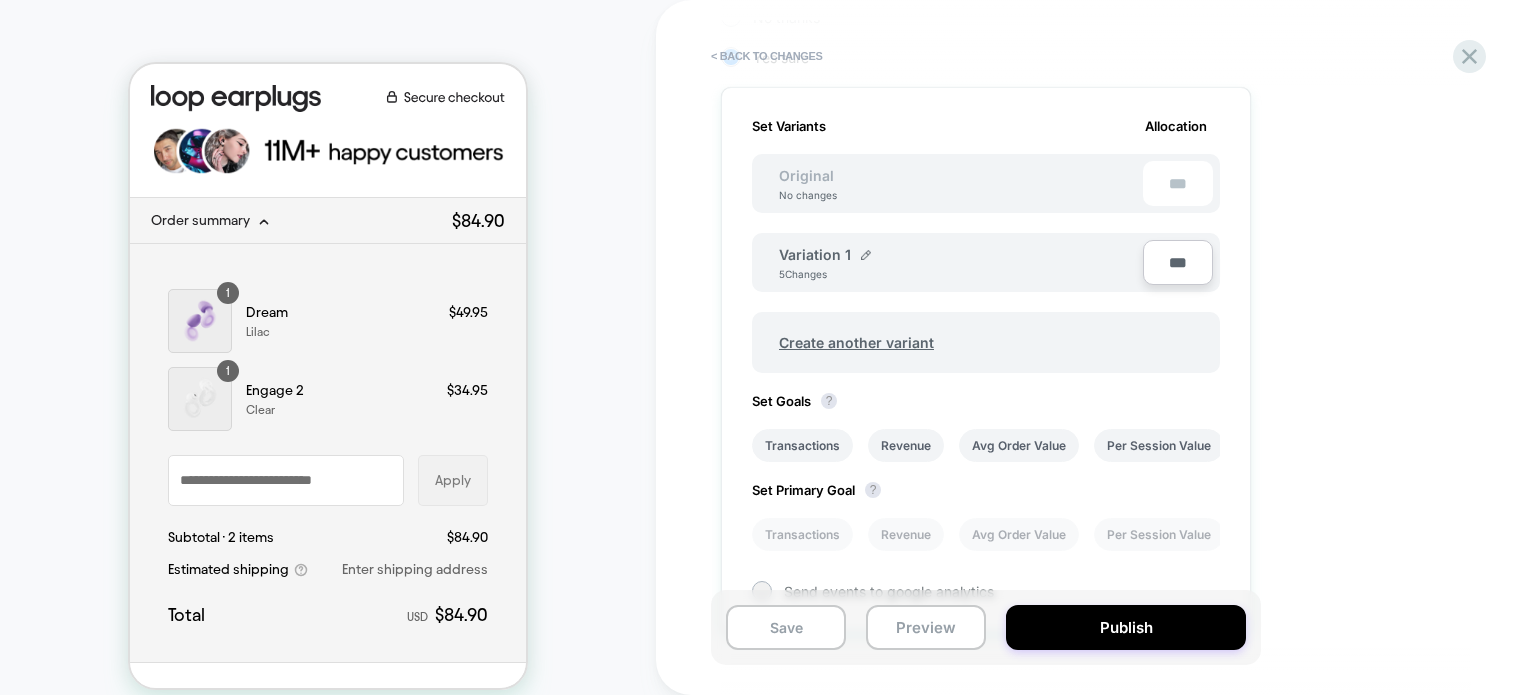 click on "Set Variants Allocation Original No changes *** Variation 1 5  Changes *** Create another variant Set Goals ? Transactions Revenue Avg Order Value Per Session Value Conversion Rate Add To Cart Rate Profit Profit Per Session Product Details Views Rate Checkout Rate Set Primary Goal ? Transactions Revenue Avg Order Value Per Session Value Conversion Rate Add To Cart Rate Profit Profit Per Session Product Details Views Rate Checkout Rate Send events to google analytics" at bounding box center (986, 359) 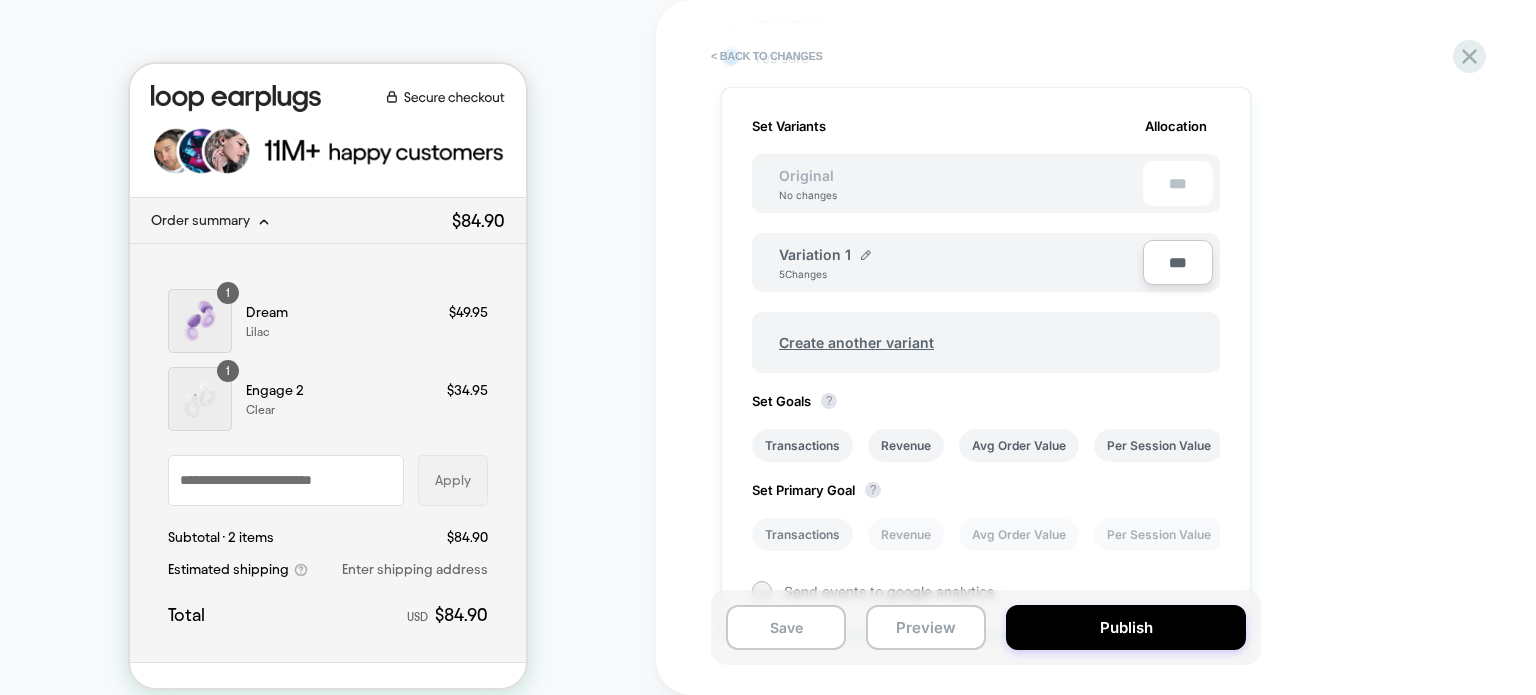 click on "Transactions" at bounding box center (802, 534) 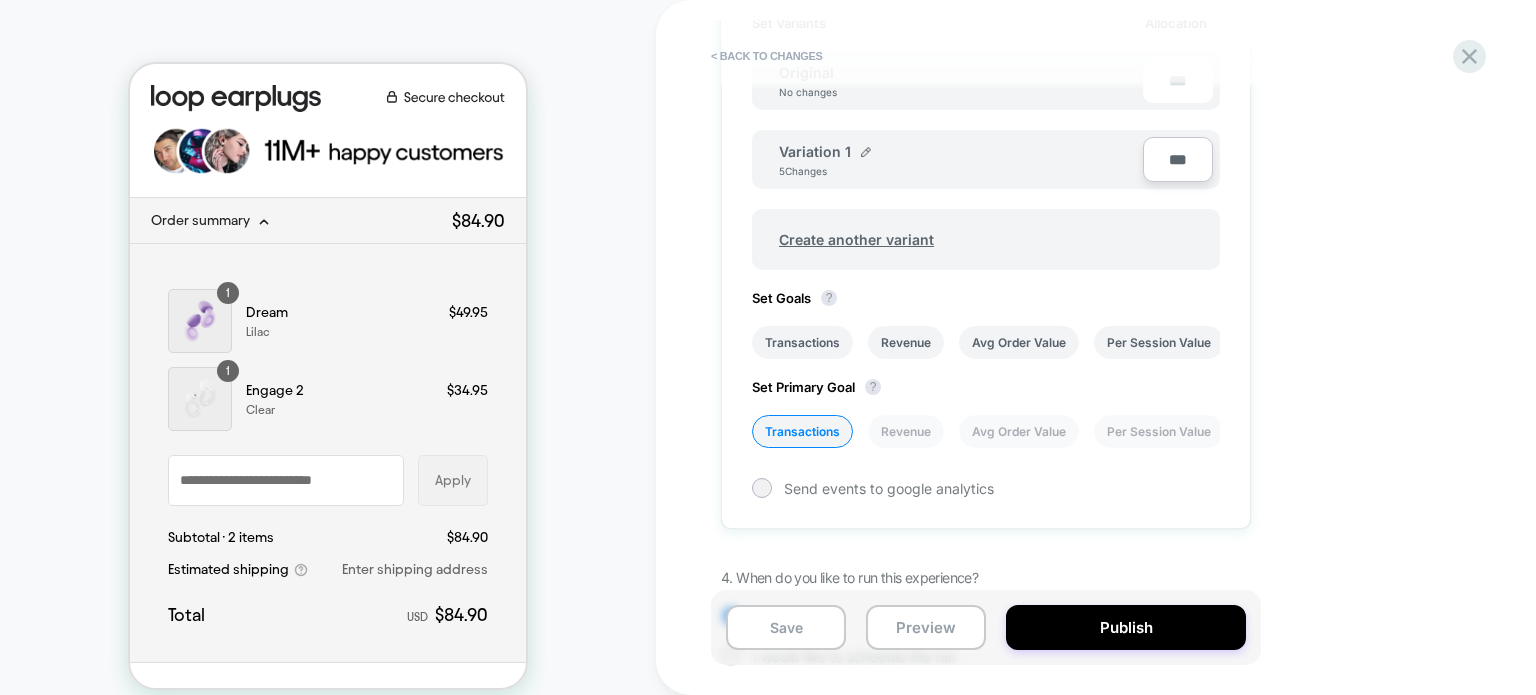 scroll, scrollTop: 772, scrollLeft: 0, axis: vertical 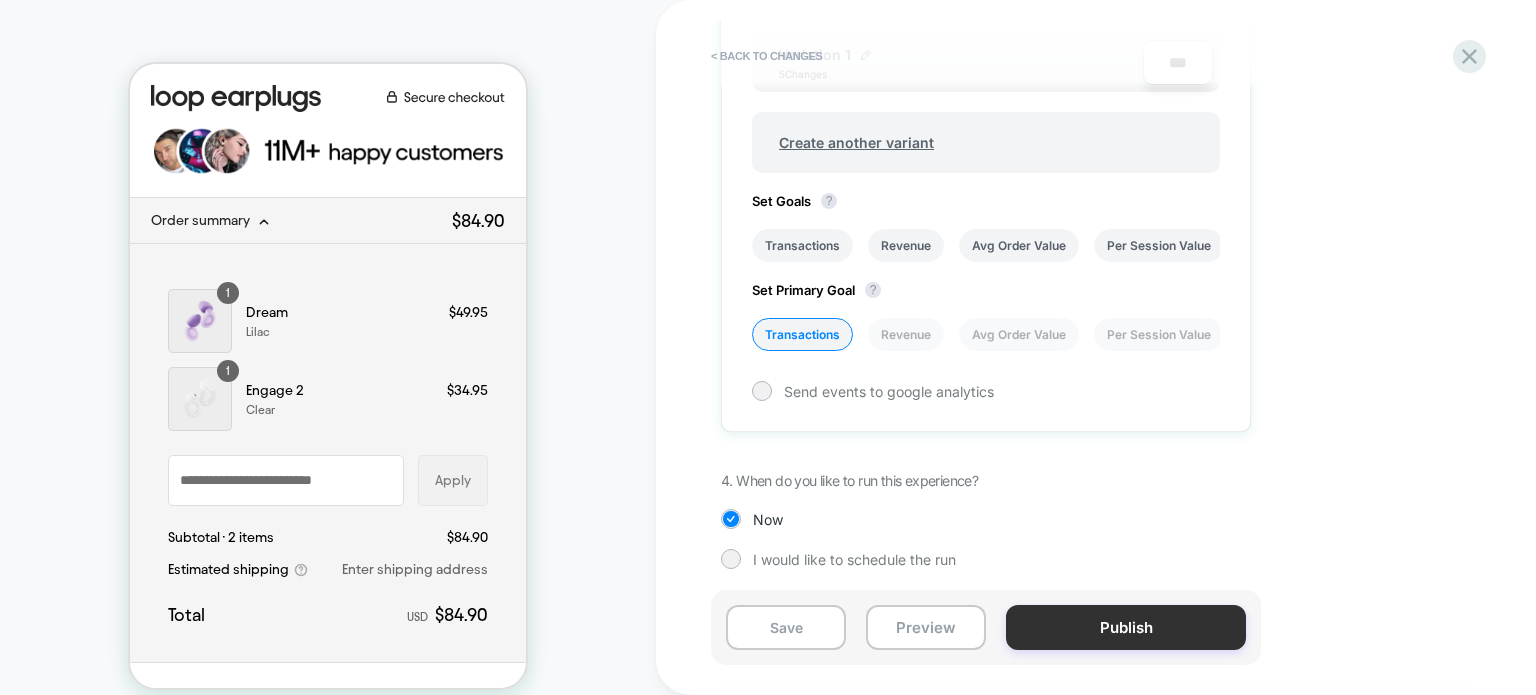 click on "Publish" at bounding box center (1126, 627) 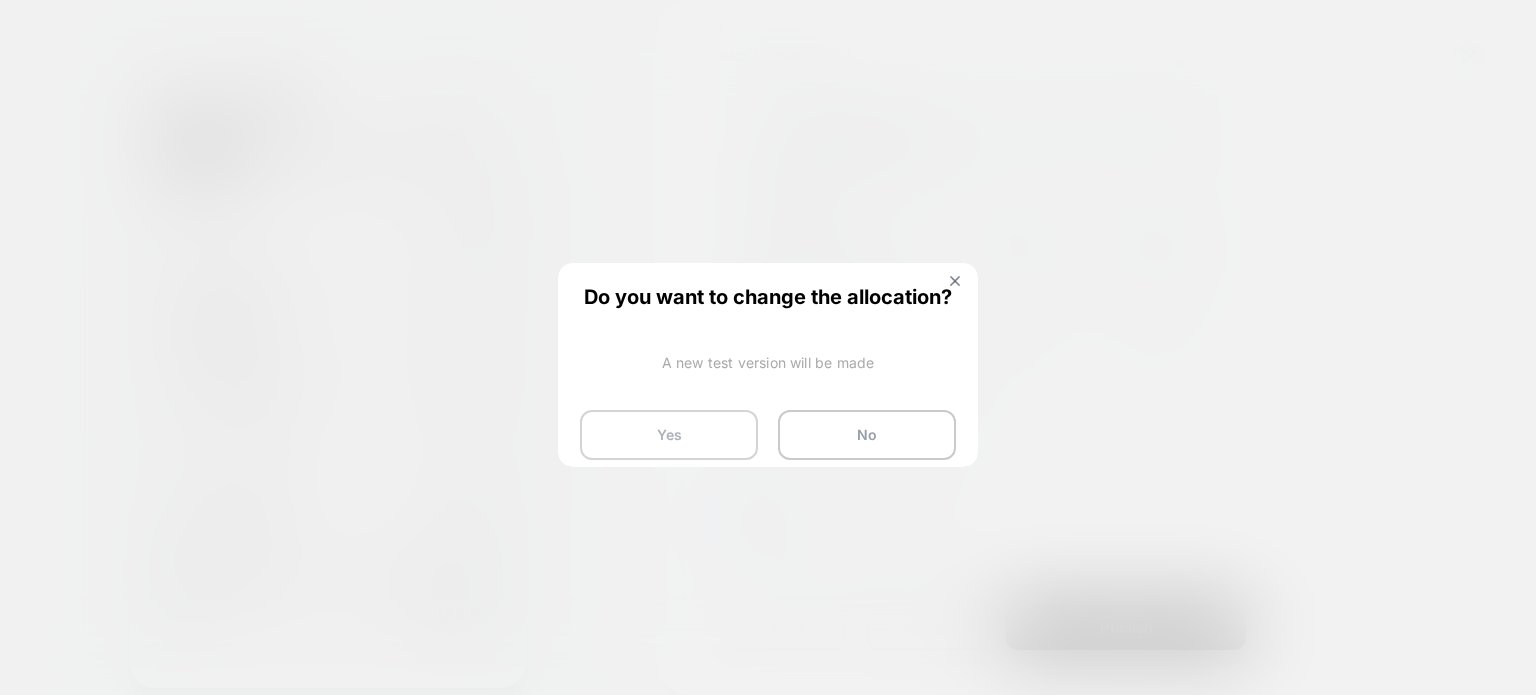 click on "Yes" at bounding box center (669, 435) 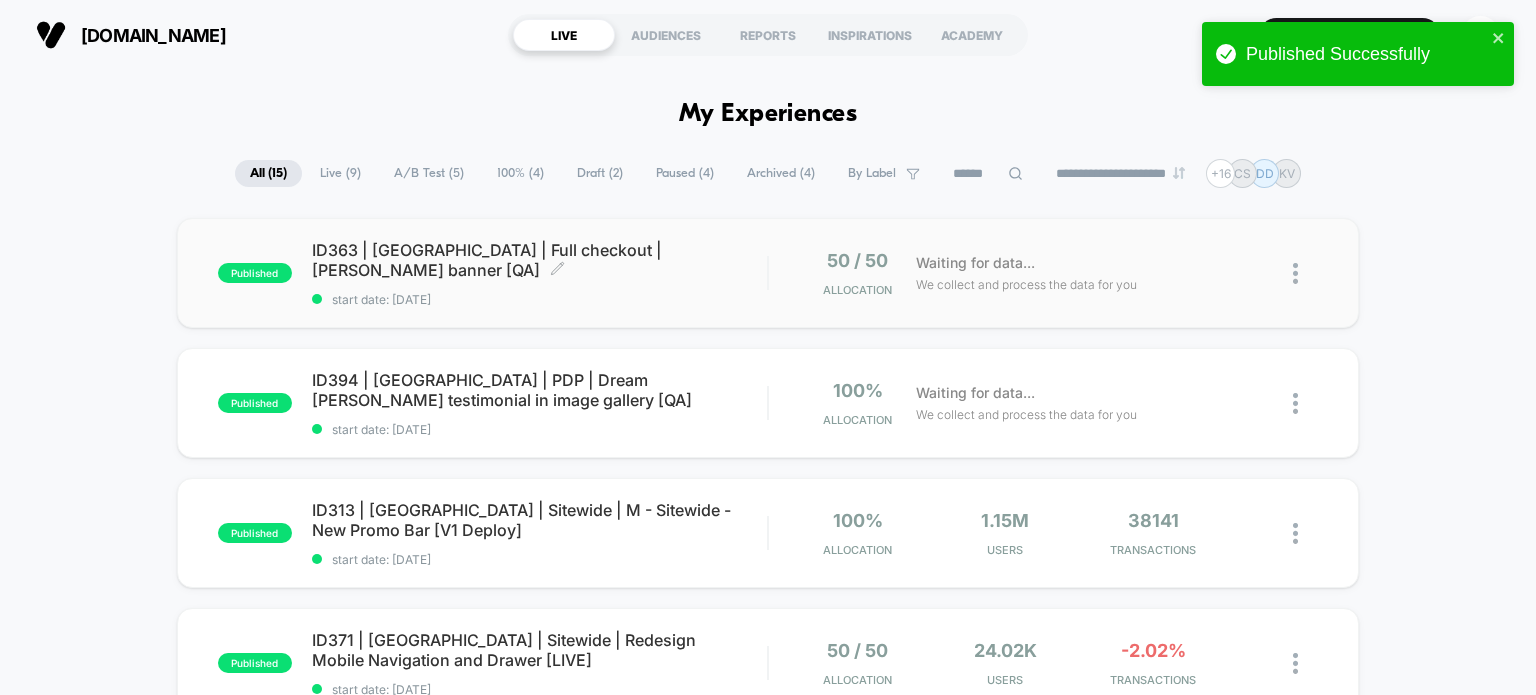 click on "ID363 | USA | Full checkout | Matt Walker banner [QA] Click to edit experience details" at bounding box center [540, 260] 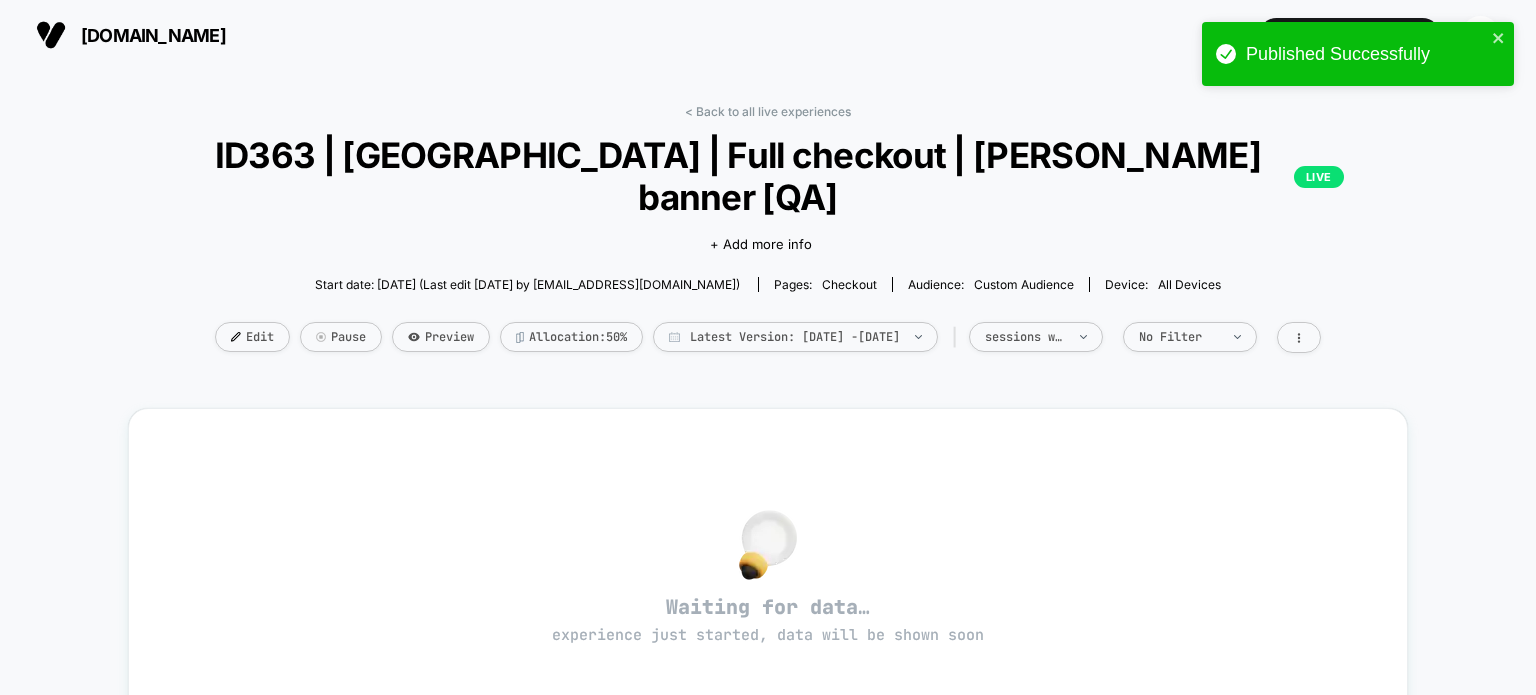 click on "+ Add more info" at bounding box center [761, 244] 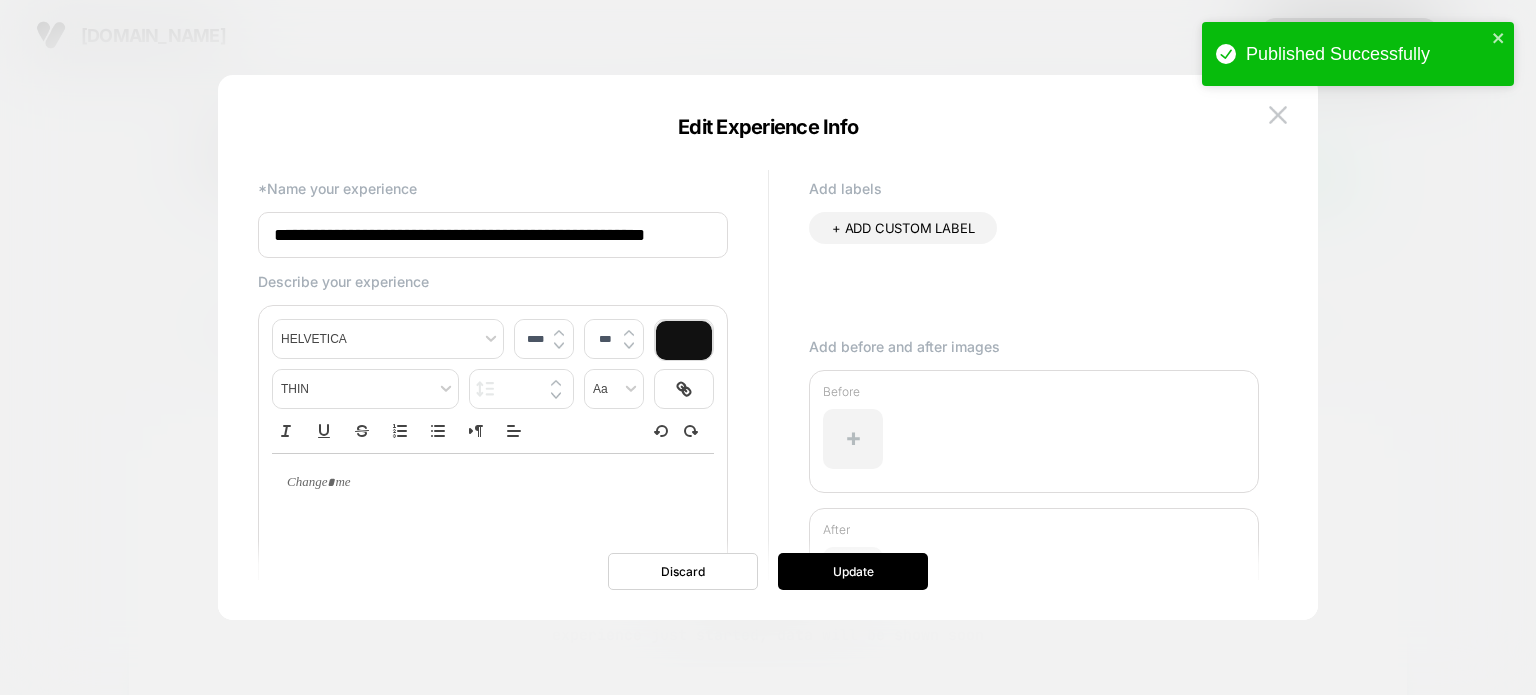 click on "**********" at bounding box center [493, 235] 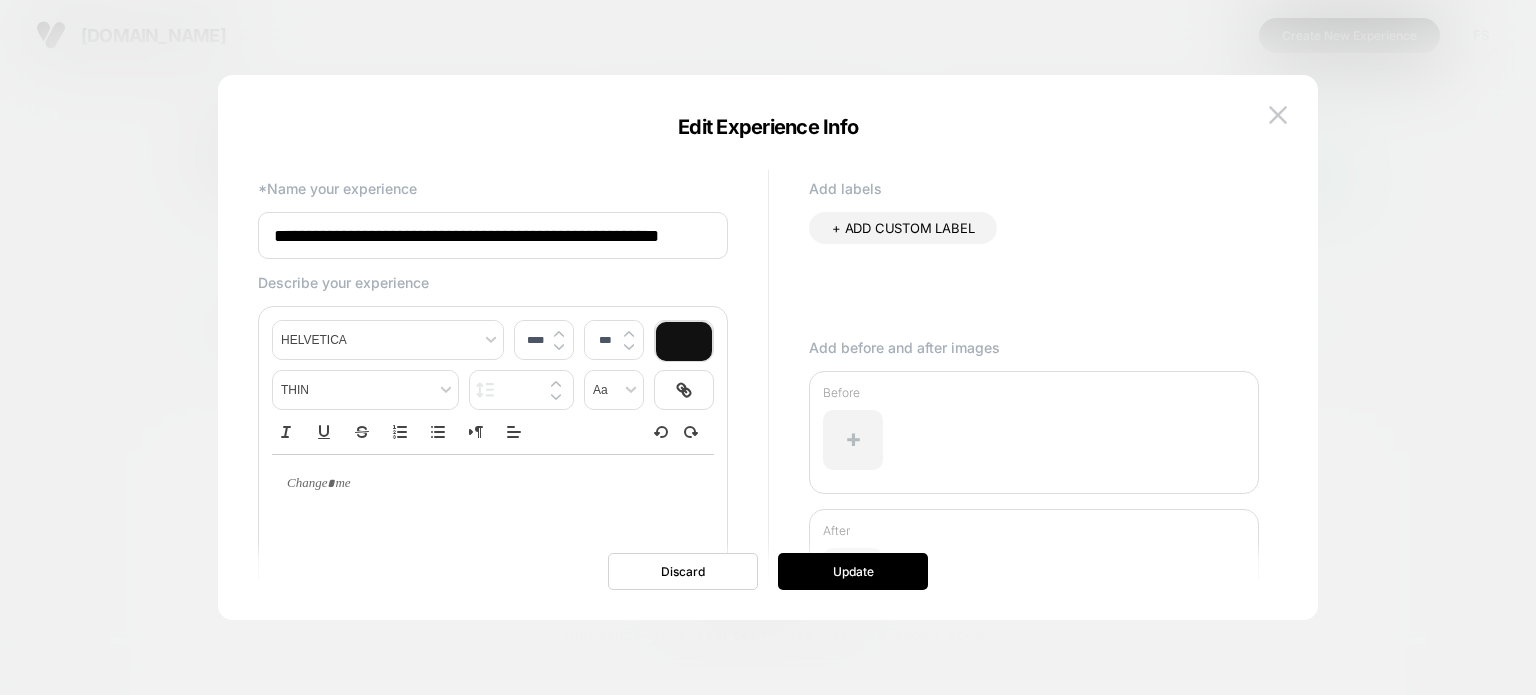 scroll, scrollTop: 0, scrollLeft: 24, axis: horizontal 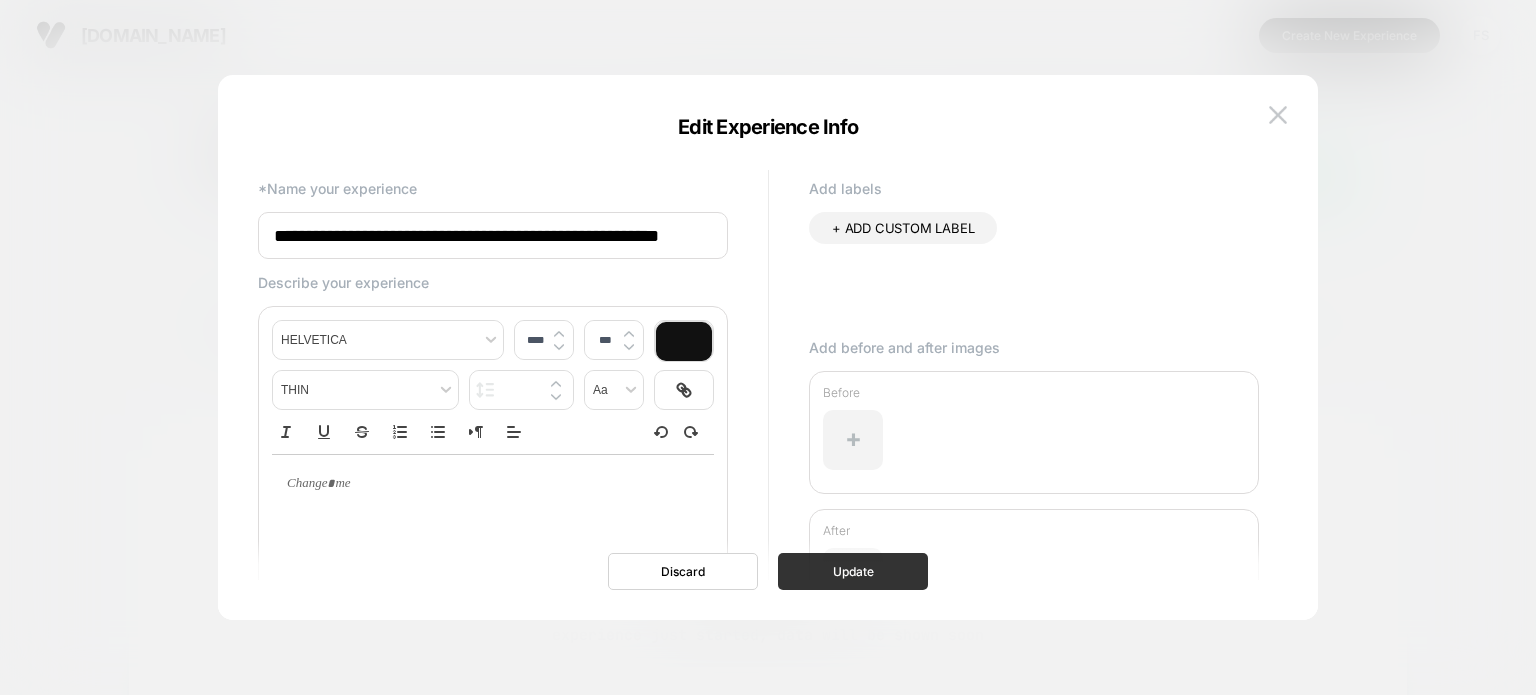 type on "**********" 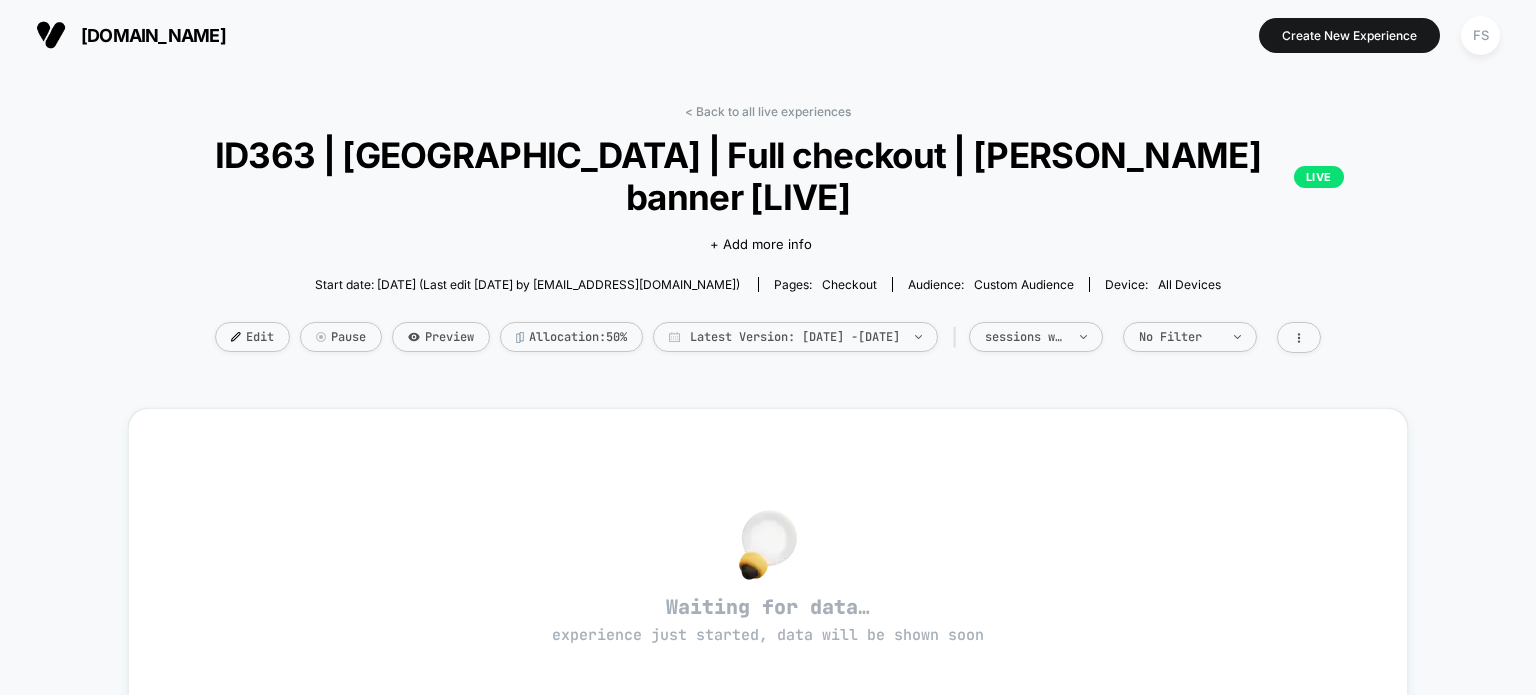 drag, startPoint x: 813, startPoint y: 114, endPoint x: 824, endPoint y: 135, distance: 23.70654 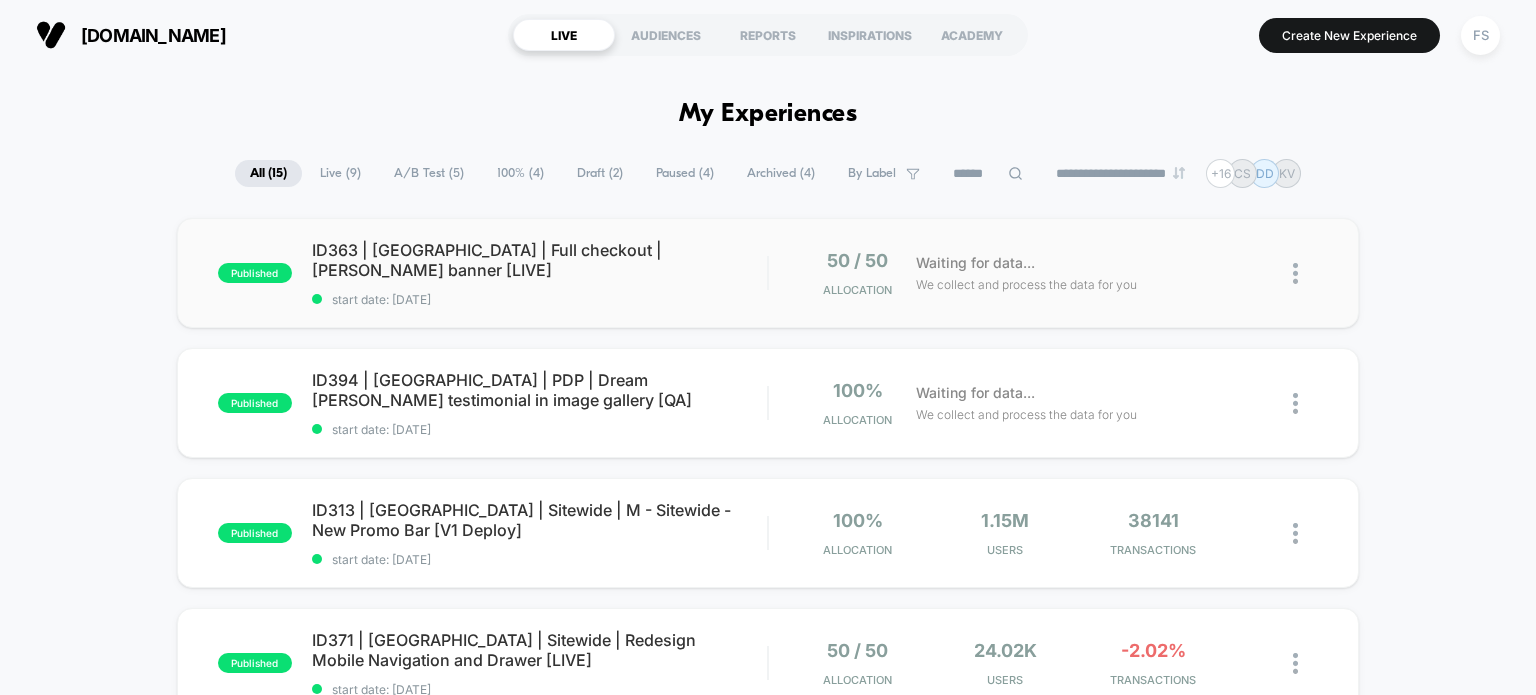 click on "published ID363 | USA | Full checkout | Matt Walker banner [LIVE] start date: 7/8/2025 50 / 50 Allocation Waiting for data... We collect and process the data for you" at bounding box center [768, 273] 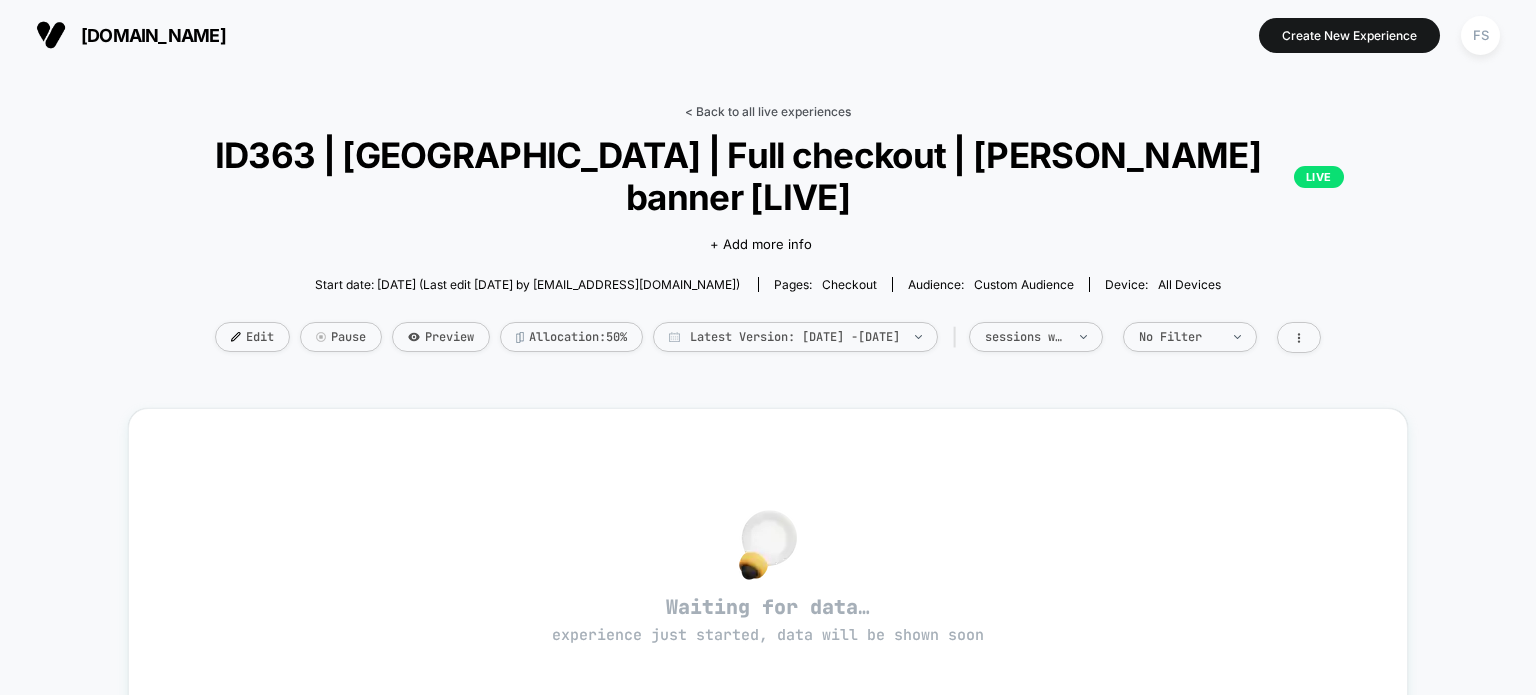 click on "< Back to all live experiences" at bounding box center (768, 111) 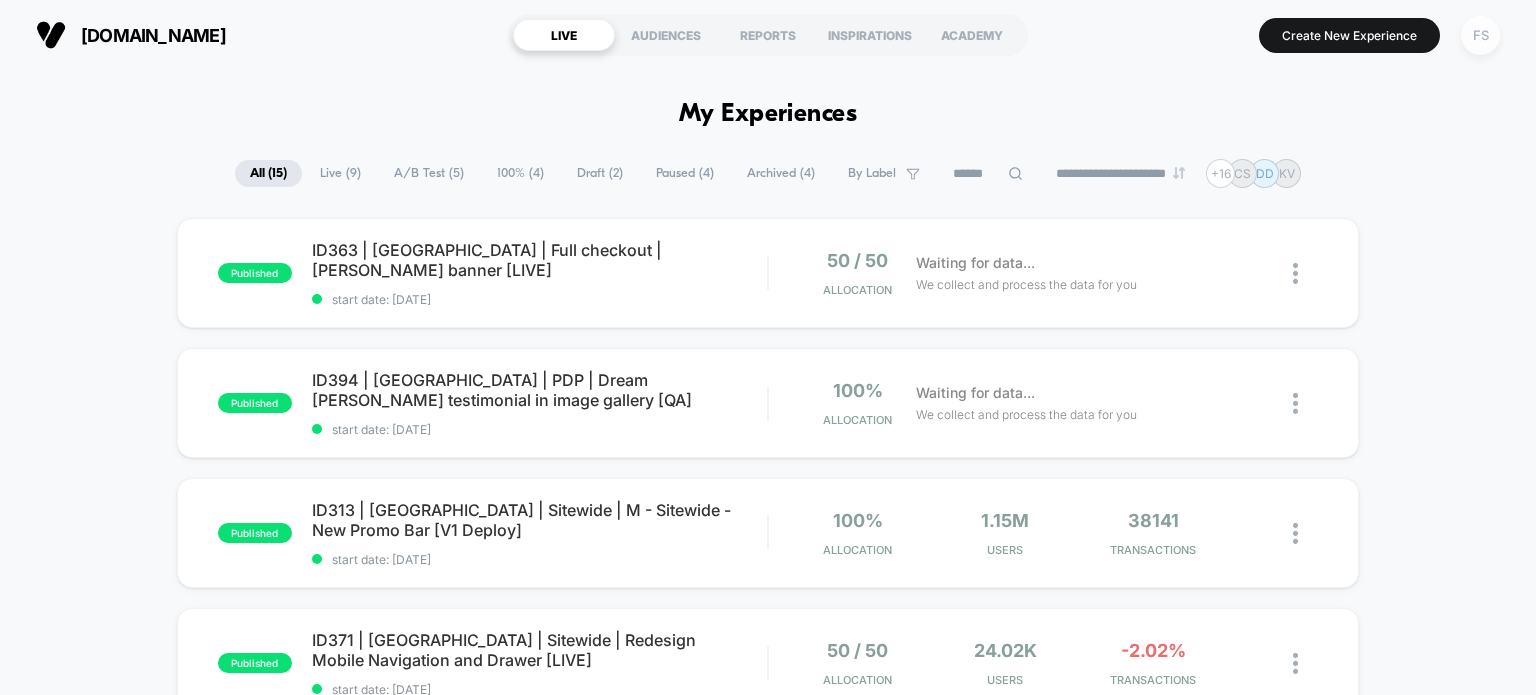 click on "FS" at bounding box center [1480, 35] 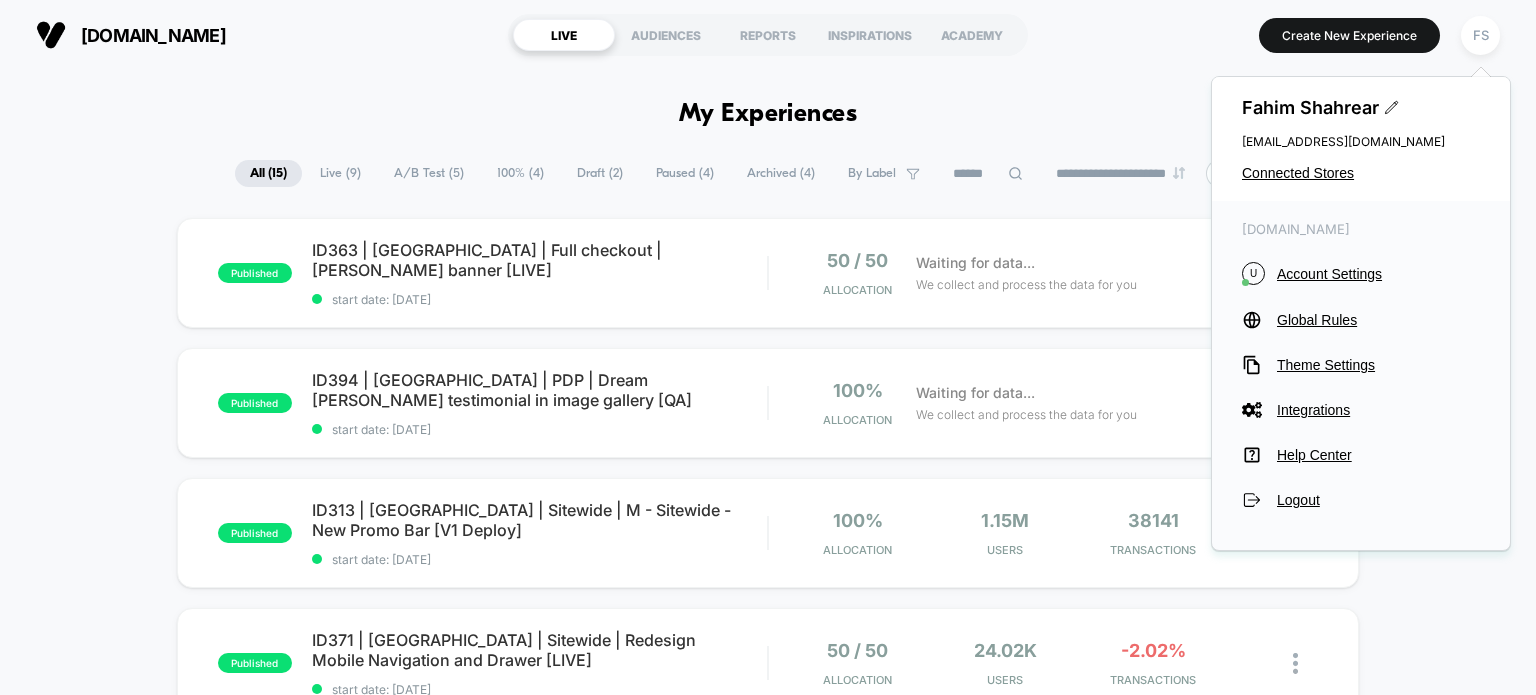 click on "FS" at bounding box center (1480, 35) 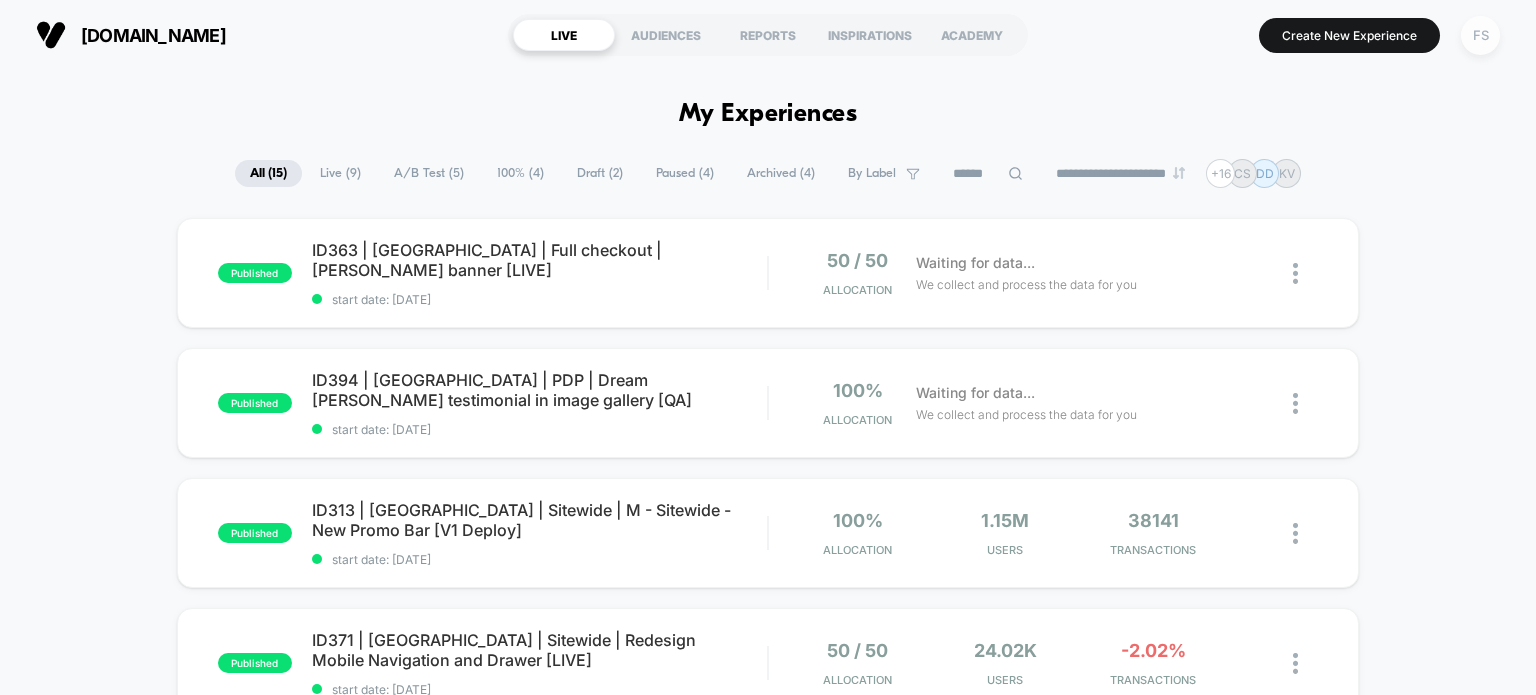 click on "FS" at bounding box center (1480, 35) 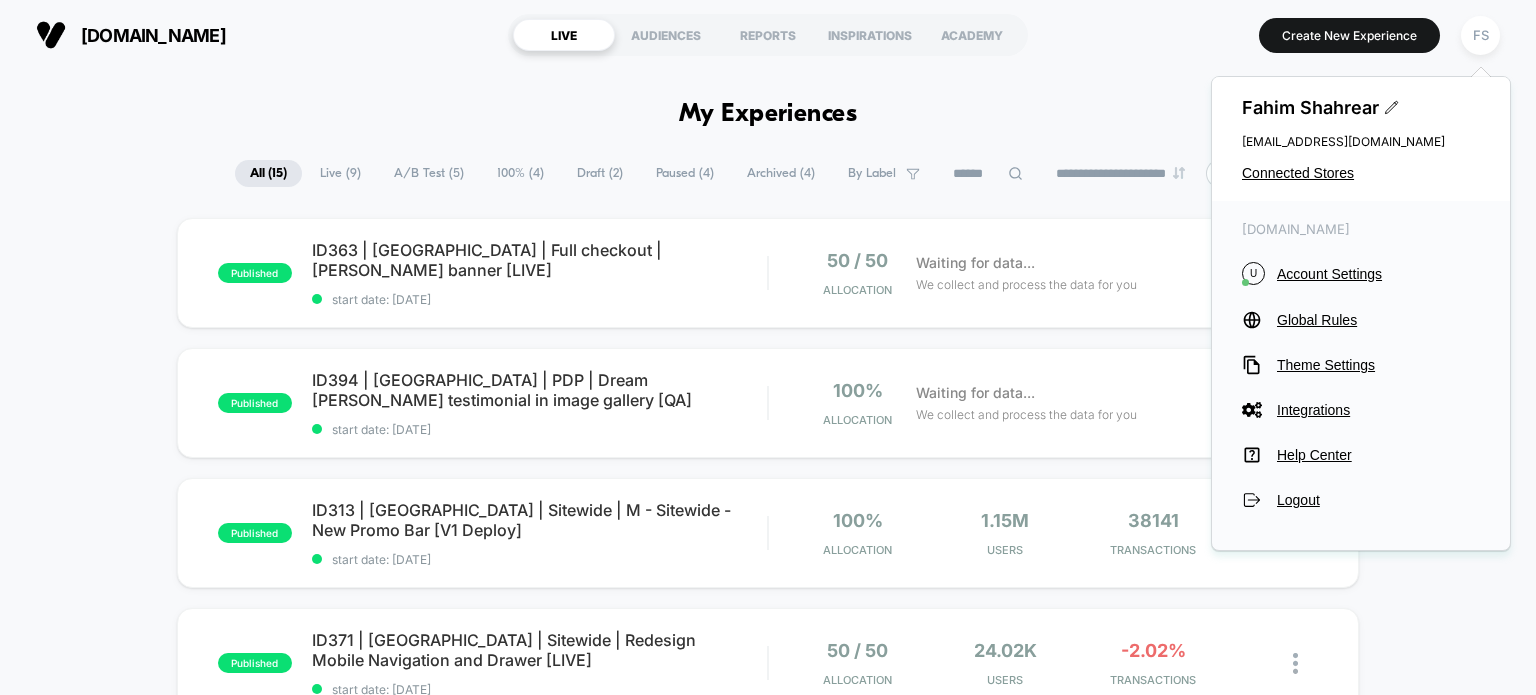 click on "Fahim   Shahrear fahim.shahrear@echologyx.com Connected Stores" at bounding box center (1361, 139) 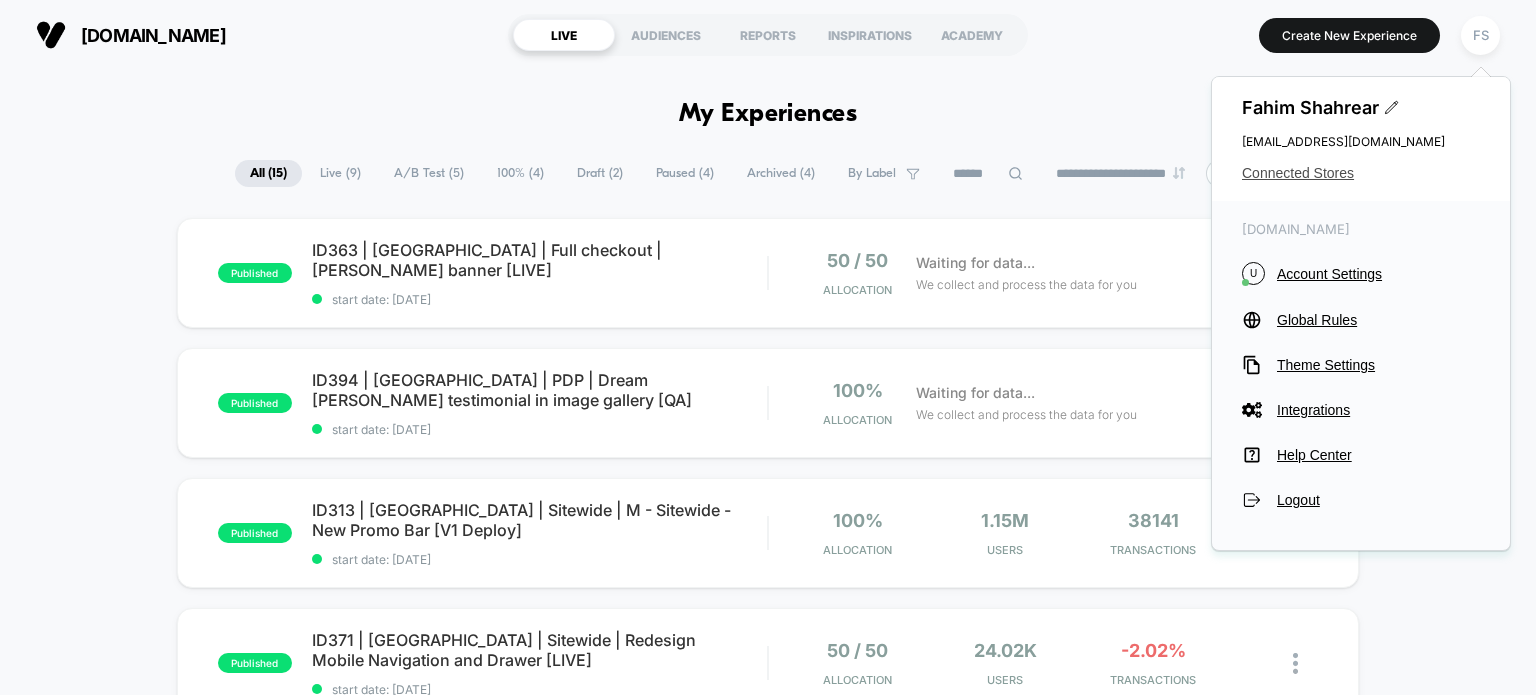 click on "Connected Stores" at bounding box center (1361, 173) 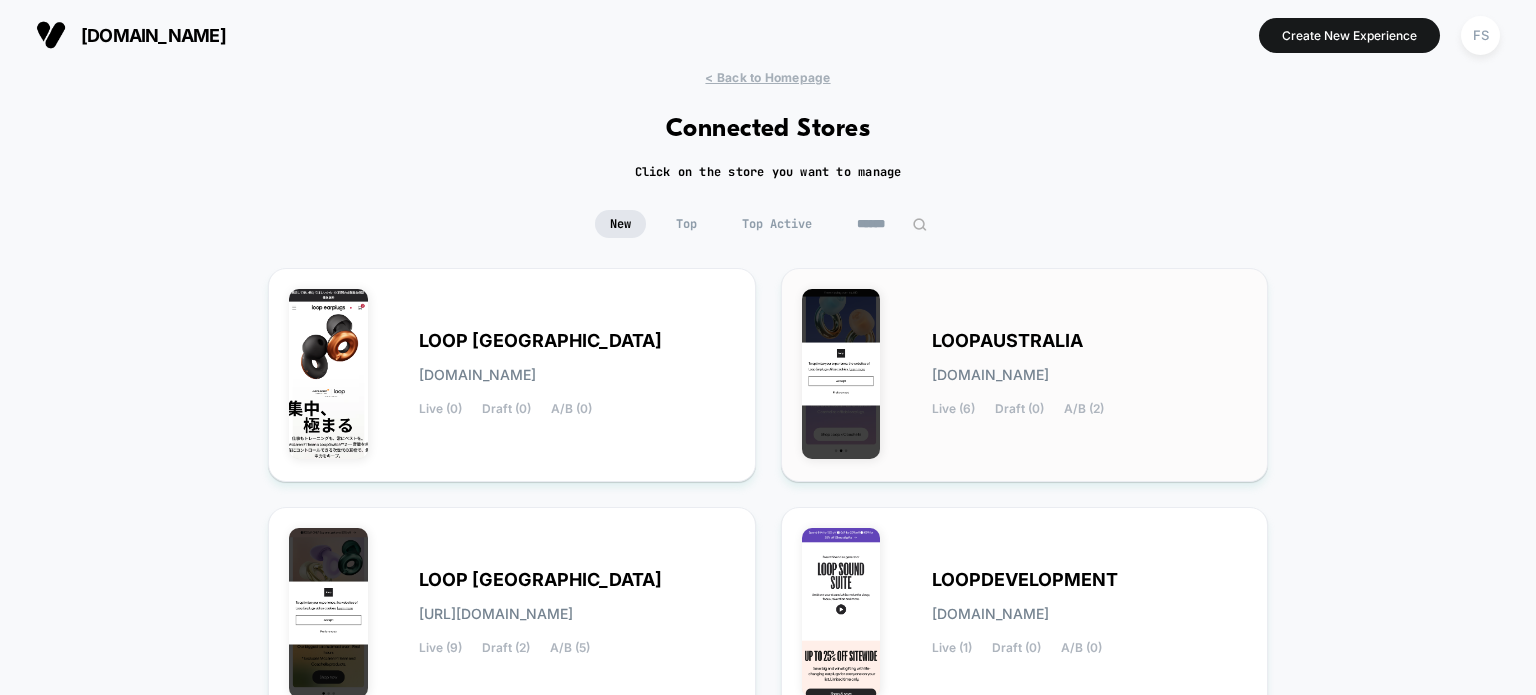 click on "LOOPAUSTRALIA loopaustralia.myshopify.com Live (6) Draft (0) A/B (2)" at bounding box center [1090, 375] 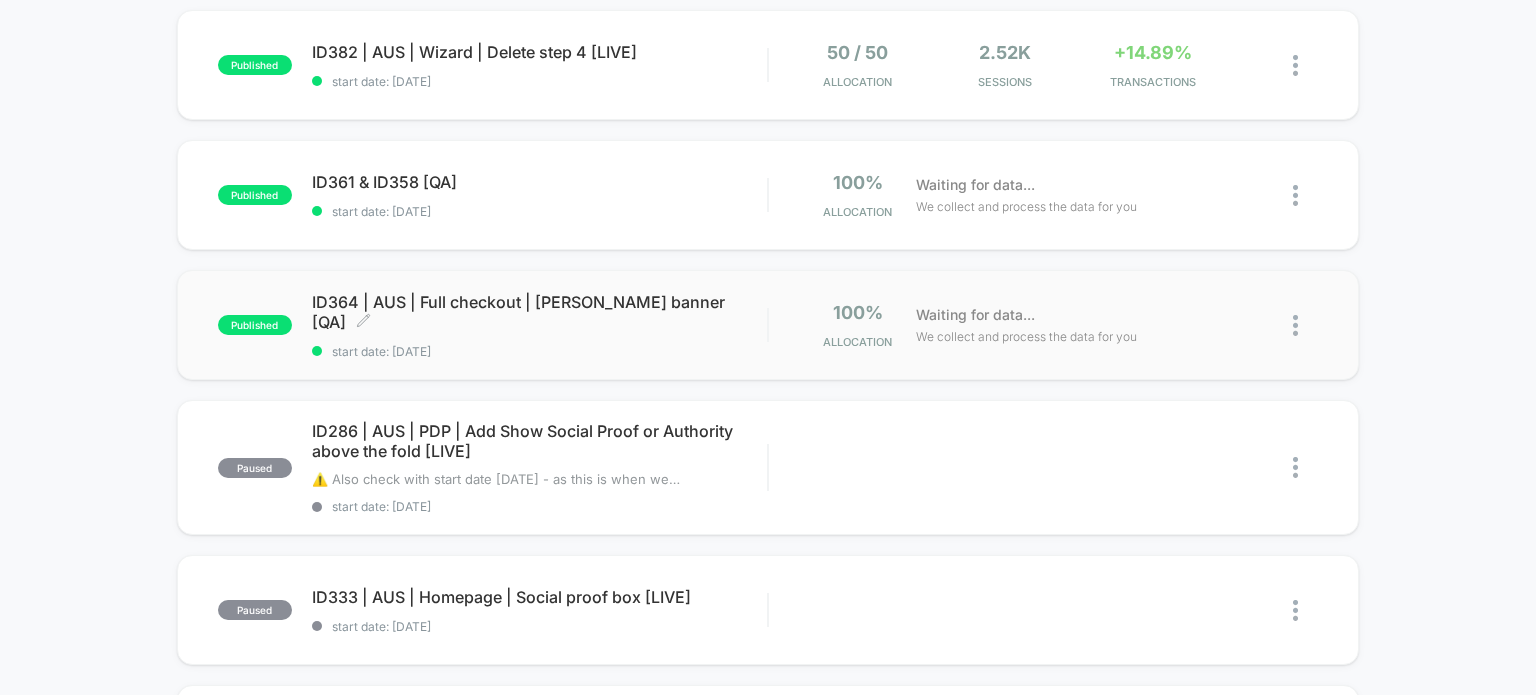 scroll, scrollTop: 600, scrollLeft: 0, axis: vertical 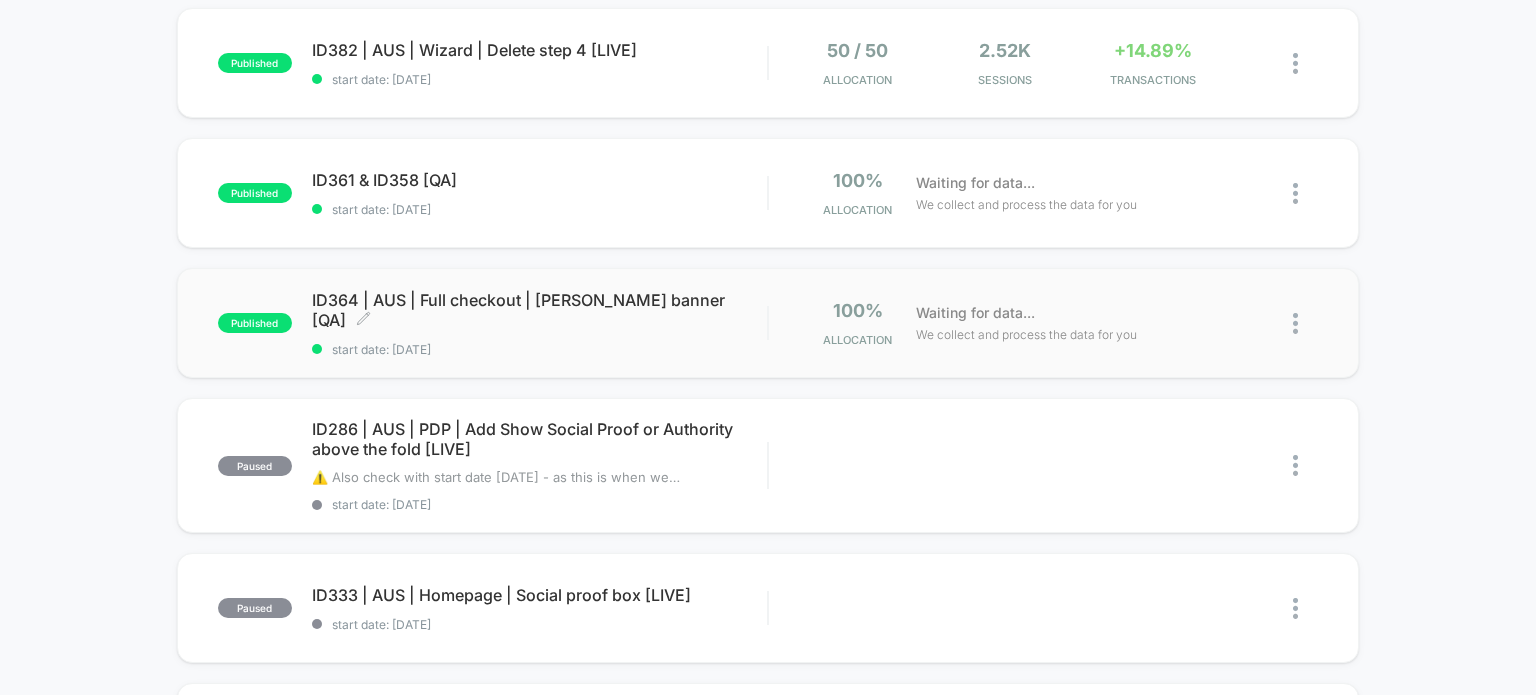 click on "ID364 | AUS | Full checkout | Matt Walker banner [QA] Click to edit experience details" at bounding box center (540, 310) 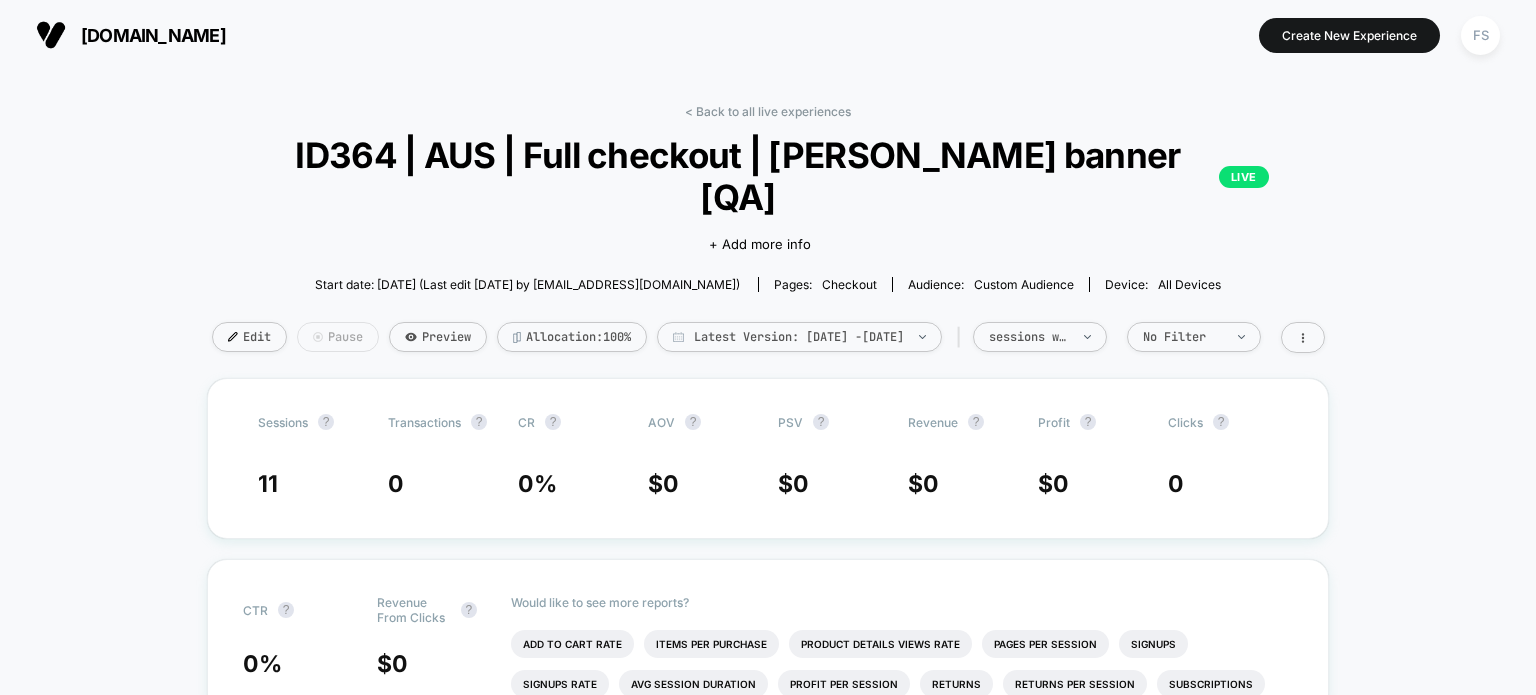 click at bounding box center (318, 337) 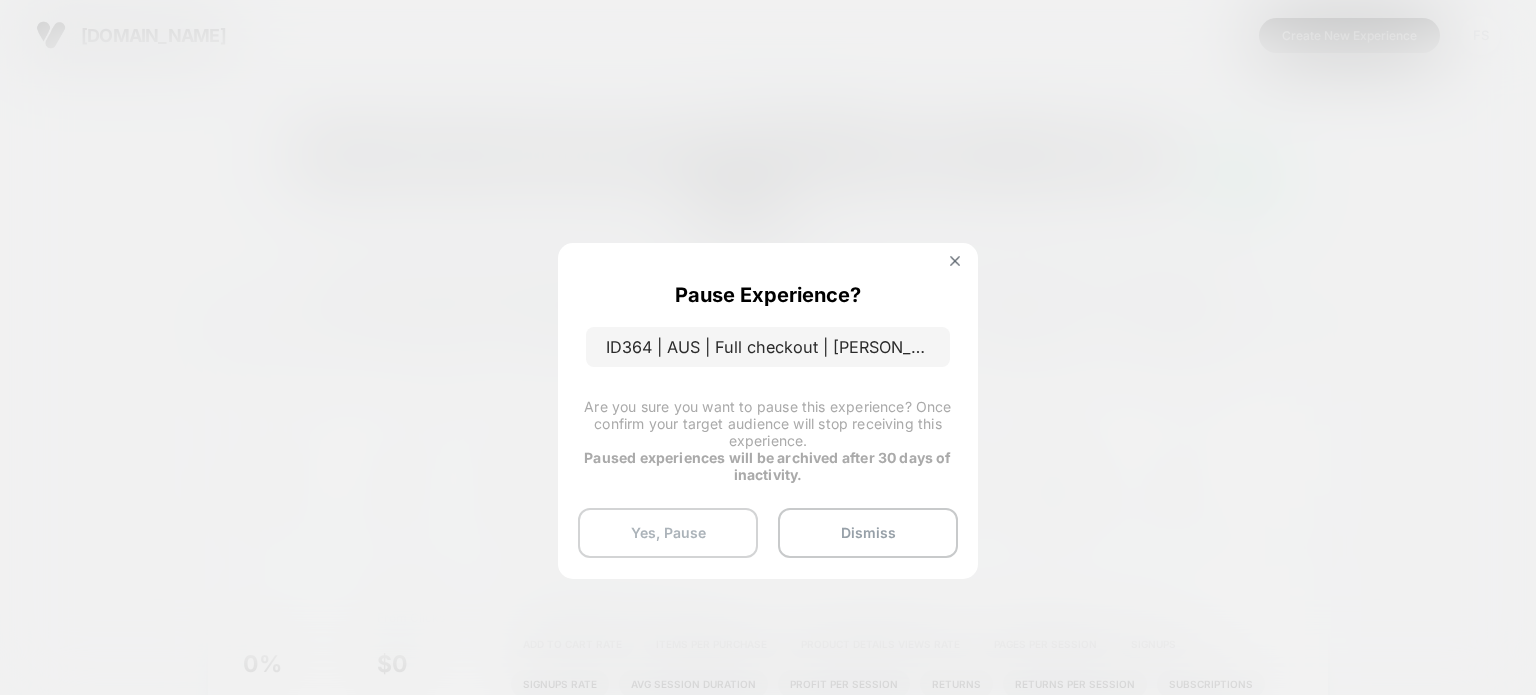 click on "Yes, Pause" at bounding box center [668, 533] 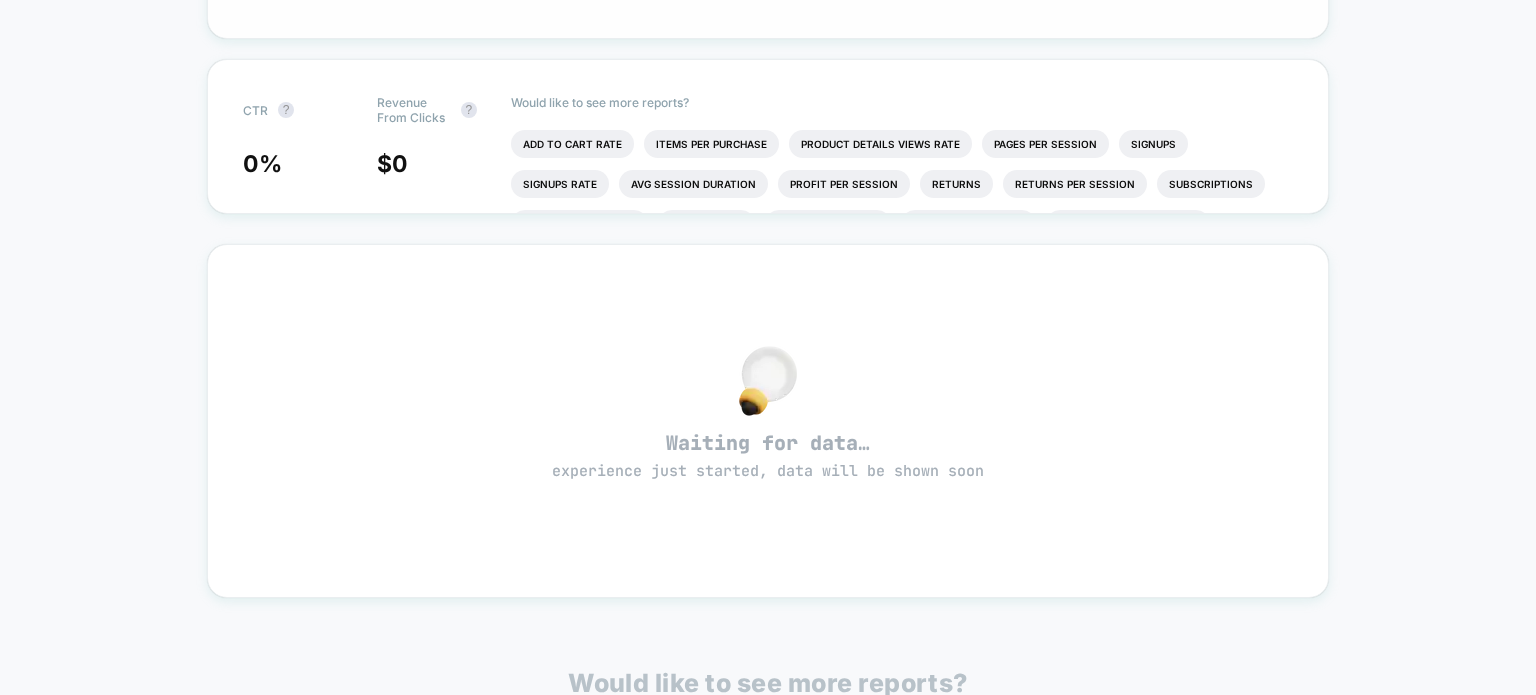 scroll, scrollTop: 0, scrollLeft: 0, axis: both 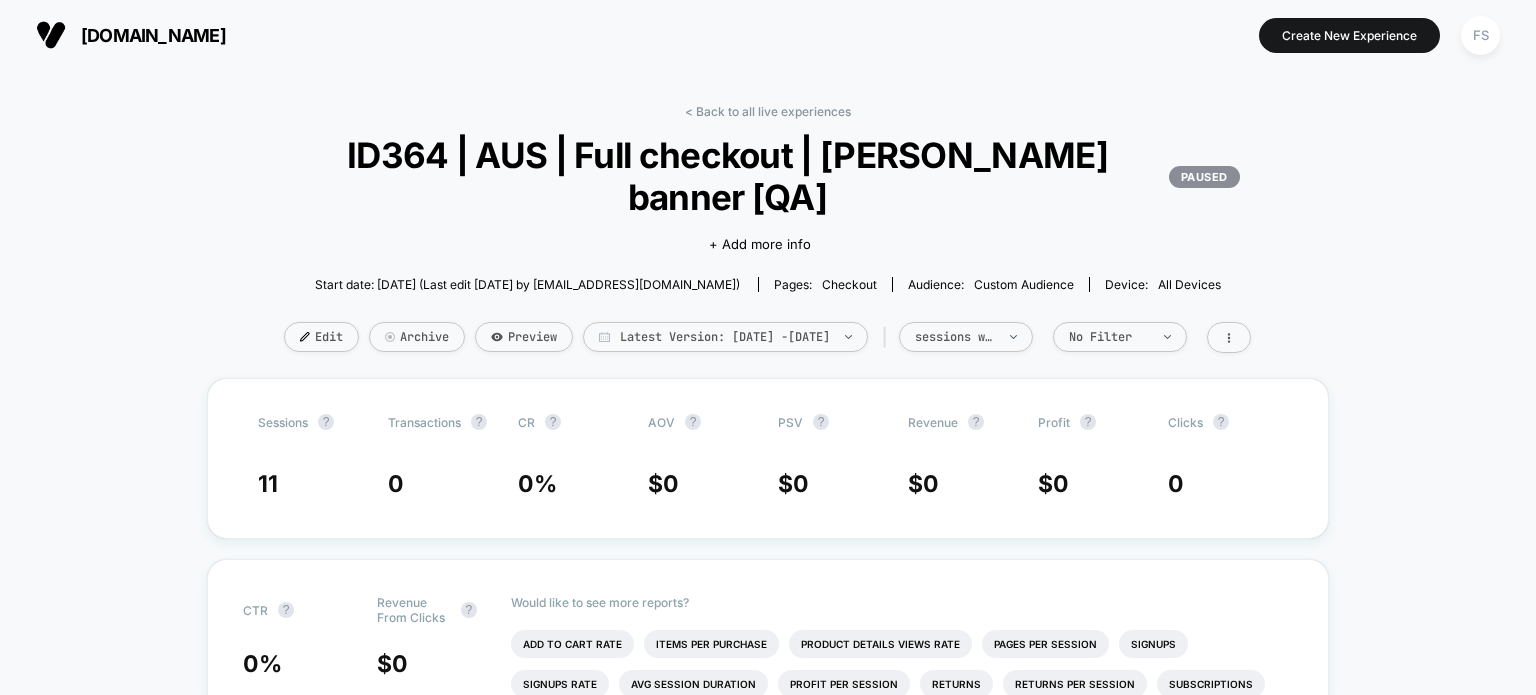click on "Edit" at bounding box center (321, 337) 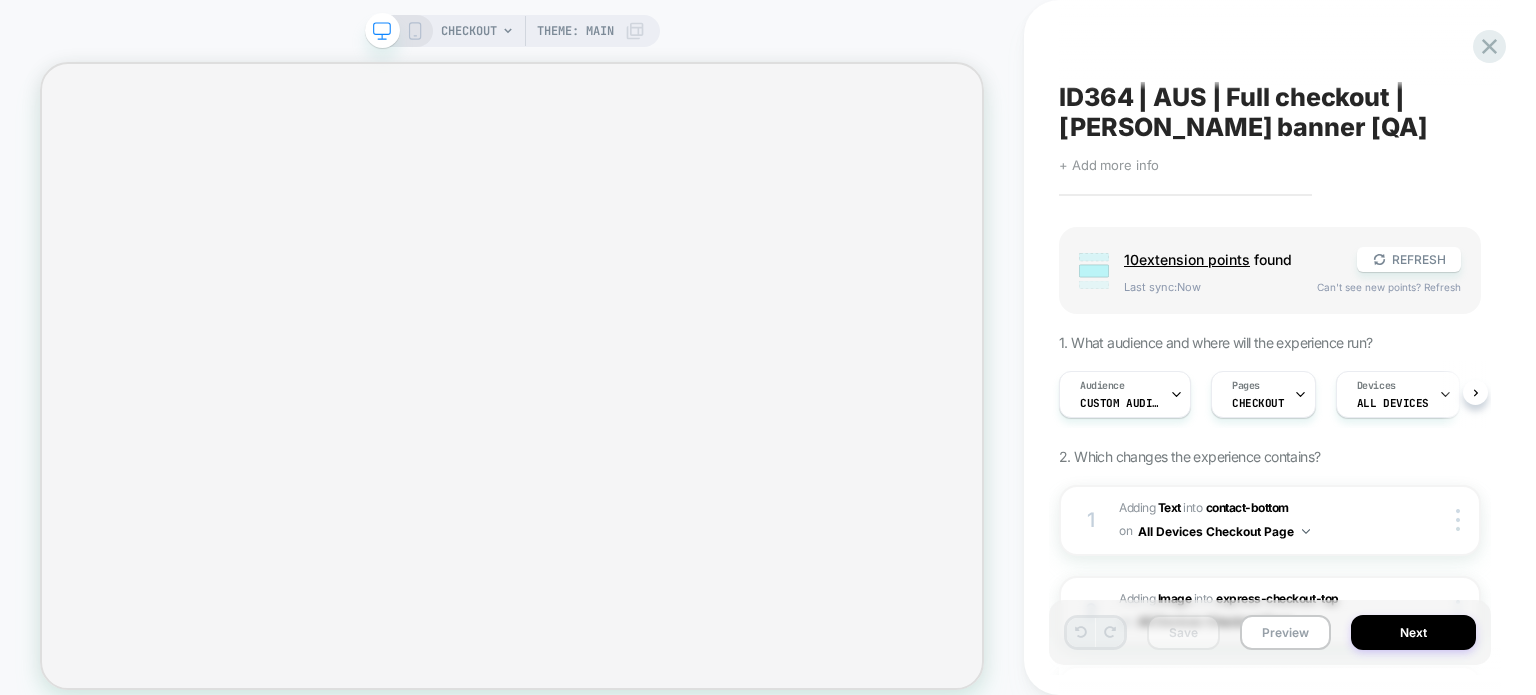 scroll, scrollTop: 0, scrollLeft: 0, axis: both 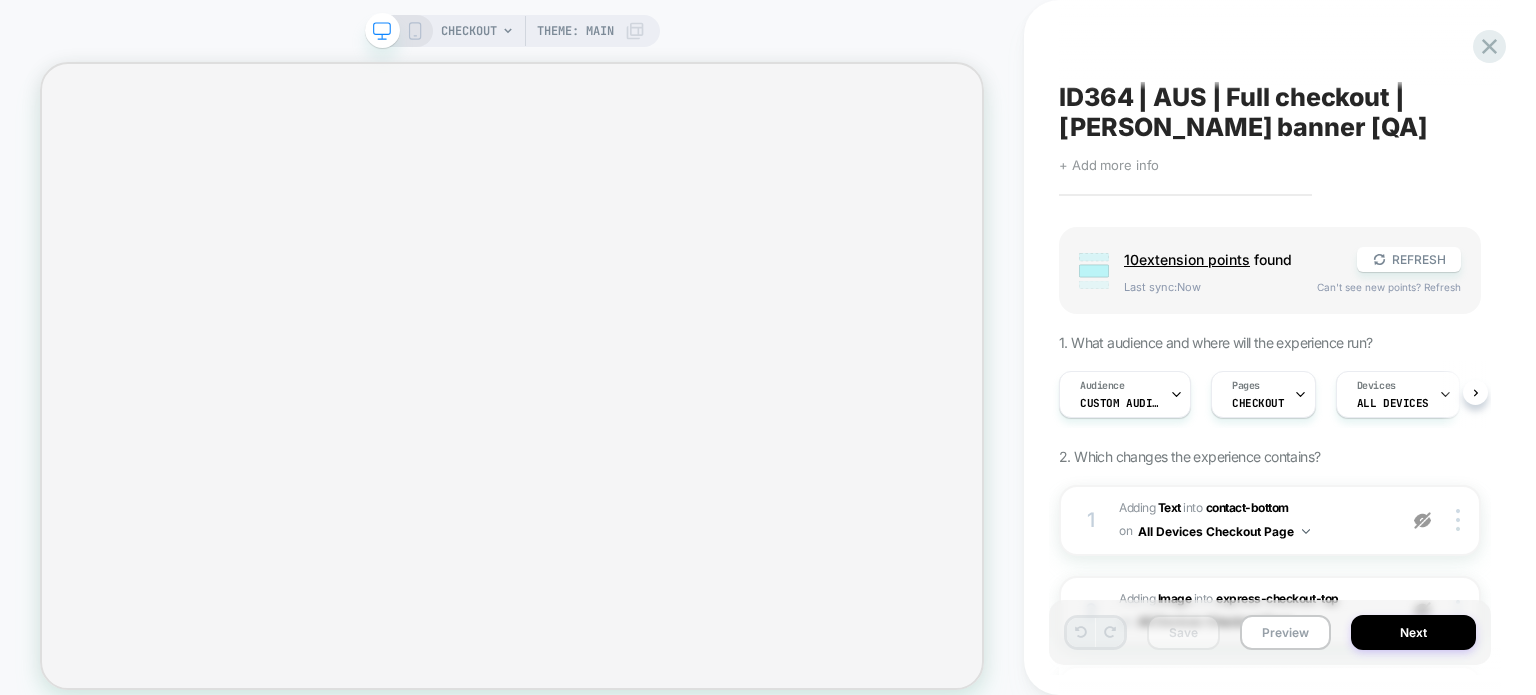 select on "***" 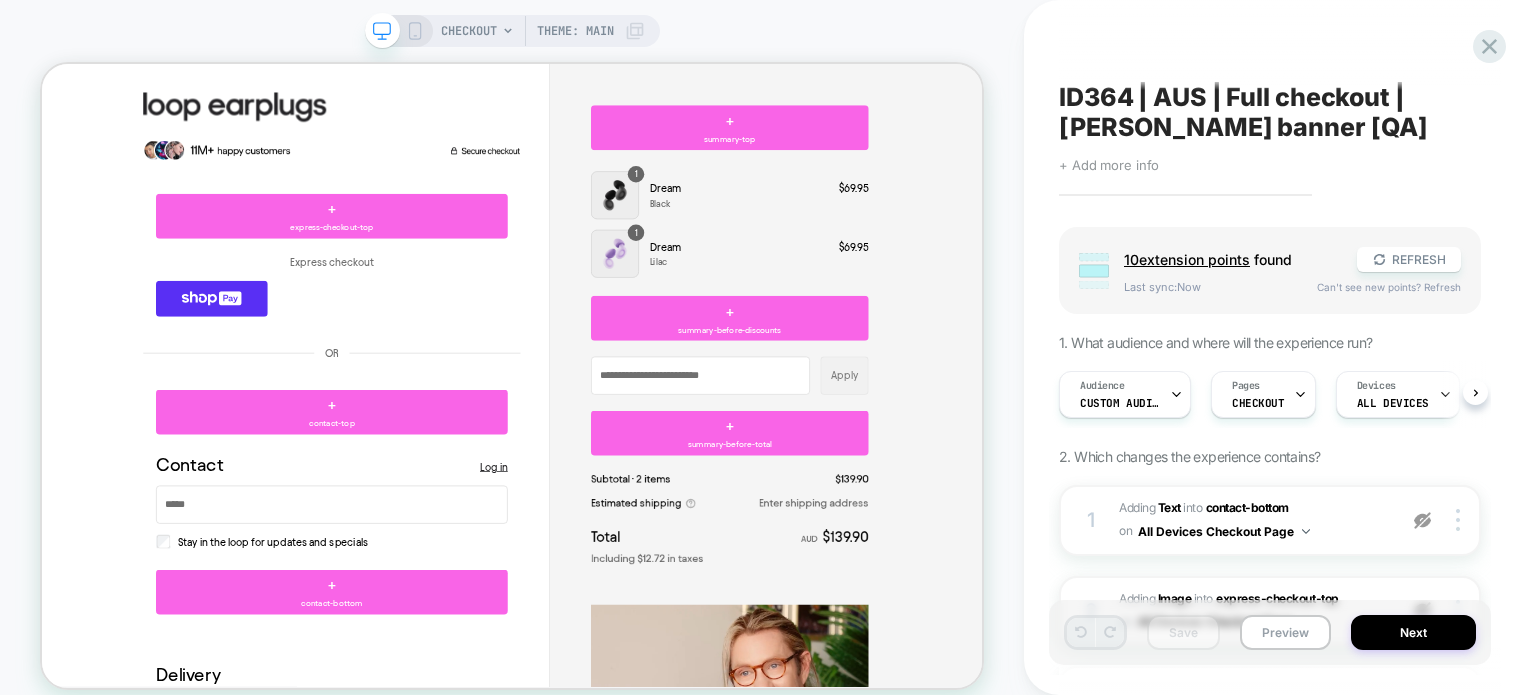 scroll, scrollTop: 0, scrollLeft: 0, axis: both 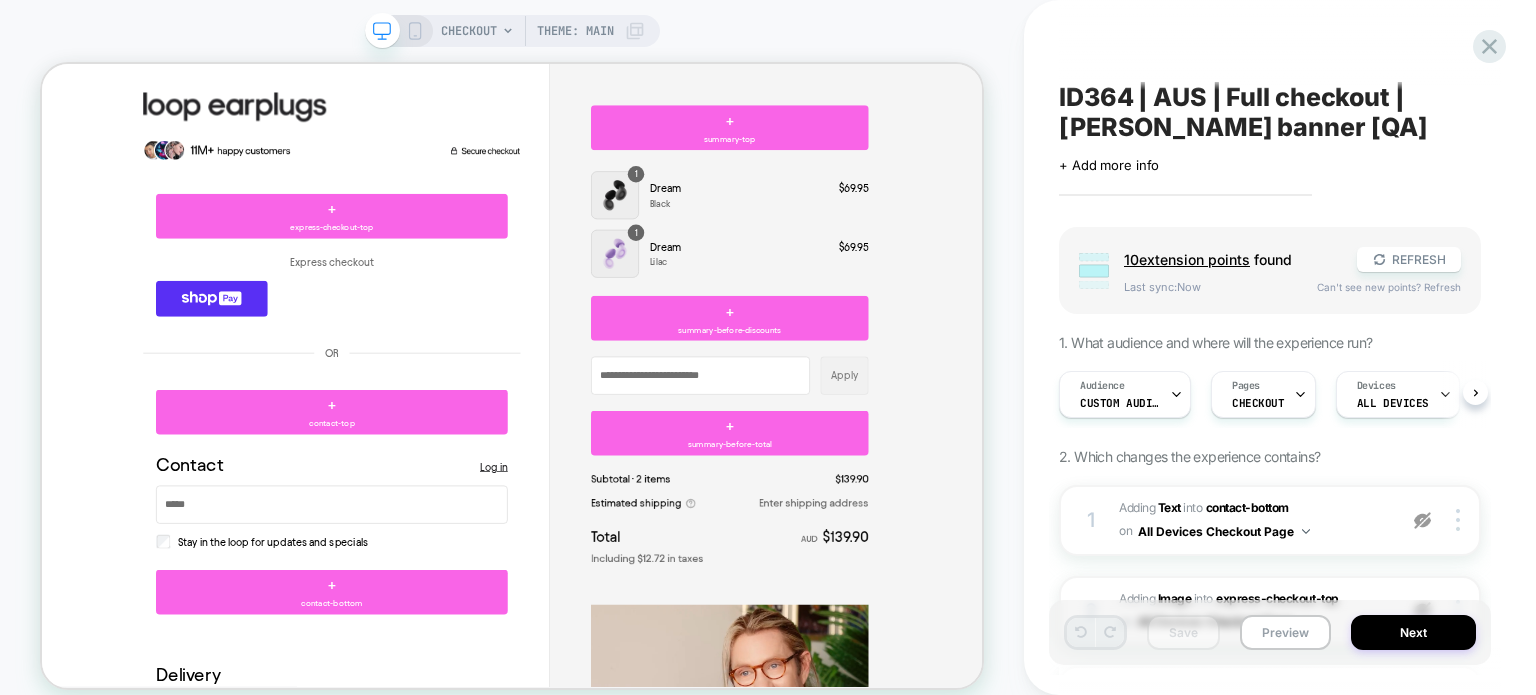 click on "+ Add more info" at bounding box center [1109, 165] 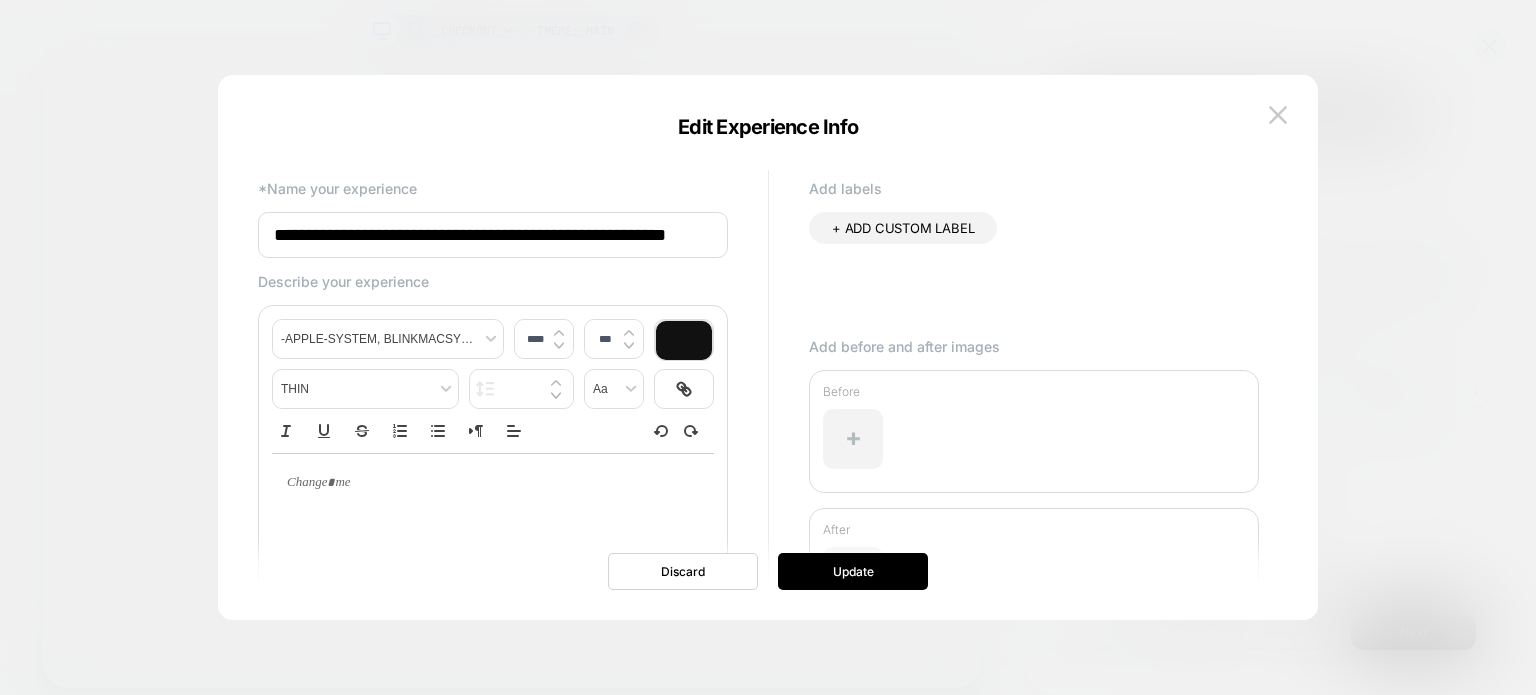 scroll, scrollTop: 0, scrollLeft: 0, axis: both 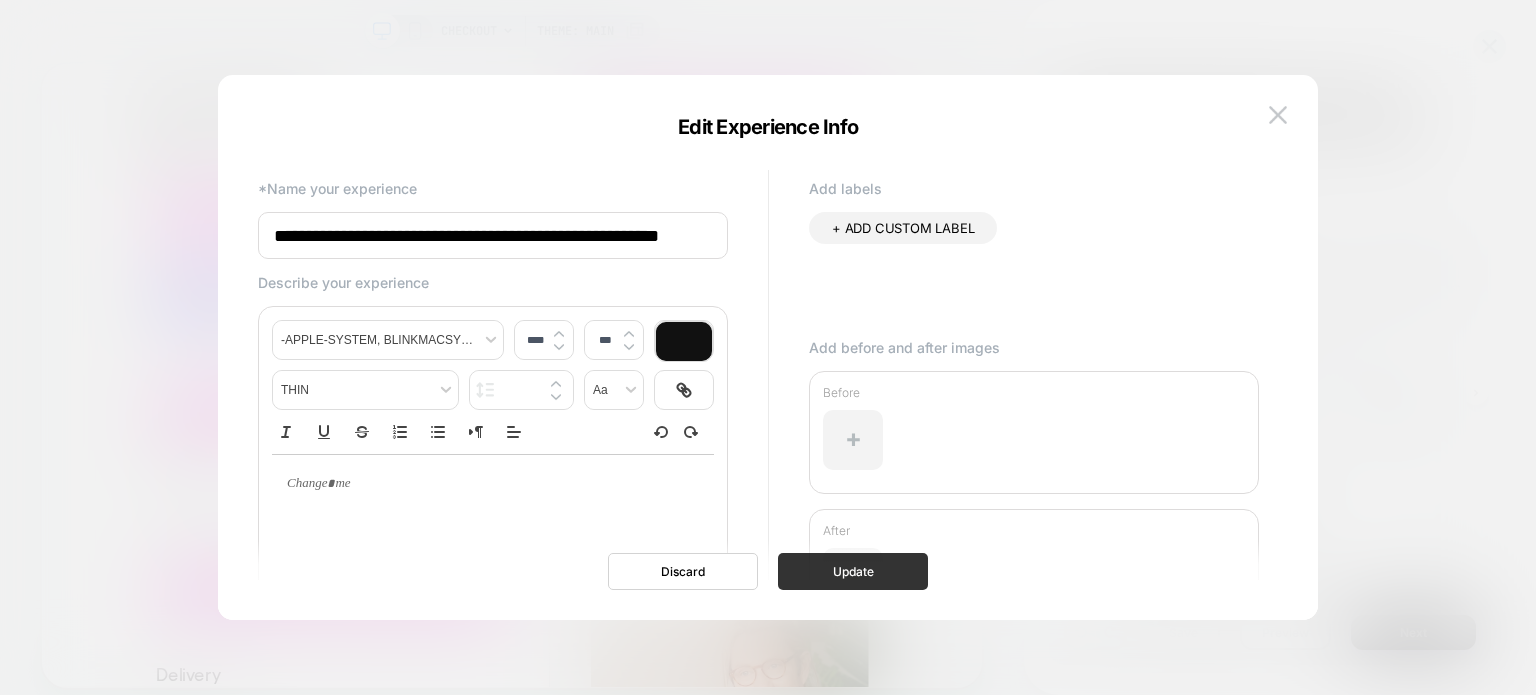 type on "**********" 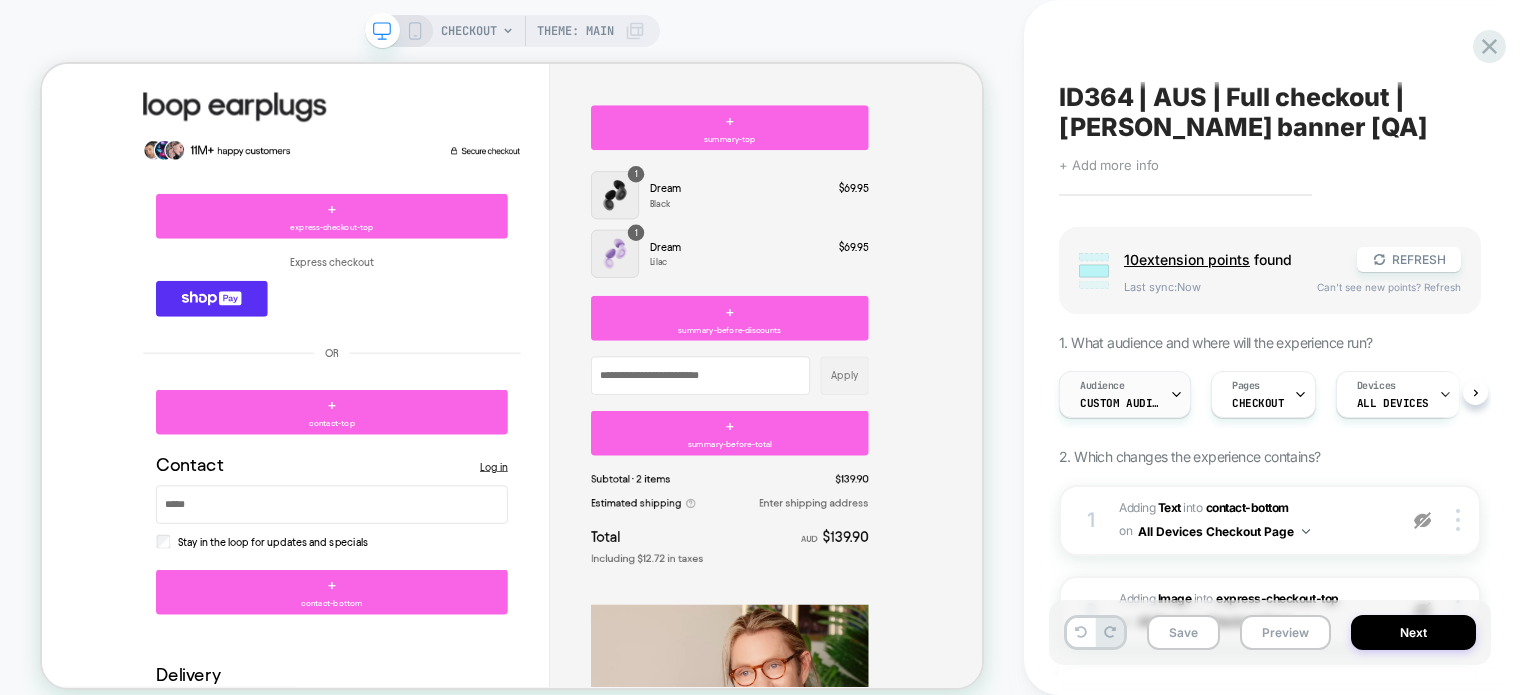 click on "Custom Audience" at bounding box center [1120, 403] 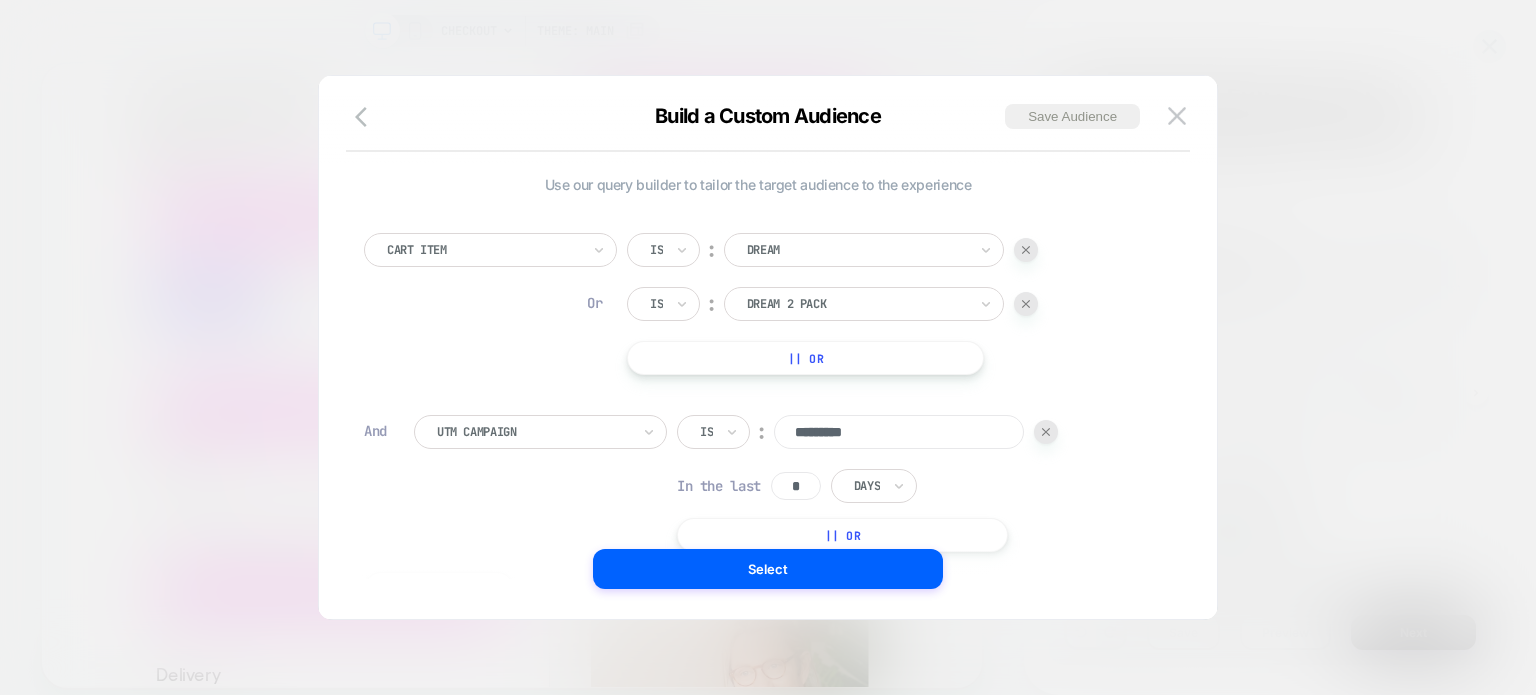 click at bounding box center (1046, 432) 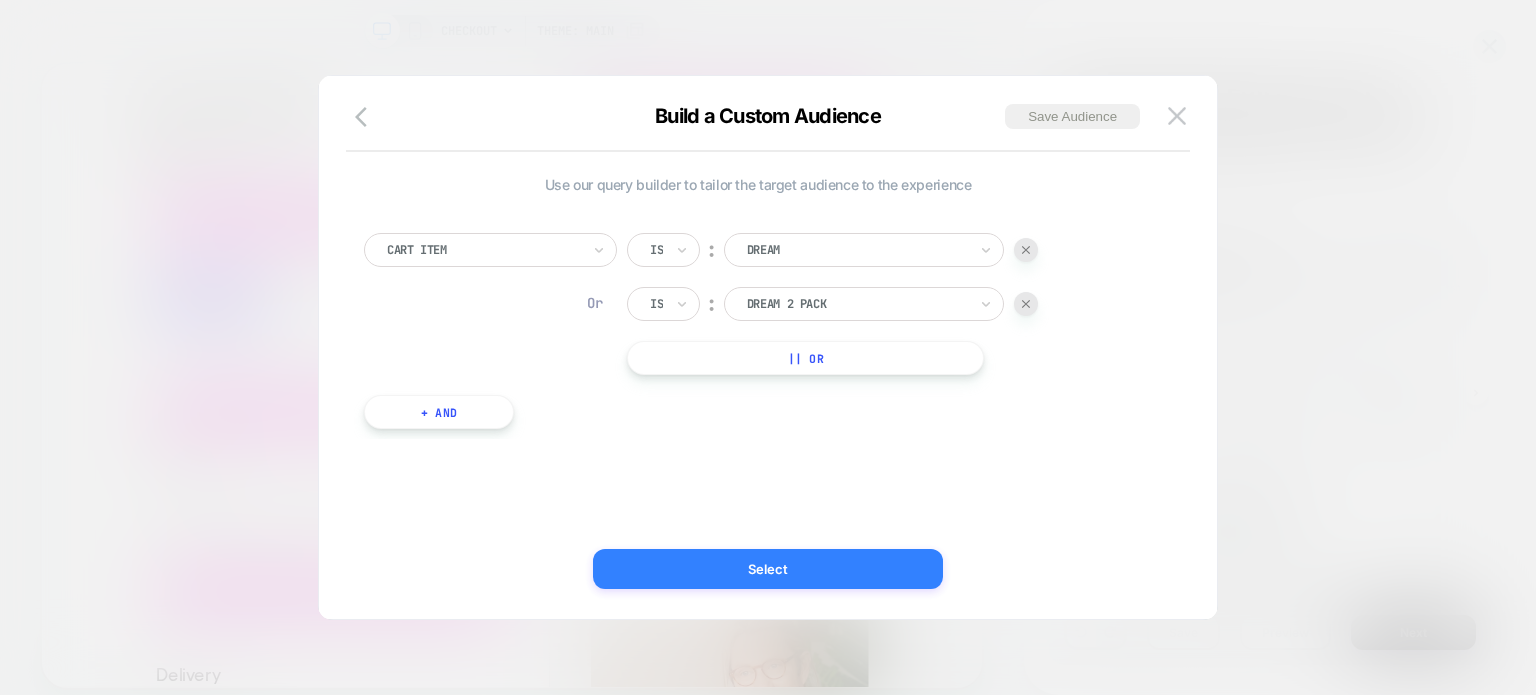 click on "Select" at bounding box center [768, 569] 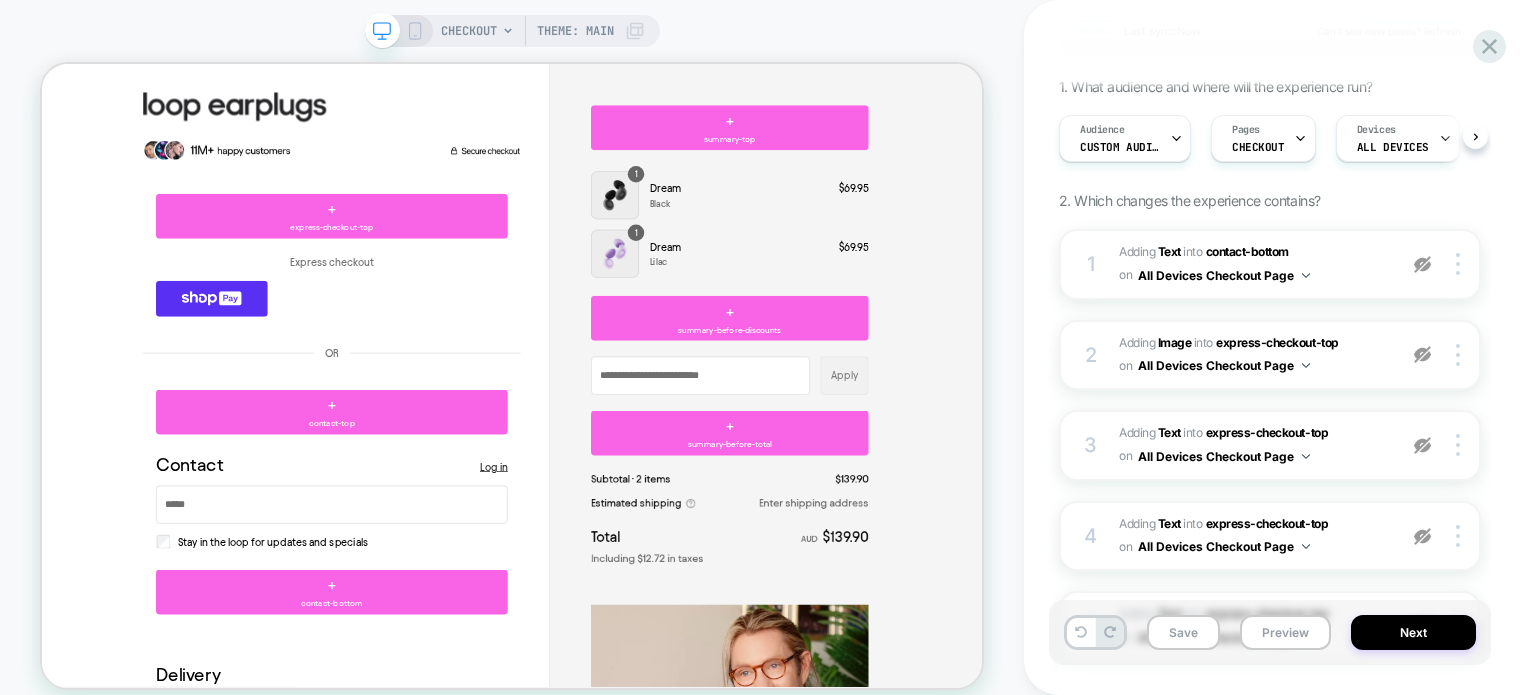 scroll, scrollTop: 155, scrollLeft: 0, axis: vertical 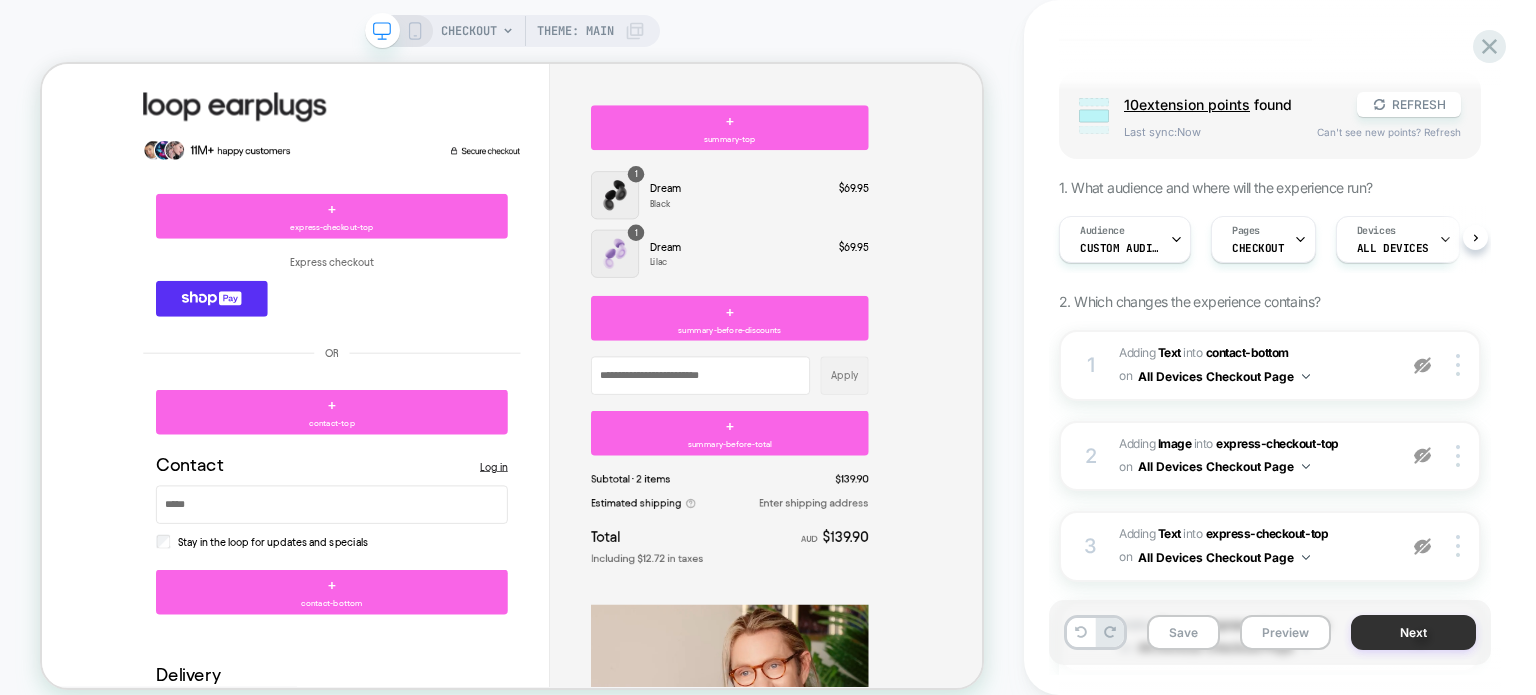click on "Next" at bounding box center (1413, 632) 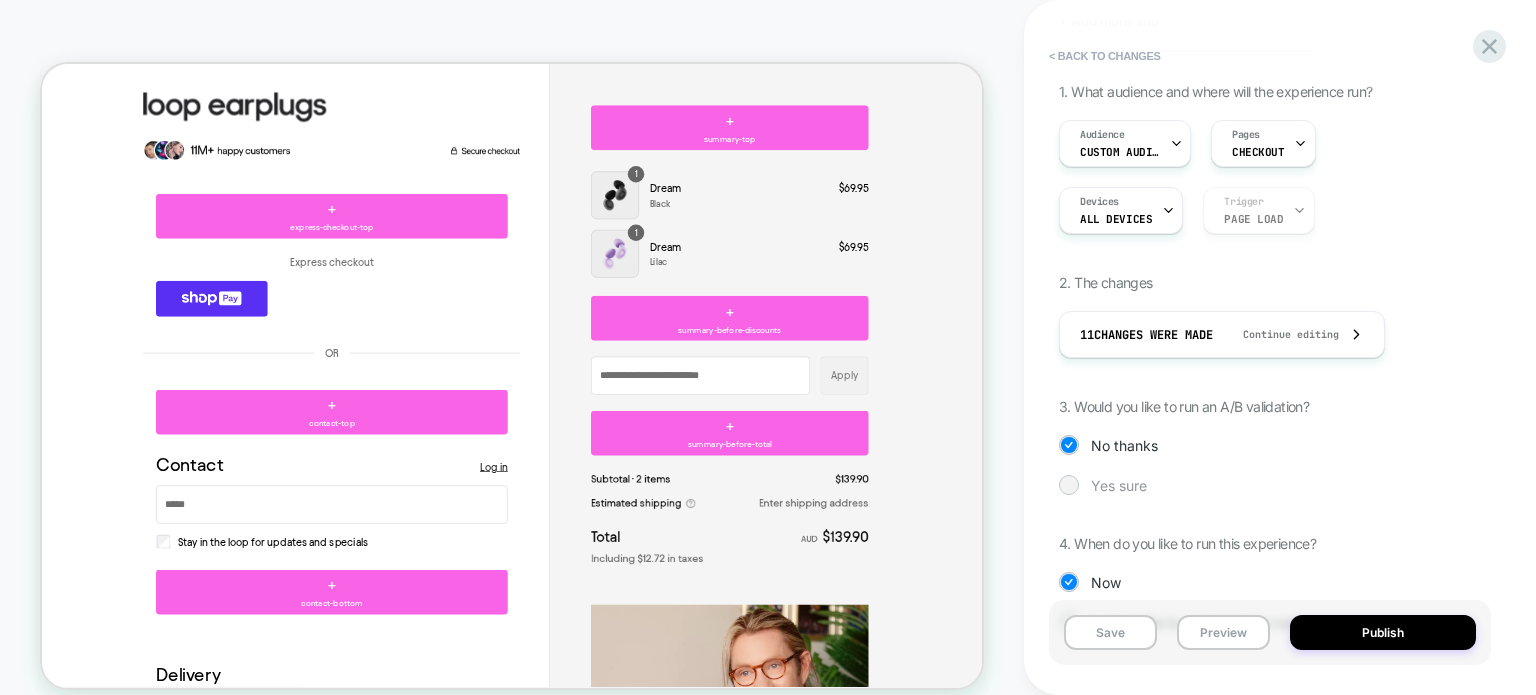 scroll, scrollTop: 240, scrollLeft: 0, axis: vertical 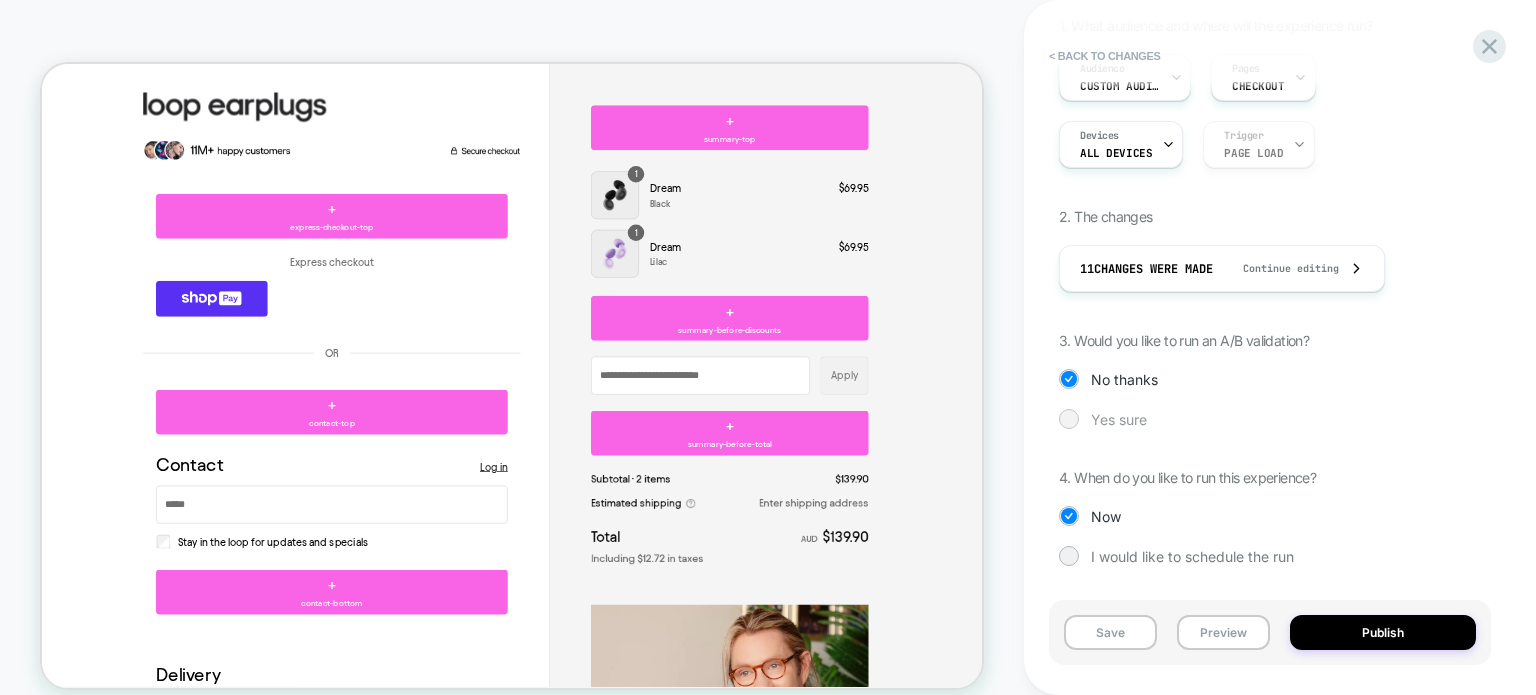 click on "Yes sure" at bounding box center (1270, 419) 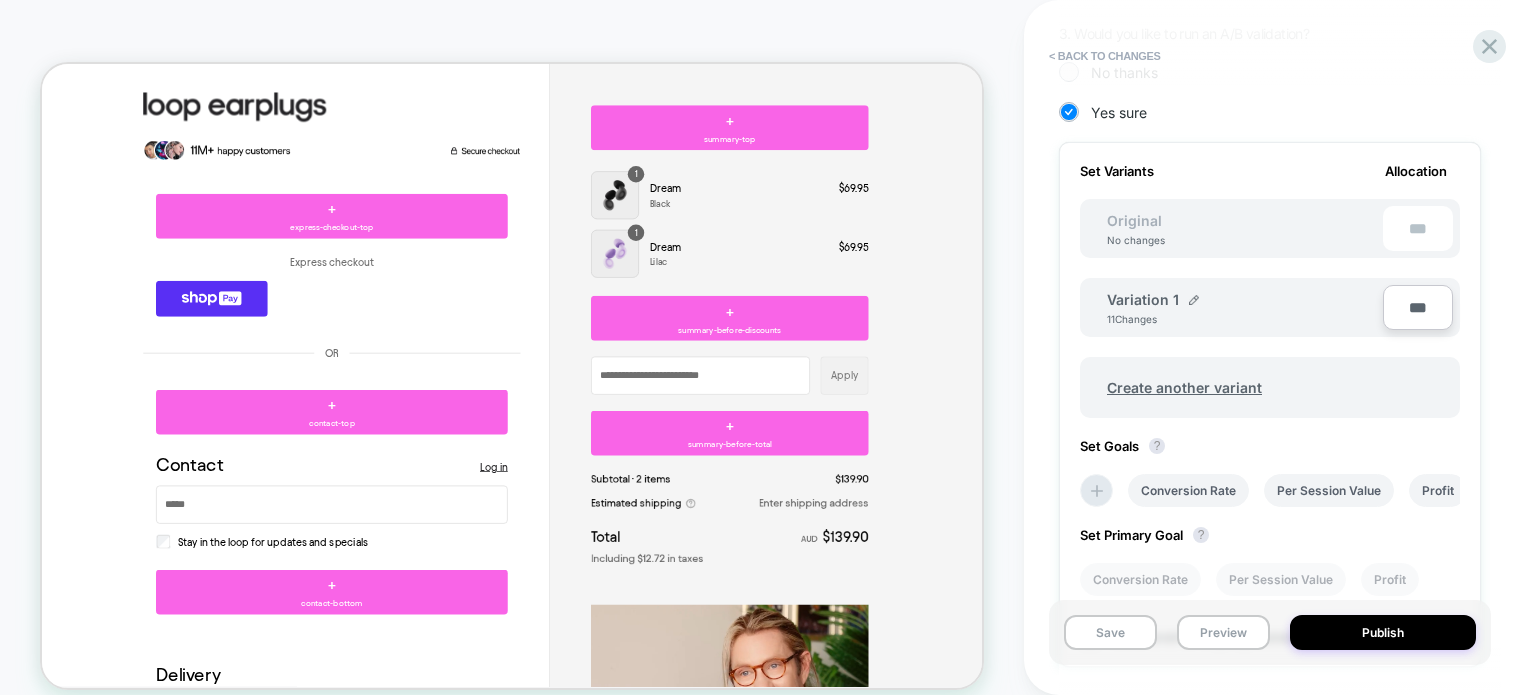 scroll, scrollTop: 782, scrollLeft: 0, axis: vertical 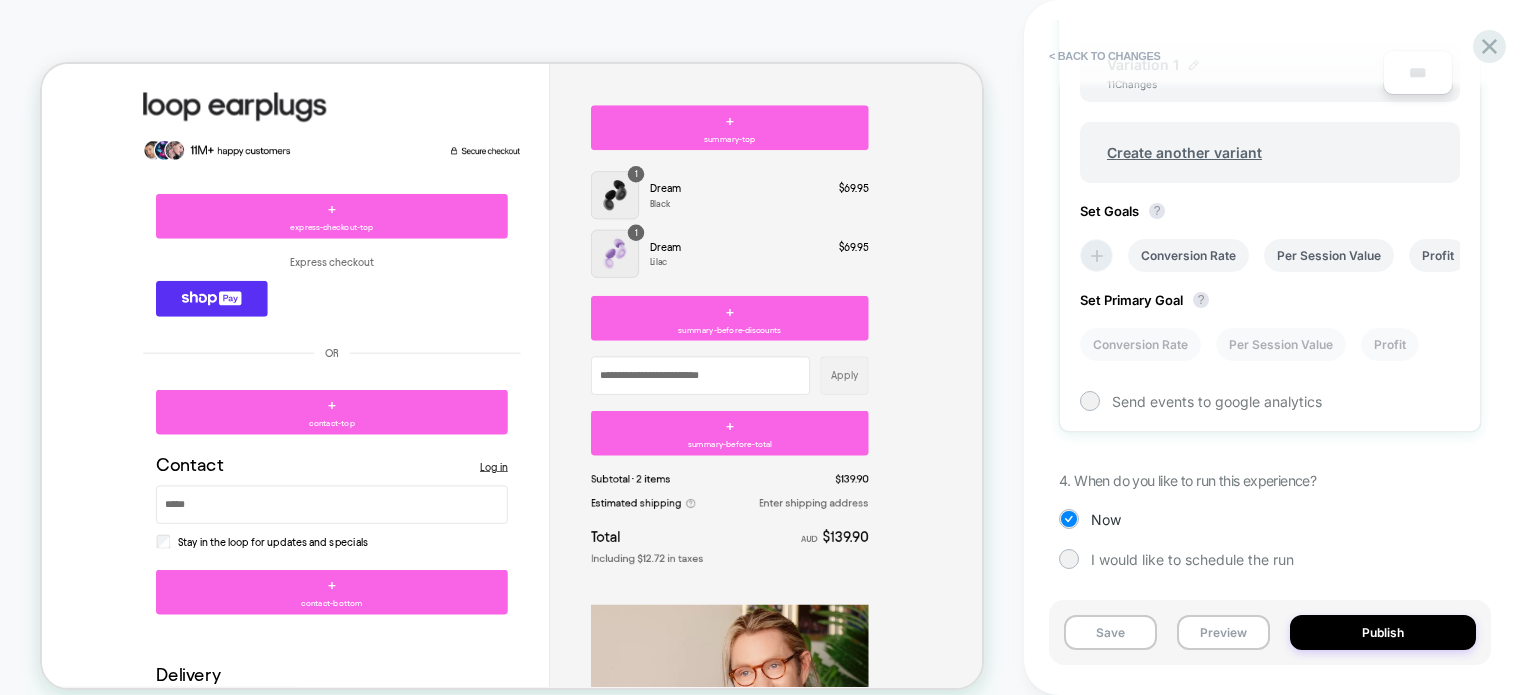 click 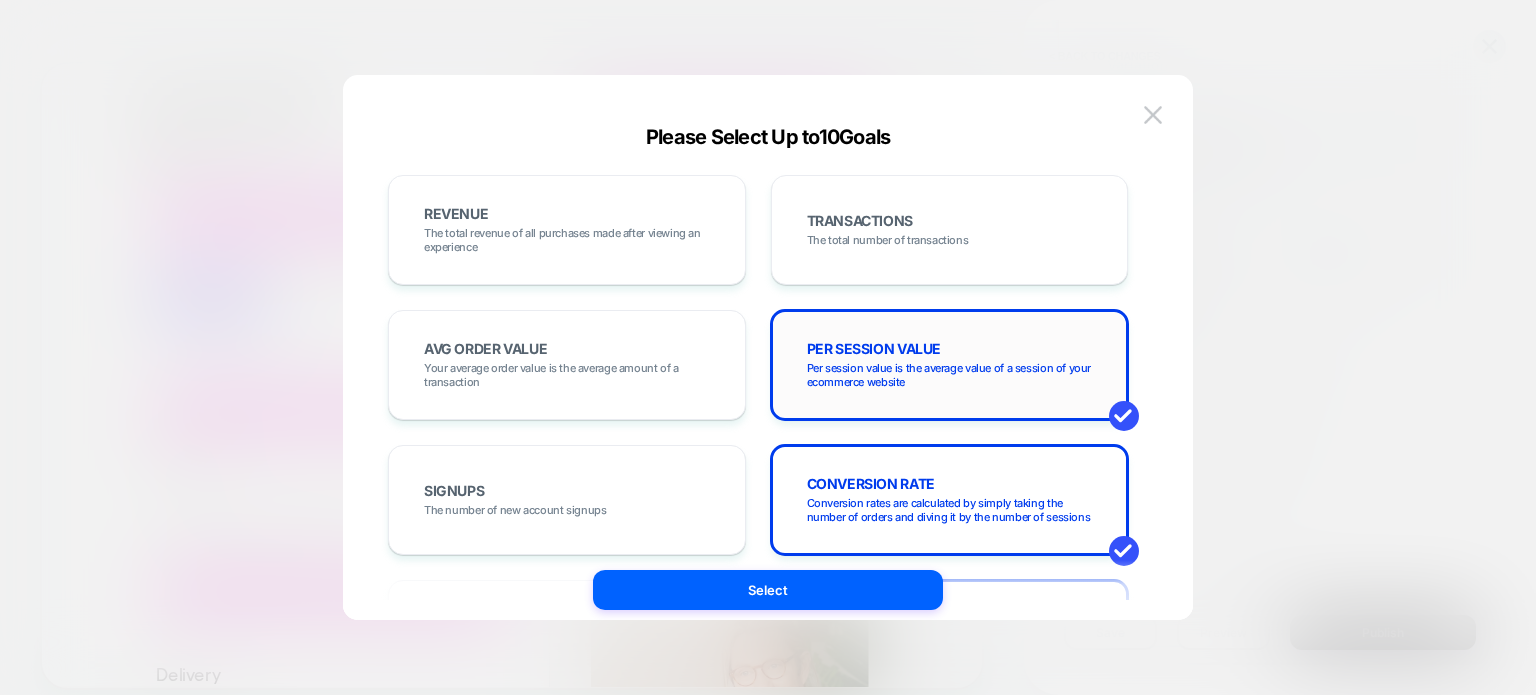 click on "Per session value is the average value of a session of your ecommerce website" at bounding box center [950, 375] 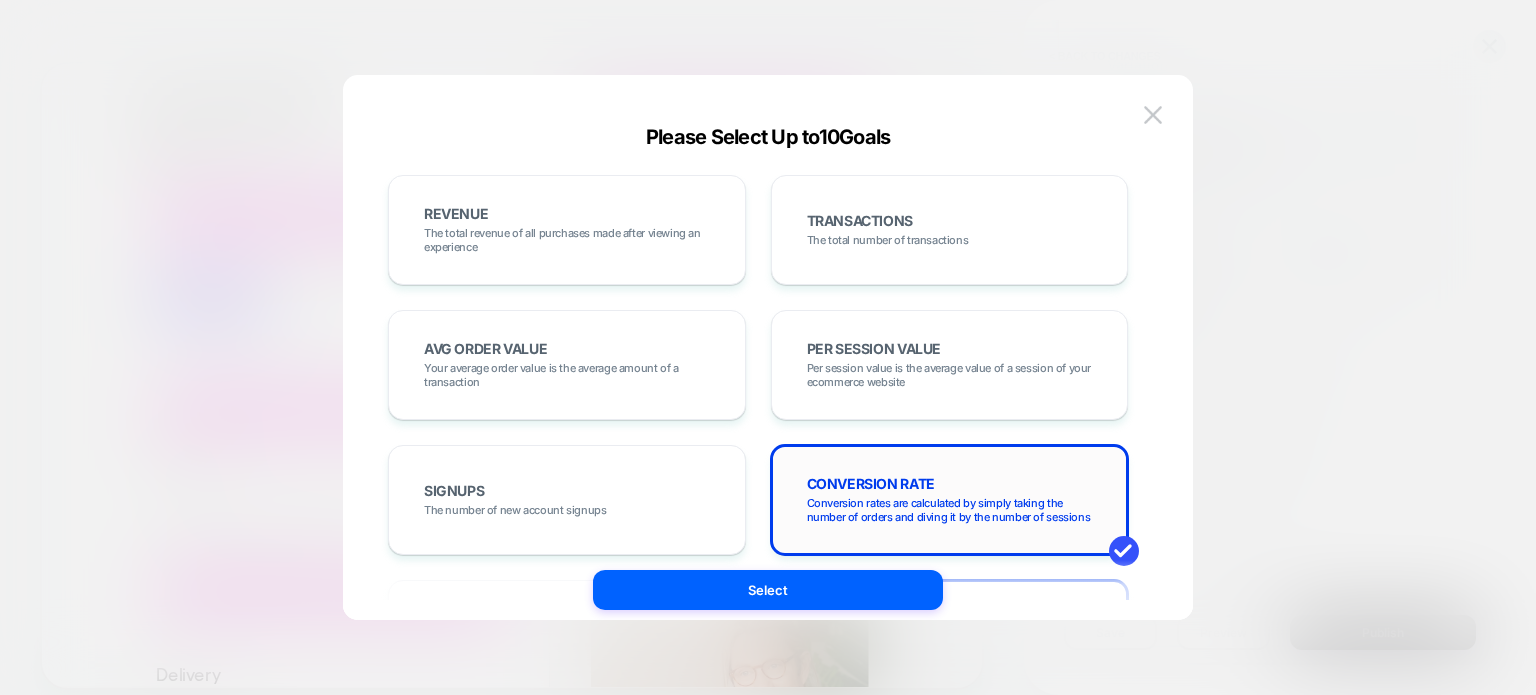 click on "Conversion rates are calculated by simply taking the number of orders and diving it by the number of sessions" at bounding box center (950, 510) 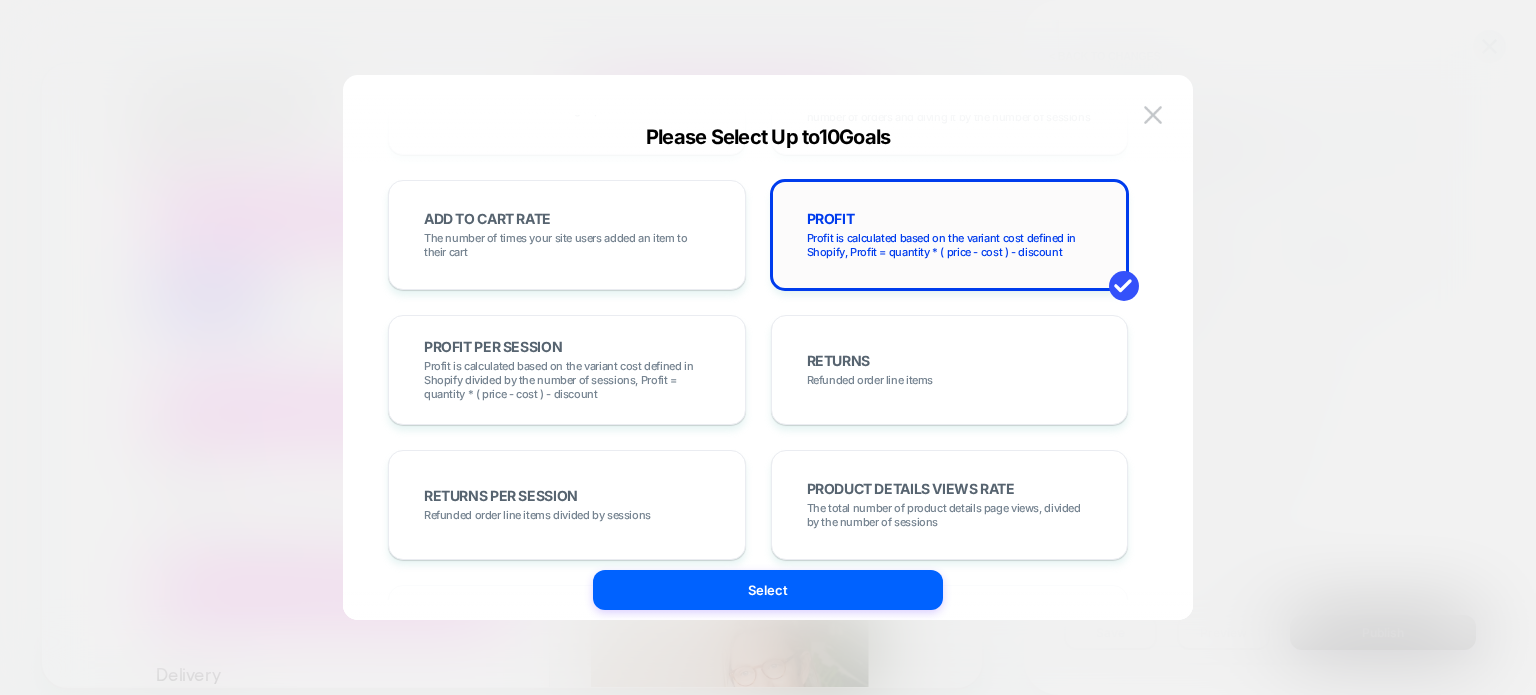 click on "PROFIT Profit is calculated based on the variant cost defined in Shopify, Profit = quantity * ( price - cost ) - discount" at bounding box center (950, 235) 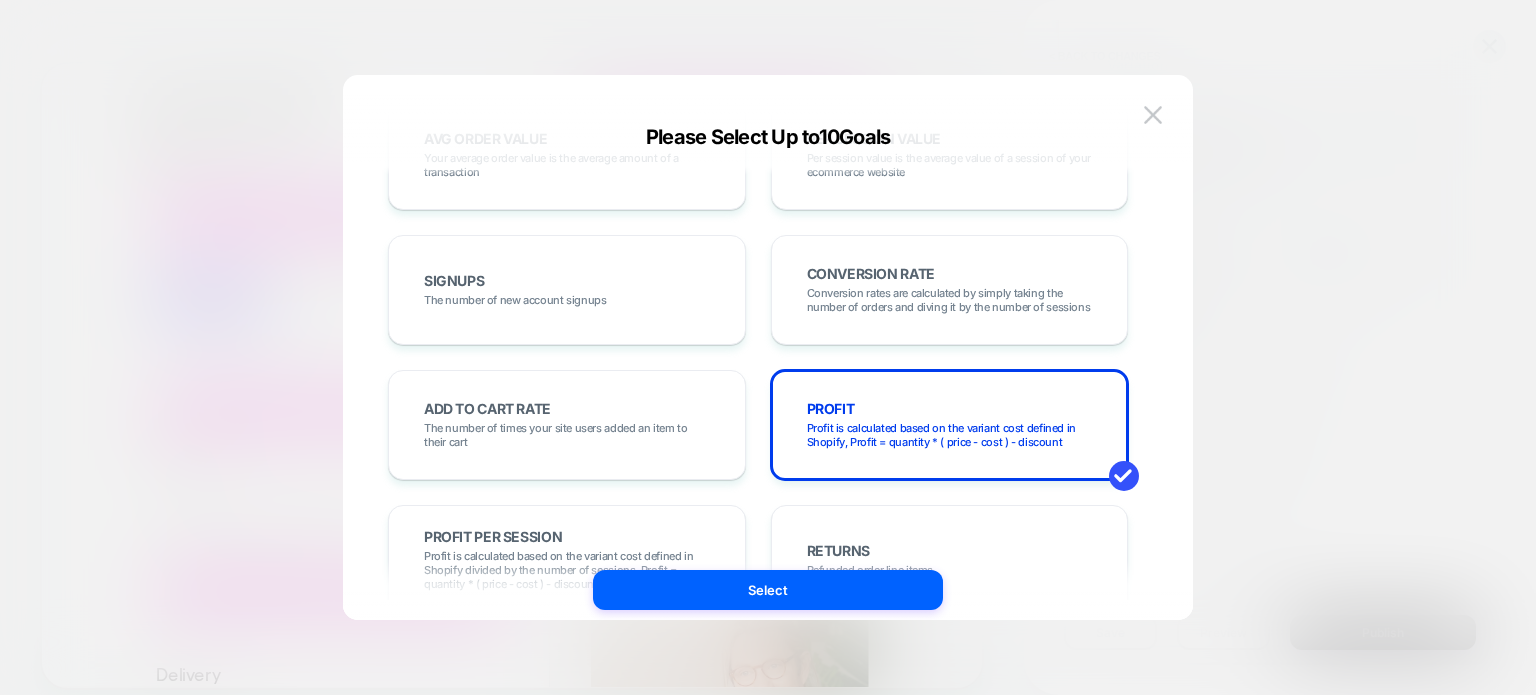 scroll, scrollTop: 0, scrollLeft: 0, axis: both 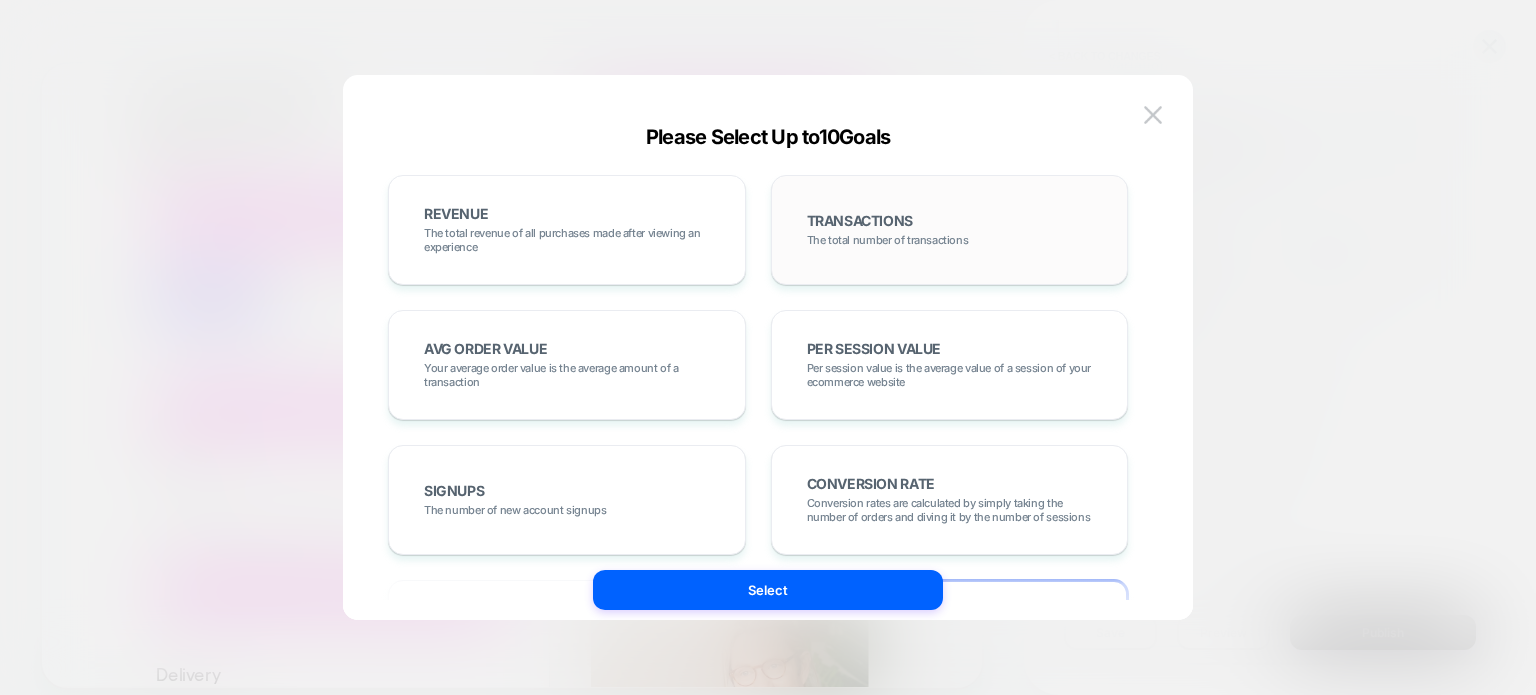 click on "The total number of transactions" at bounding box center (888, 240) 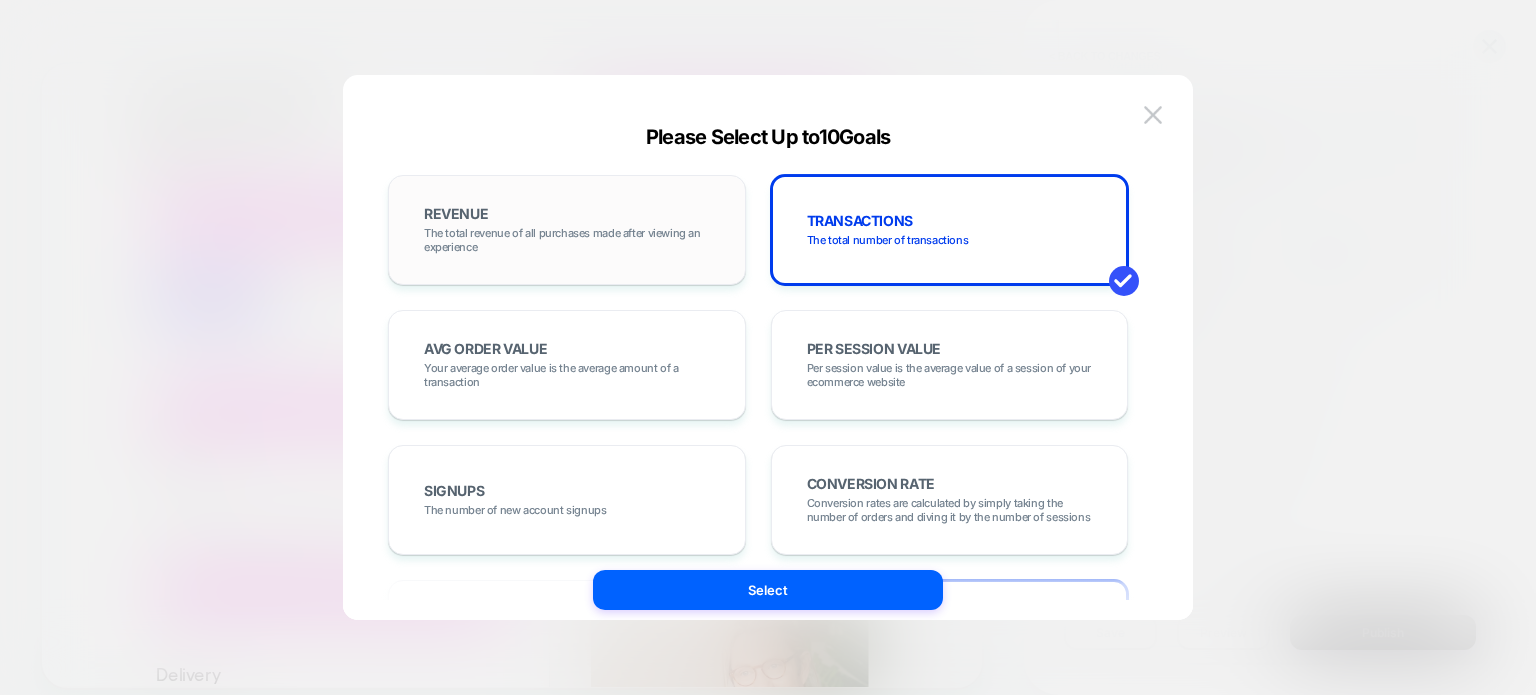 click on "The total revenue of all purchases made after viewing an experience" at bounding box center [567, 240] 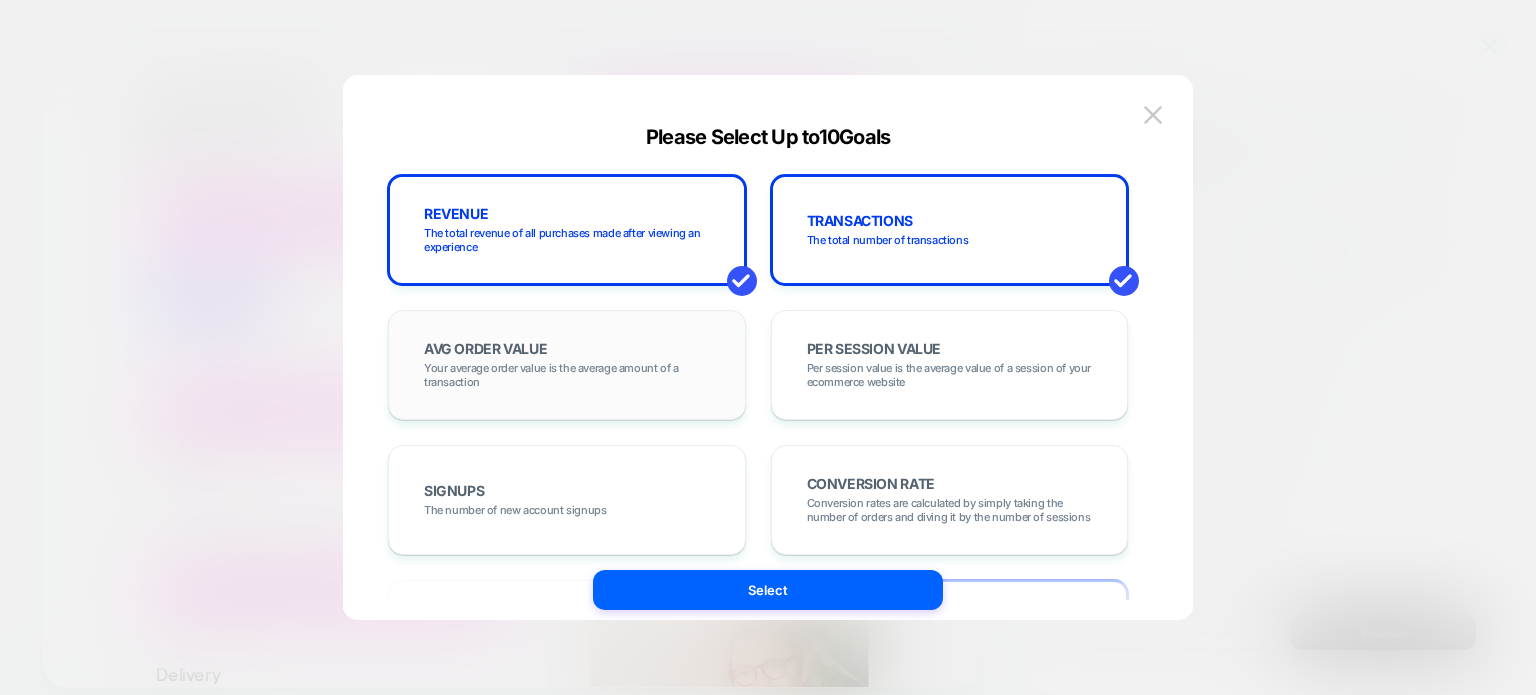 click on "AVG ORDER VALUE Your average order value is the average amount of a transaction" at bounding box center (567, 365) 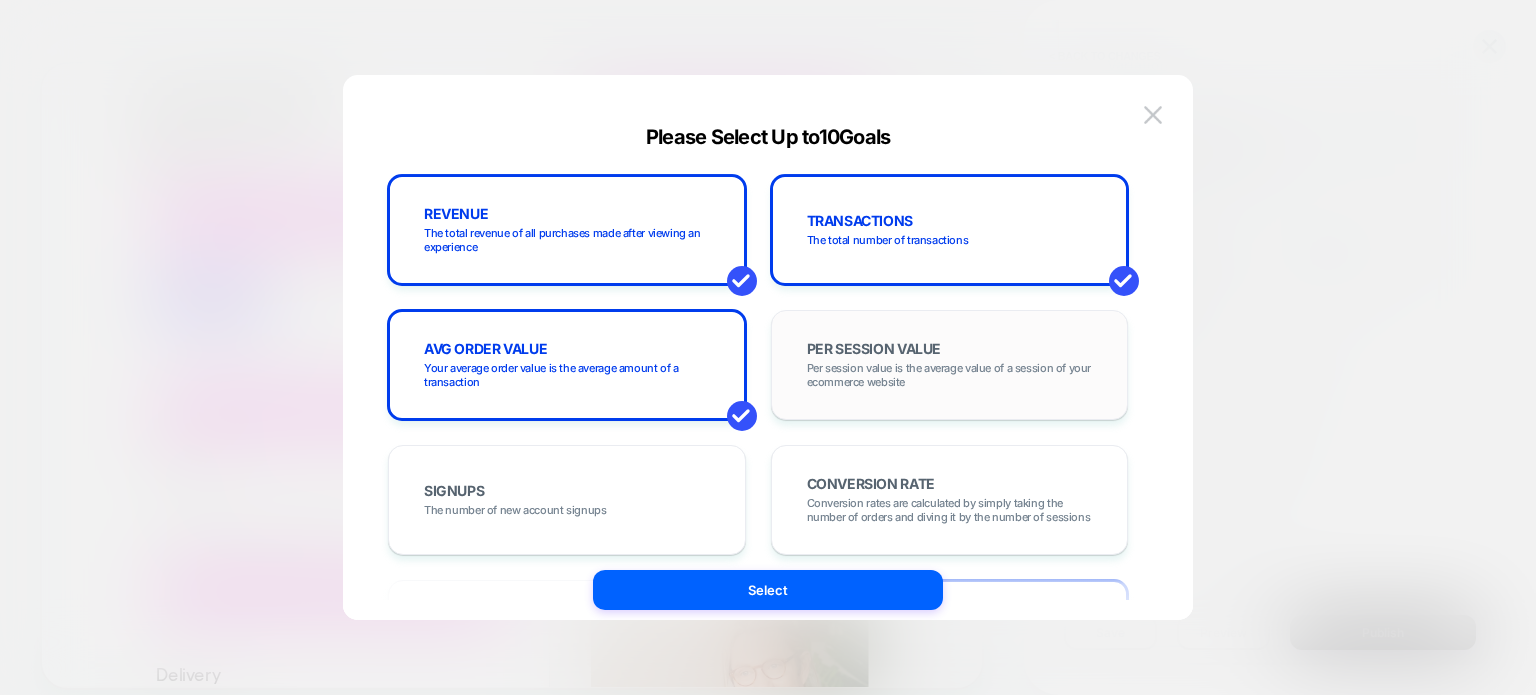 click on "PER SESSION VALUE Per session value is the average value of a session of your ecommerce website" at bounding box center (950, 365) 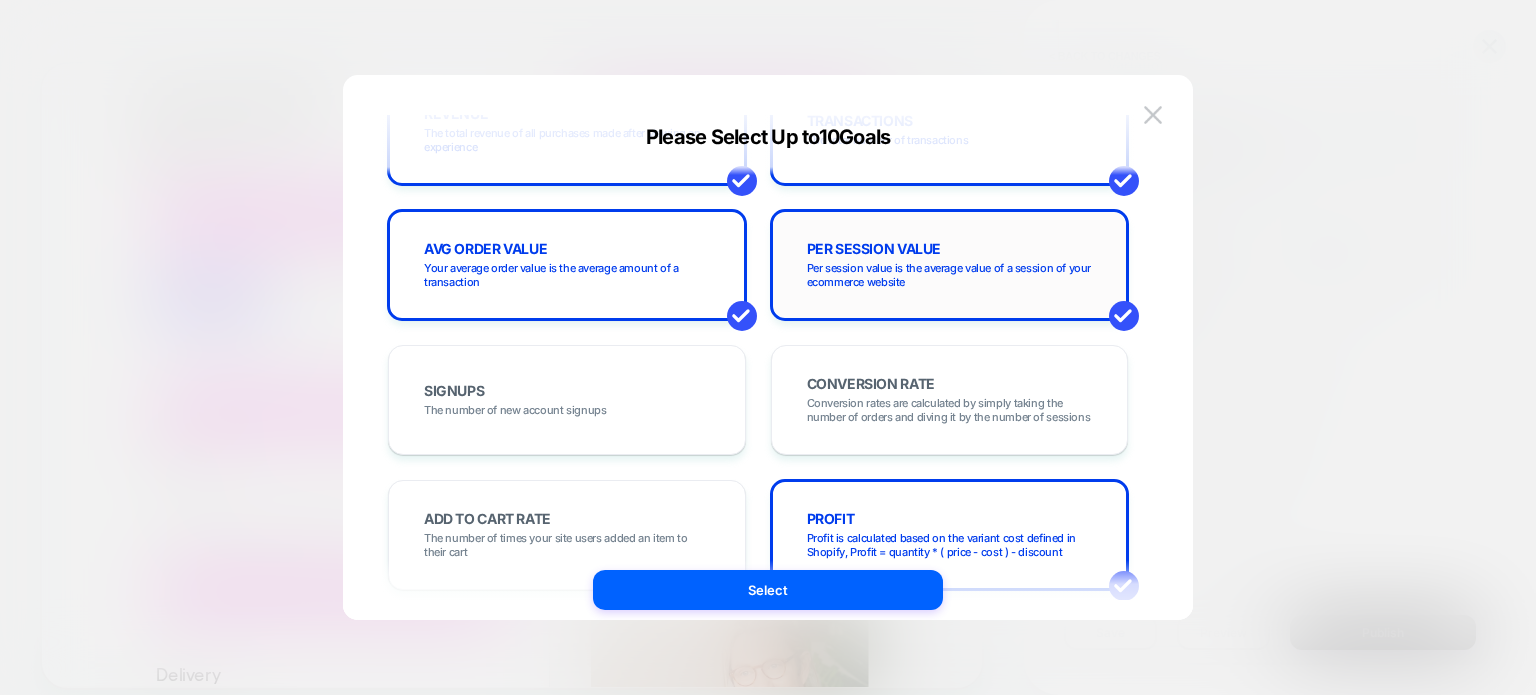 scroll, scrollTop: 200, scrollLeft: 0, axis: vertical 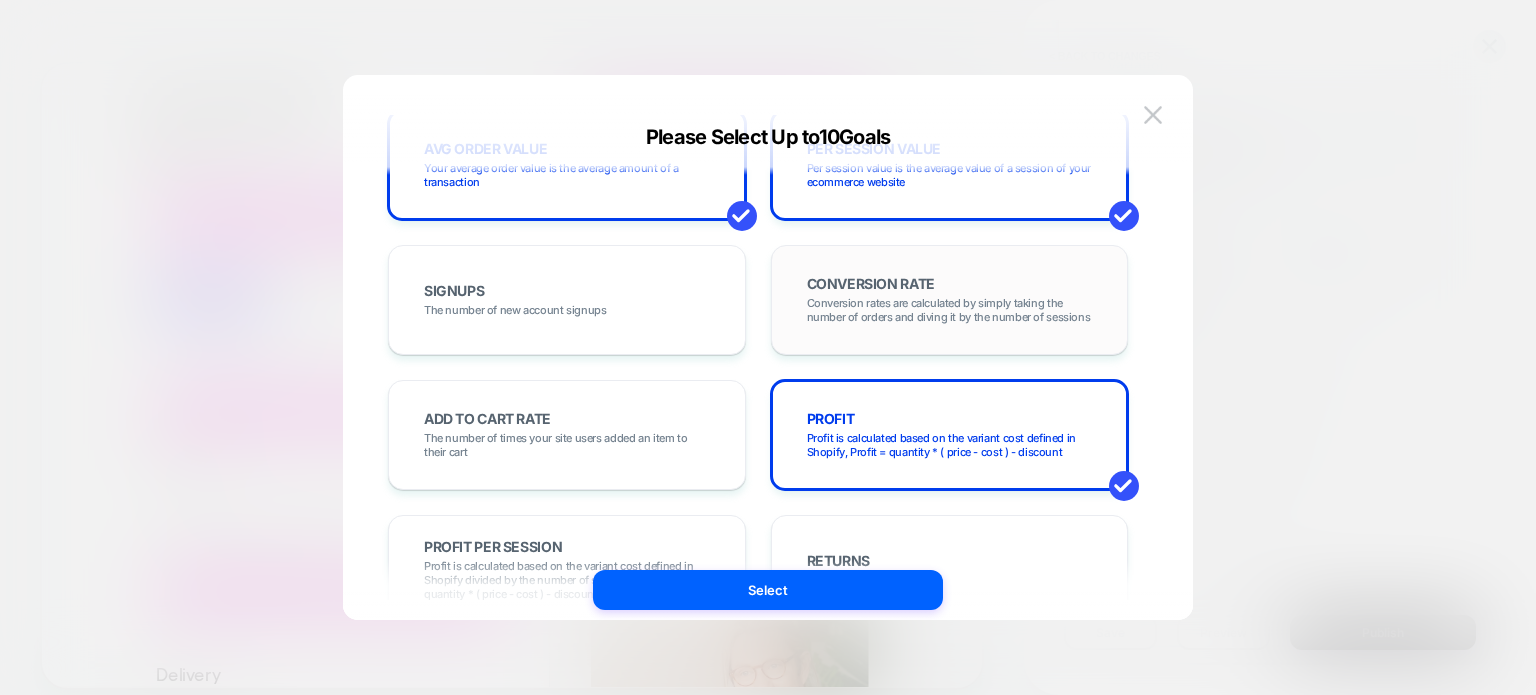 click on "Conversion rates are calculated by simply taking the number of orders and diving it by the number of sessions" at bounding box center [950, 310] 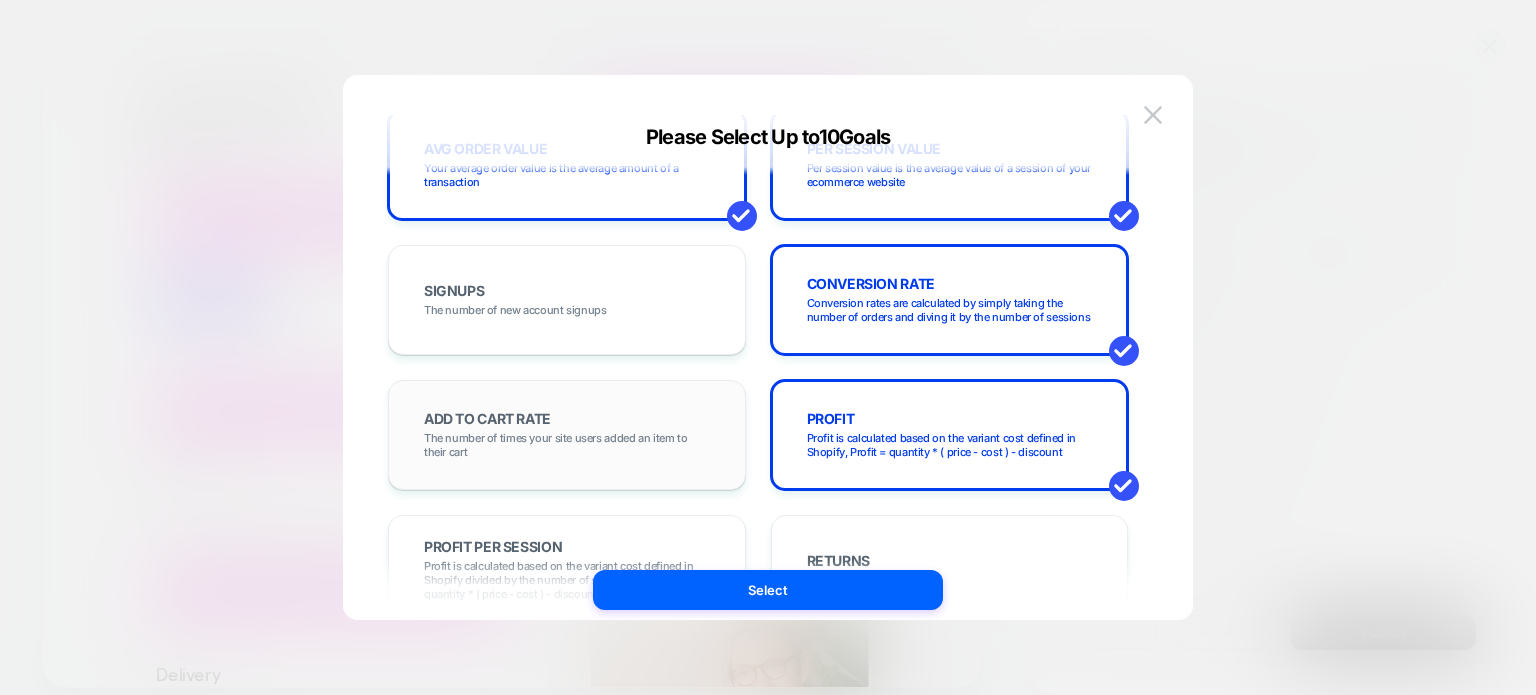 click on "ADD TO CART RATE The number of times your site users added an item to their cart" at bounding box center [567, 435] 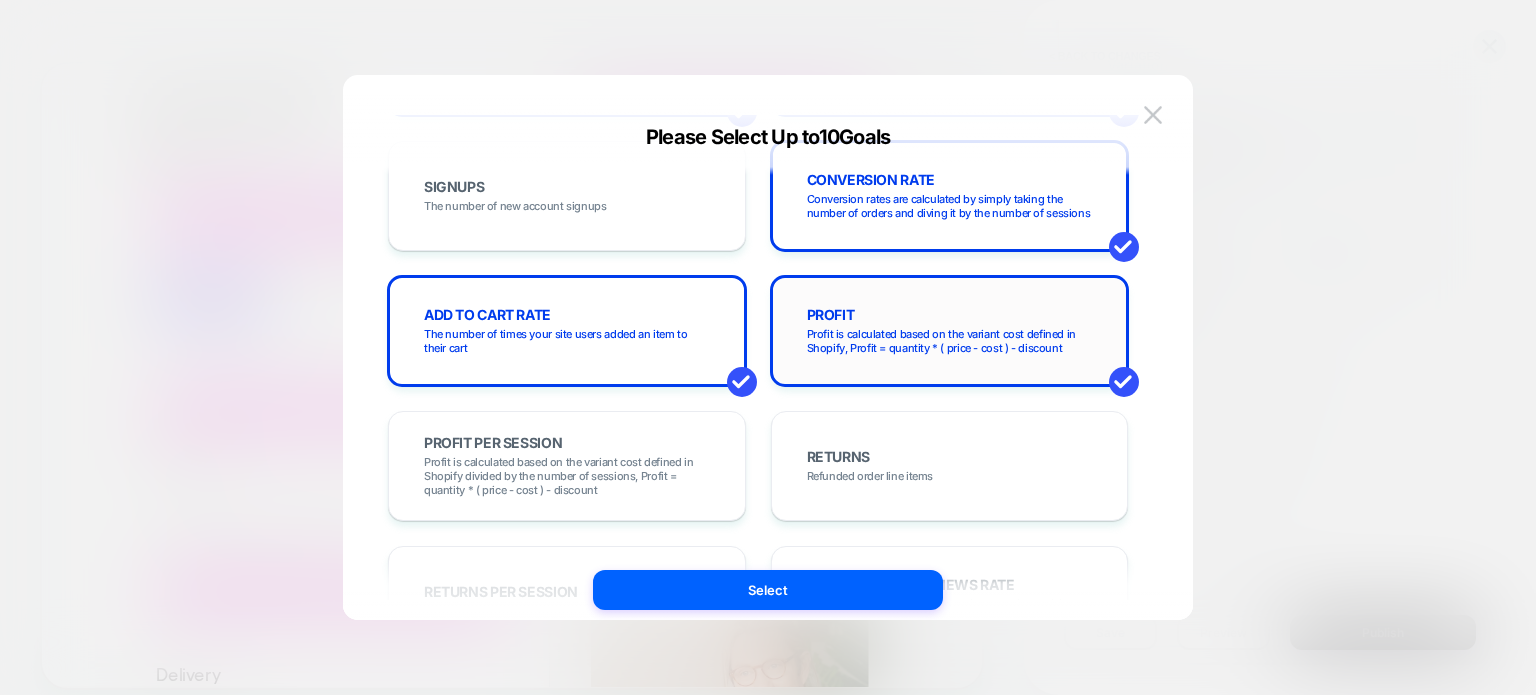 scroll, scrollTop: 300, scrollLeft: 0, axis: vertical 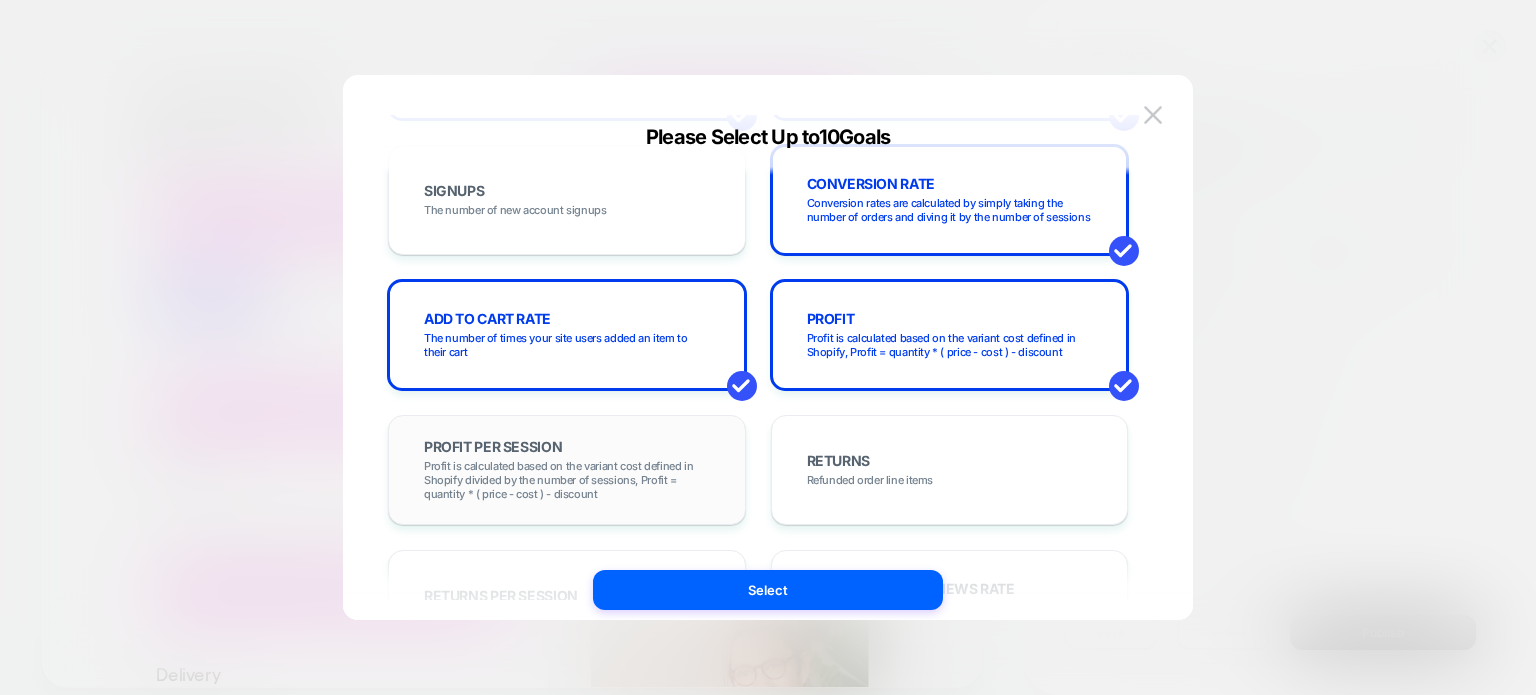 click on "PROFIT PER SESSION Profit is calculated based on the variant cost defined in Shopify divided by the number of sessions, Profit = quantity * ( price - cost ) - discount" at bounding box center [567, 470] 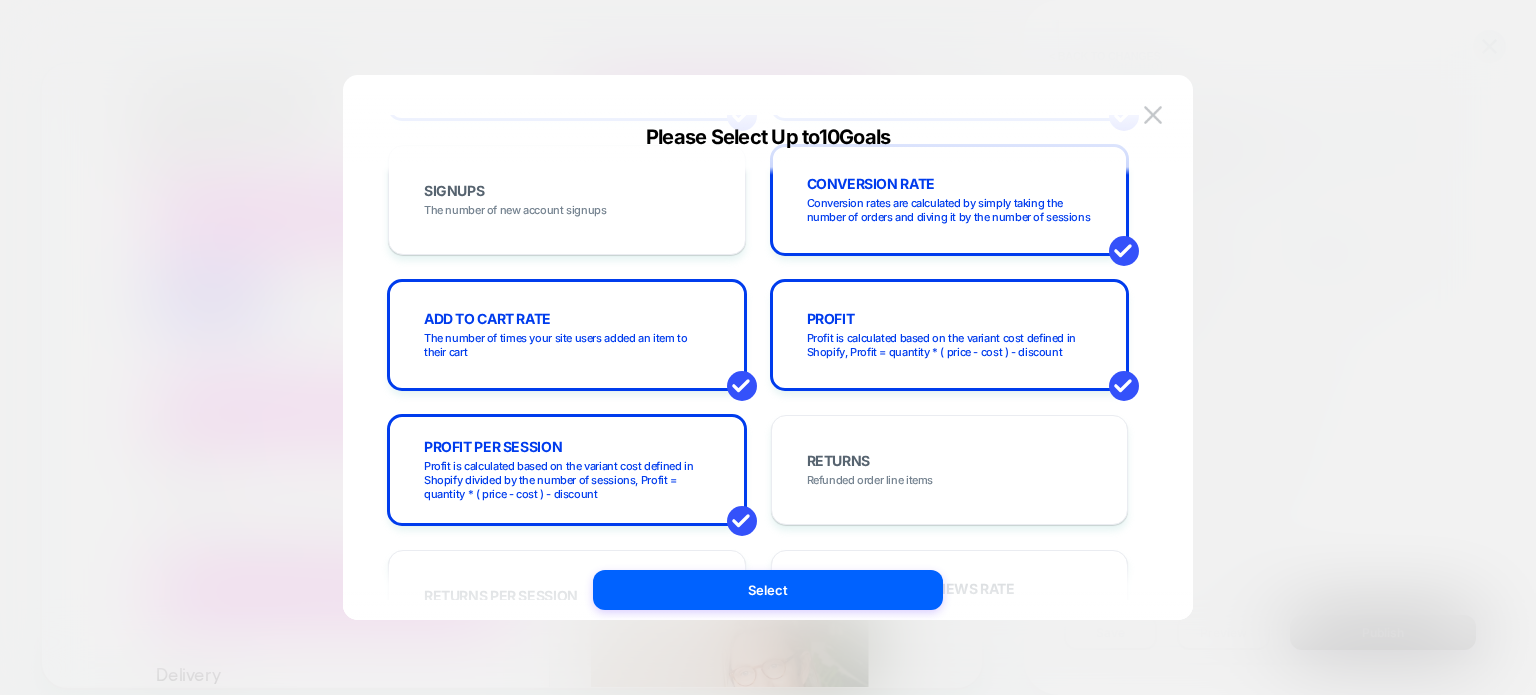 scroll, scrollTop: 500, scrollLeft: 0, axis: vertical 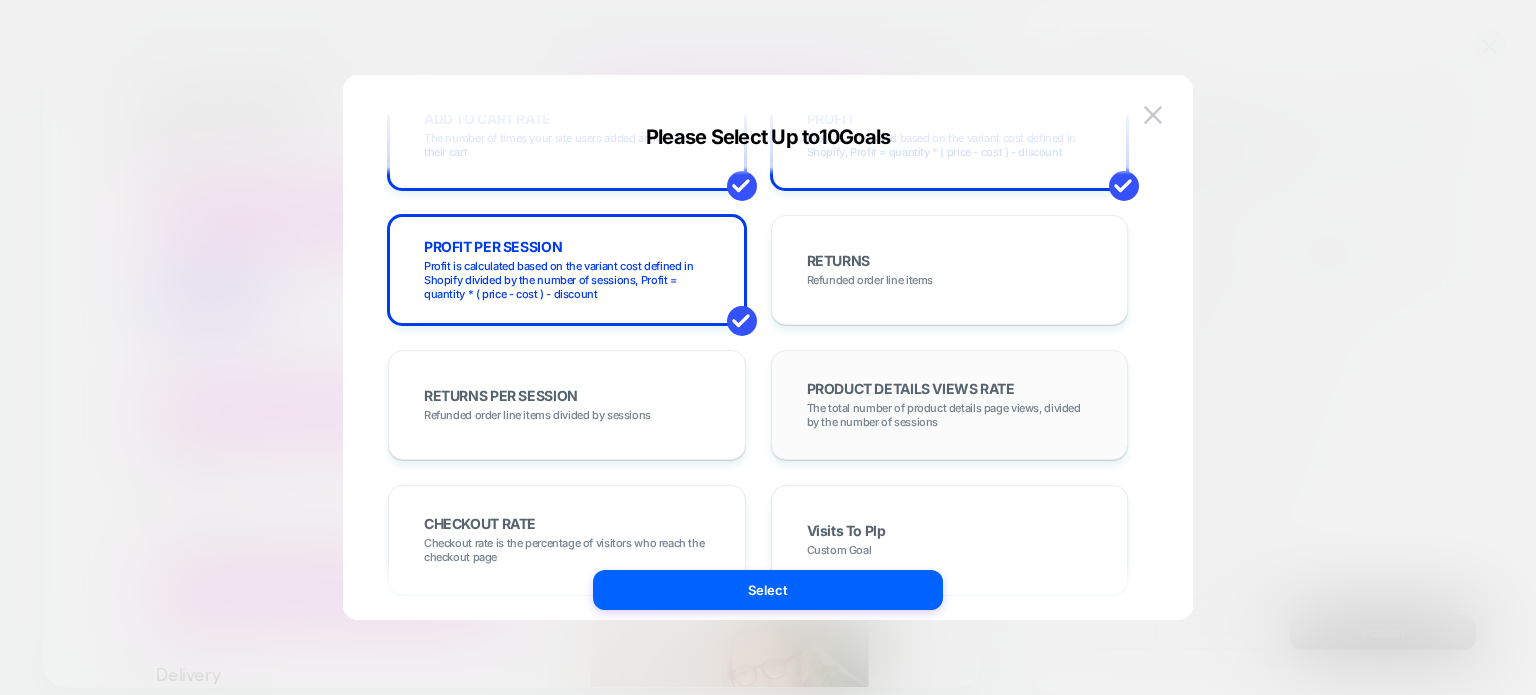 click on "The total number of product details page views, divided by the number of sessions" at bounding box center (950, 415) 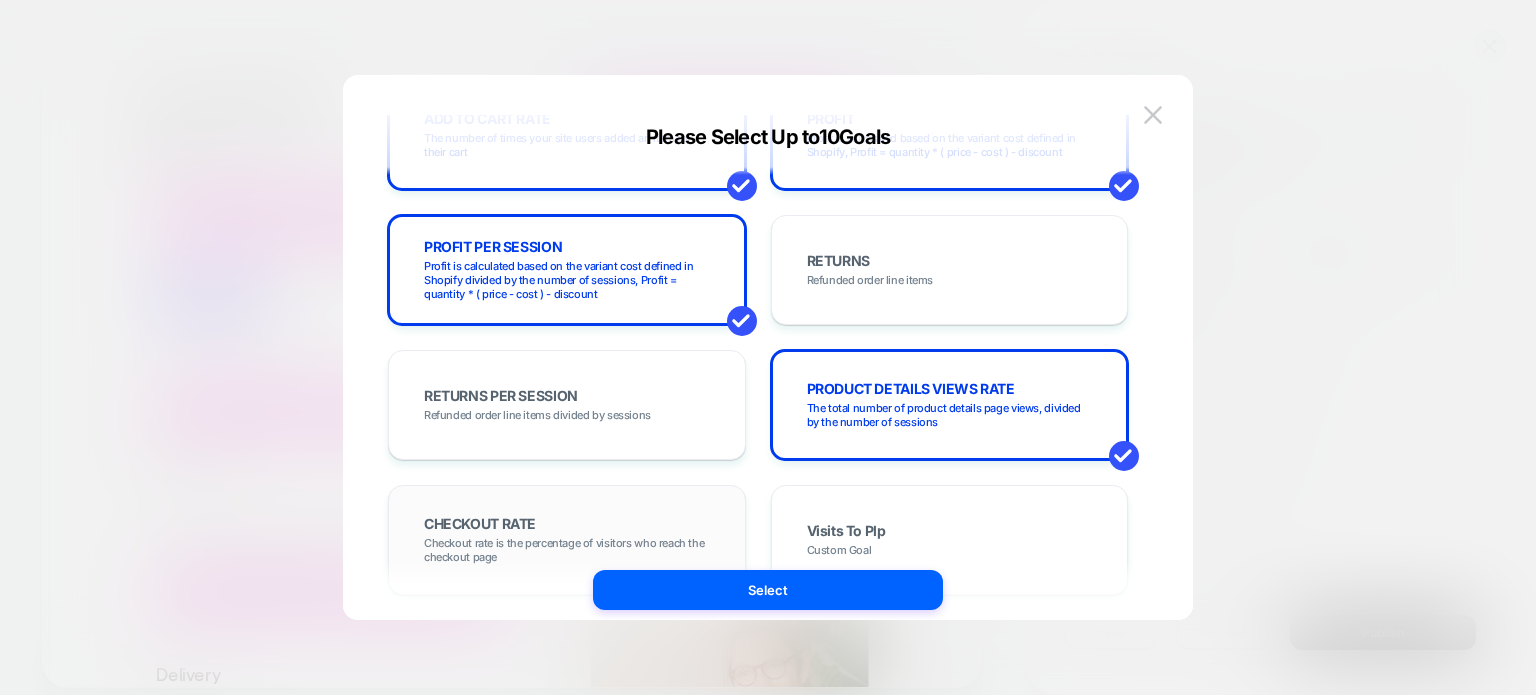 click on "CHECKOUT RATE Checkout rate is the percentage of visitors who reach the checkout page" at bounding box center (567, 540) 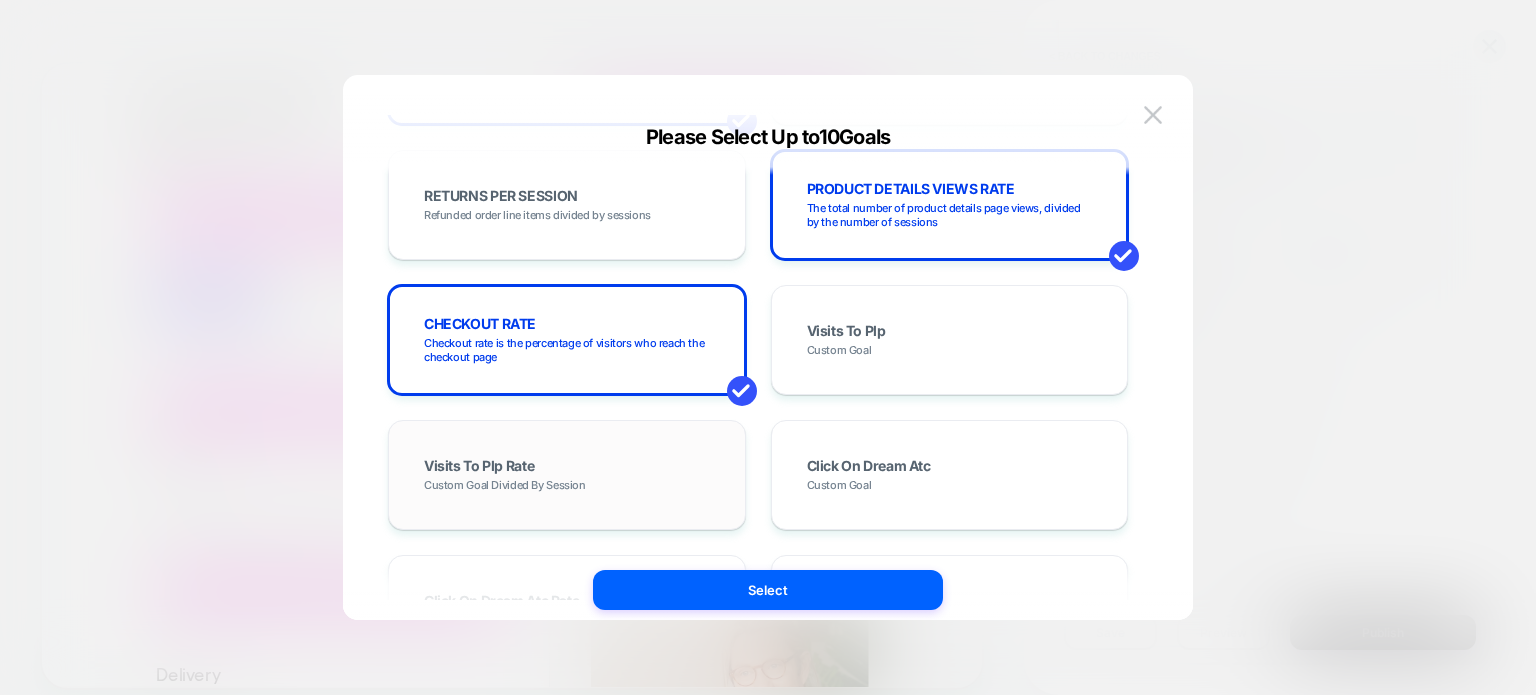 click on "Visits To Plp Rate Custom Goal Divided By Session" at bounding box center [567, 475] 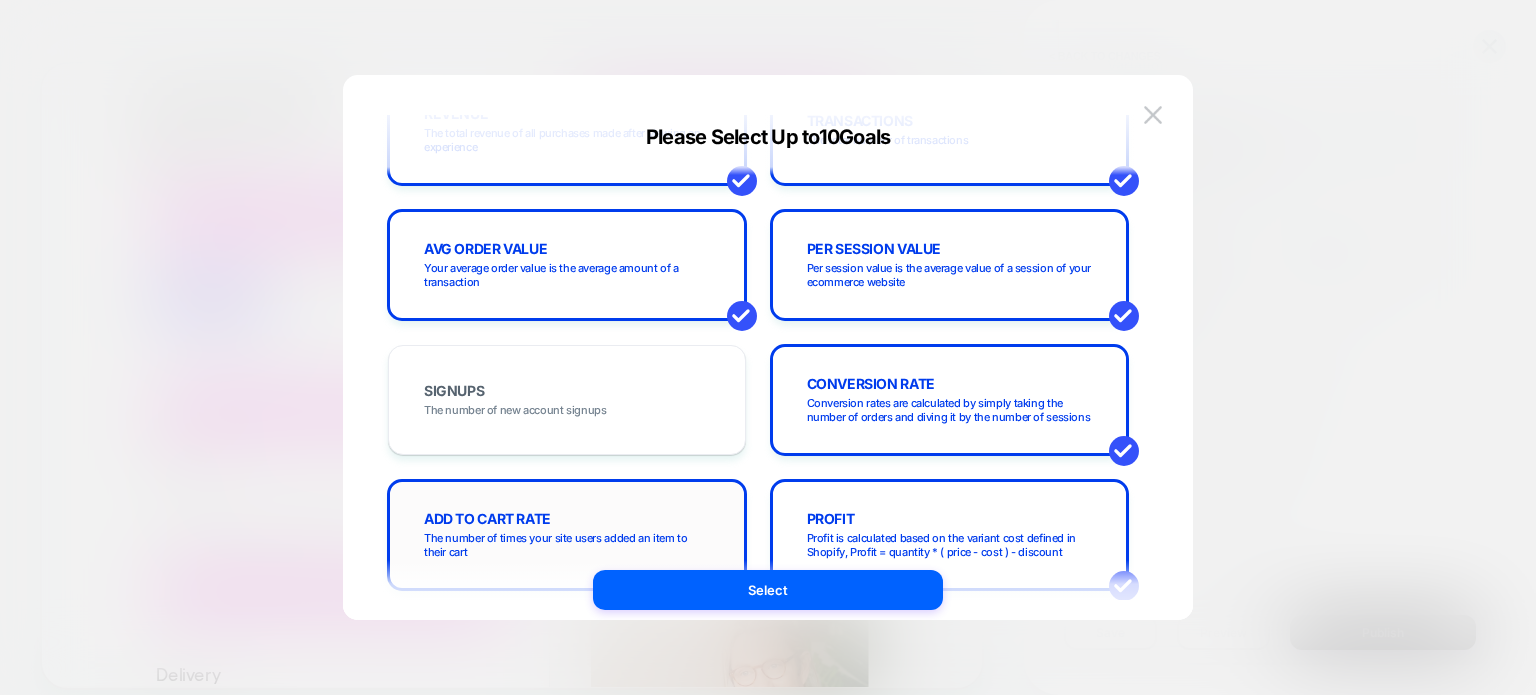 scroll, scrollTop: 0, scrollLeft: 0, axis: both 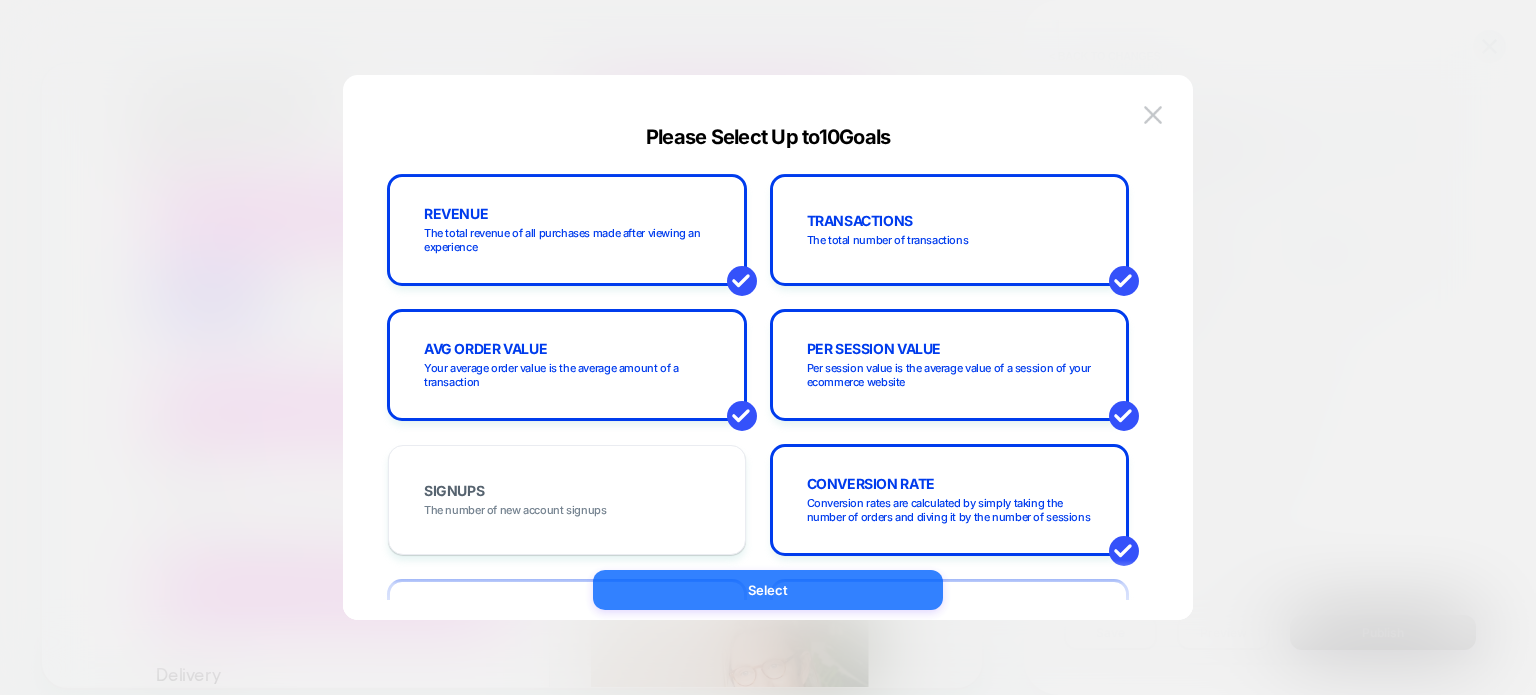 click on "Select" at bounding box center [768, 590] 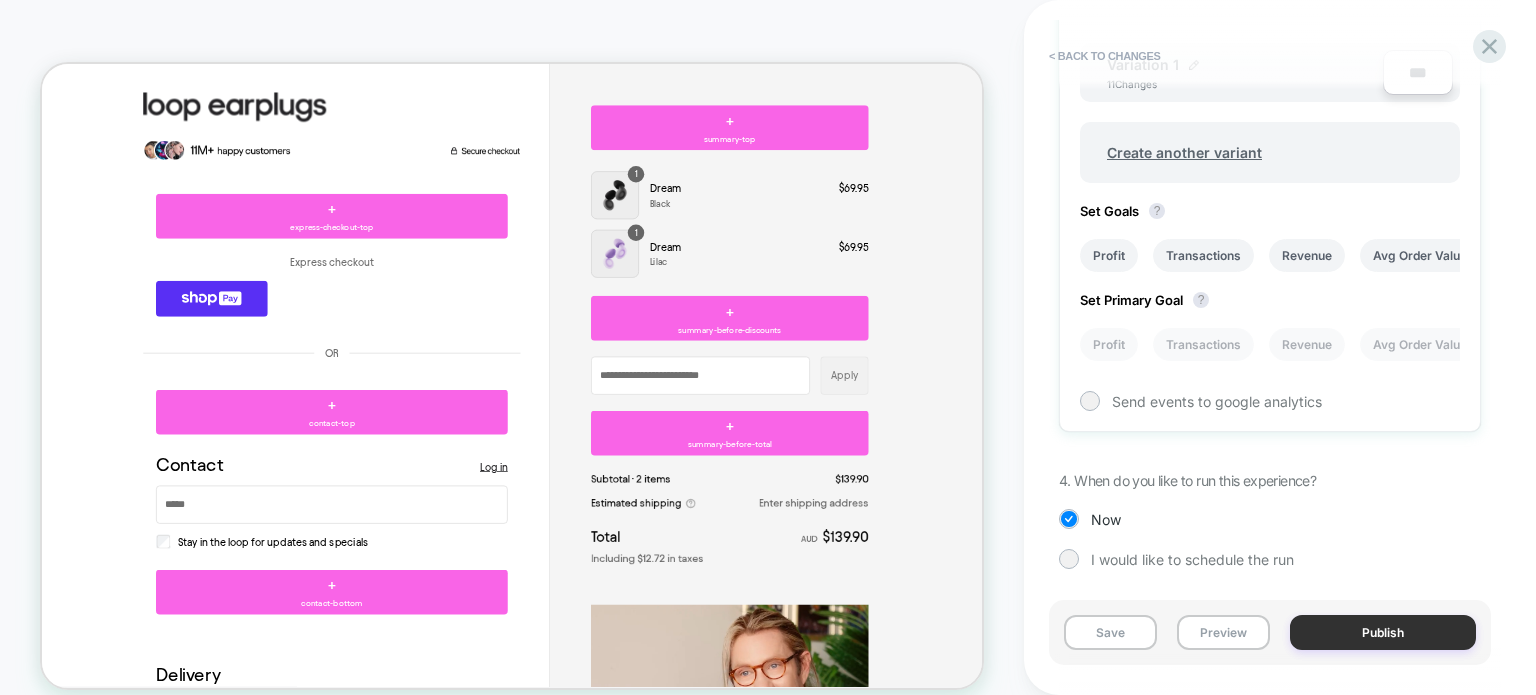 click on "Publish" at bounding box center [1383, 632] 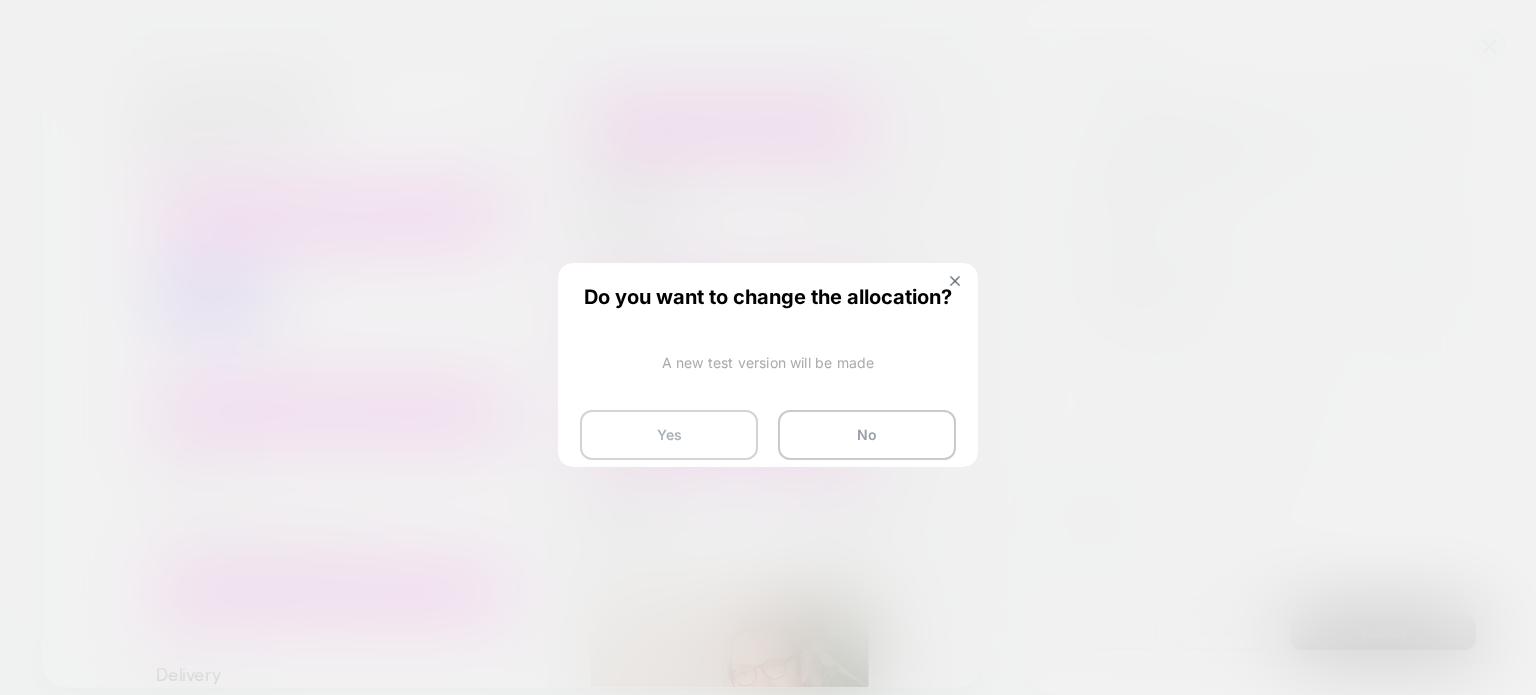 click on "Yes" at bounding box center (669, 435) 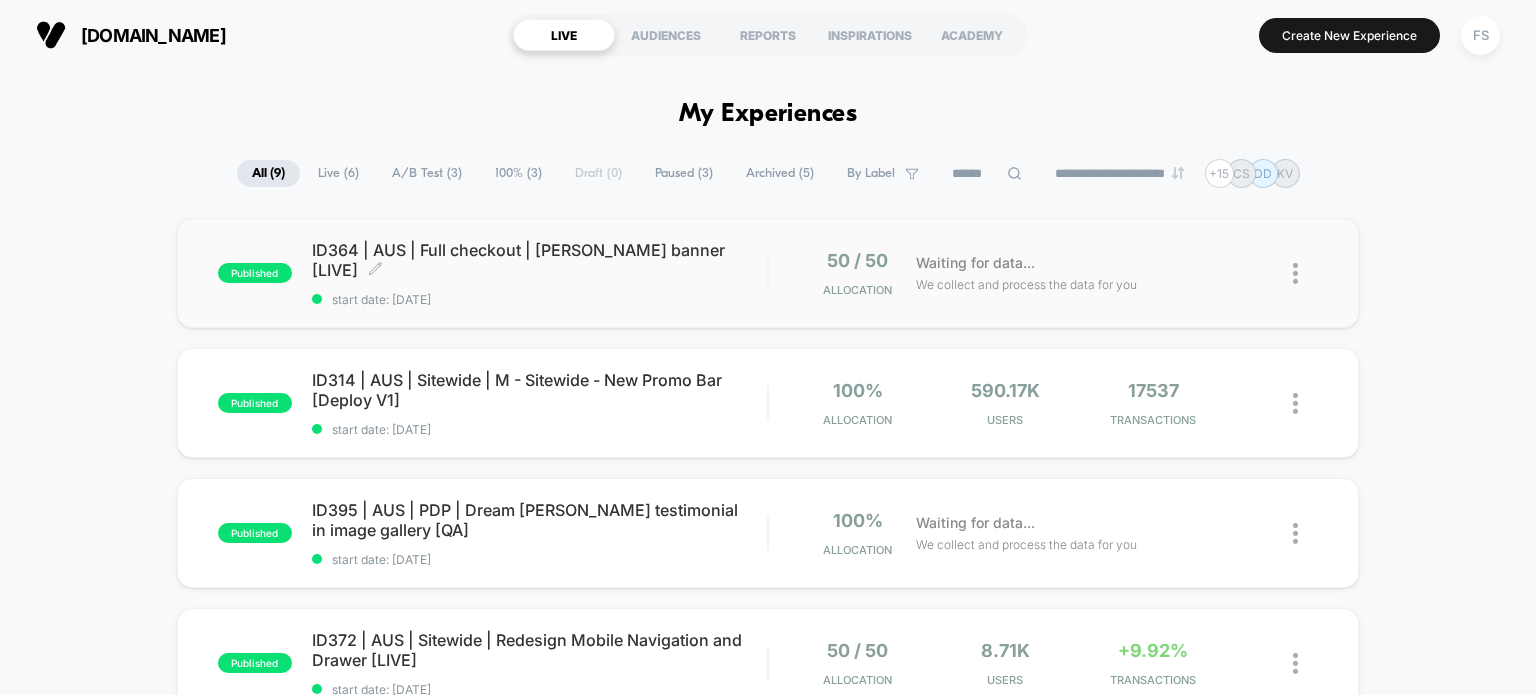 click on "ID364 | AUS | Full checkout | Matt Walker banner [LIVE] Click to edit experience details" at bounding box center [540, 260] 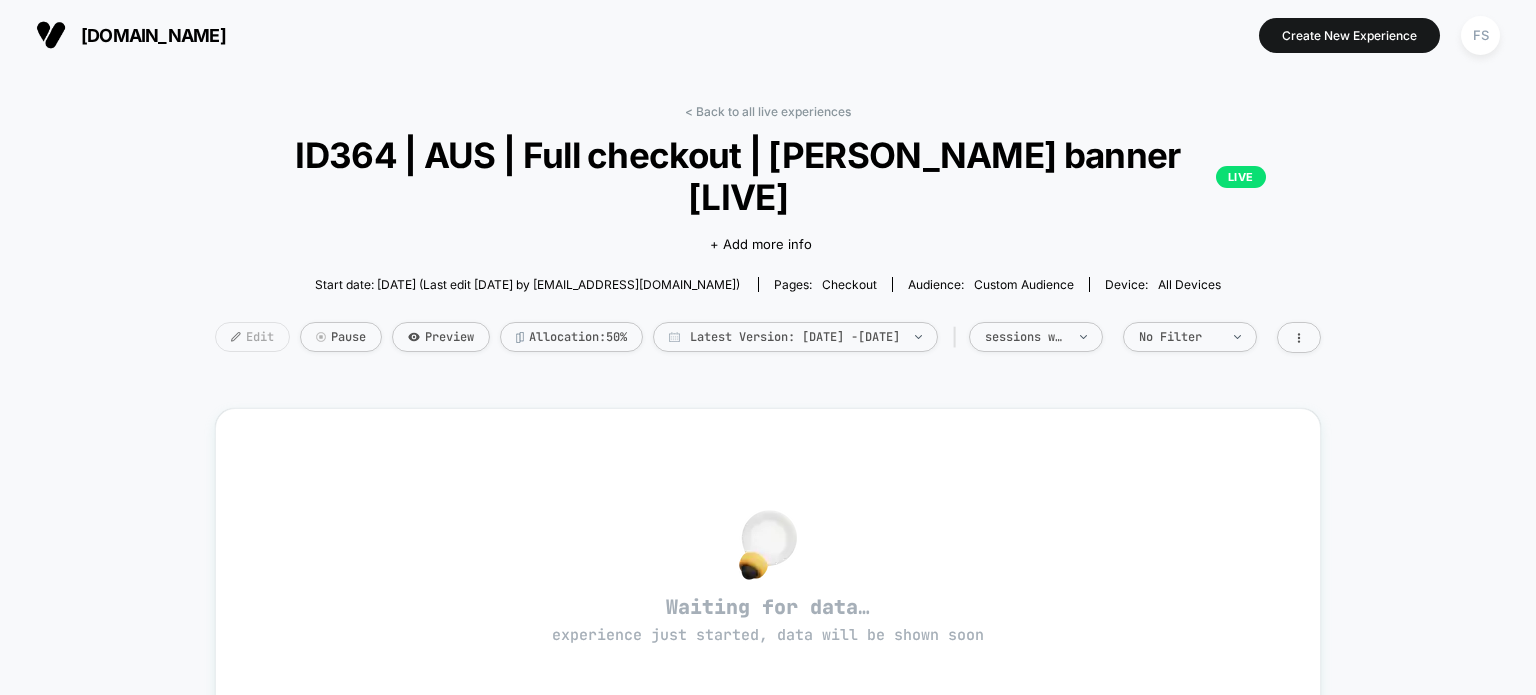 click on "Edit" at bounding box center (252, 337) 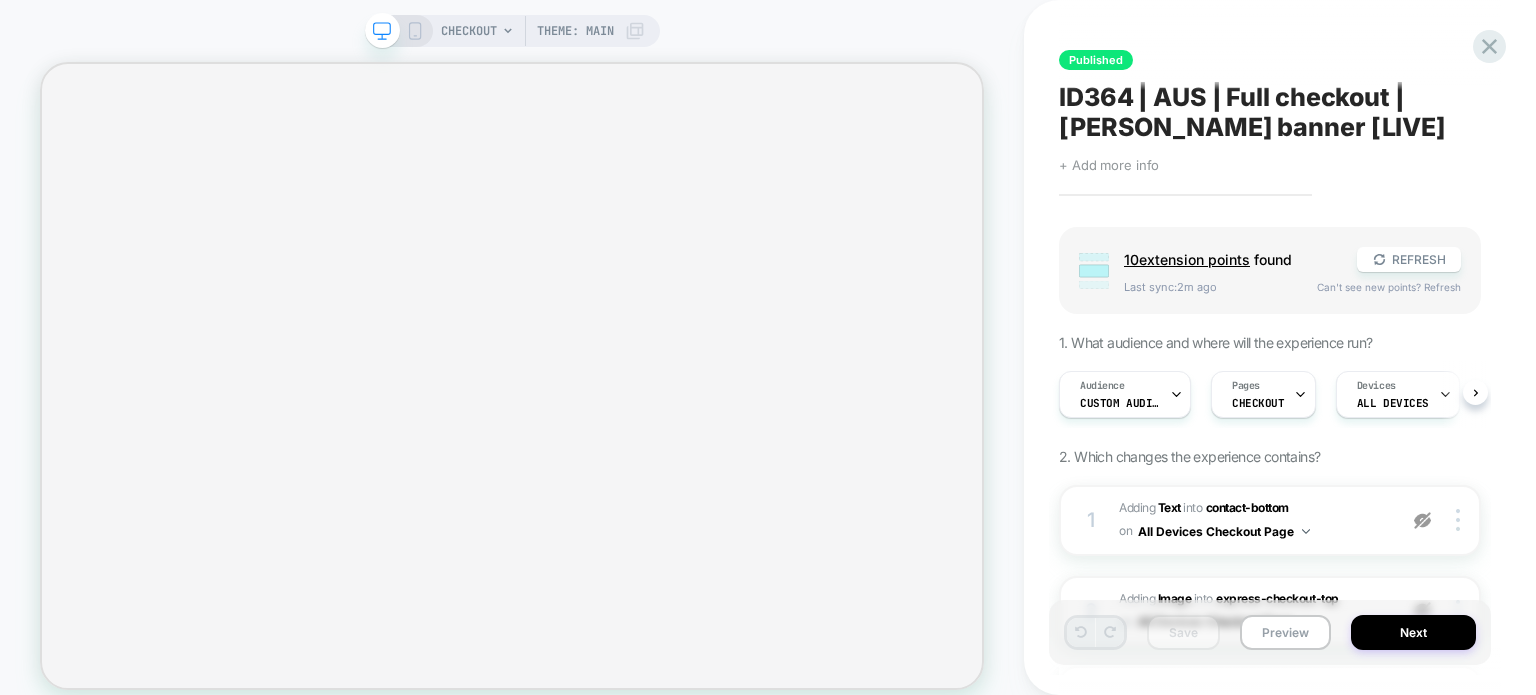 scroll, scrollTop: 0, scrollLeft: 0, axis: both 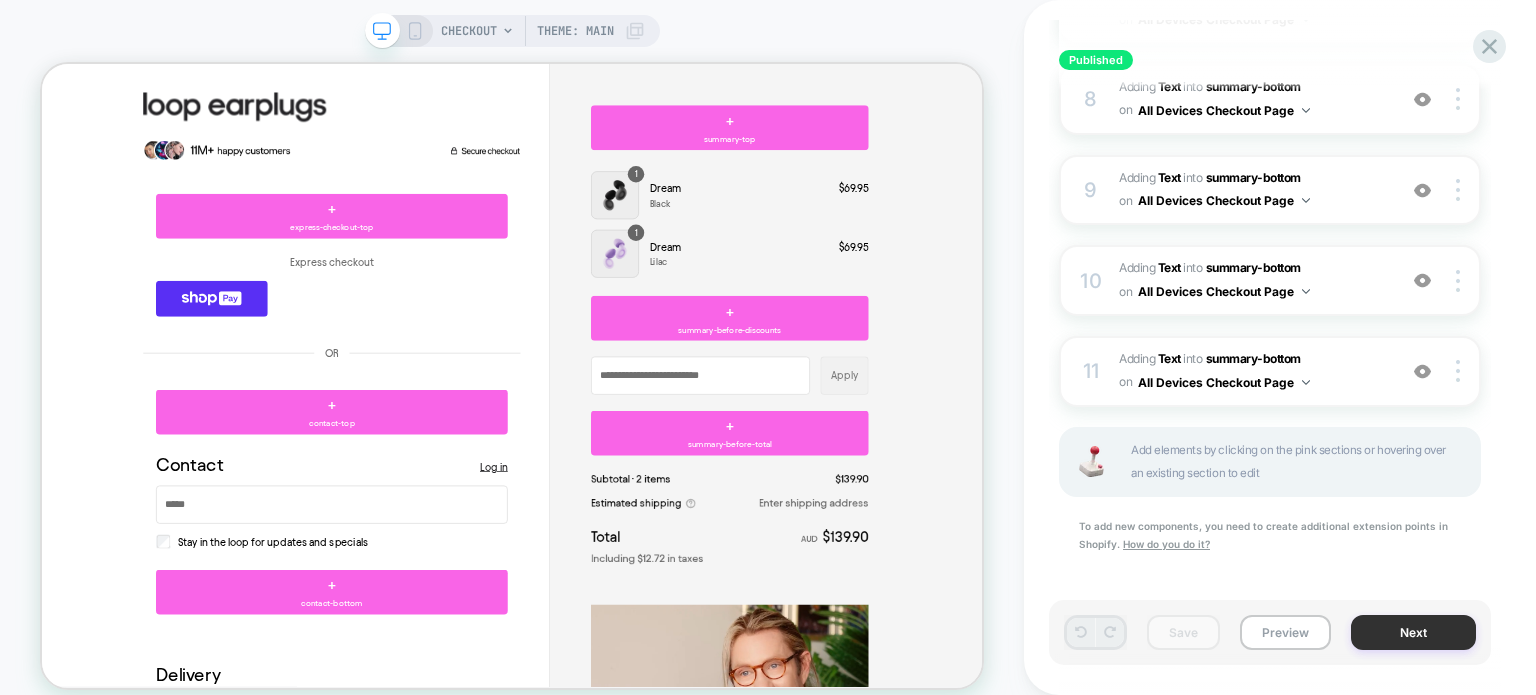 click on "Next" at bounding box center (1413, 632) 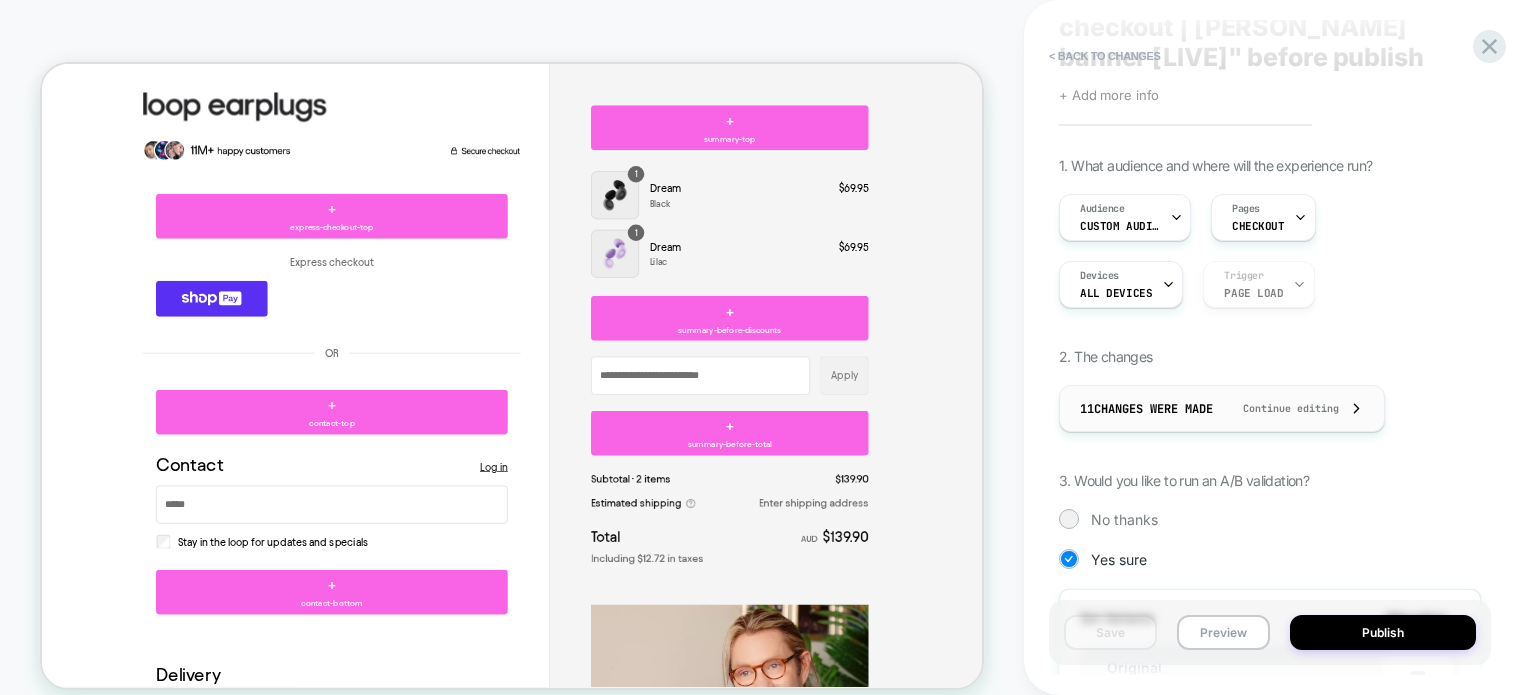 scroll, scrollTop: 600, scrollLeft: 0, axis: vertical 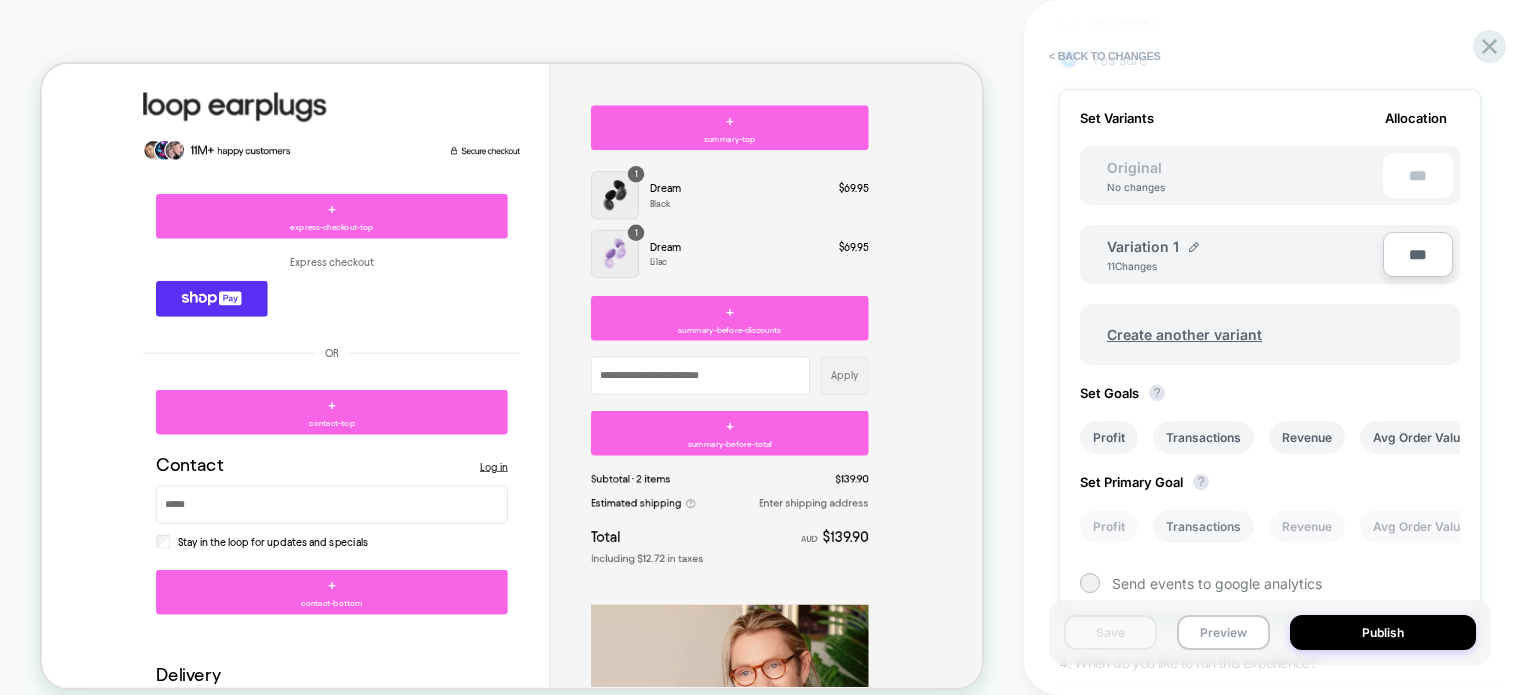 click on "Transactions" at bounding box center [1203, 526] 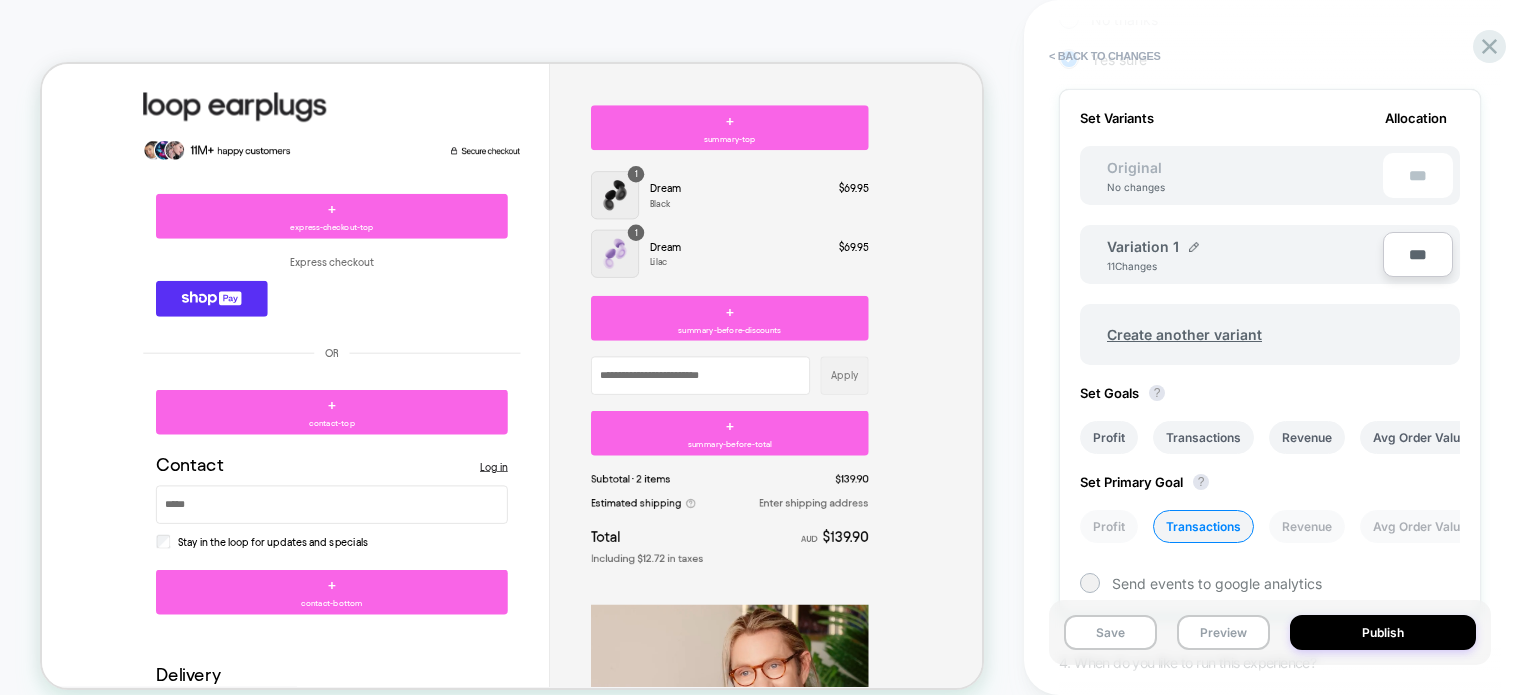 scroll, scrollTop: 782, scrollLeft: 0, axis: vertical 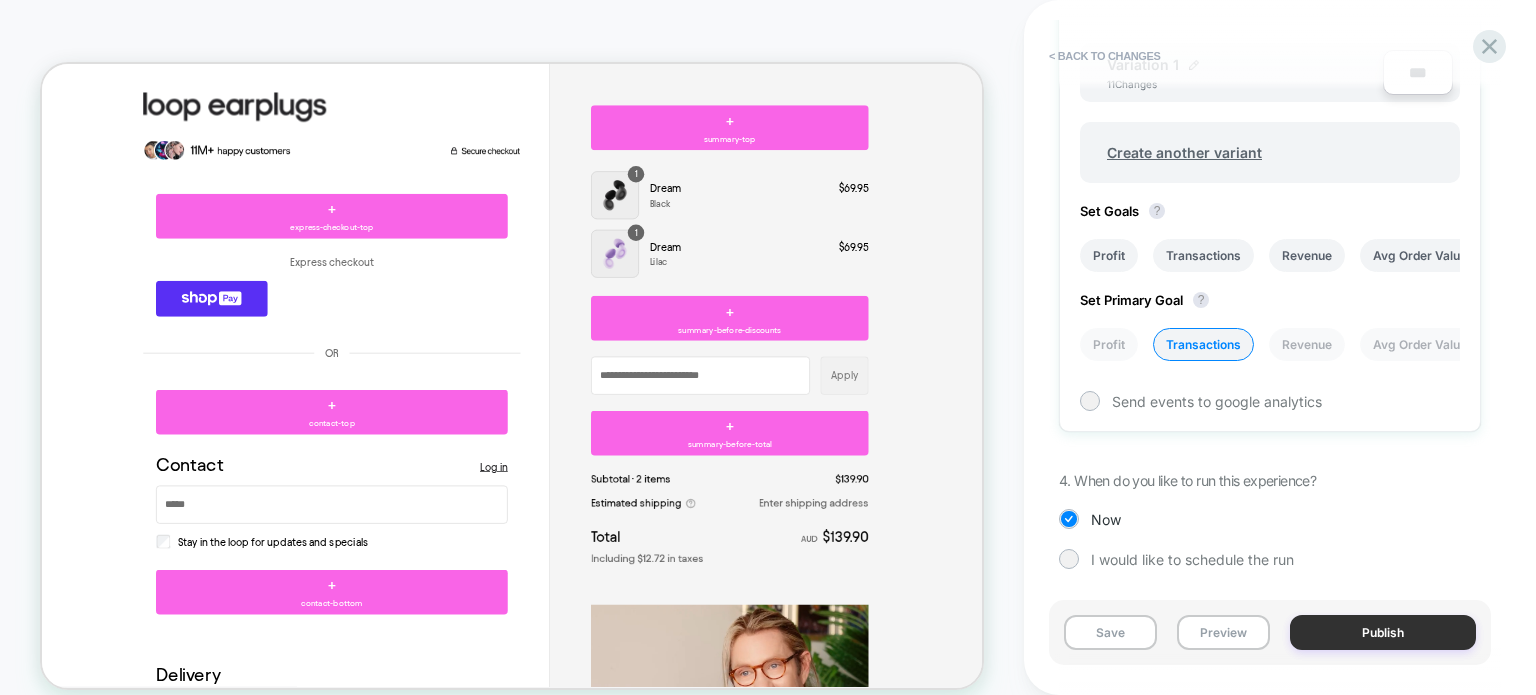 click on "Publish" at bounding box center (1383, 632) 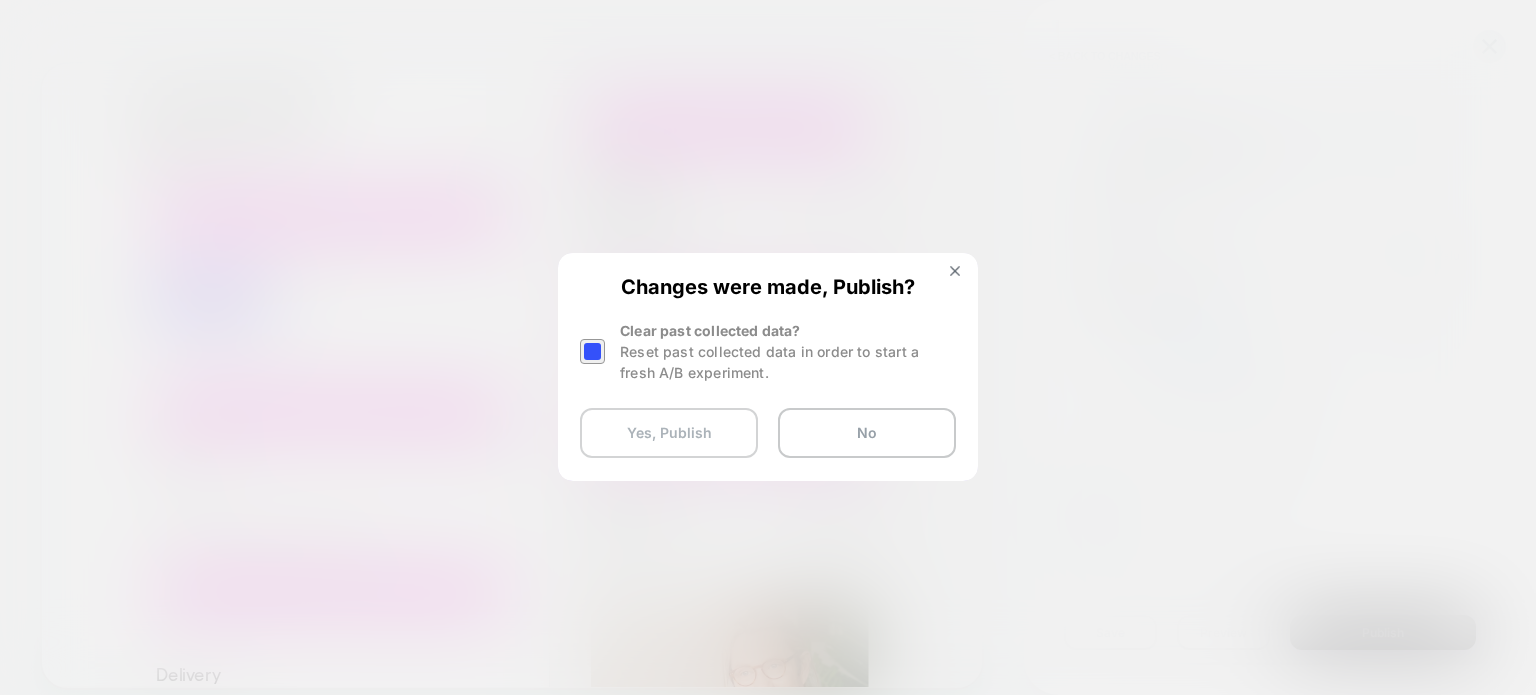 click on "Yes, Publish" at bounding box center [669, 433] 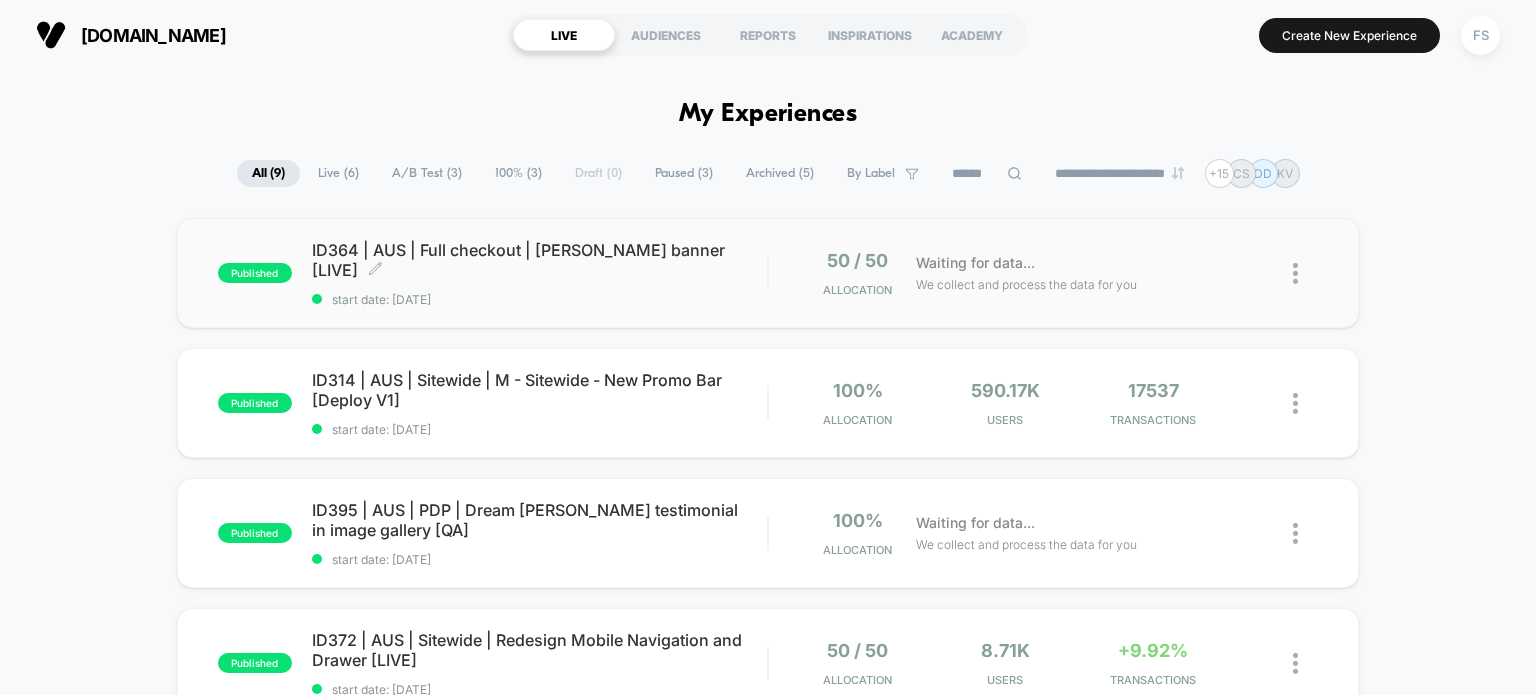 click on "ID364 | AUS | Full checkout | Matt Walker banner [LIVE] Click to edit experience details" at bounding box center (540, 260) 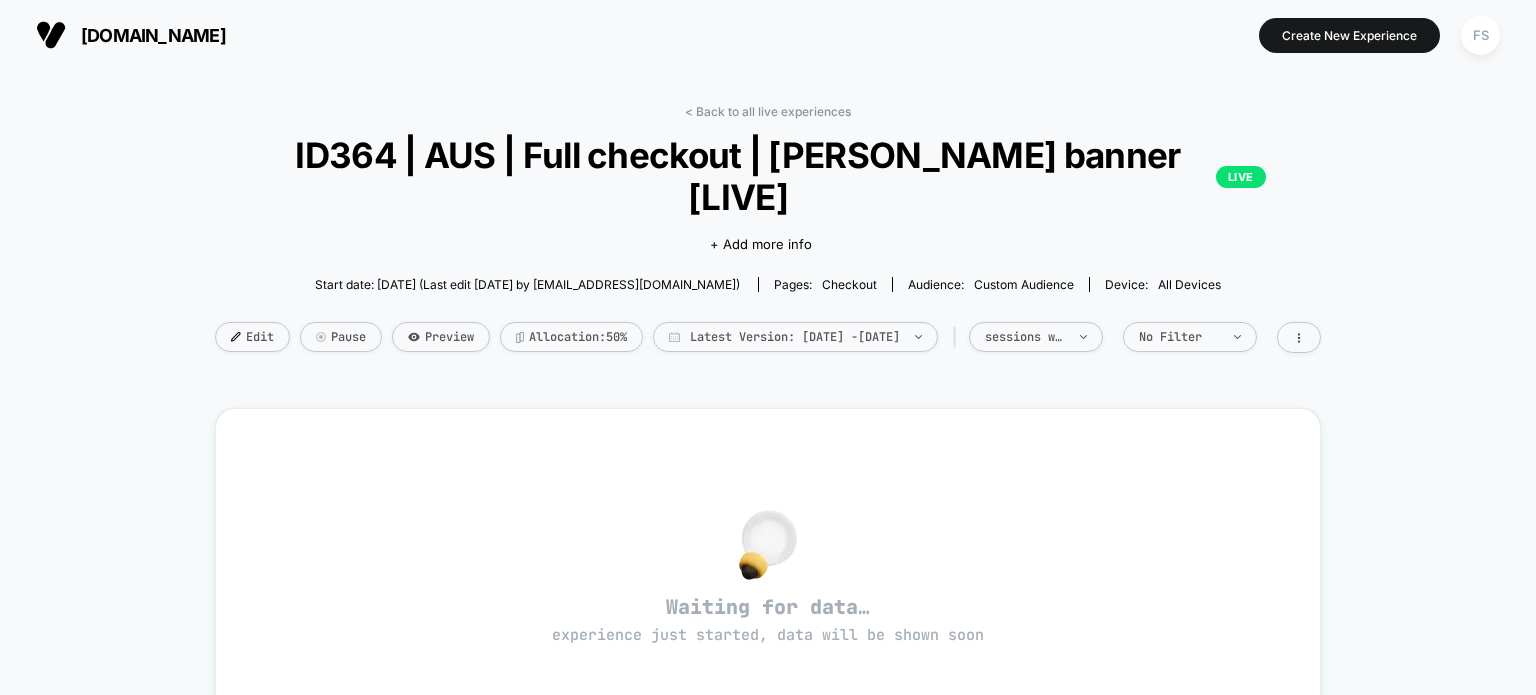 click on "< Back to all live experiences  ID364 | AUS | Full checkout | Matt Walker banner [LIVE] LIVE Click to edit experience details + Add more info Start date: 7/8/2025 (Last edit 7/8/2025 by fahim.shahrear@echologyx.com) Pages: checkout Audience: Custom Audience Device: all devices Edit Pause  Preview Allocation:  50% Latest Version:     Jul 8, 2025    -    Jul 8, 2025 |   sessions with impression   No Filter Waiting for data… experience just started, data will be shown soon Would like to see more reports? Sessions Items Per Purchase Pages Per Session Signups Signups Rate Avg Session Duration Returns Returns Per Session Subscriptions Subscriptions Rate Ctr Clicks Visits To Plp Visits To Plp Rate Click On Dream Atc Click On Dream Atc Rate Click On Mclaren Atc Click On Mclaren Atc Rate" at bounding box center [768, 602] 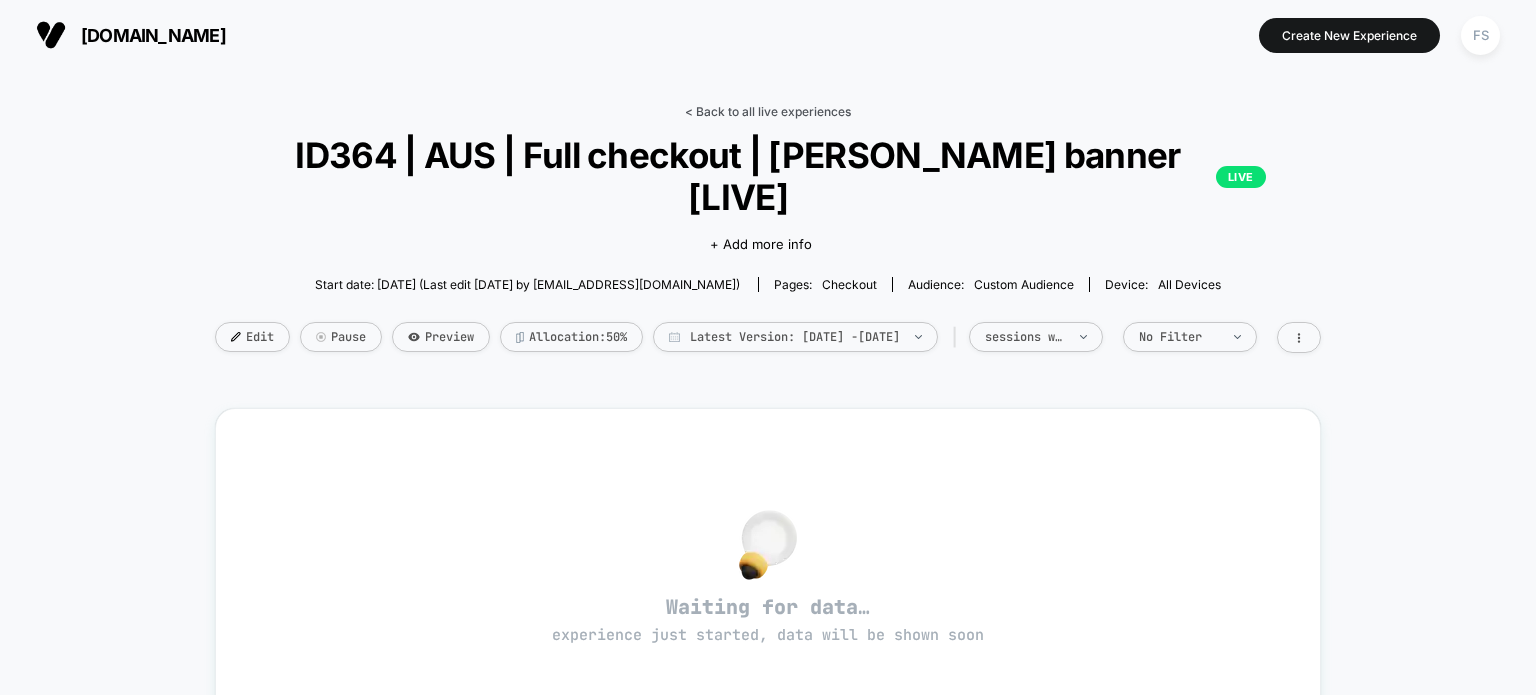click on "< Back to all live experiences" at bounding box center (768, 111) 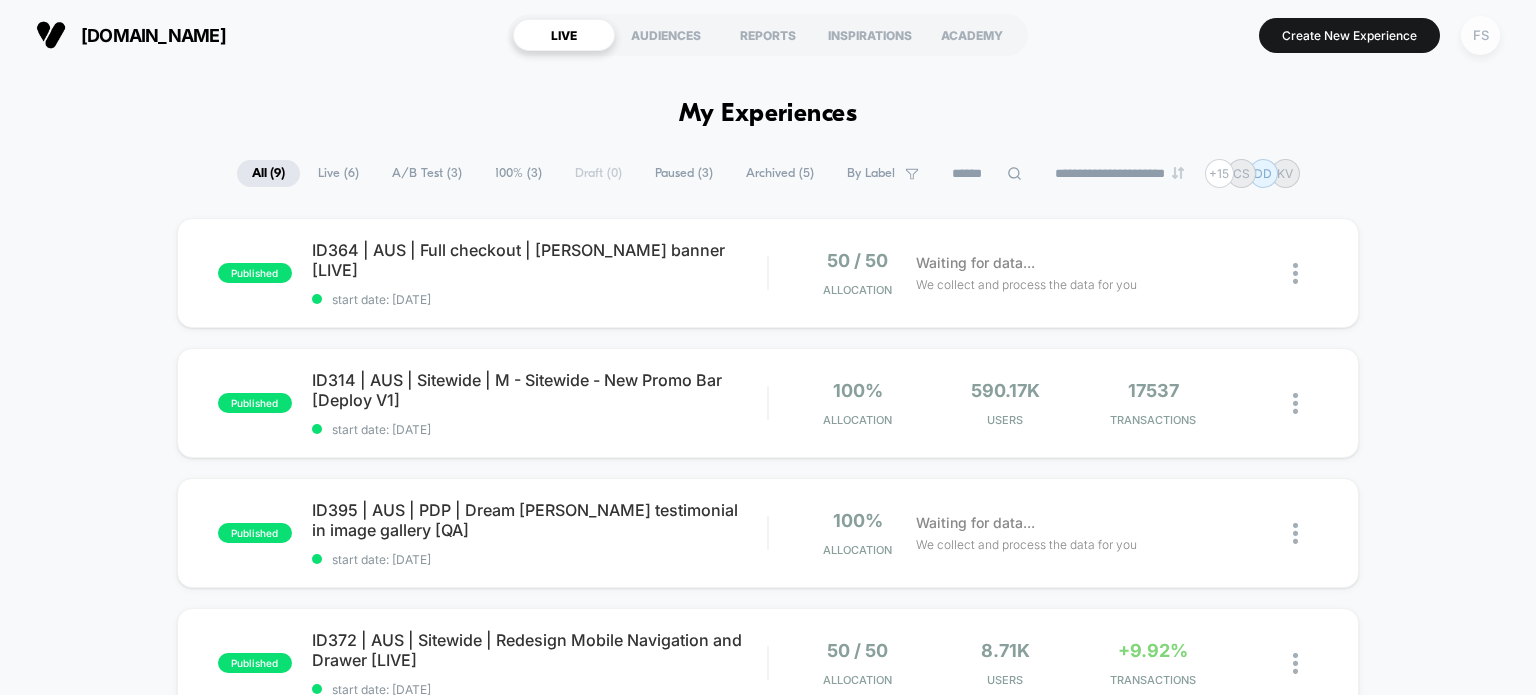 click on "FS" at bounding box center [1480, 35] 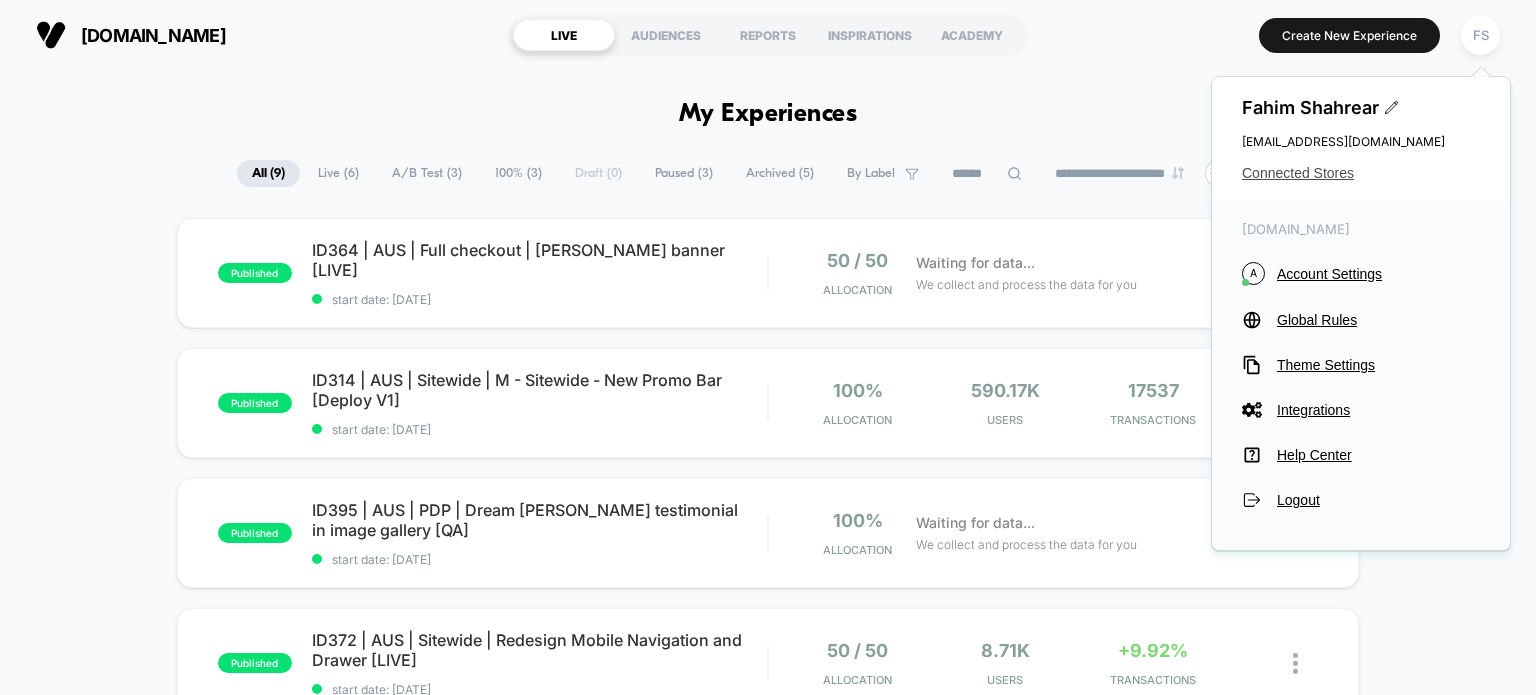 click on "Connected Stores" at bounding box center (1361, 173) 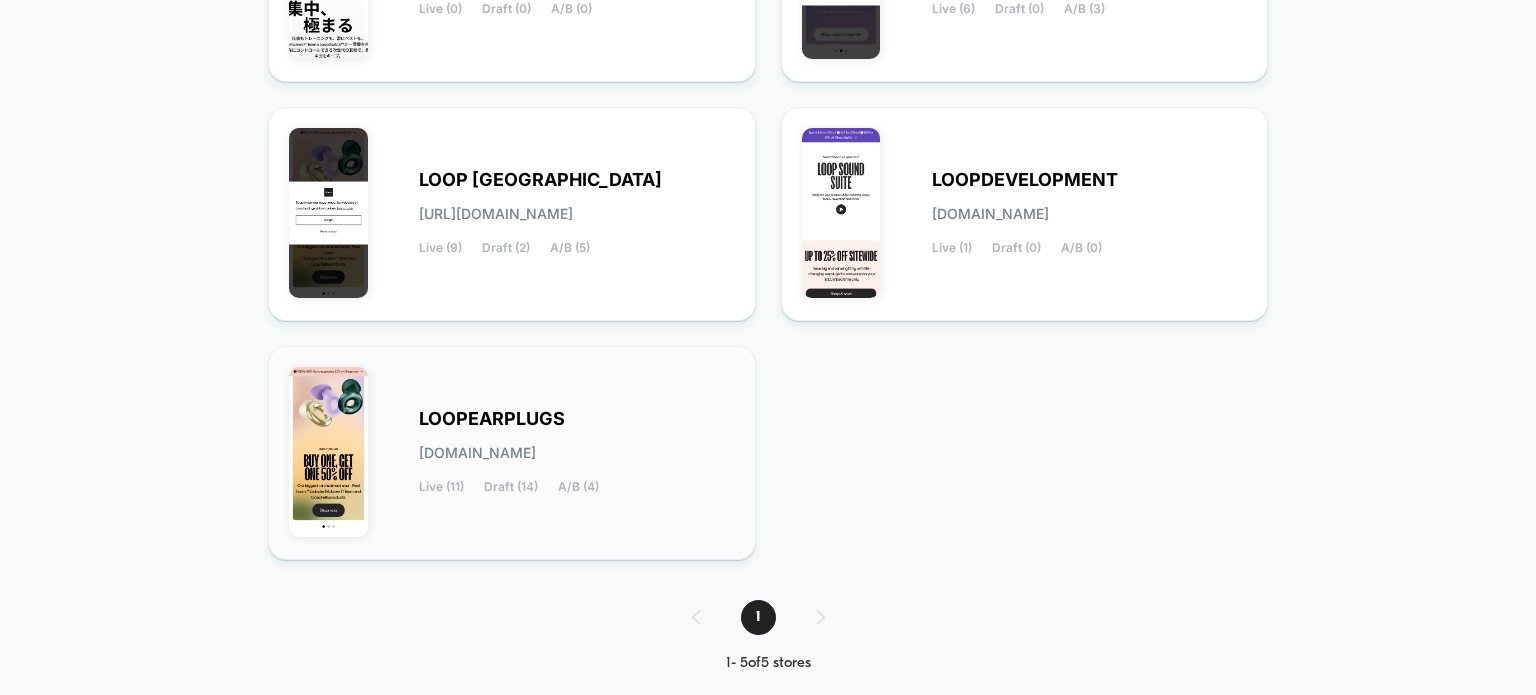 click on "[DOMAIN_NAME]" at bounding box center (477, 453) 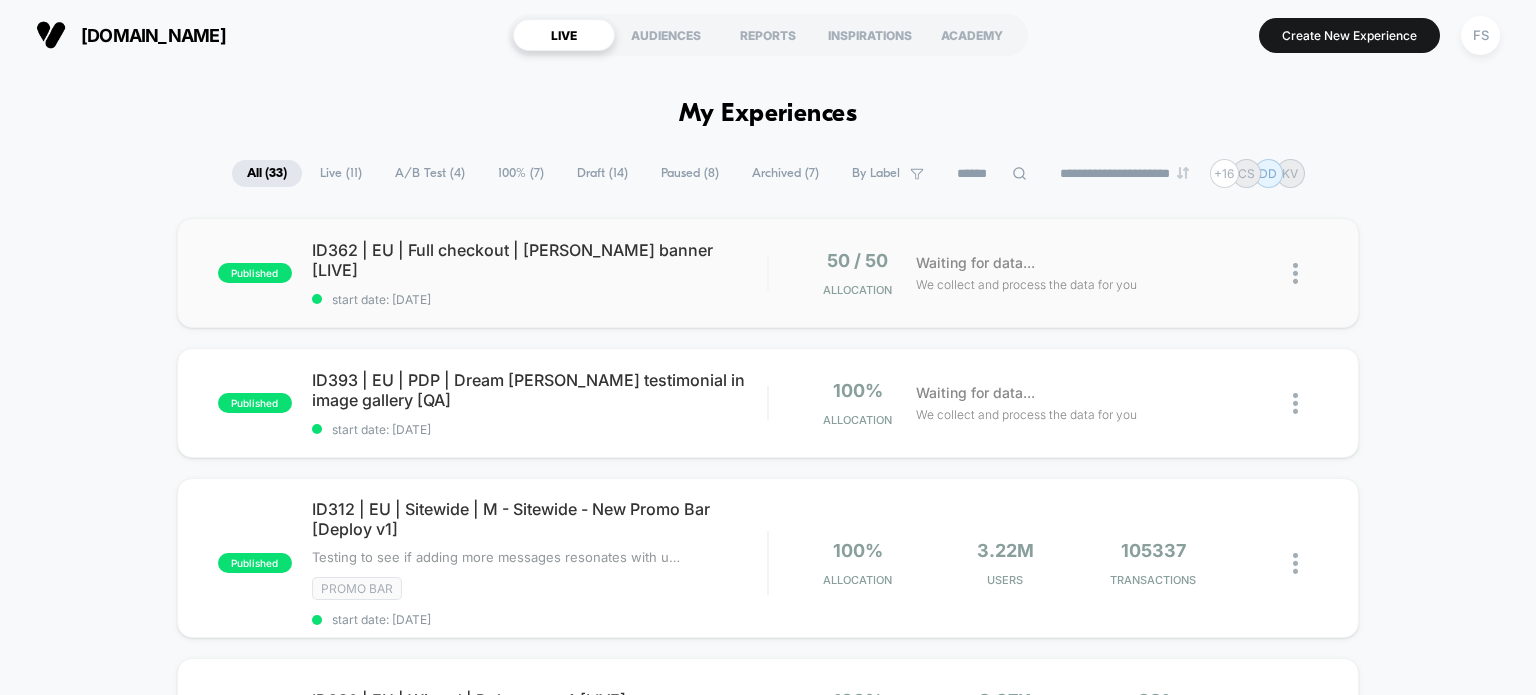 click on "published ID362 | EU | Full checkout | Matt Walker banner [LIVE] start date: 7/8/2025 50 / 50 Allocation Waiting for data... We collect and process the data for you" at bounding box center (768, 273) 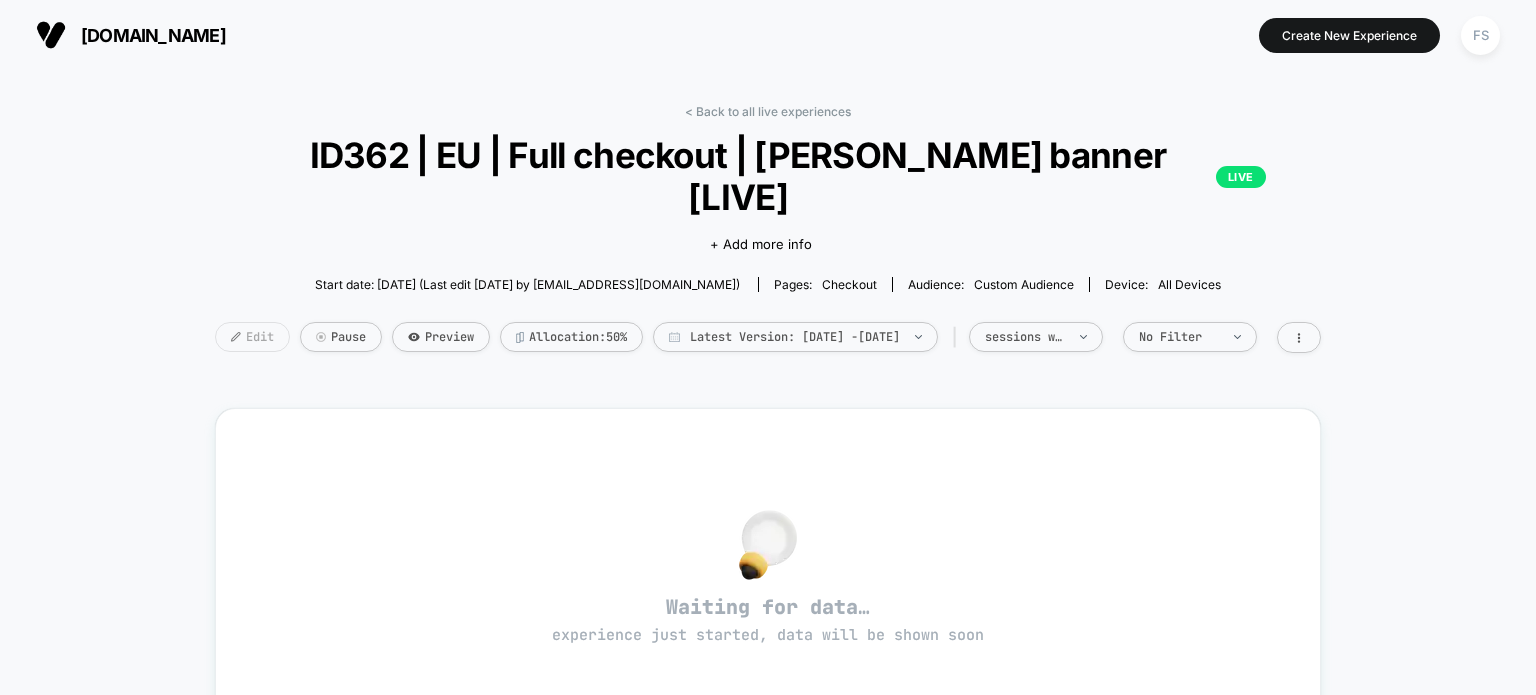 click on "Edit" at bounding box center [252, 337] 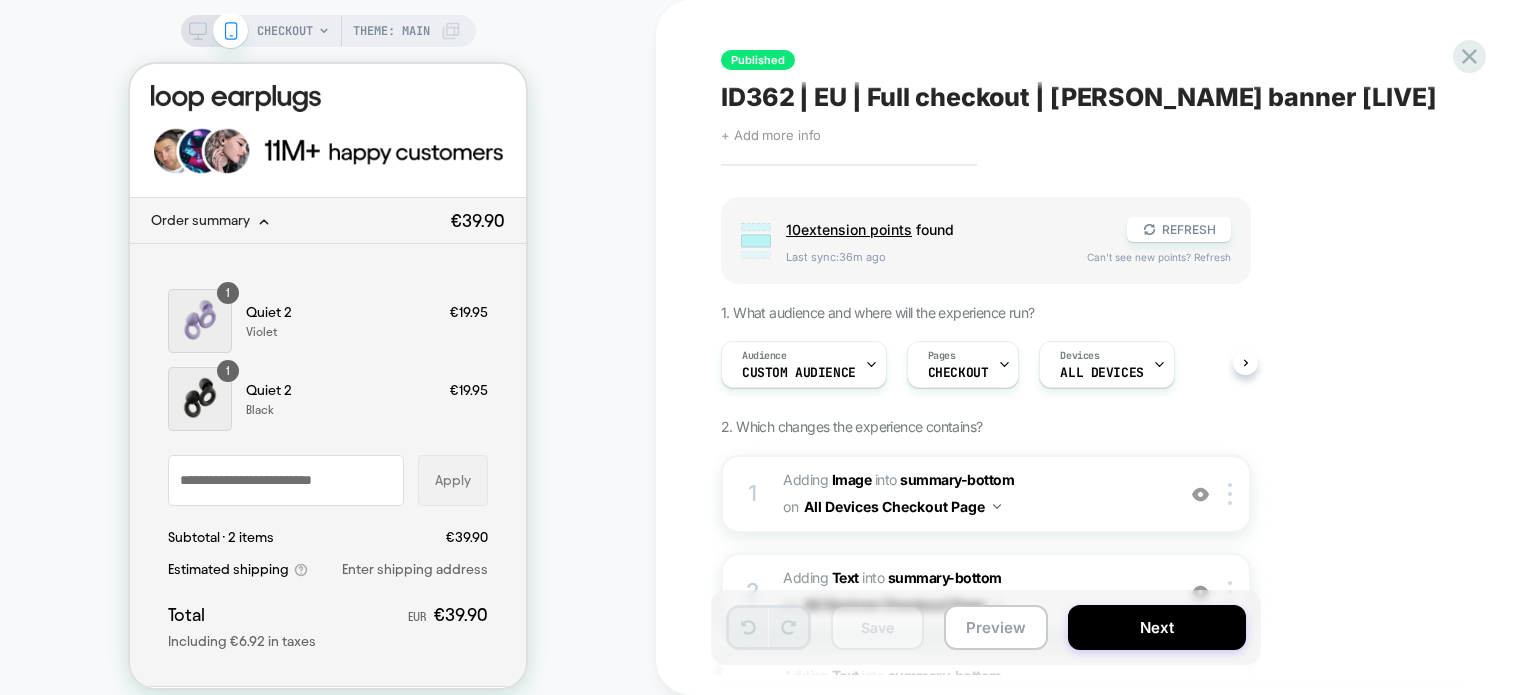 scroll, scrollTop: 0, scrollLeft: 0, axis: both 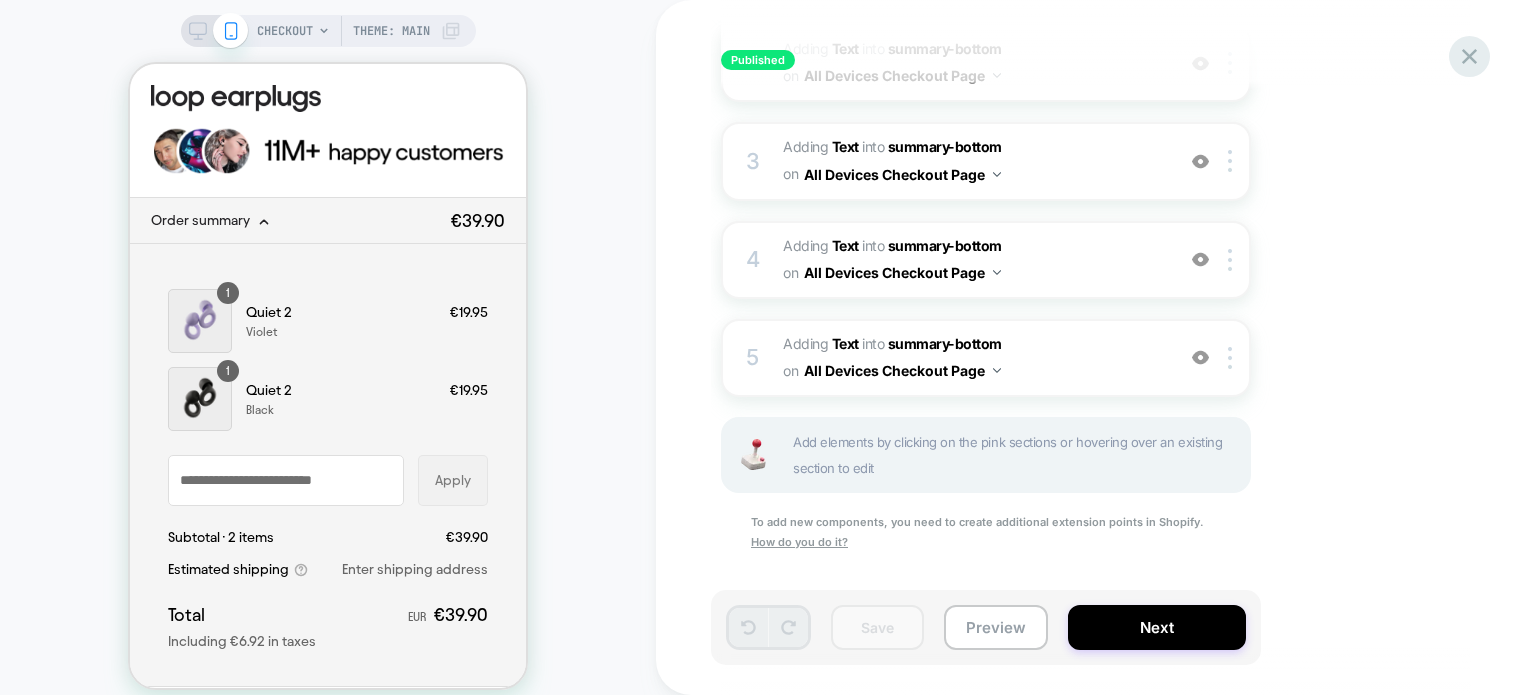 click at bounding box center [1469, 56] 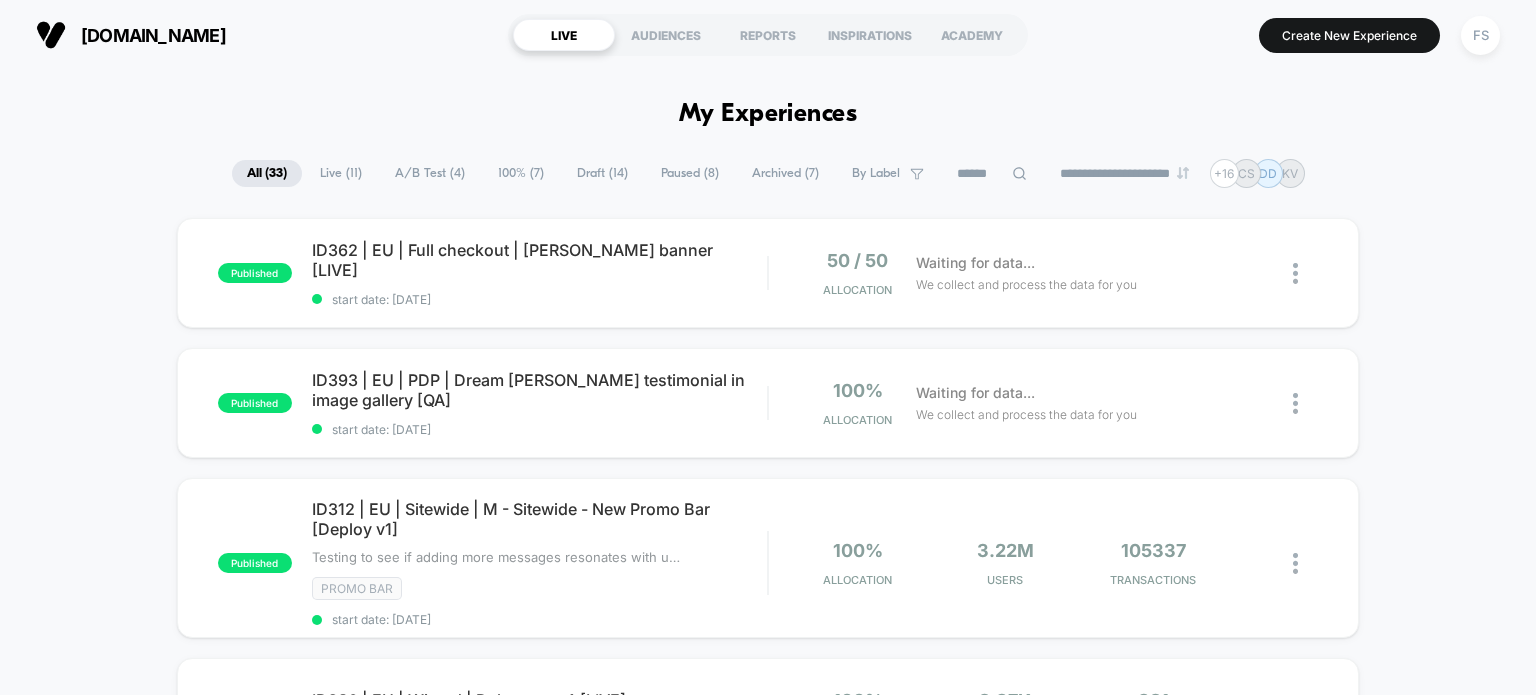 click on "published ID362 | EU | Full checkout | Matt Walker banner [LIVE] start date: 7/8/2025 50 / 50 Allocation Waiting for data... We collect and process the data for you published ID393 | EU | PDP | Dream Matt Walker testimonial in image gallery [QA] start date: 7/3/2025 100% Allocation Waiting for data... We collect and process the data for you published ID312 | EU | Sitewide | M - Sitewide - New Promo Bar [Deploy v1] Testing to see if adding more messages resonates with users that want to save, want limited editions, and want high spec products (F1) Click to edit experience details Testing to see if adding more messages resonates with users that want to save, want limited editions, and want high spec products (F1) Promo Bar start date: 6/3/2025 100% Allocation 3.22M Users 105337 TRANSACTIONS published ID380 | EU | Wizard | Delete step 4 [LIVE] Moved to 100% on:   7/7/2025 . Uplift: 12.64% in CR 100% Allocation 2.37k Users 321 TRANSACTIONS published start date: 7/3/2025 50 / 50 Allocation 70.06k Users +0.62% 100%" at bounding box center [768, 1063] 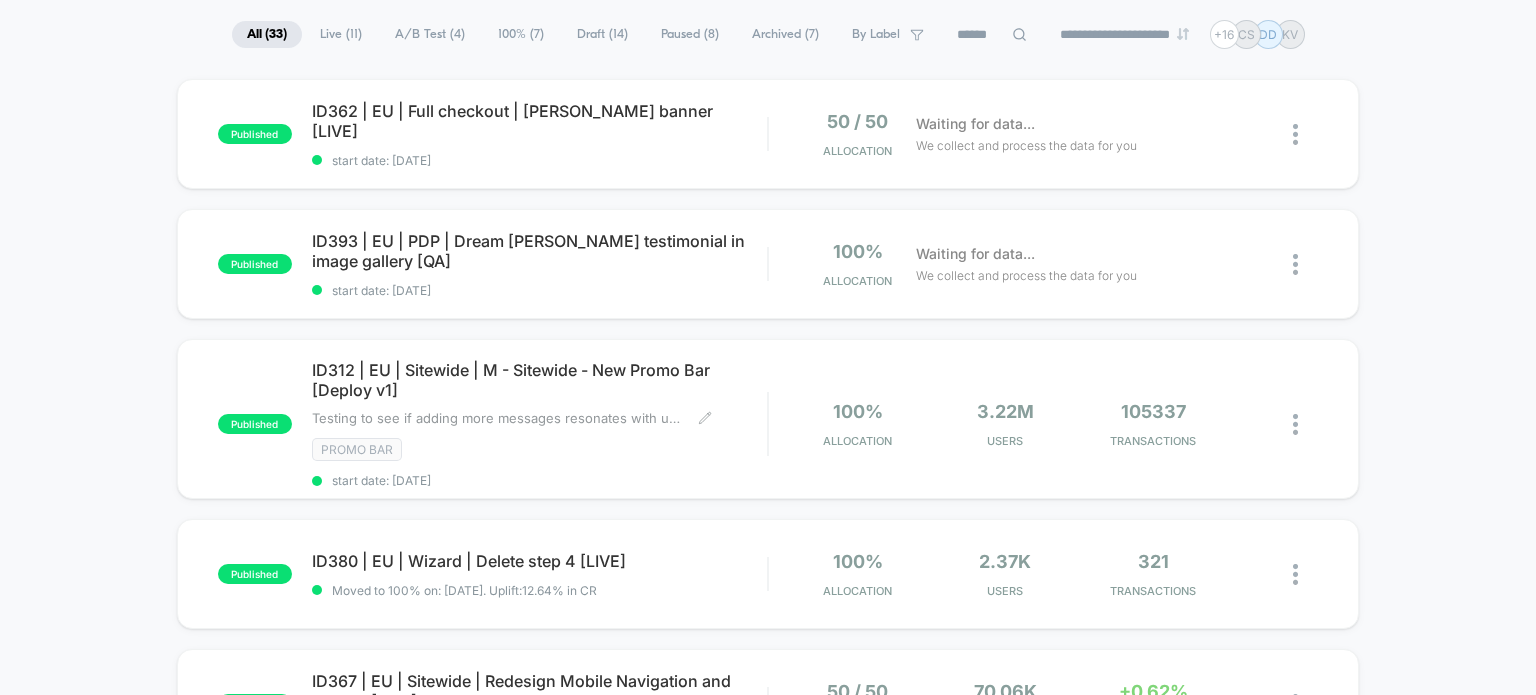 scroll, scrollTop: 300, scrollLeft: 0, axis: vertical 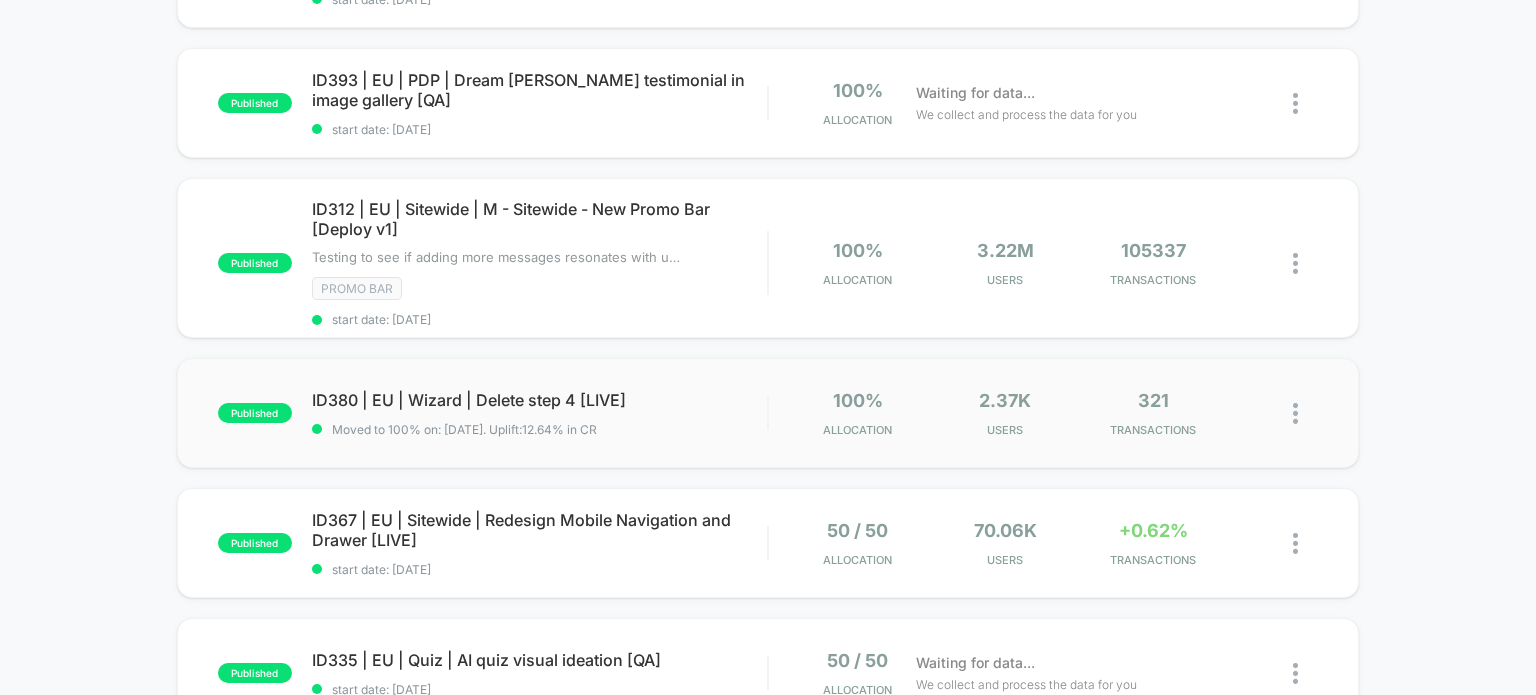 click on "published ID380 | EU | Wizard | Delete step 4 [LIVE] Moved to 100% on:   7/7/2025 . Uplift: 12.64% in CR 100% Allocation 2.37k Users 321 TRANSACTIONS" at bounding box center [768, 413] 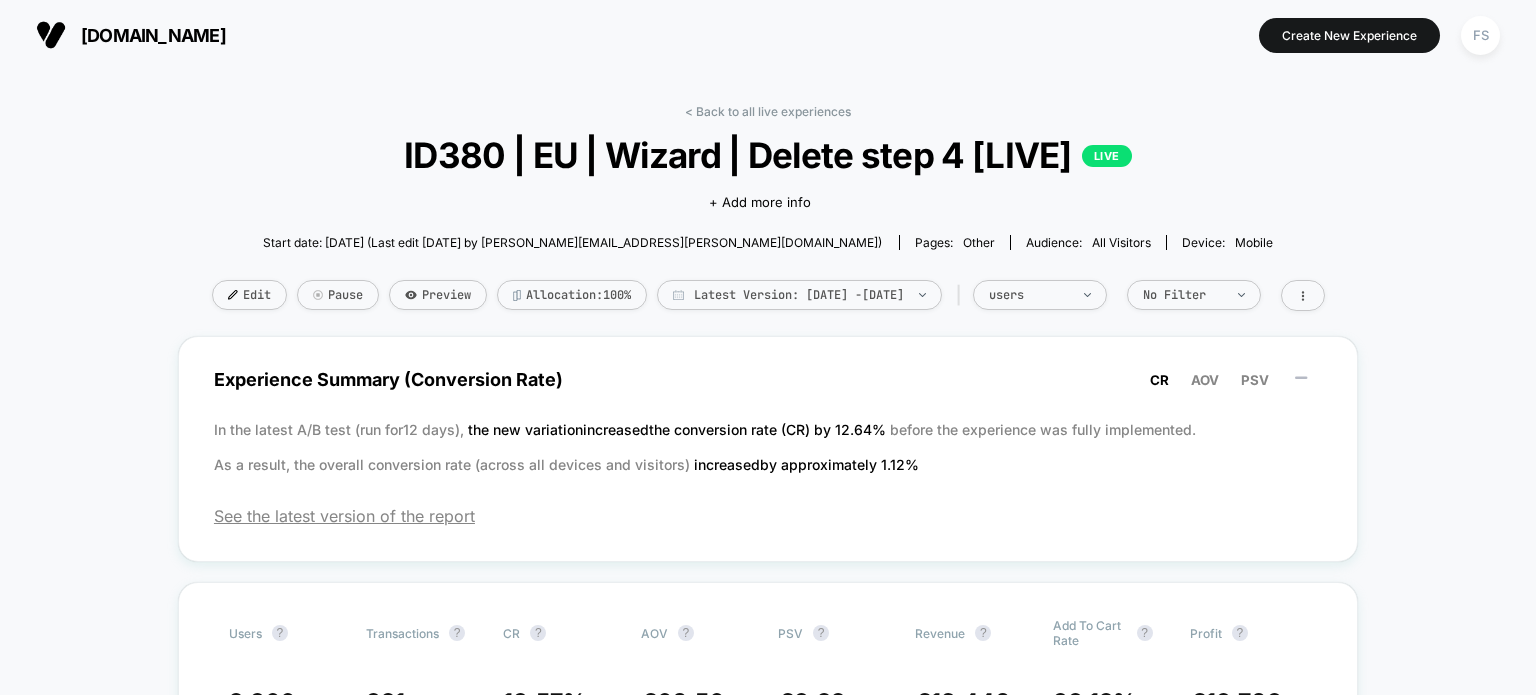 click on "< Back to all live experiences  ID380 | EU | Wizard | Delete step 4 [LIVE] LIVE Click to edit experience details + Add more info Start date: 7/7/2025 (Last edit 7/7/2025 by desiree.vanderhorst@loopearplugs.com) Pages: other Audience: All Visitors Device: mobile Edit Pause  Preview Allocation:  100% Latest Version:     Jul 7, 2025    -    Jul 8, 2025 |   users   No Filter Experience Summary    (Conversion Rate) CR AOV PSV In the latest A/B test (run for  12   days),   the new variation  increased  the conversion rate (CR) by   12.64 %   before the experience was fully implemented.  As a result, the overall conversion rate (across all devices and visitors)   increased  by approximately   1.12 % See the latest version of the report users ? Transactions ? CR ? AOV ? PSV ? Revenue ? Add To Cart Rate ? Profit ? 2,366 321 13.57 % € 60.56 € 8.22 € 19,440 38.12 % € 18,708 Profit Per Session ? PDV ? Returns Per Session ? CTR ? € 7.91 90.28 % 0.04 % 0 % Would like to see more reports? Items Per Purchase Clicks" at bounding box center (768, 3953) 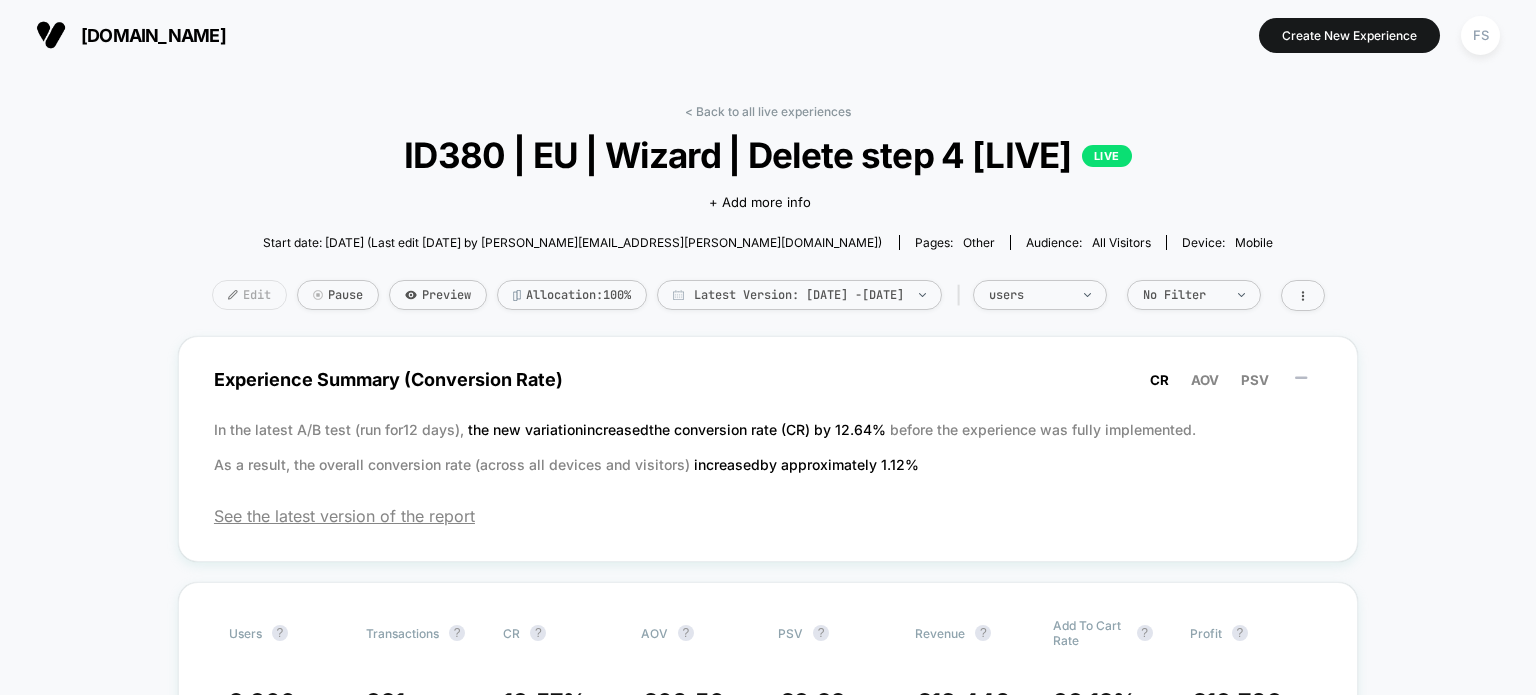 click on "Edit" at bounding box center [249, 295] 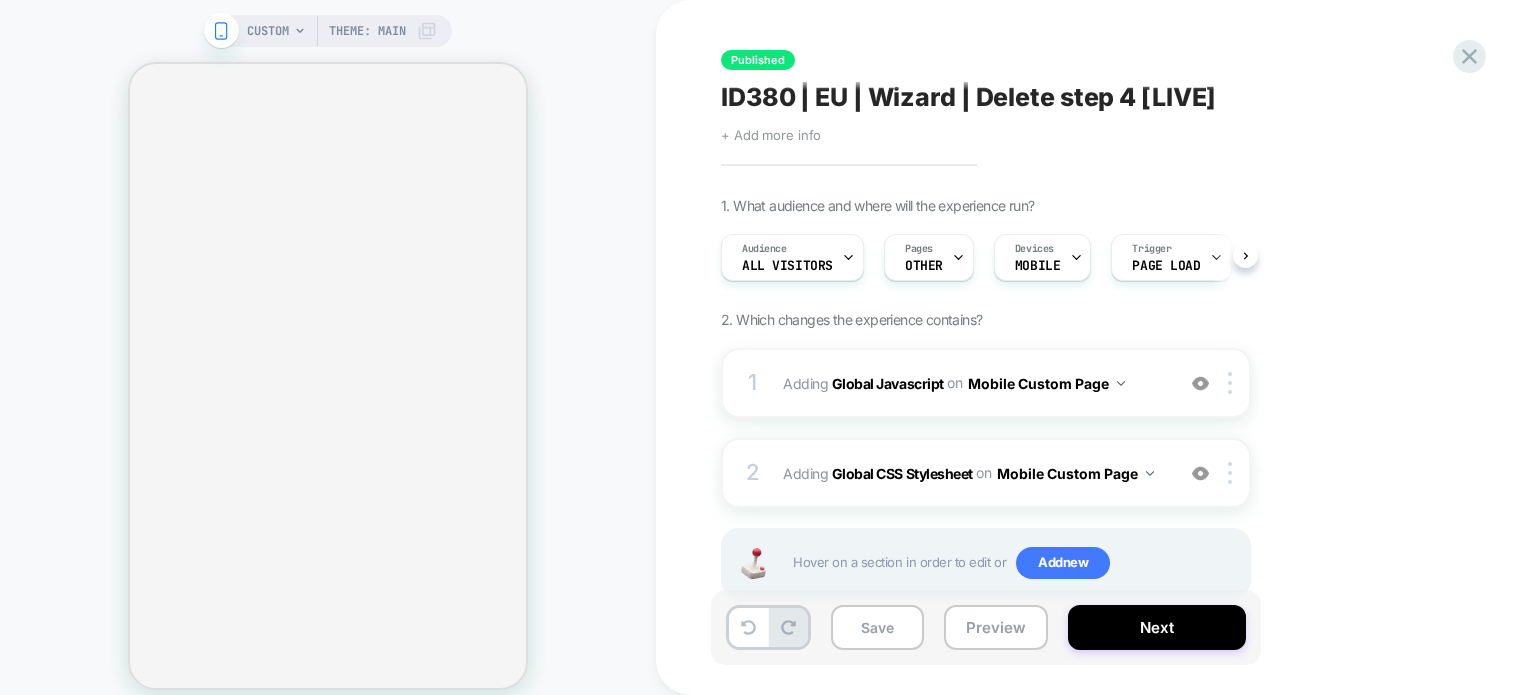 scroll, scrollTop: 0, scrollLeft: 1, axis: horizontal 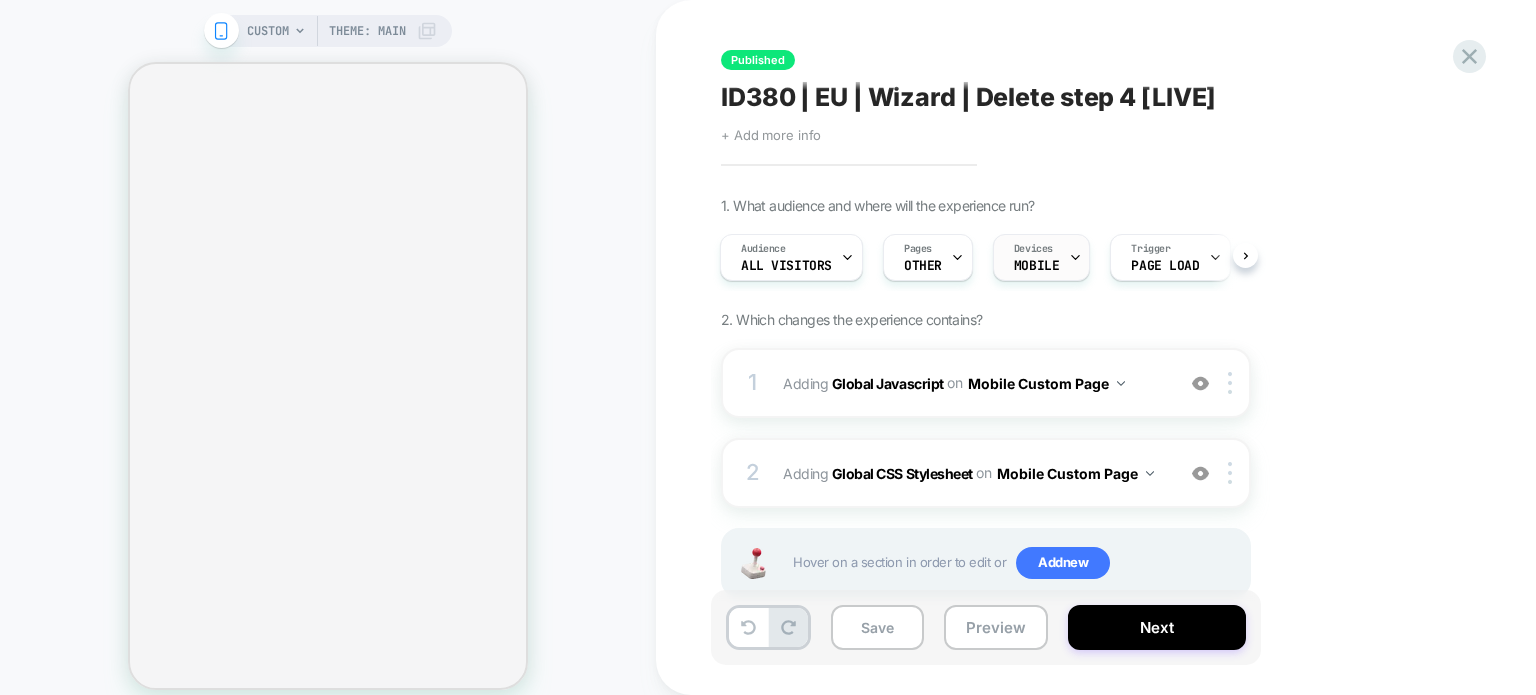 click on "Devices MOBILE" at bounding box center [1036, 257] 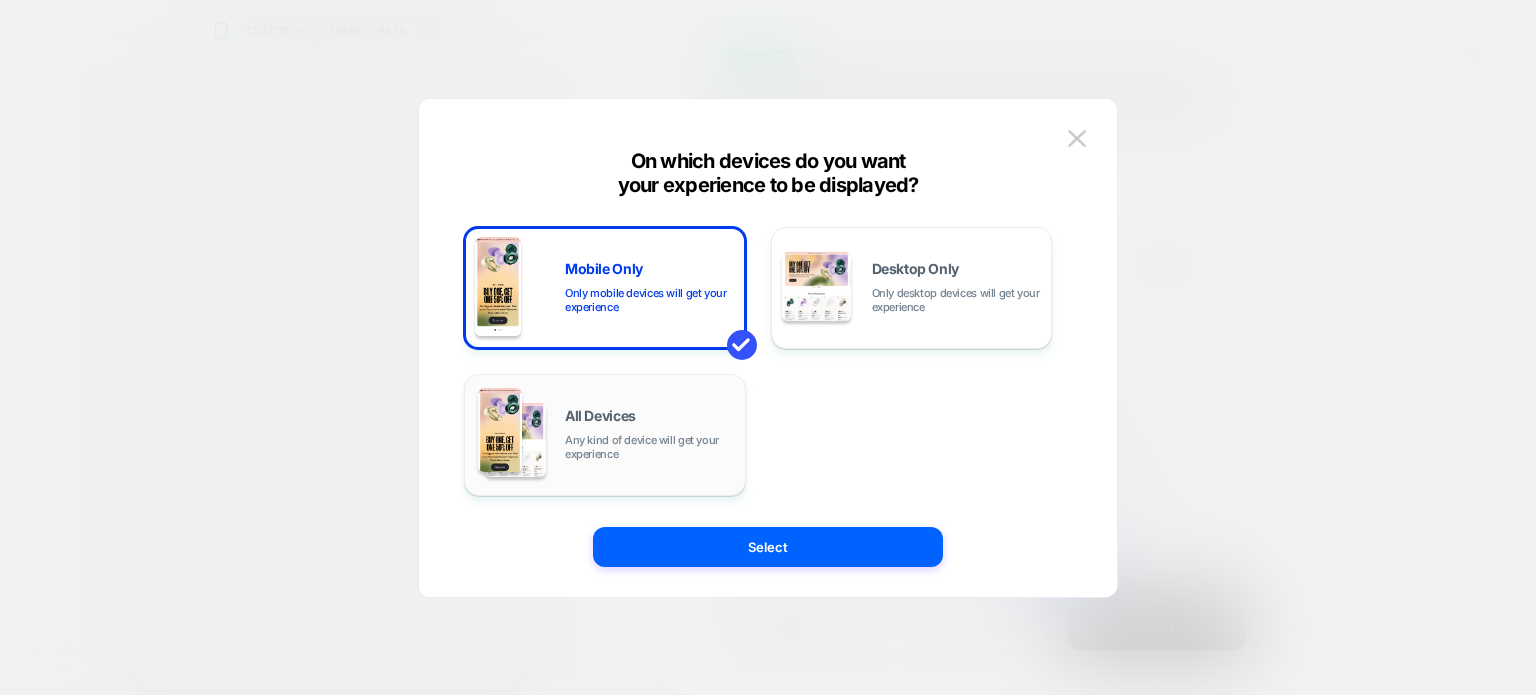 click on "All Devices Any kind of device will get your experience" at bounding box center [650, 435] 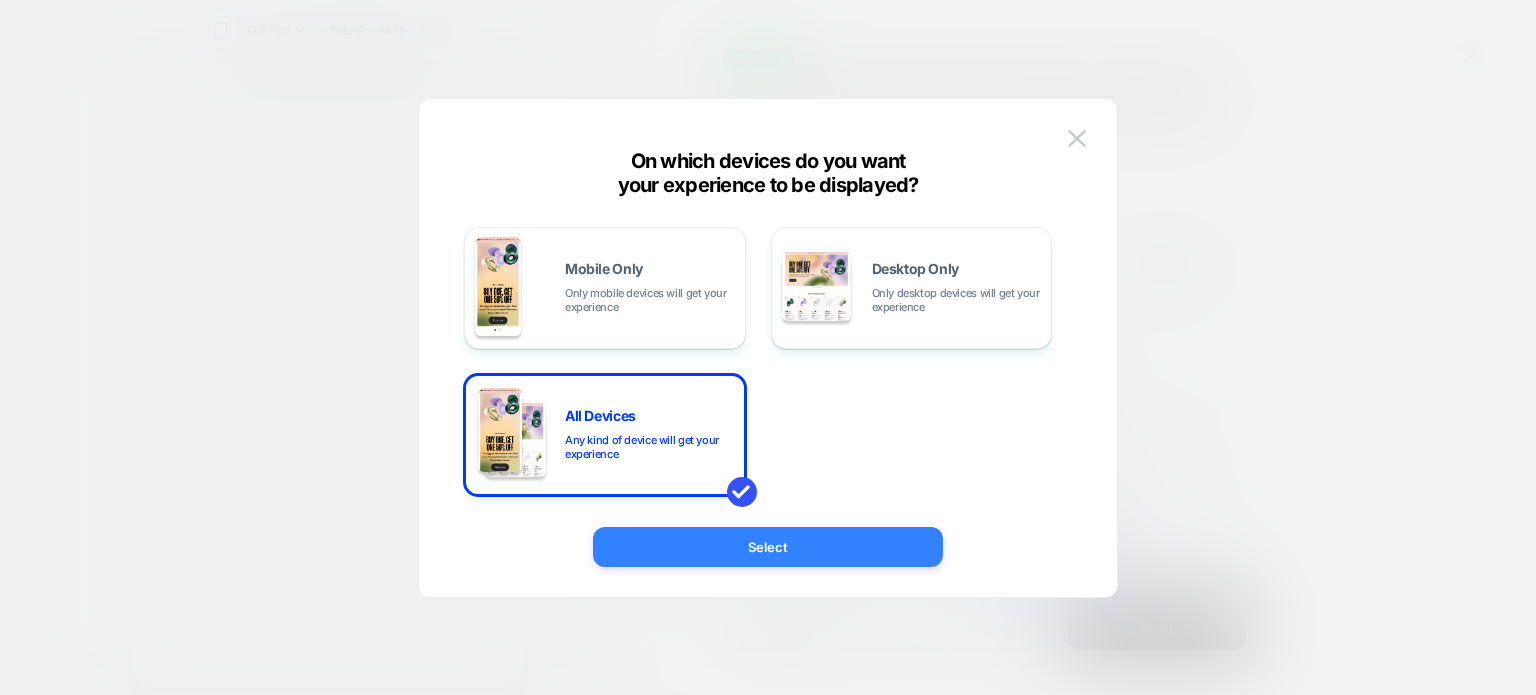 click on "Select" at bounding box center [768, 547] 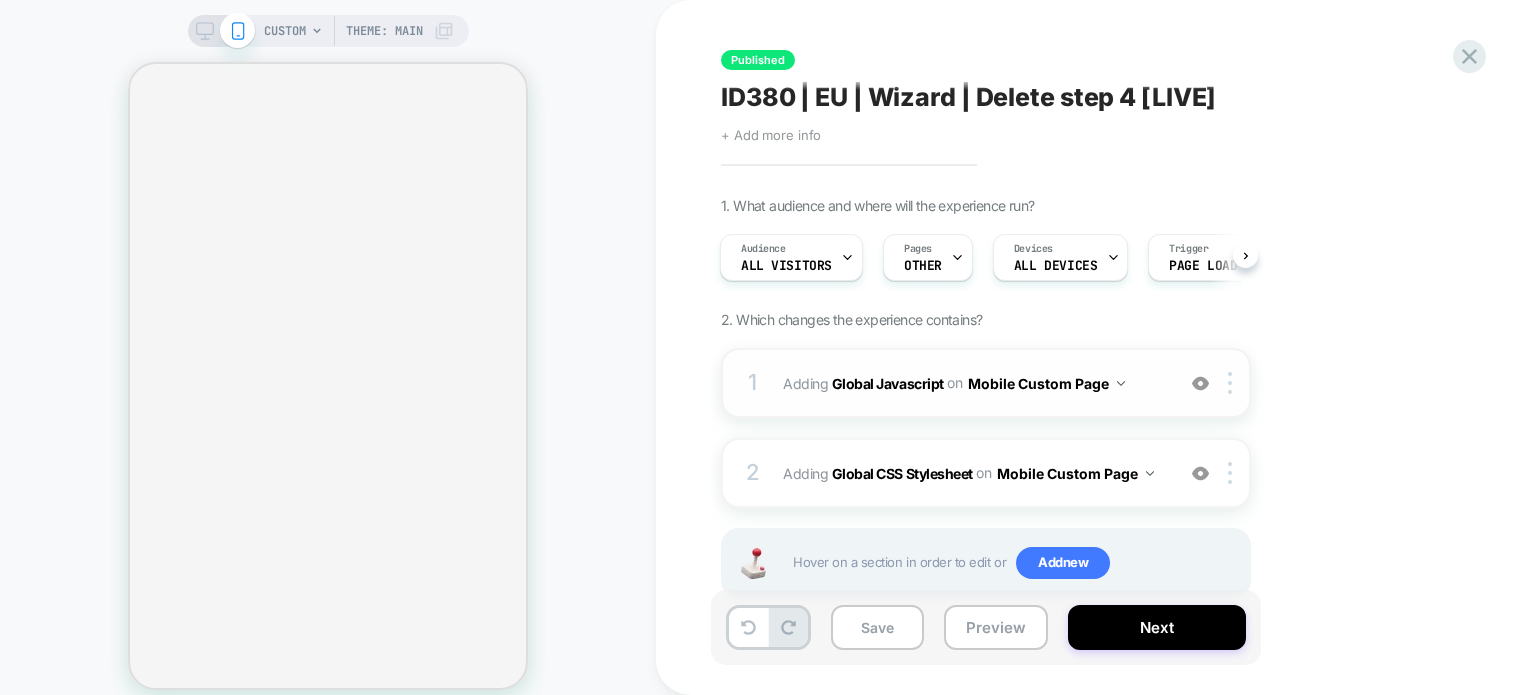 click on "Mobile Custom Page" at bounding box center (1046, 383) 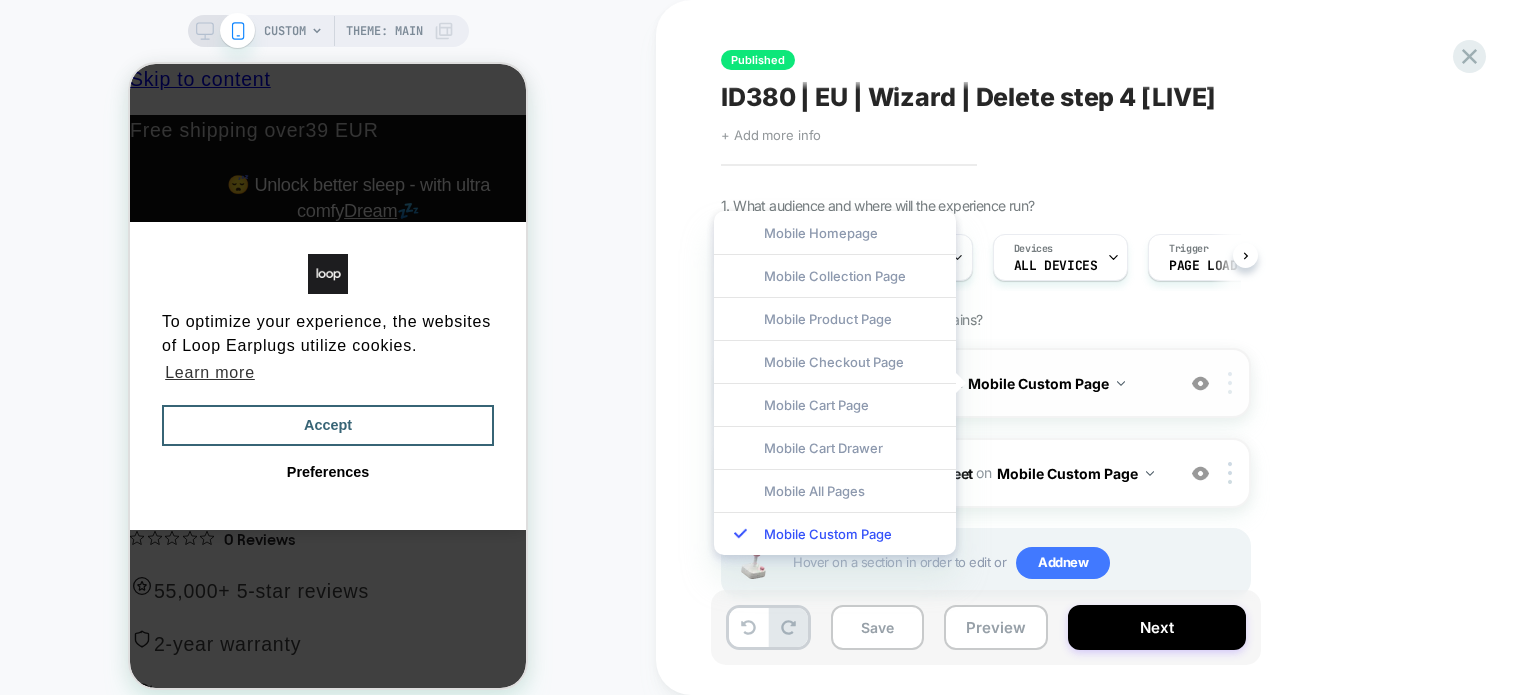 click at bounding box center [1233, 383] 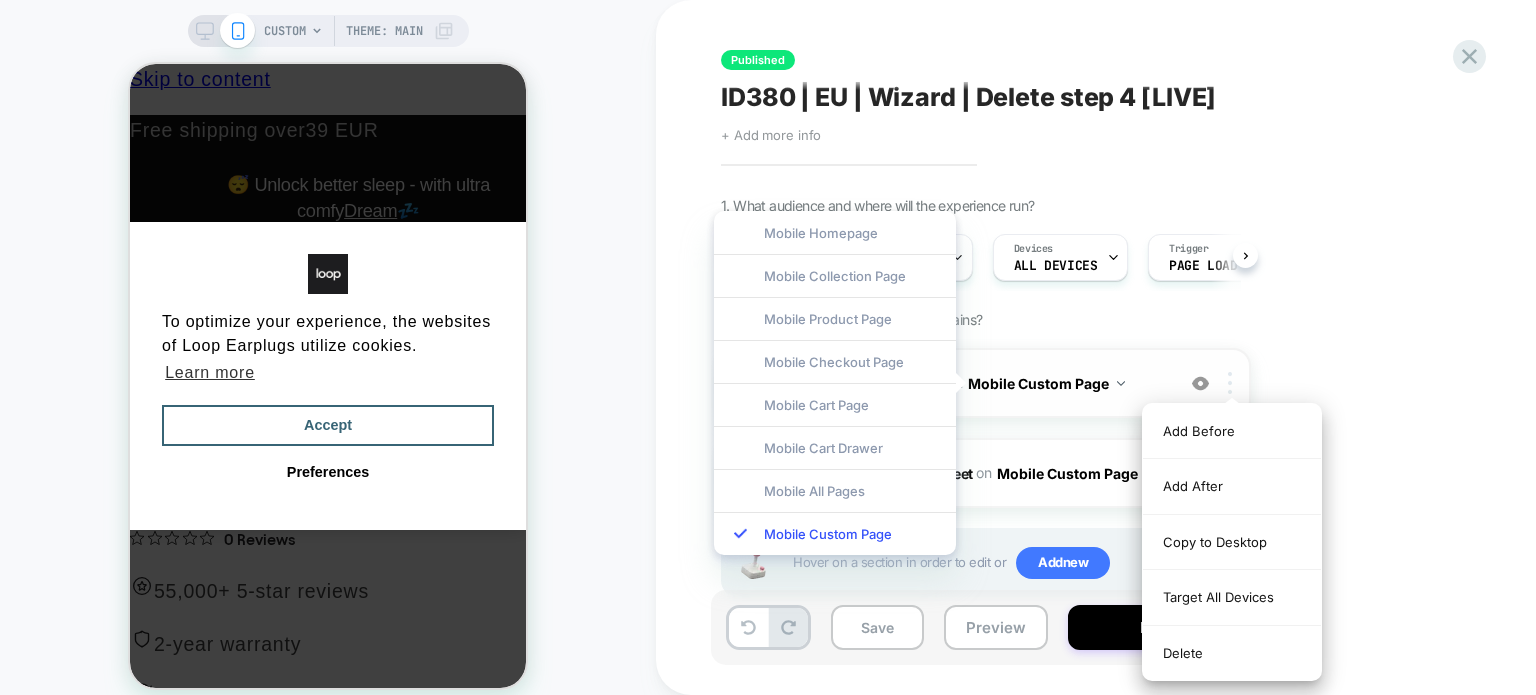 scroll, scrollTop: 0, scrollLeft: 0, axis: both 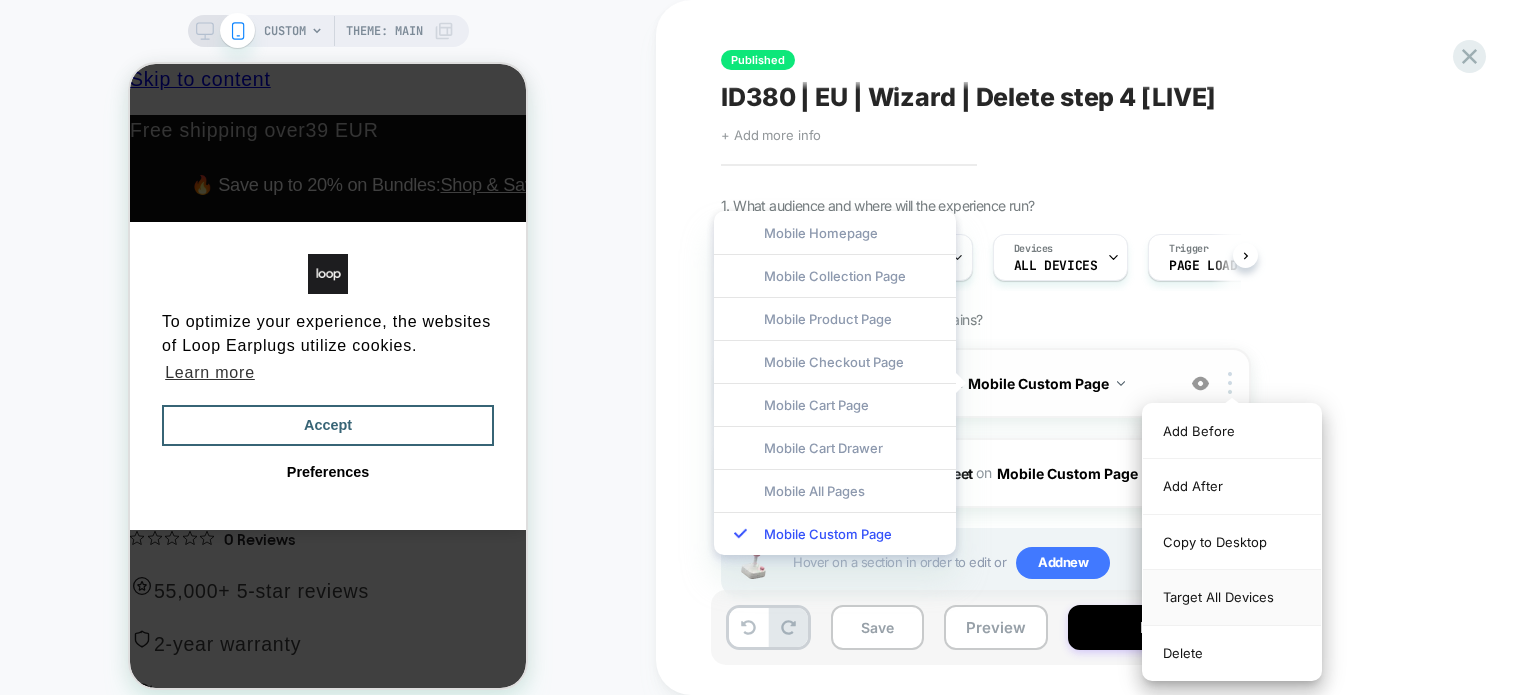 click on "Target   All Devices" at bounding box center (1232, 597) 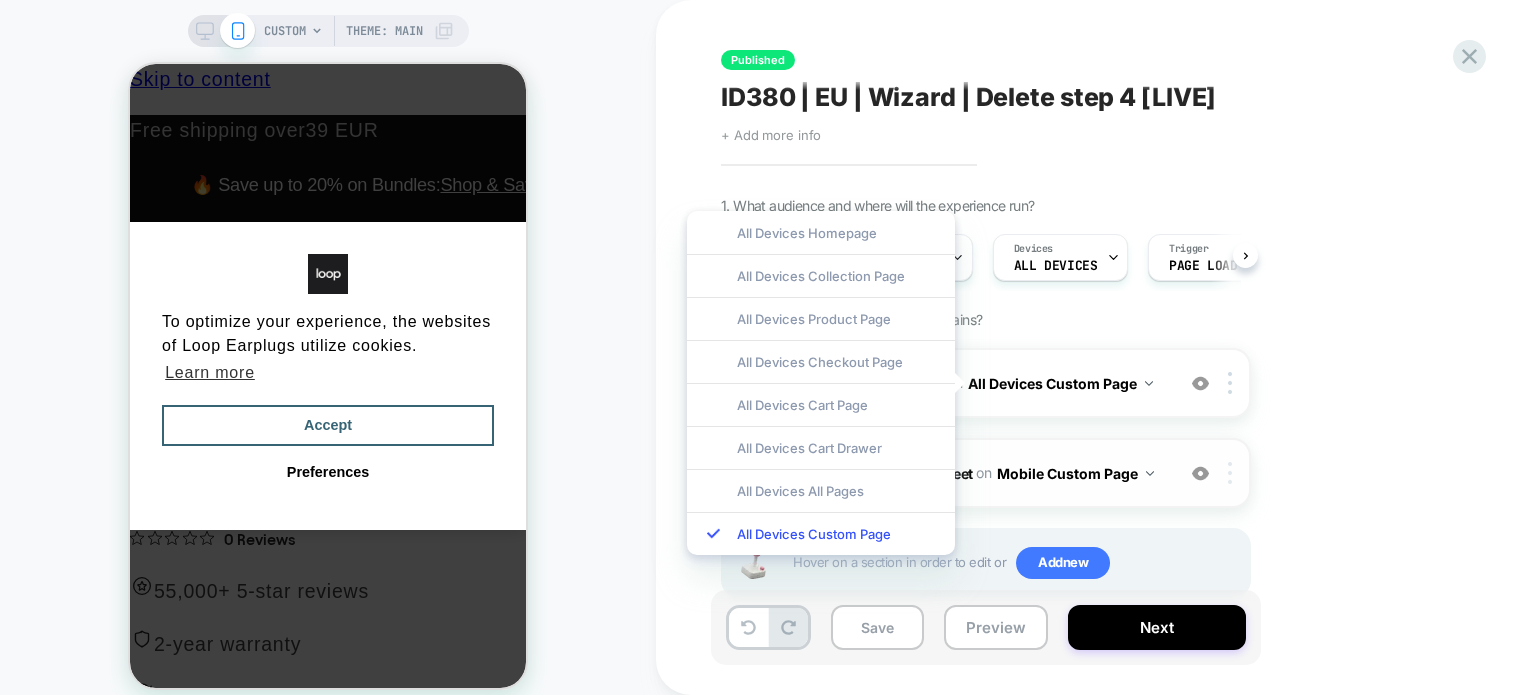 click at bounding box center [1233, 473] 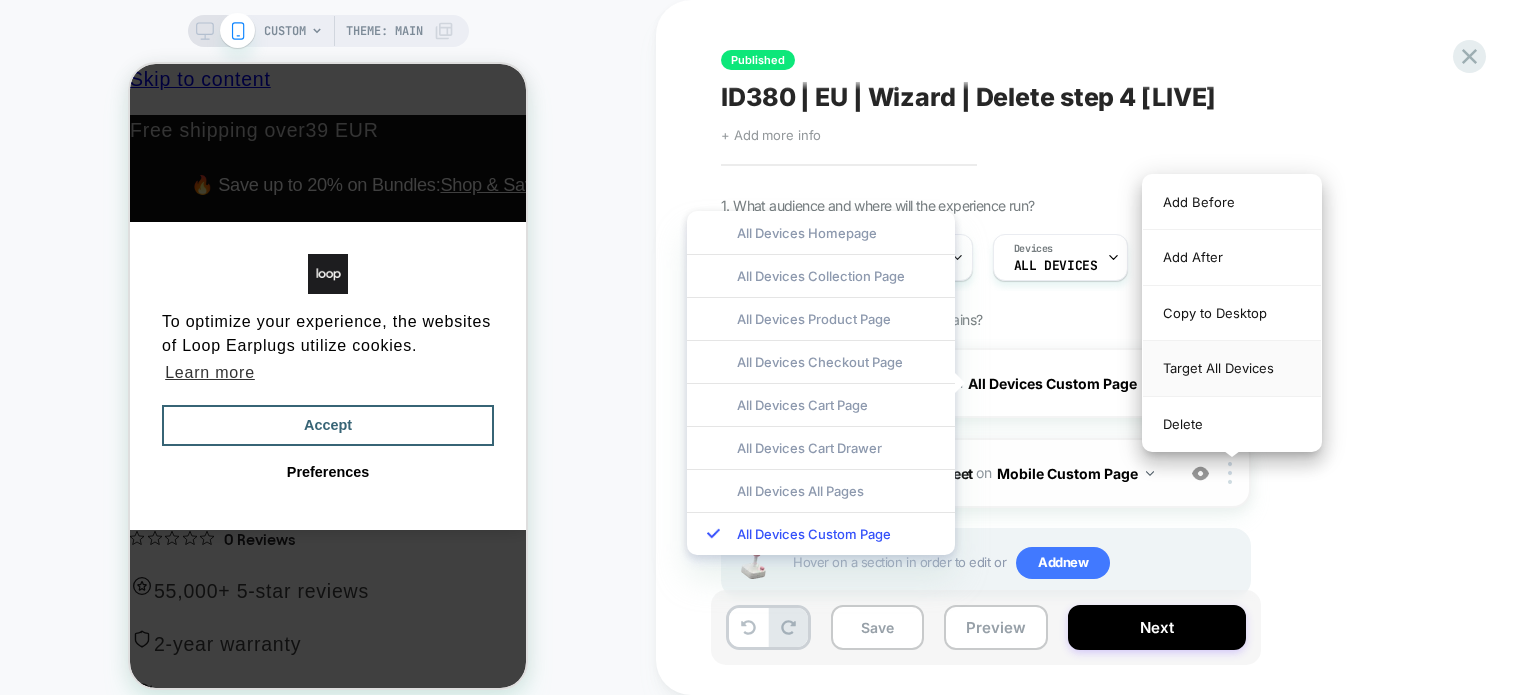click on "Target   All Devices" at bounding box center (1232, 368) 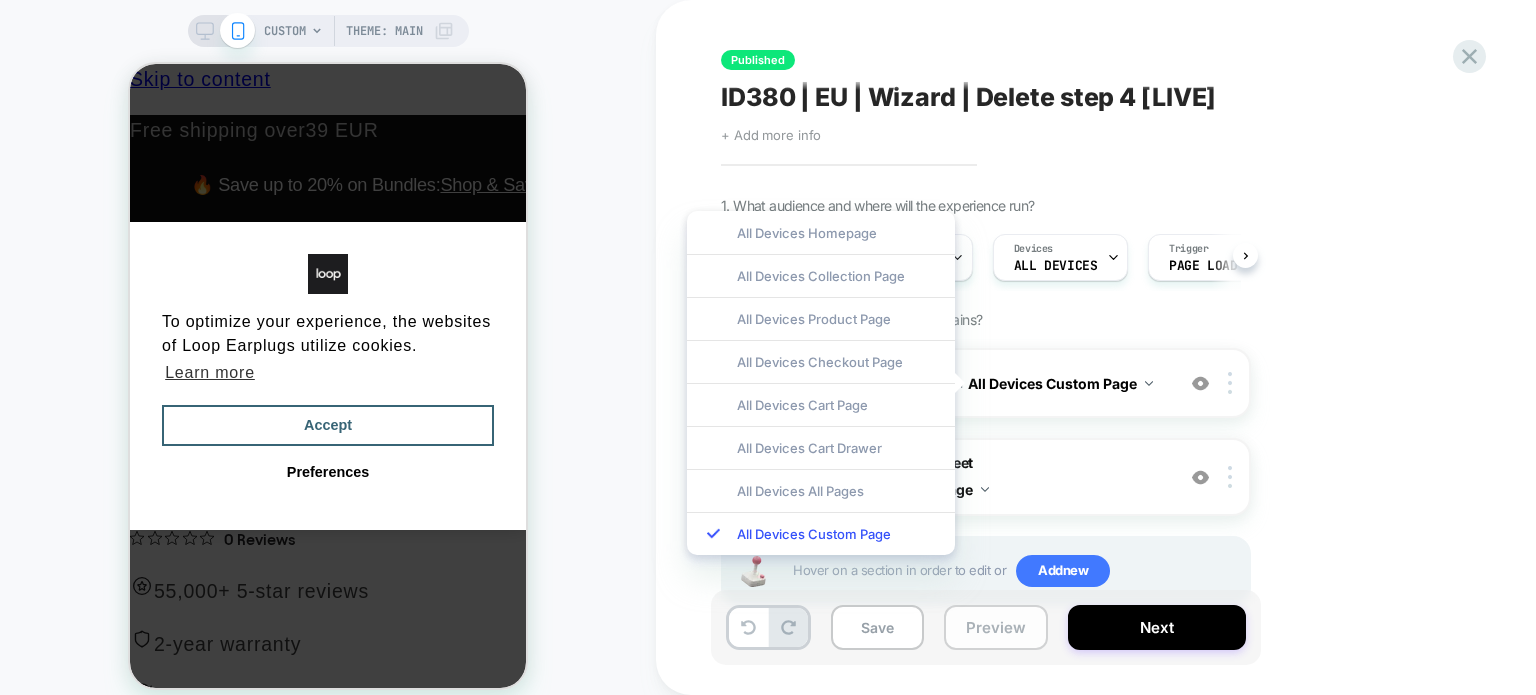 scroll, scrollTop: 0, scrollLeft: 0, axis: both 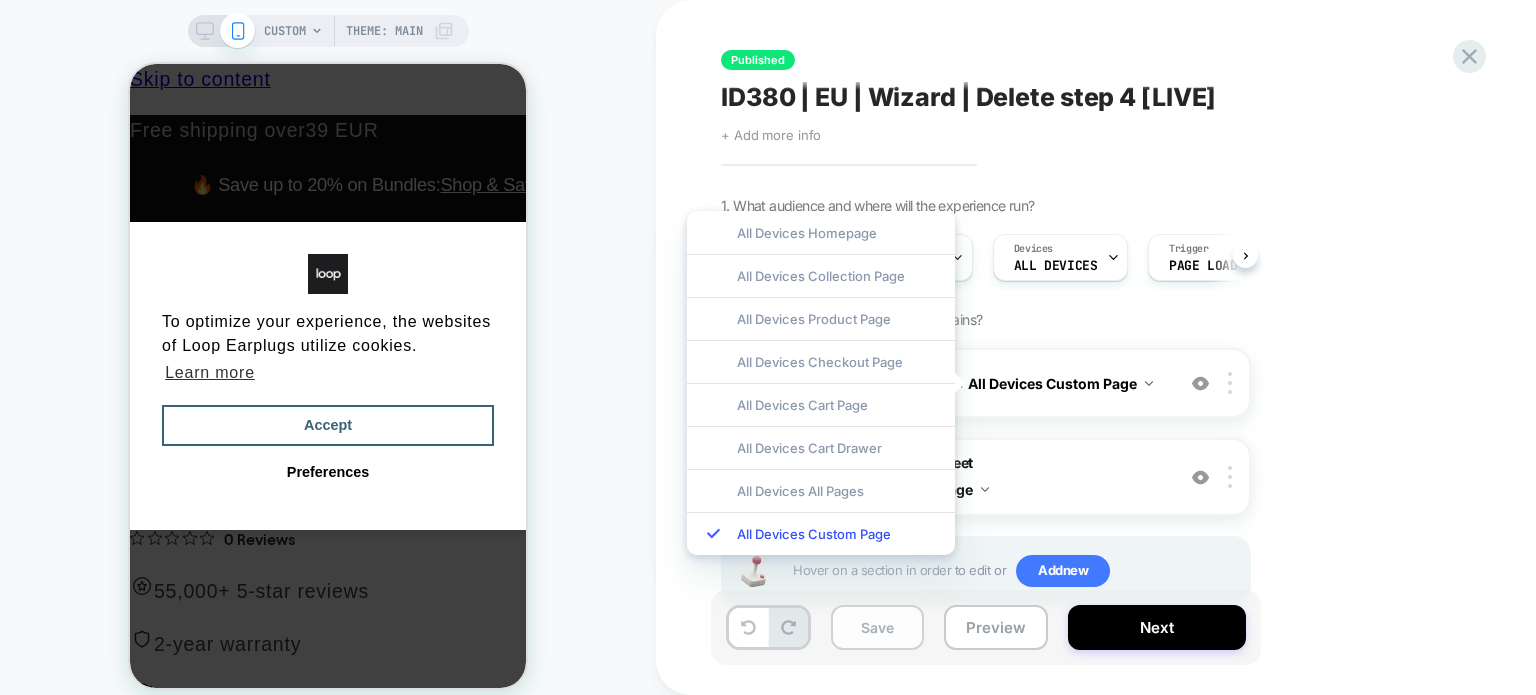 click on "Save" at bounding box center (877, 627) 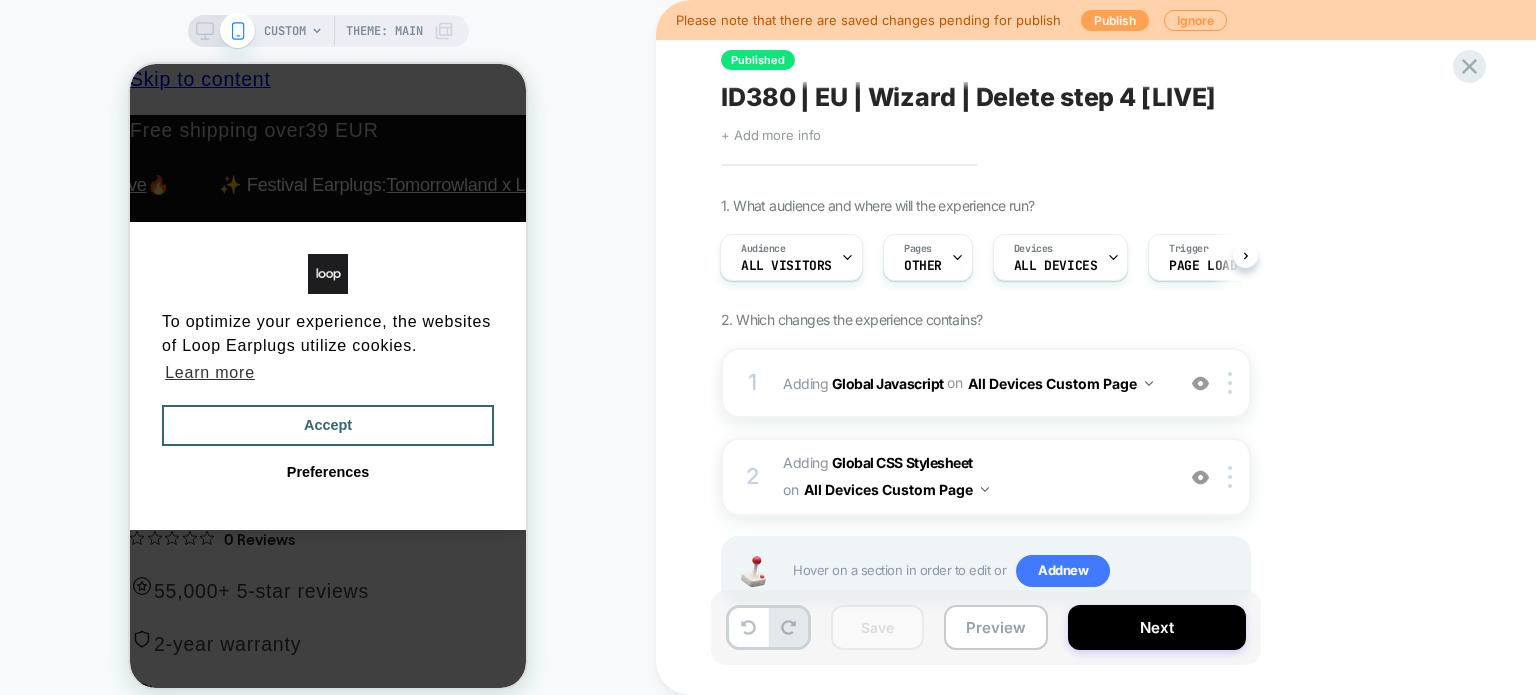 click on "Publish" at bounding box center (1115, 20) 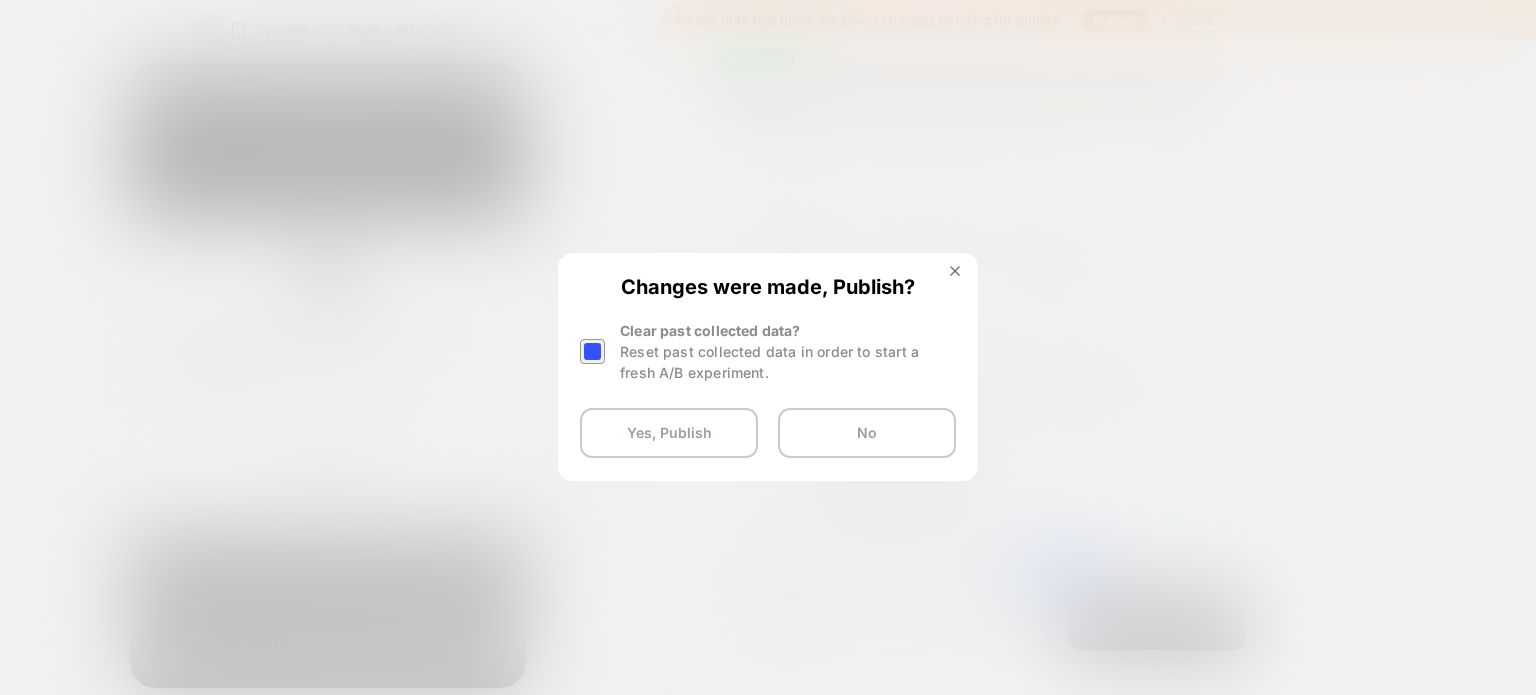click at bounding box center (592, 351) 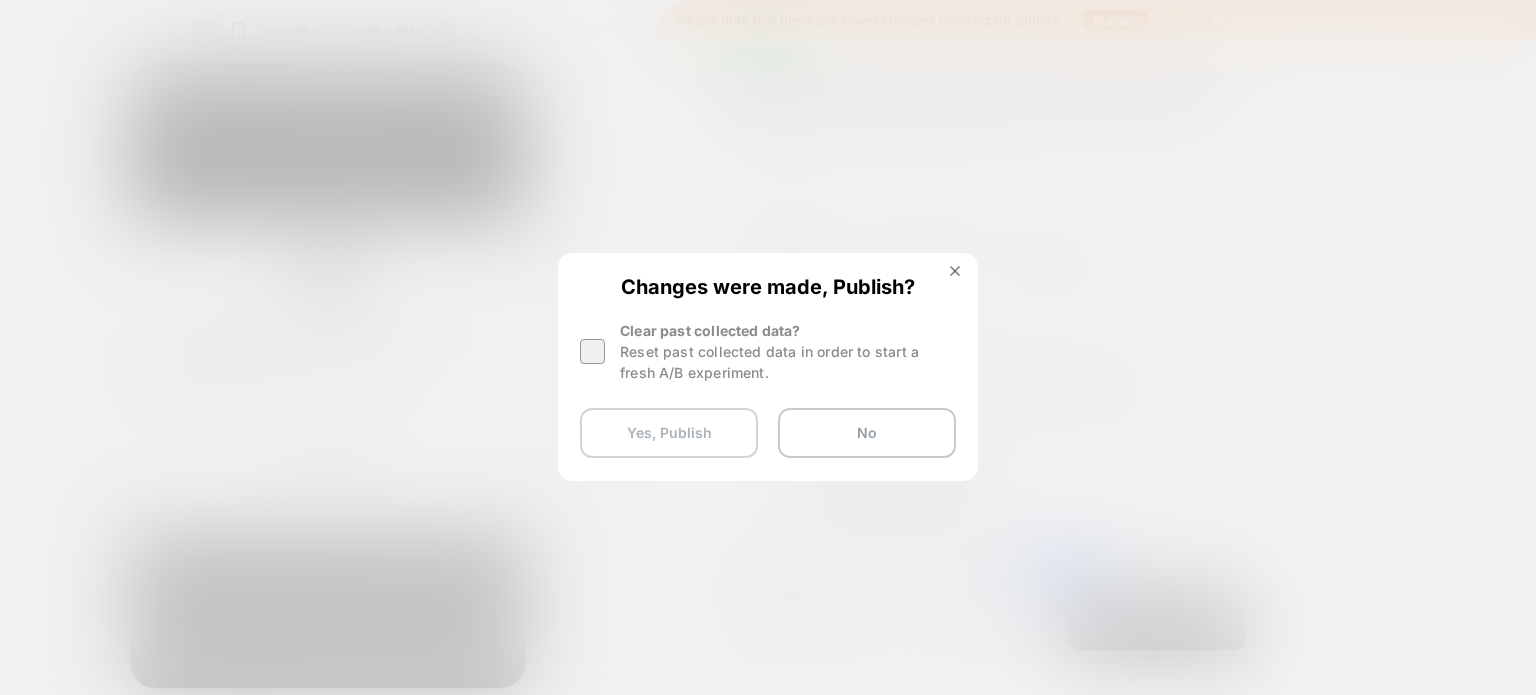 click on "Yes, Publish" at bounding box center (669, 433) 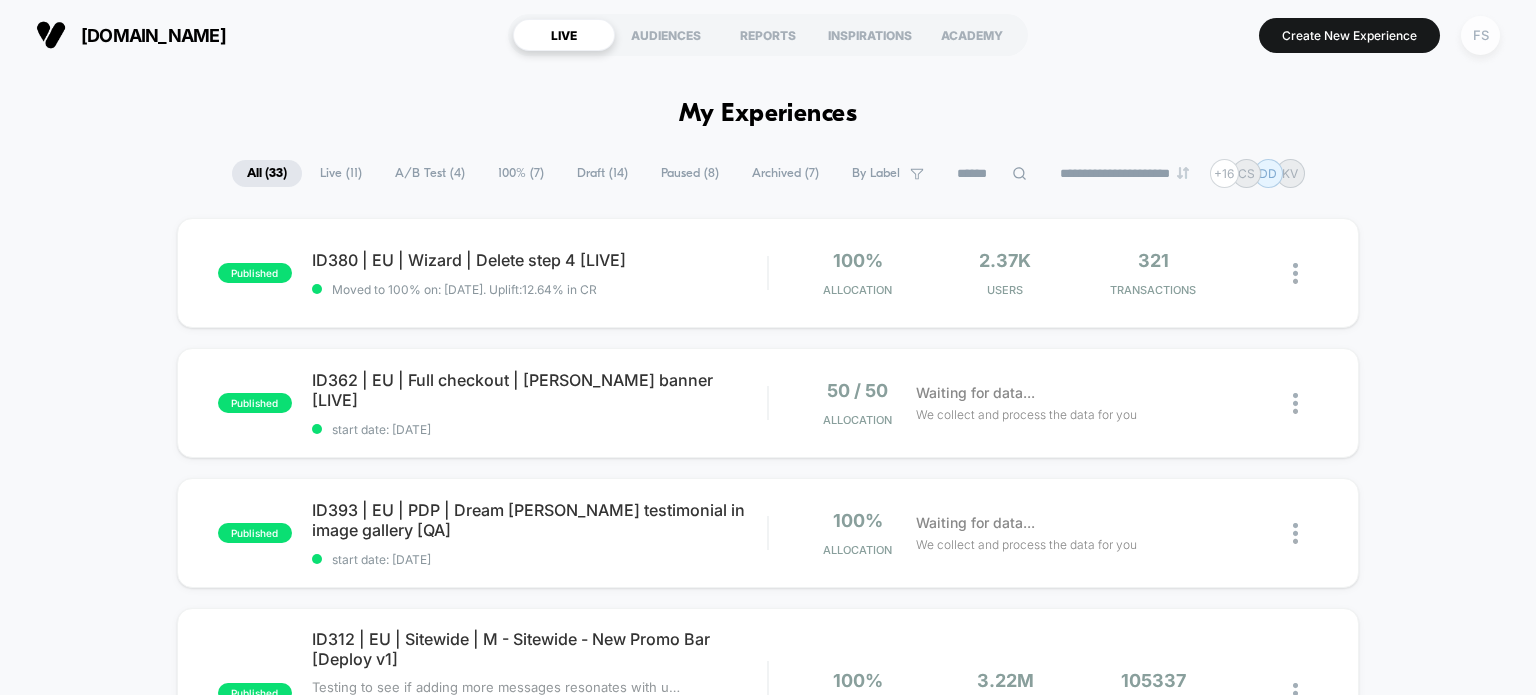 click on "FS" at bounding box center [1480, 35] 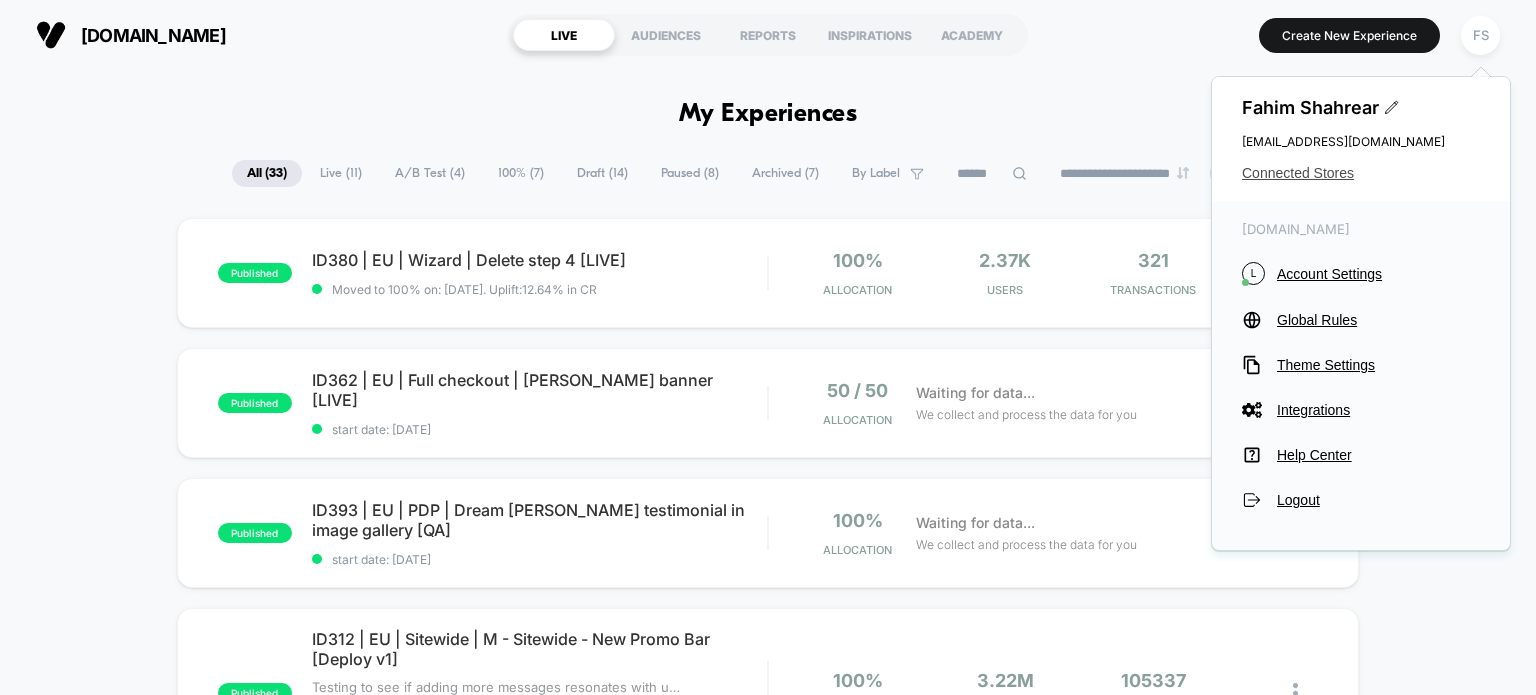 click on "Connected Stores" at bounding box center (1361, 173) 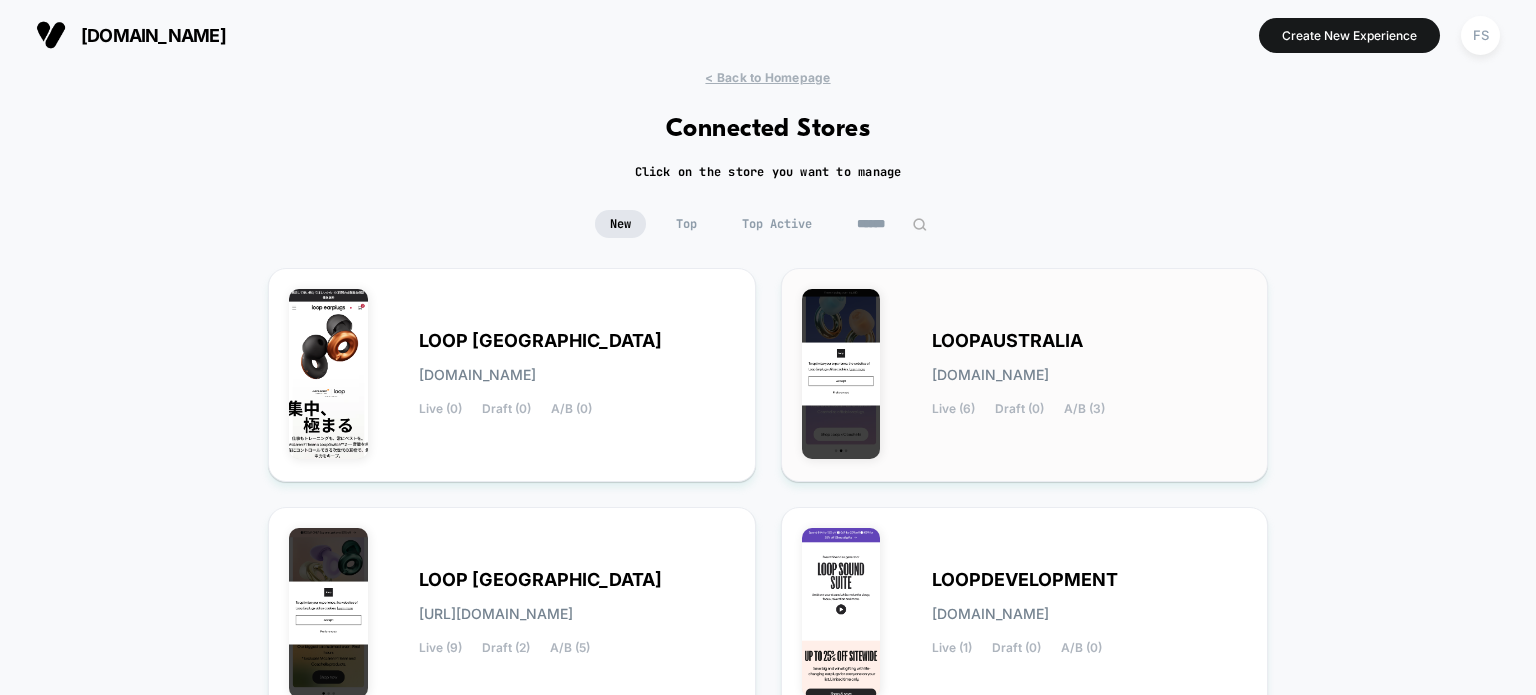 scroll, scrollTop: 300, scrollLeft: 0, axis: vertical 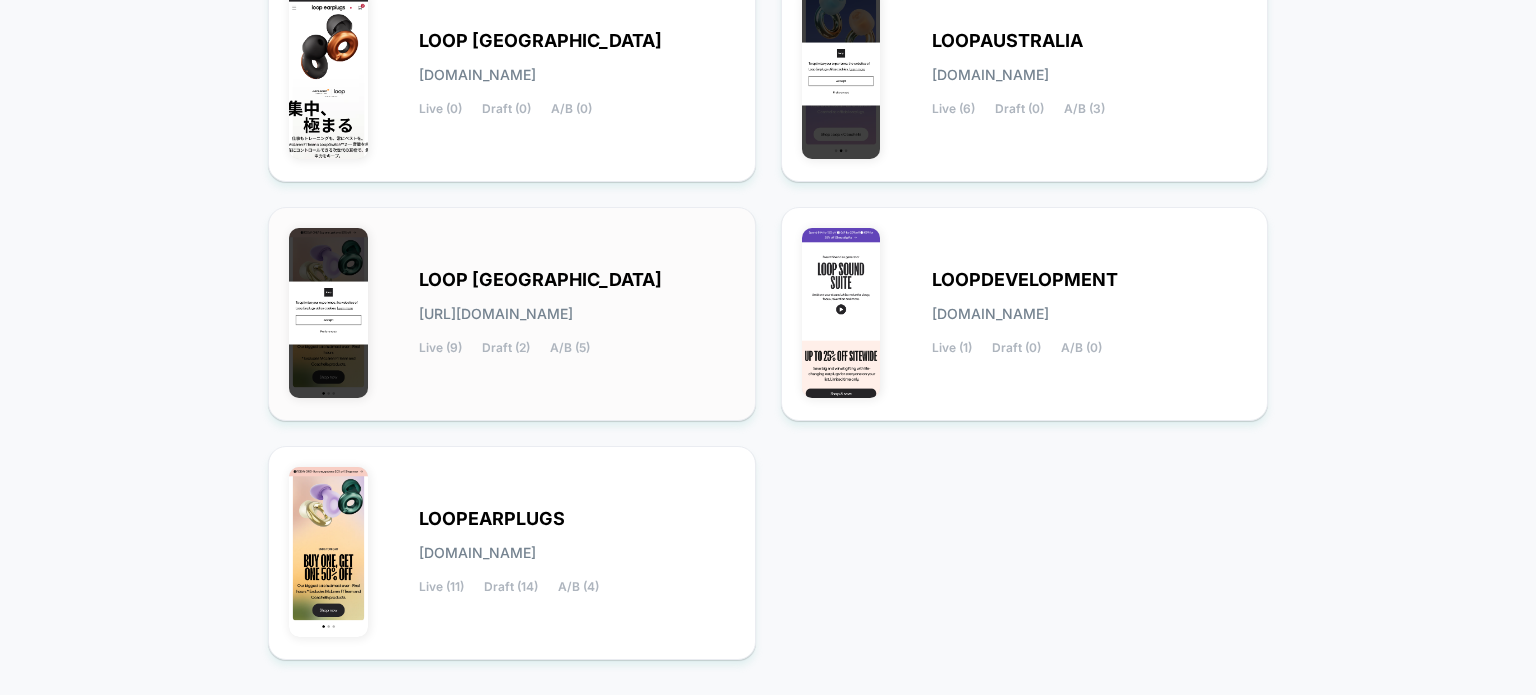 click on "[URL][DOMAIN_NAME]" at bounding box center (496, 314) 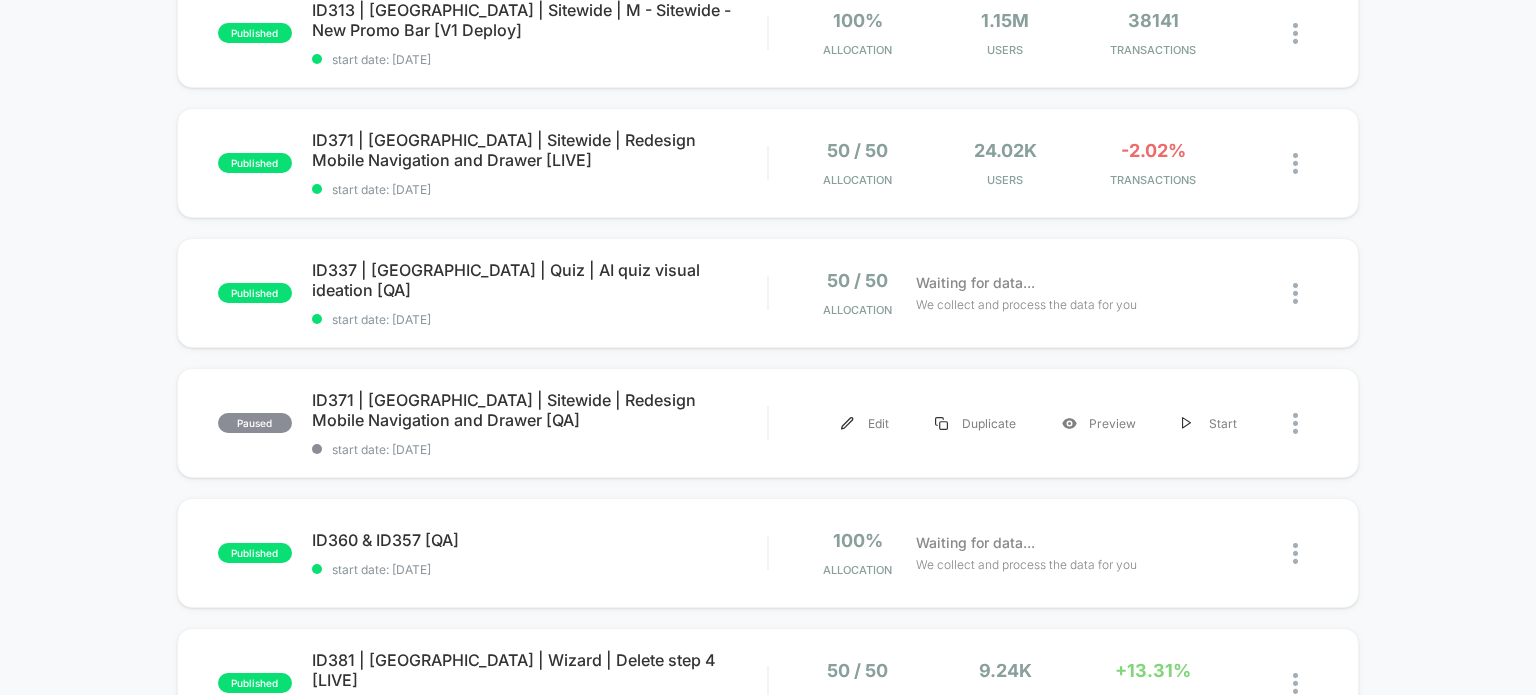 scroll, scrollTop: 700, scrollLeft: 0, axis: vertical 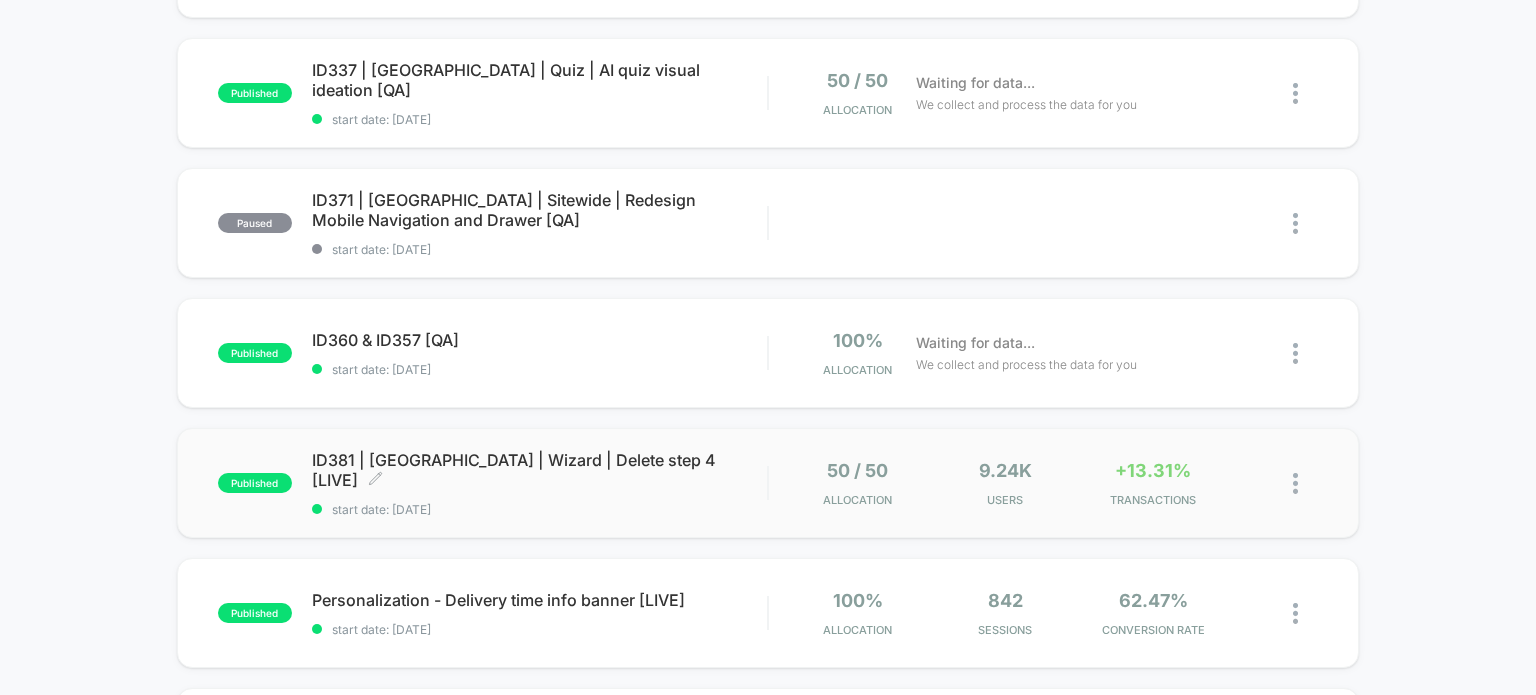 click on "ID381 | USA | Wizard | Delete step 4 [LIVE] Click to edit experience details" at bounding box center (540, 470) 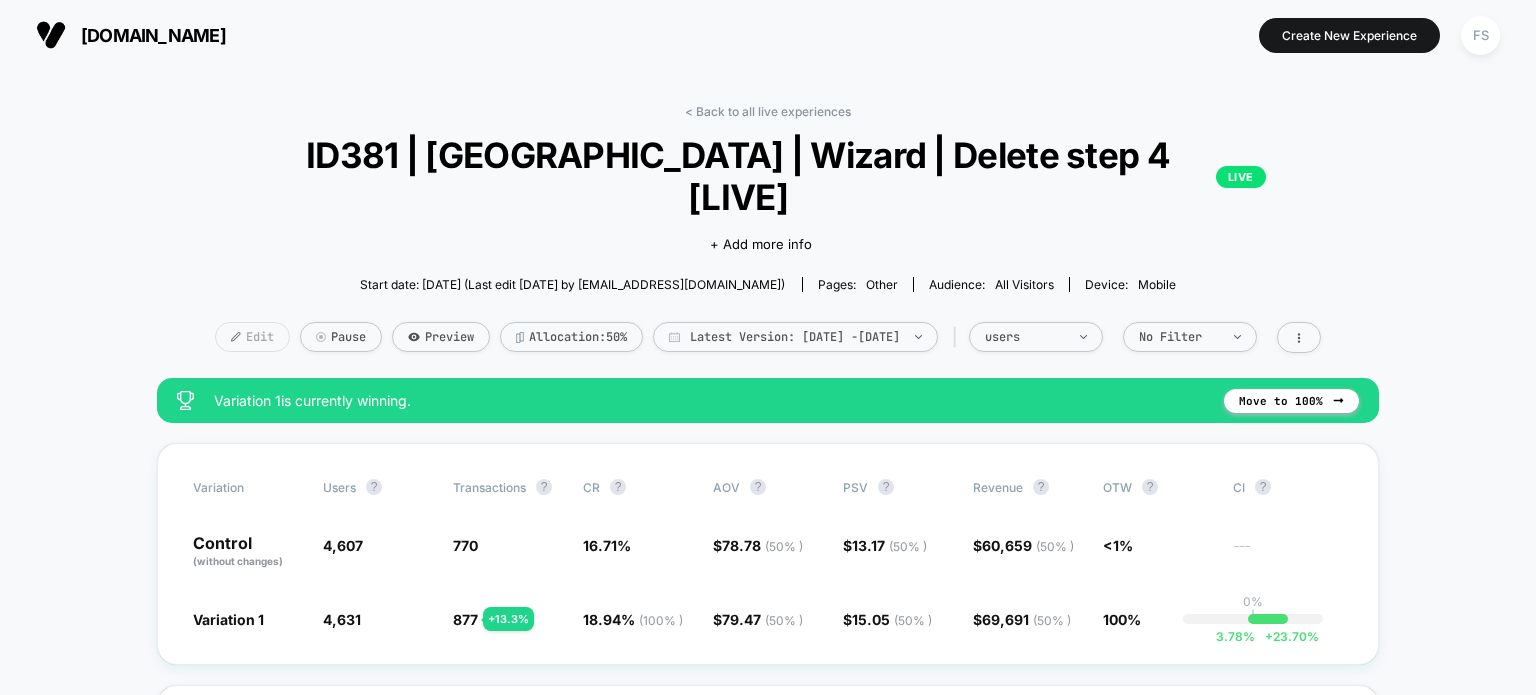 click on "Edit" at bounding box center [252, 337] 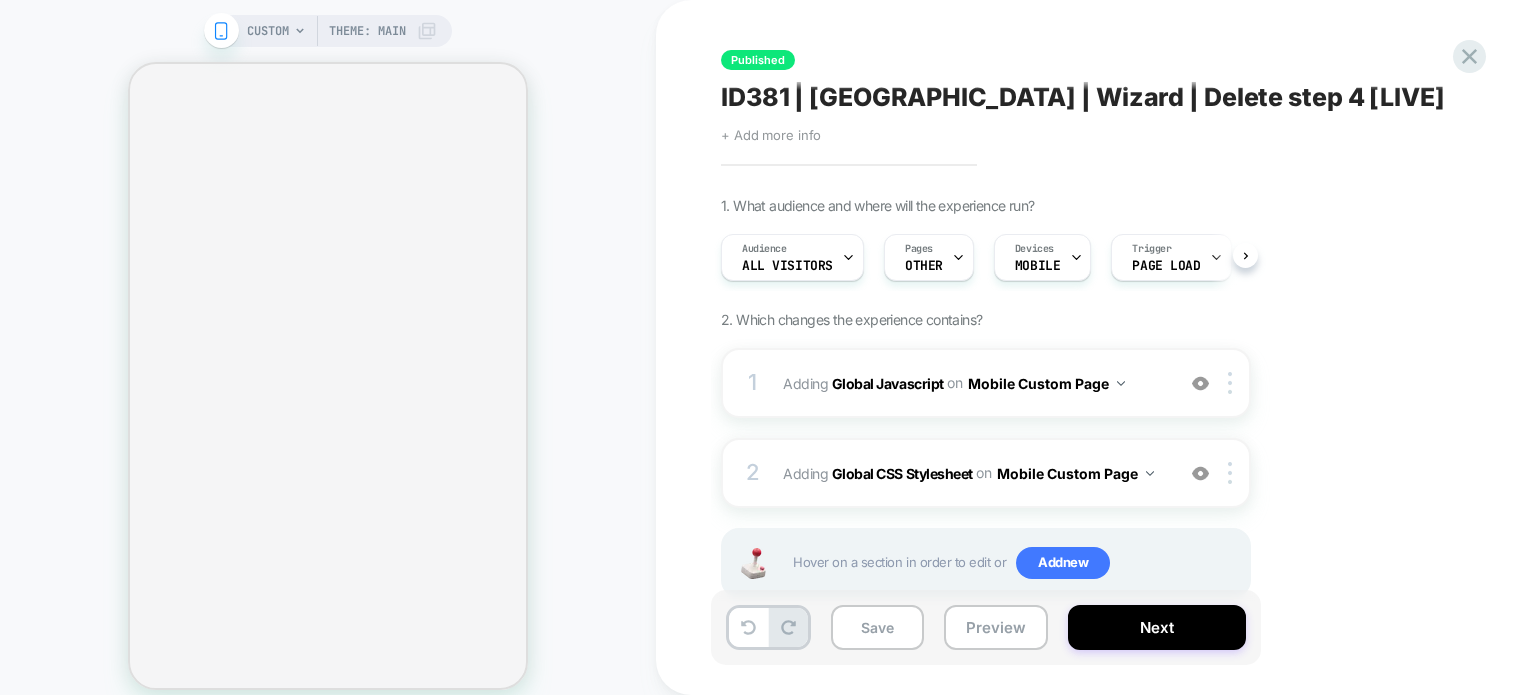 scroll, scrollTop: 0, scrollLeft: 0, axis: both 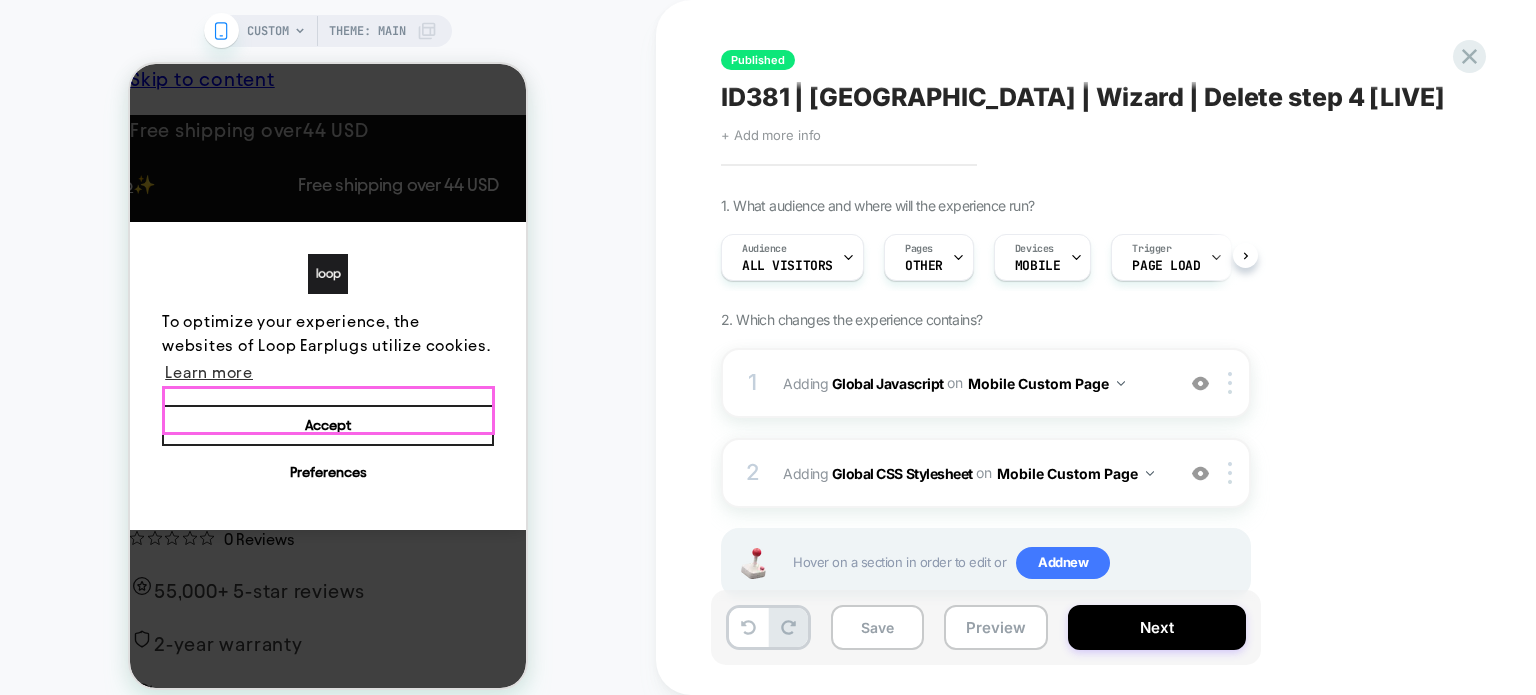 click on "Accept" at bounding box center (328, 426) 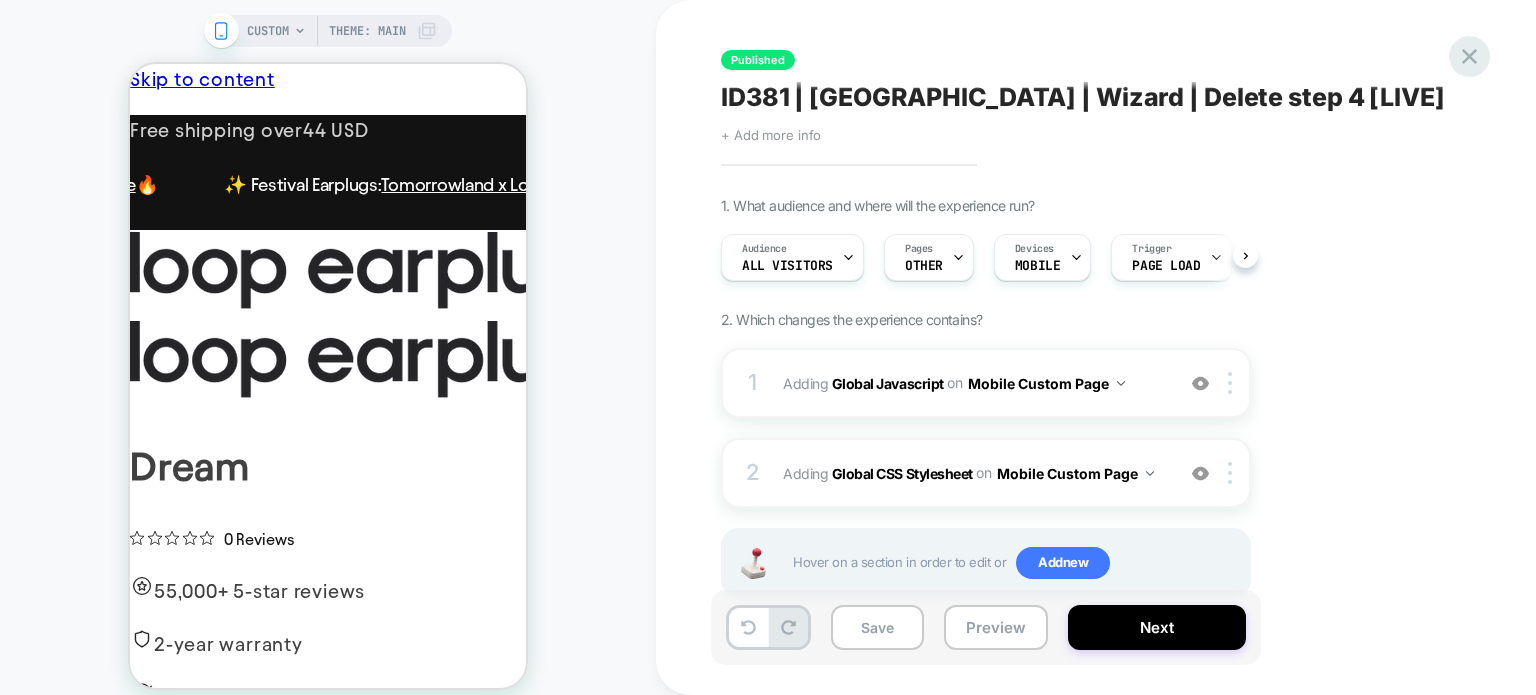 click 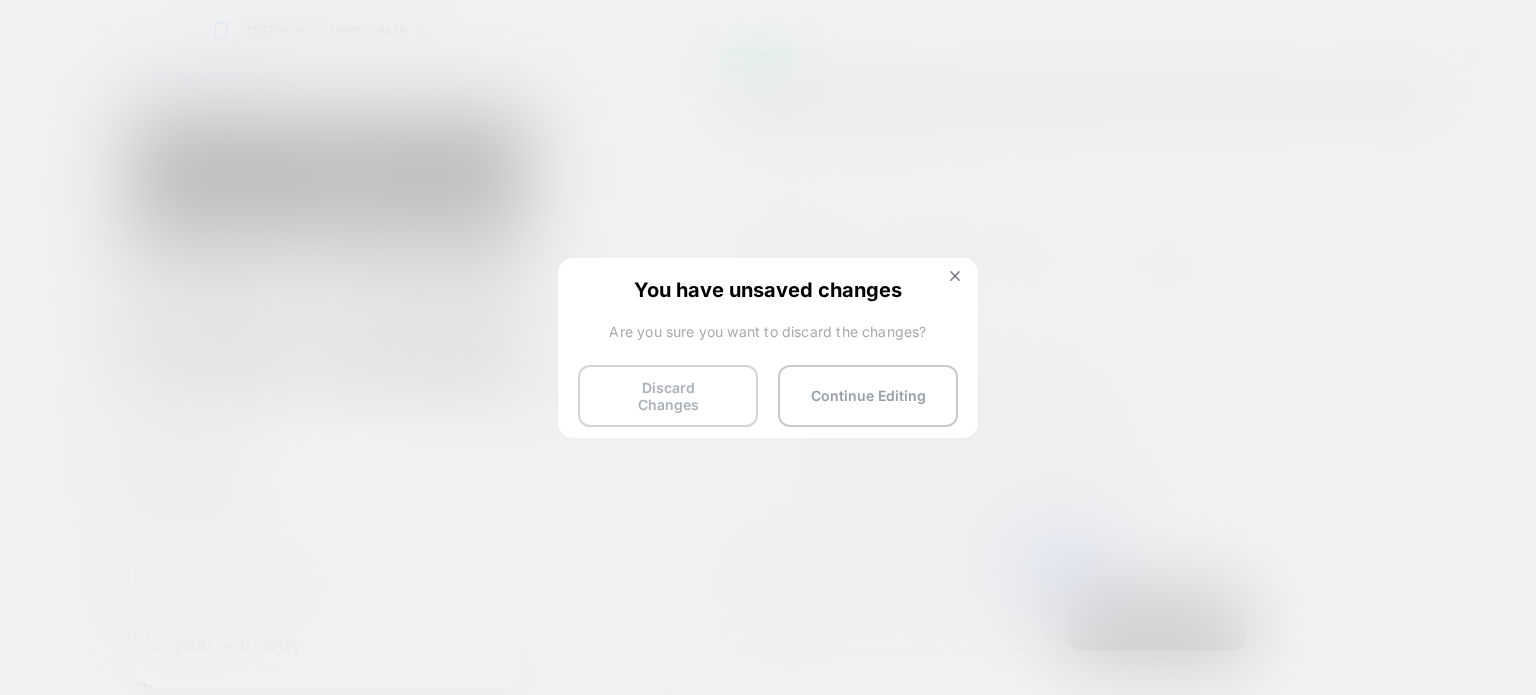 click on "Discard Changes" at bounding box center (668, 396) 